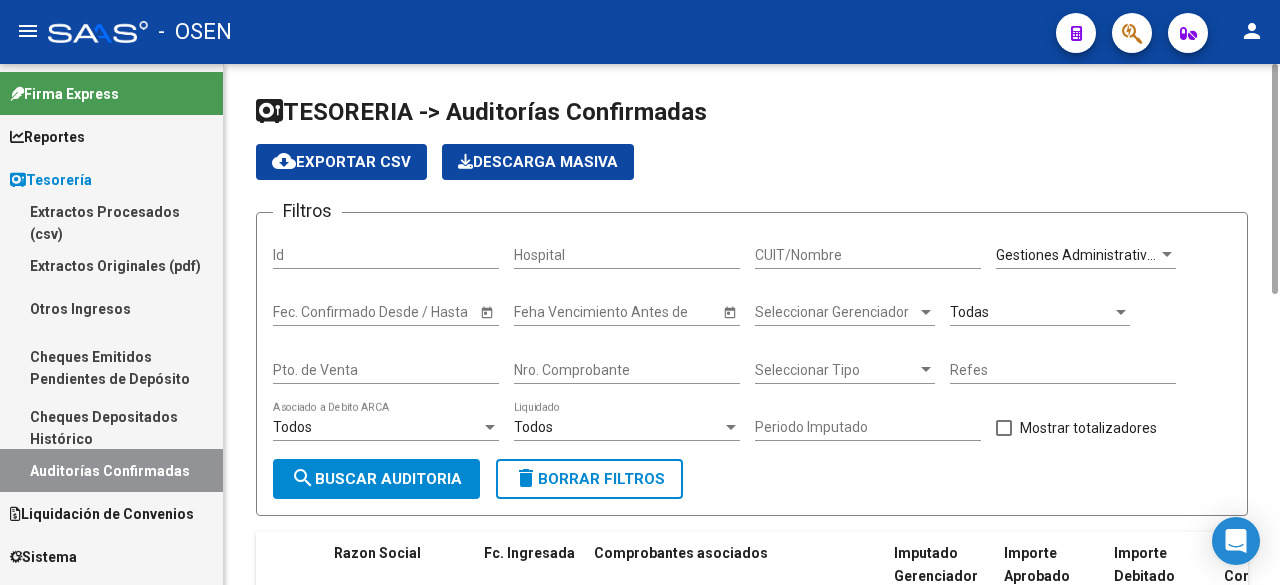 scroll, scrollTop: 0, scrollLeft: 0, axis: both 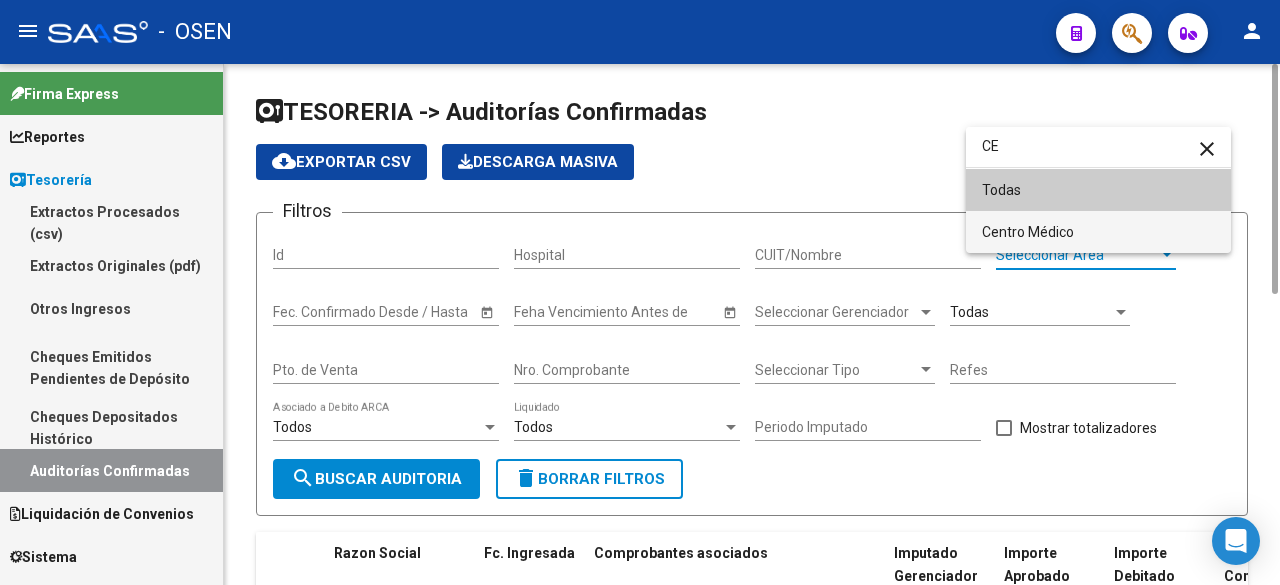 type on "CE" 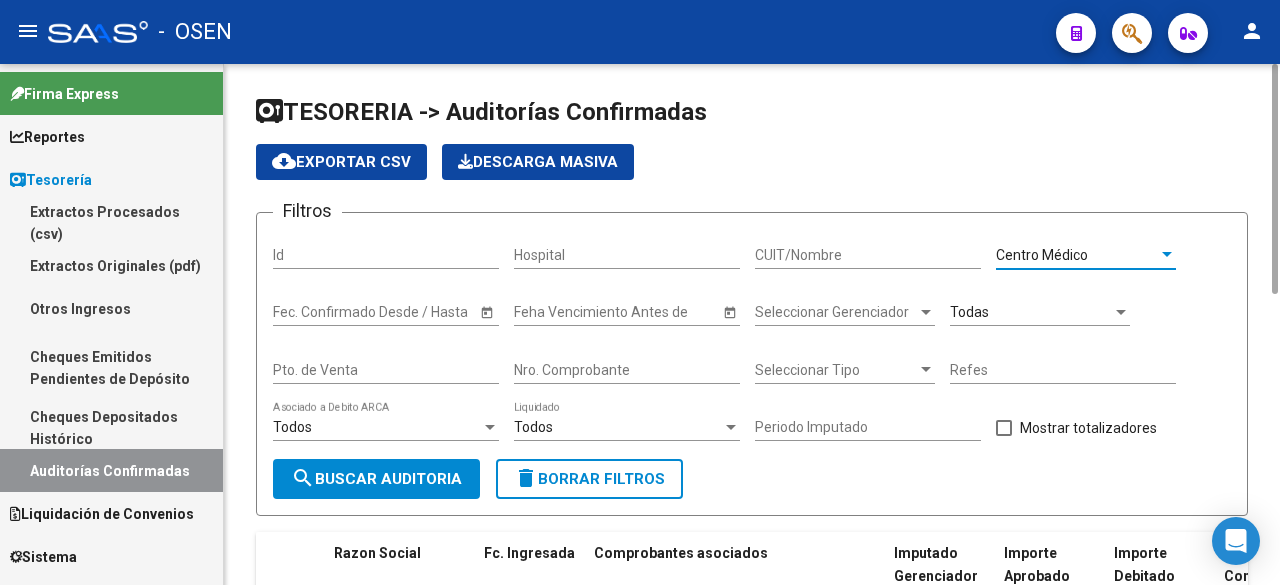 click on "search  Buscar Auditoria" 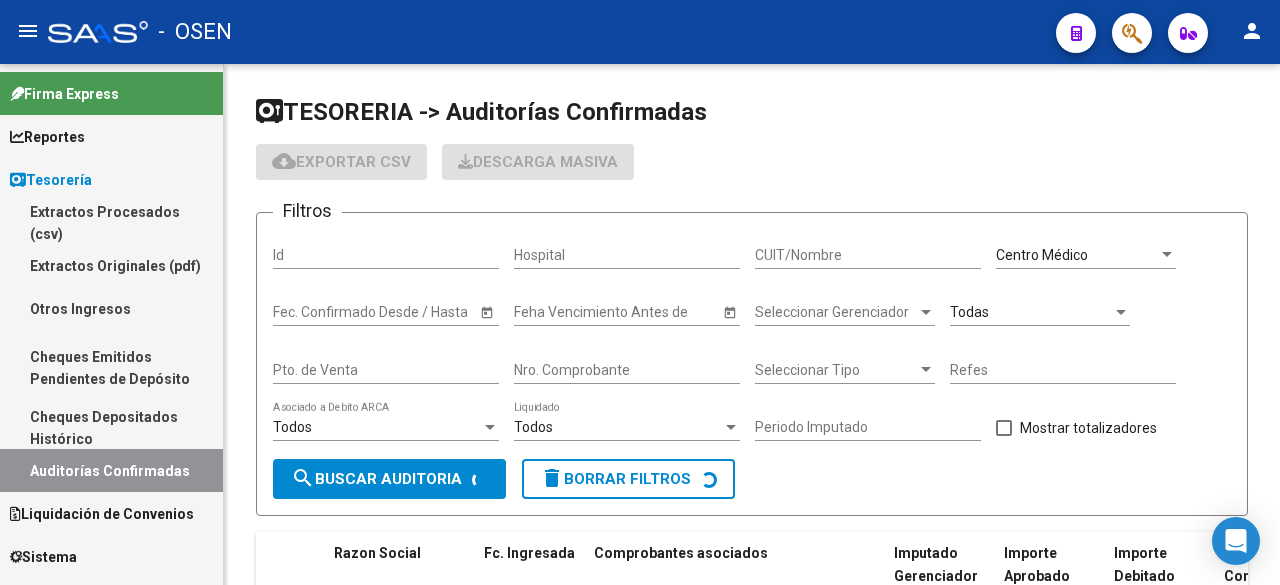 checkbox on "false" 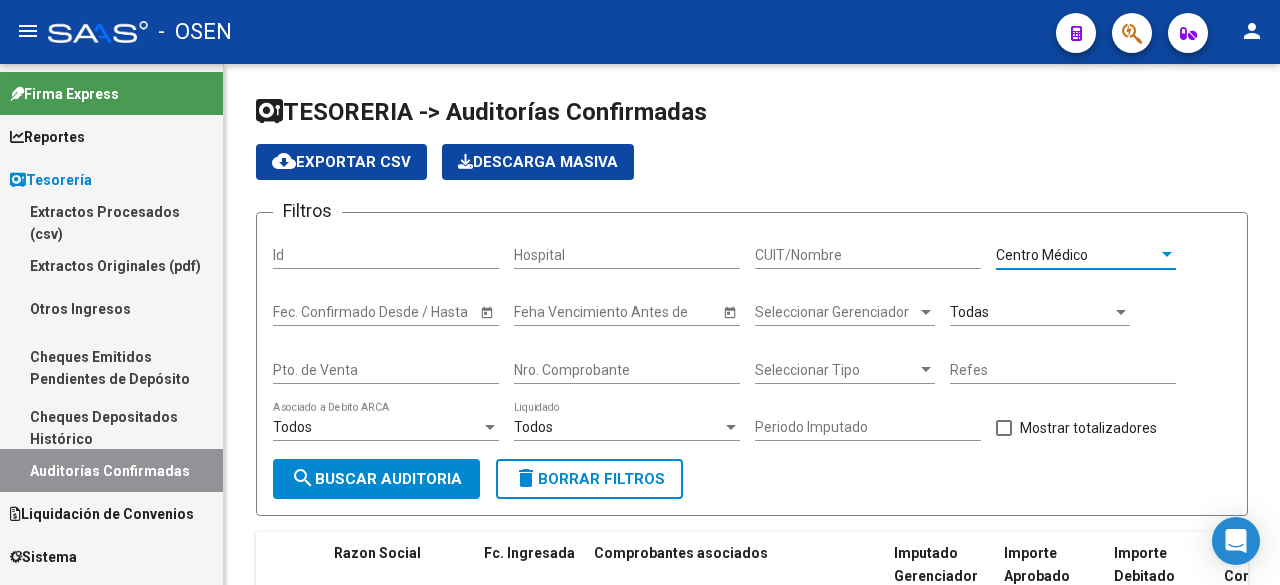 scroll, scrollTop: 26, scrollLeft: 0, axis: vertical 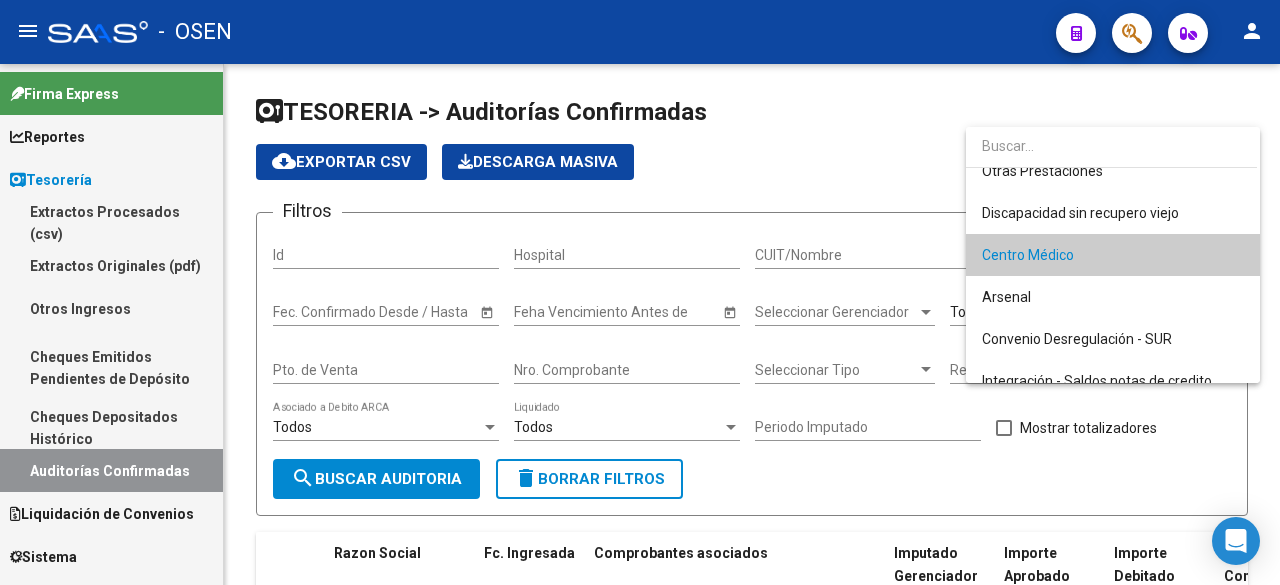 click at bounding box center [640, 292] 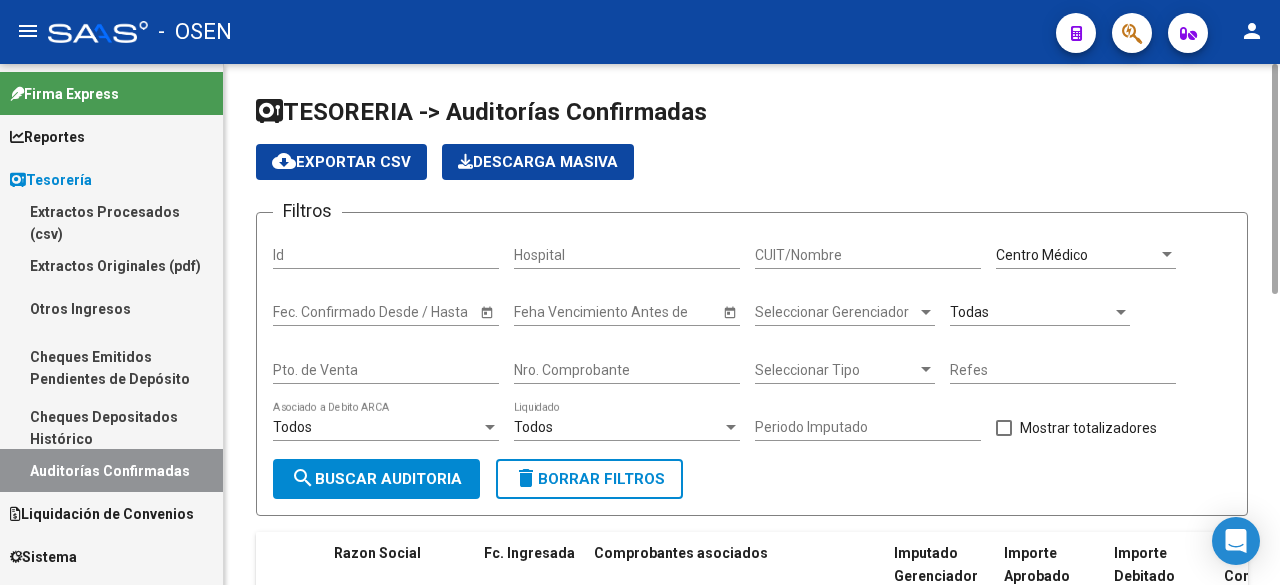 click on "Todas" at bounding box center (1031, 312) 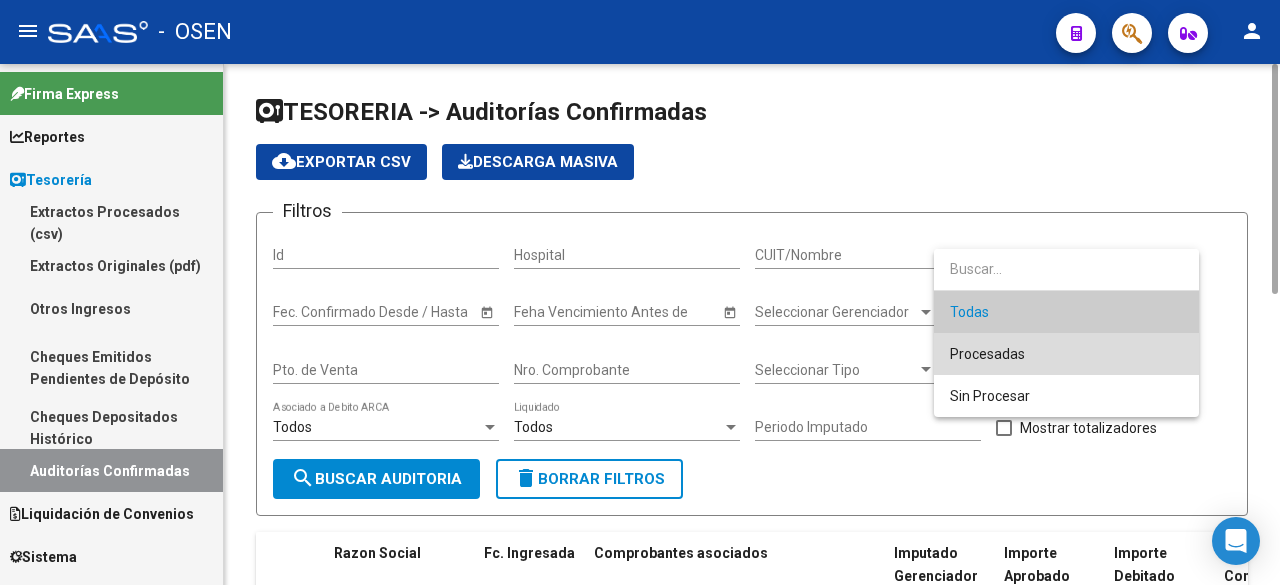 drag, startPoint x: 1045, startPoint y: 353, endPoint x: 649, endPoint y: 404, distance: 399.2706 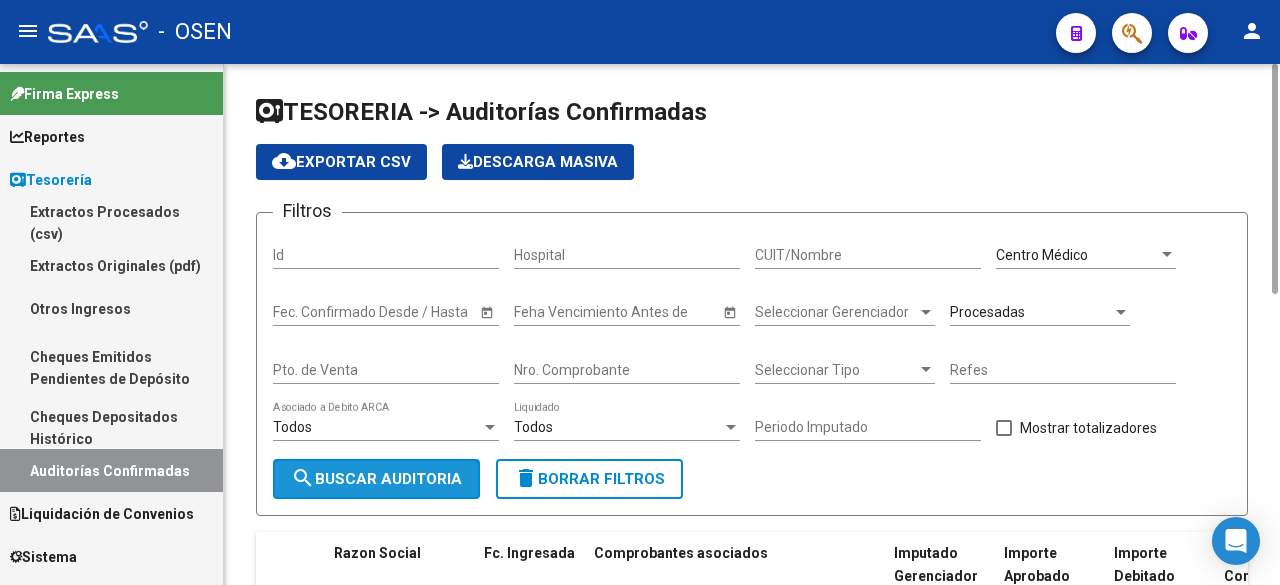 drag, startPoint x: 383, startPoint y: 487, endPoint x: 588, endPoint y: 471, distance: 205.62344 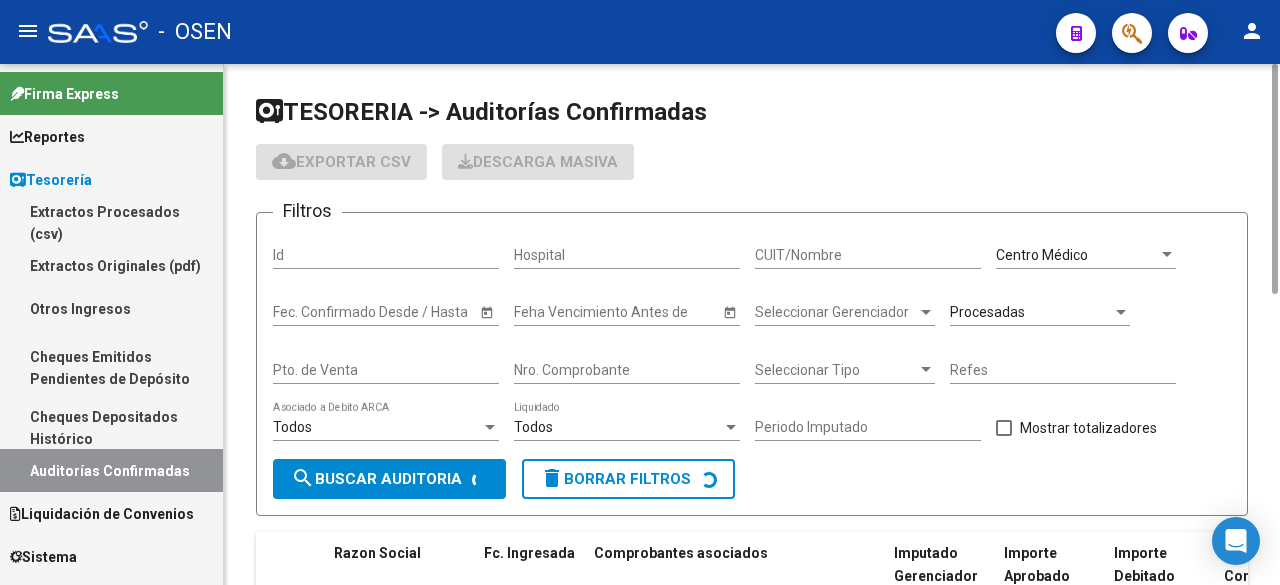 scroll, scrollTop: 662, scrollLeft: 0, axis: vertical 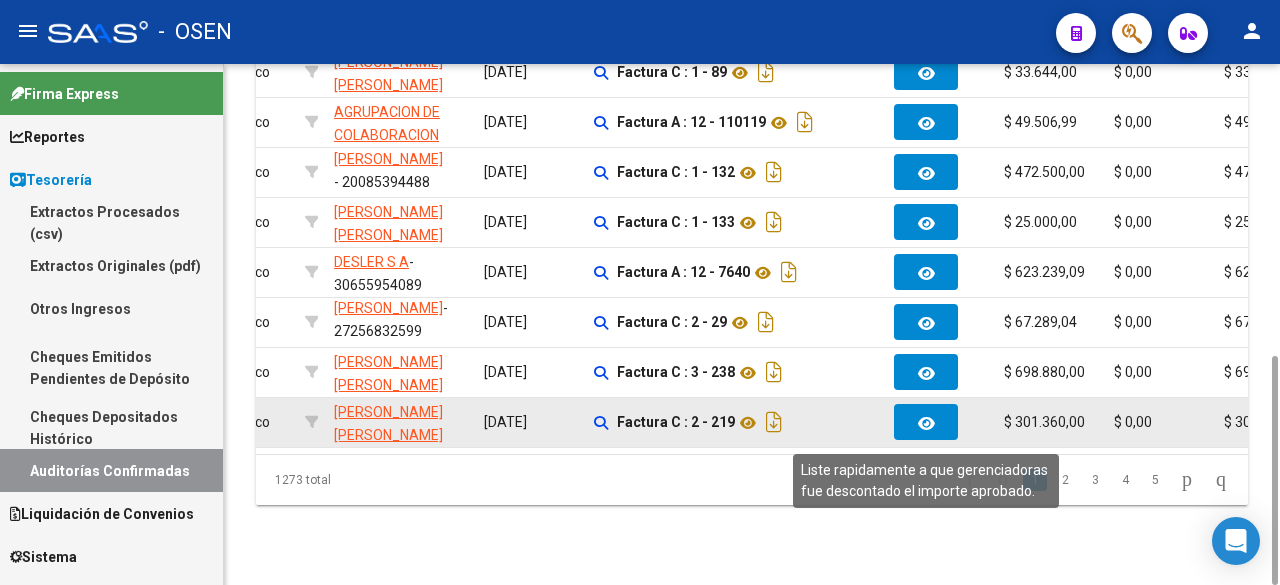 checkbox on "true" 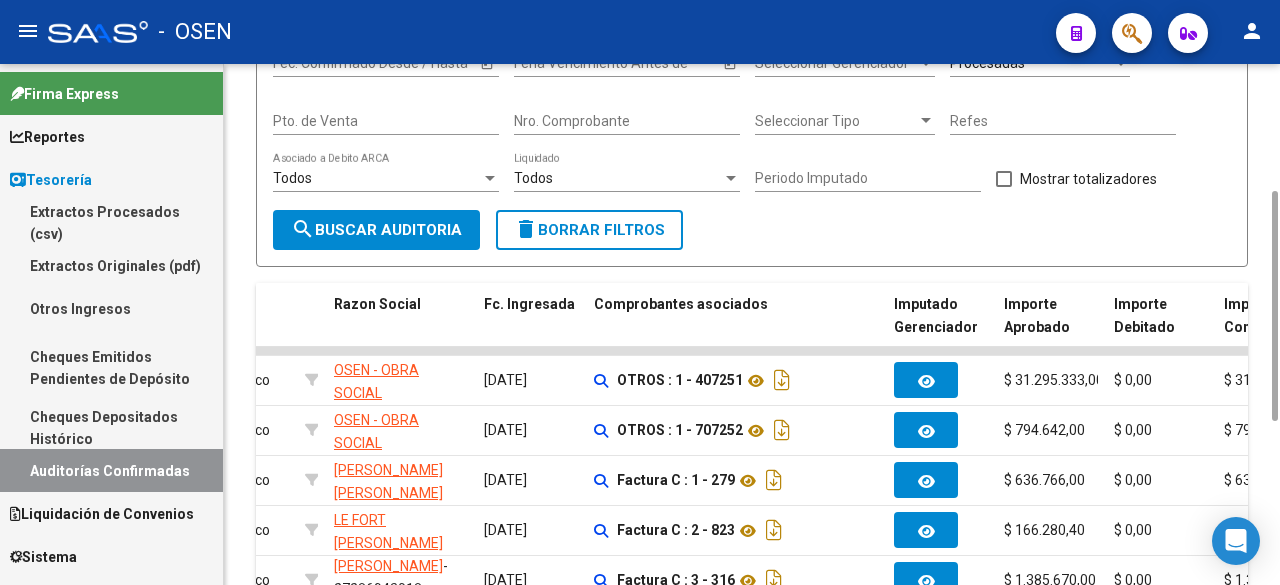 scroll, scrollTop: 236, scrollLeft: 0, axis: vertical 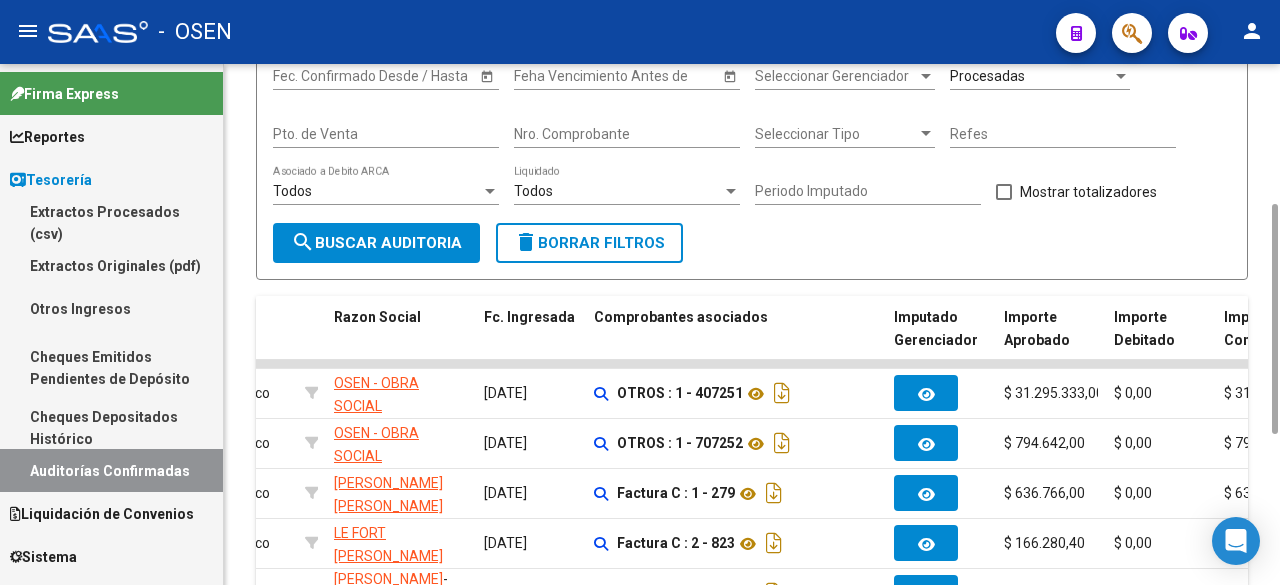 drag, startPoint x: 1272, startPoint y: 432, endPoint x: 1246, endPoint y: 244, distance: 189.78935 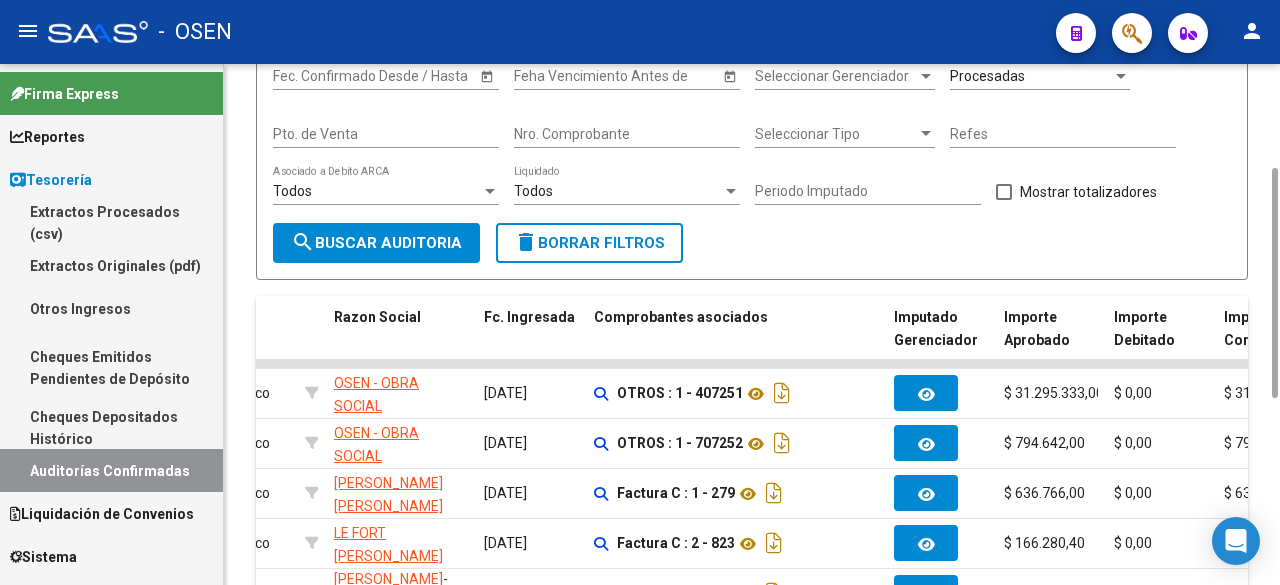 scroll, scrollTop: 0, scrollLeft: 0, axis: both 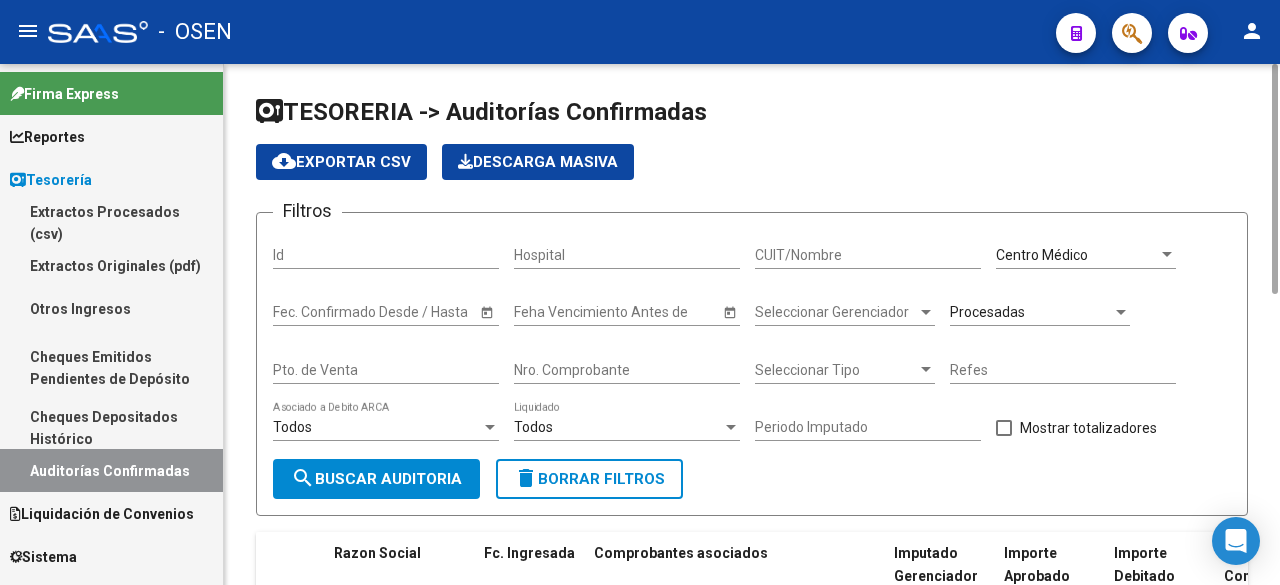 click on "CUIT/Nombre" at bounding box center [868, 255] 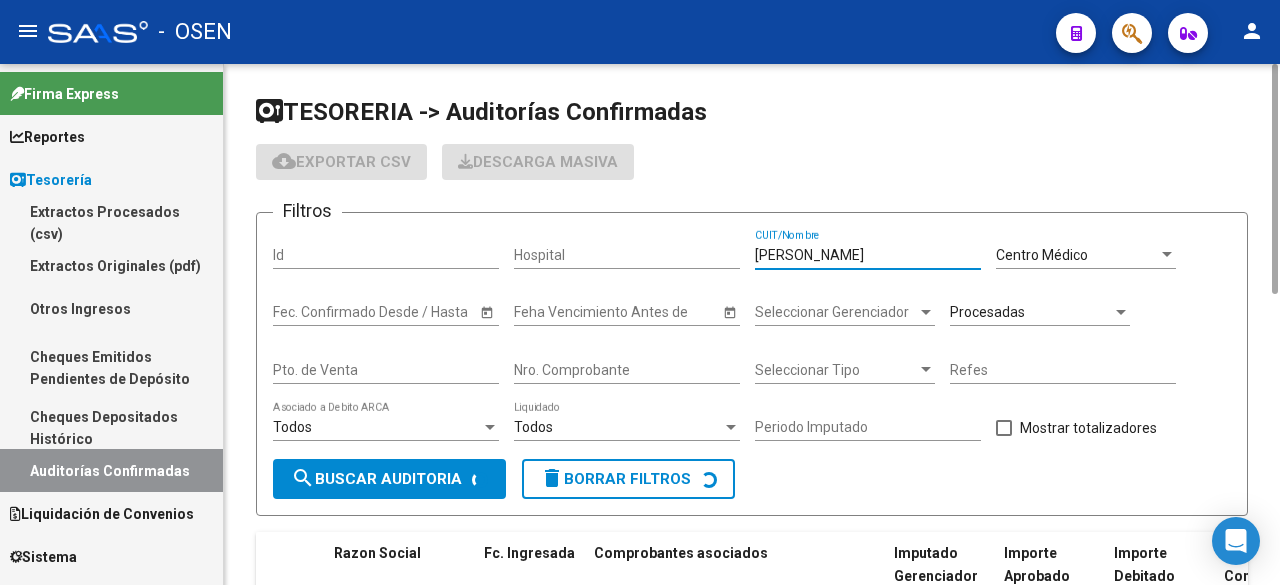 scroll, scrollTop: 49, scrollLeft: 0, axis: vertical 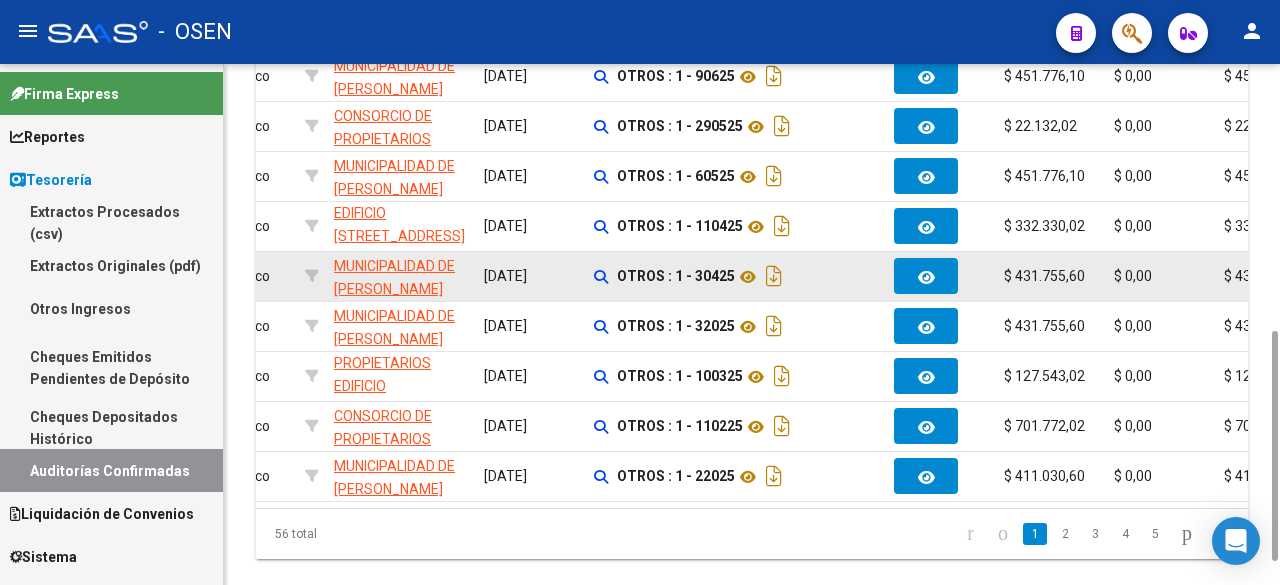 drag, startPoint x: 1274, startPoint y: 390, endPoint x: 1007, endPoint y: 332, distance: 273.22702 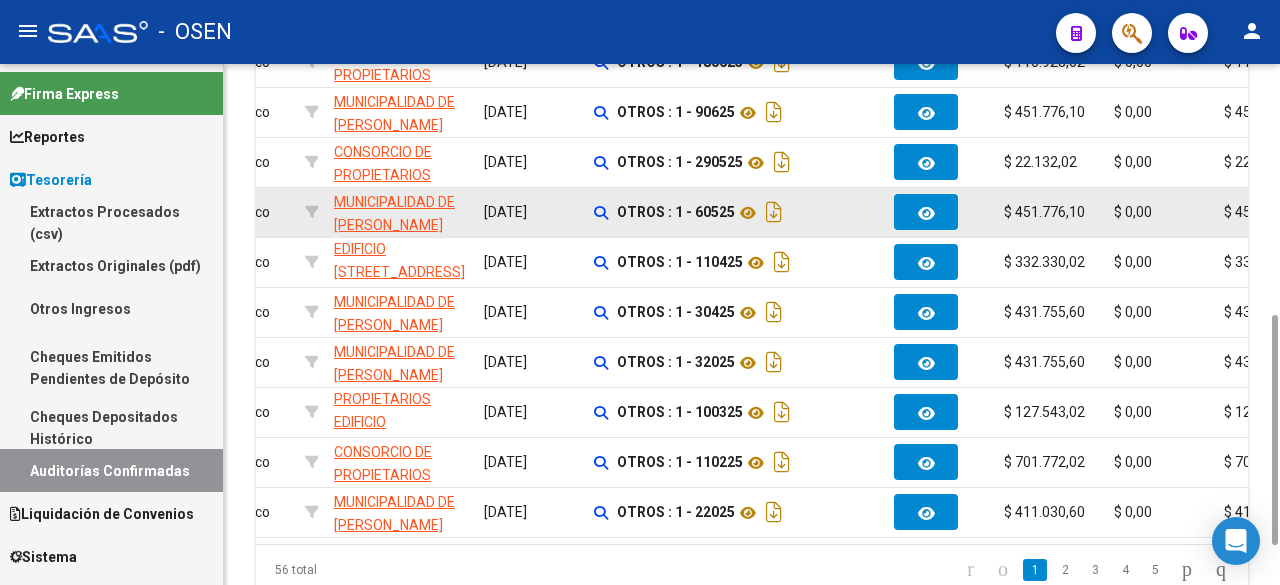 type on "LOMAS" 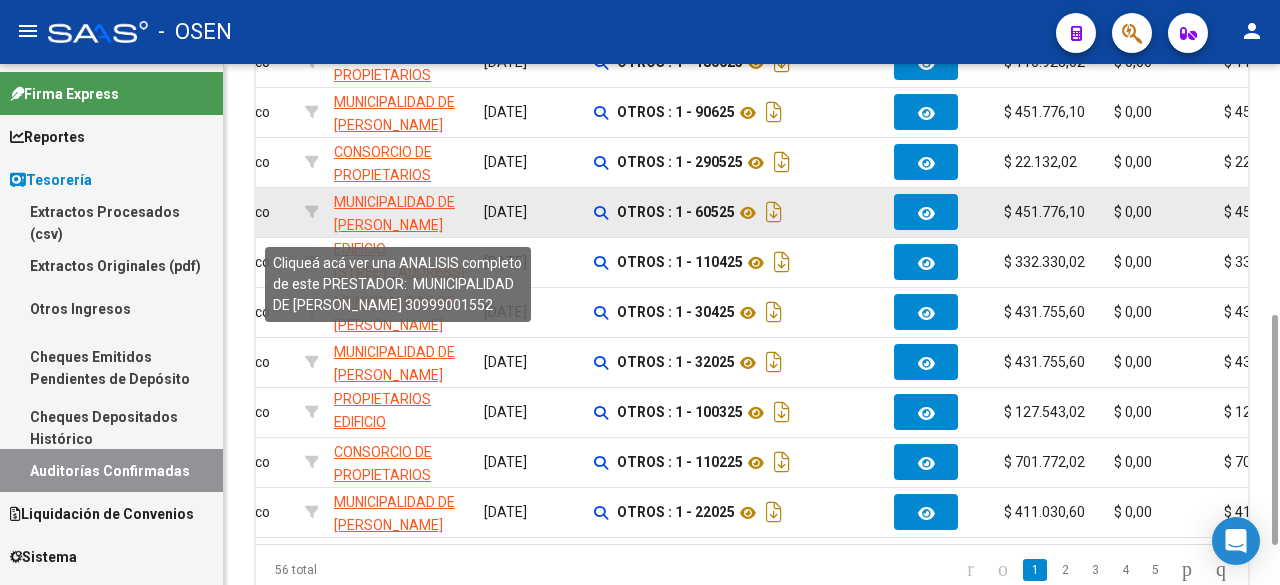 click on "MUNICIPALIDAD DE [PERSON_NAME]" 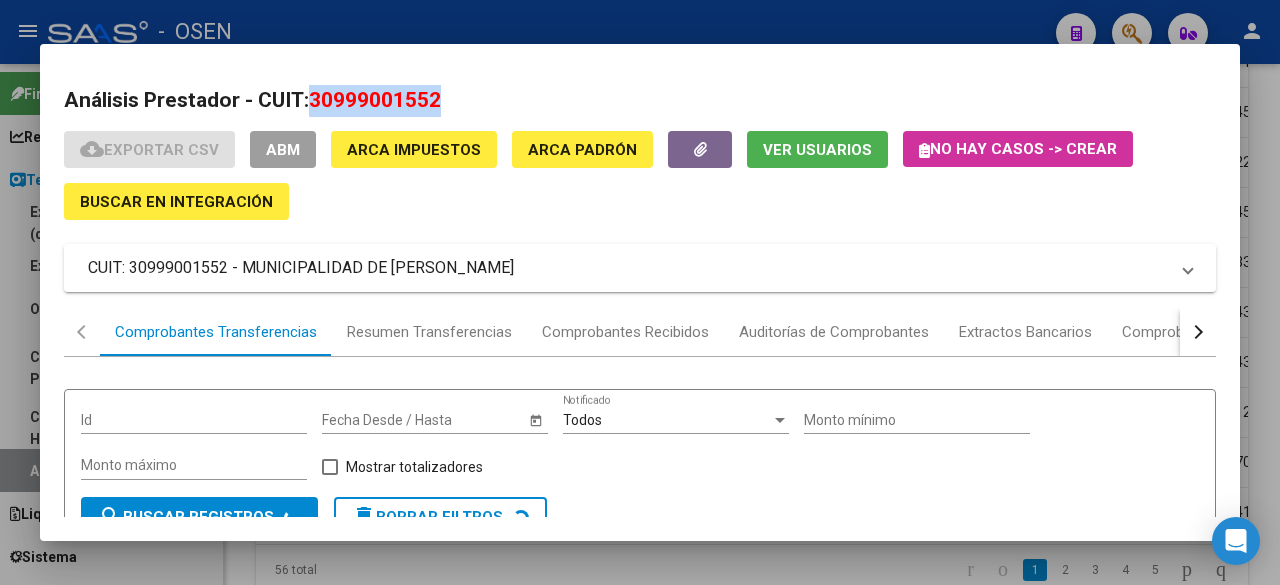 drag, startPoint x: 317, startPoint y: 98, endPoint x: 521, endPoint y: 100, distance: 204.0098 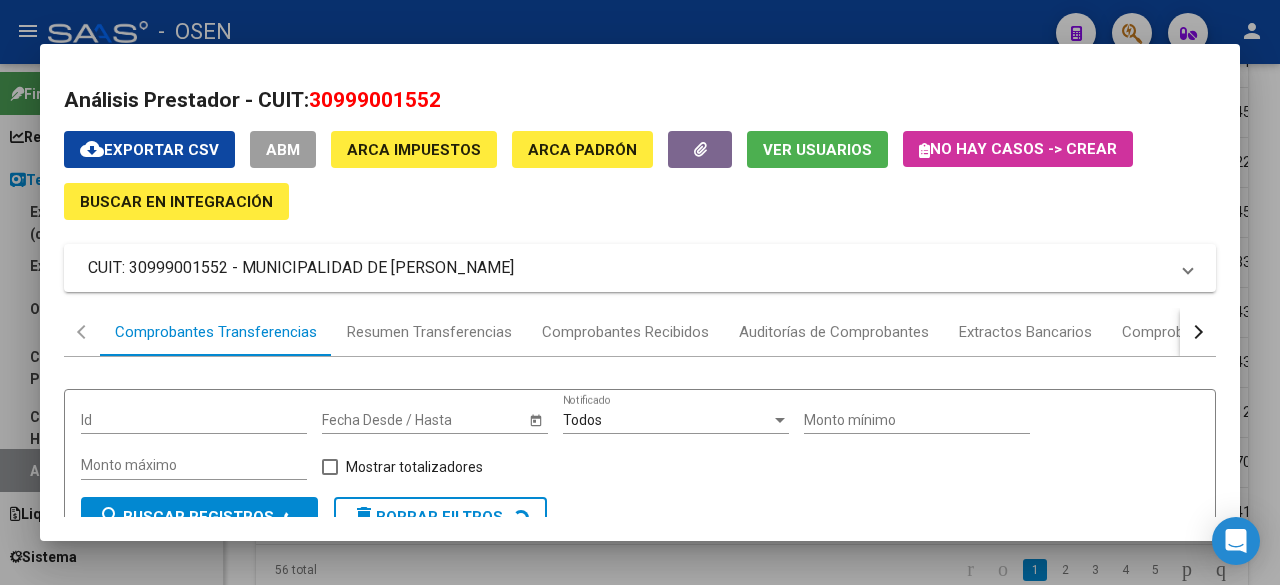 click at bounding box center (640, 292) 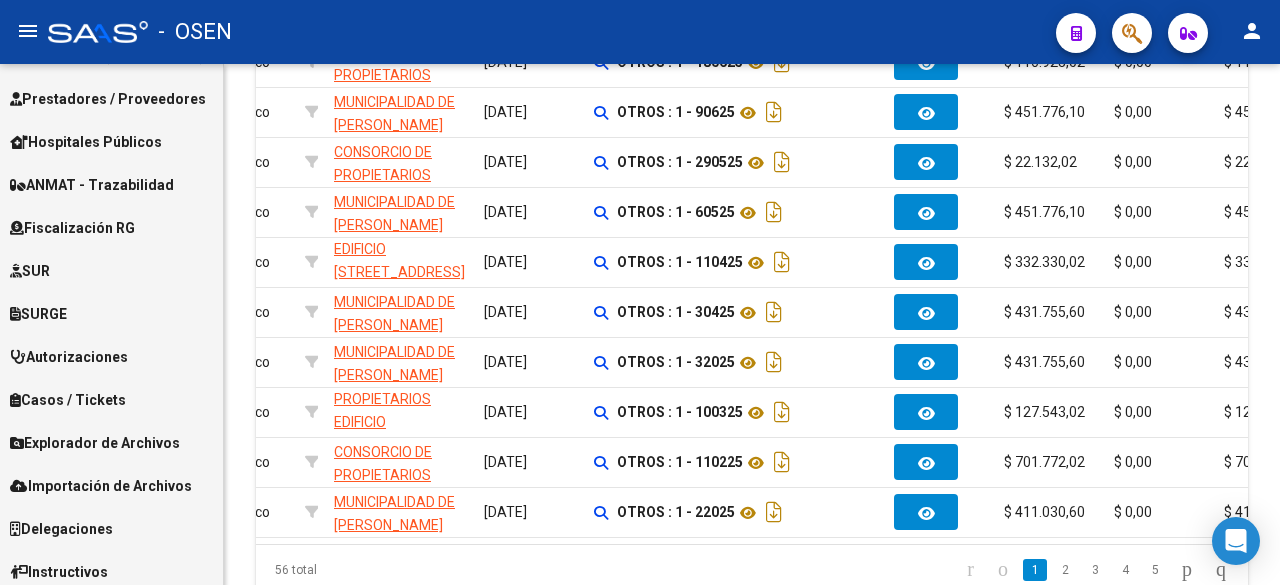 scroll, scrollTop: 595, scrollLeft: 0, axis: vertical 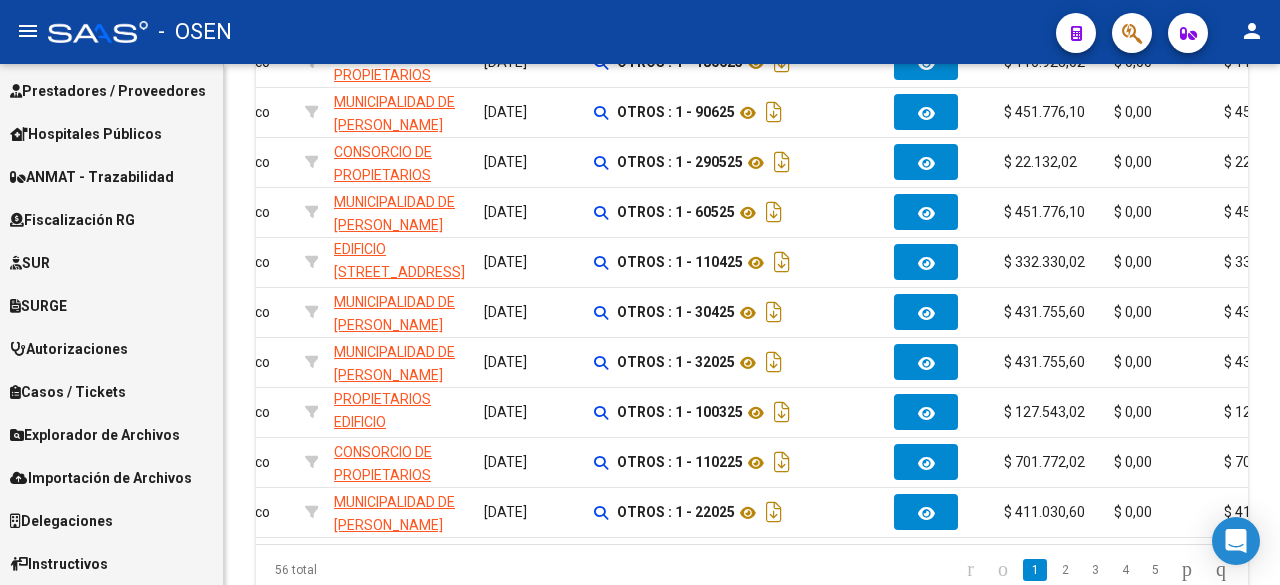 click on "Prestadores / Proveedores" at bounding box center (108, 91) 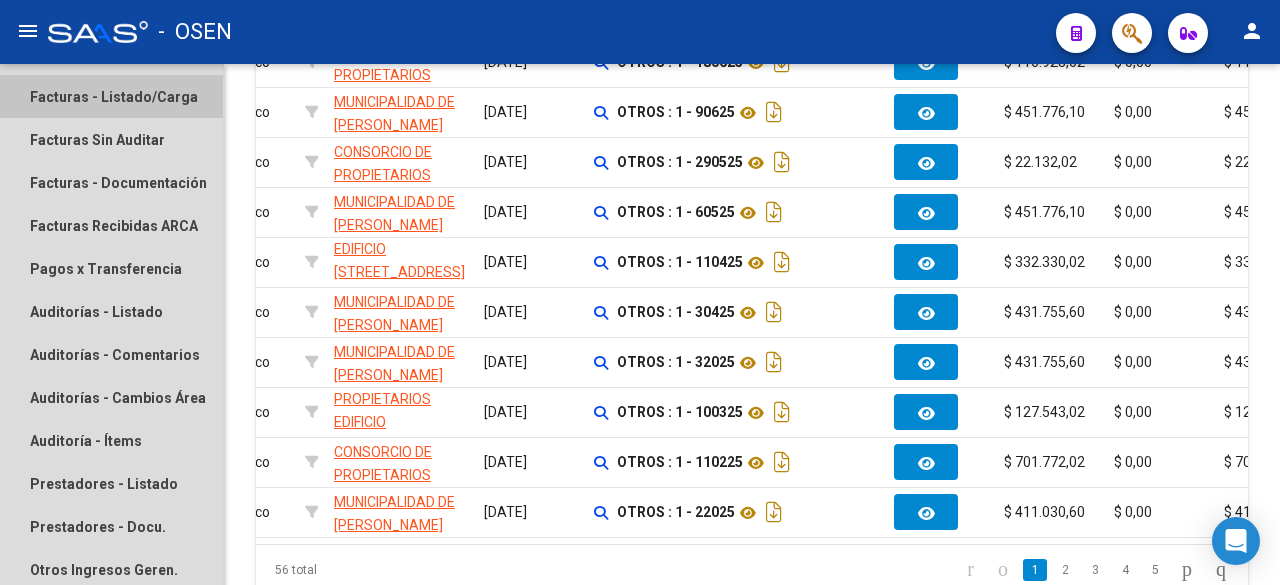 scroll, scrollTop: 304, scrollLeft: 0, axis: vertical 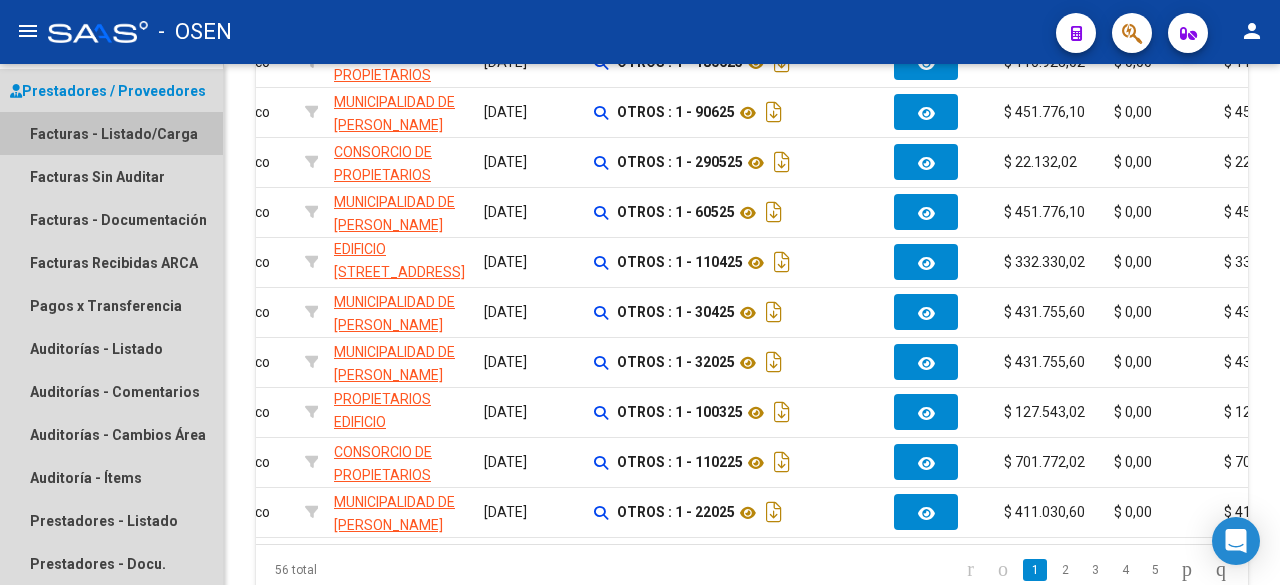 click on "Facturas - Listado/Carga" at bounding box center (111, 133) 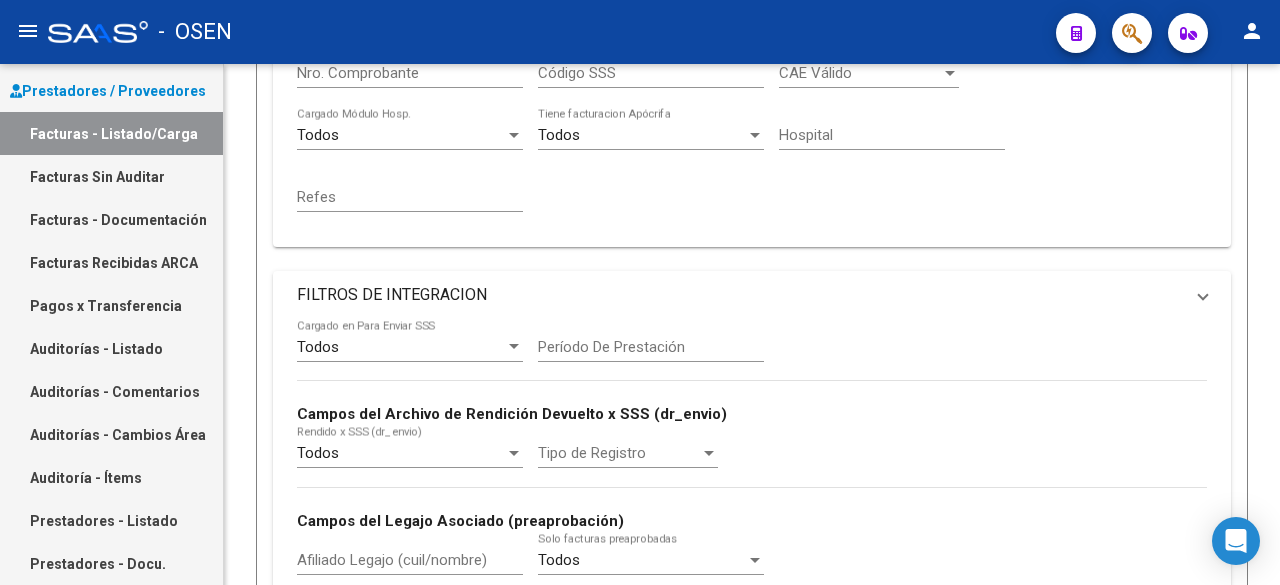 scroll, scrollTop: 0, scrollLeft: 0, axis: both 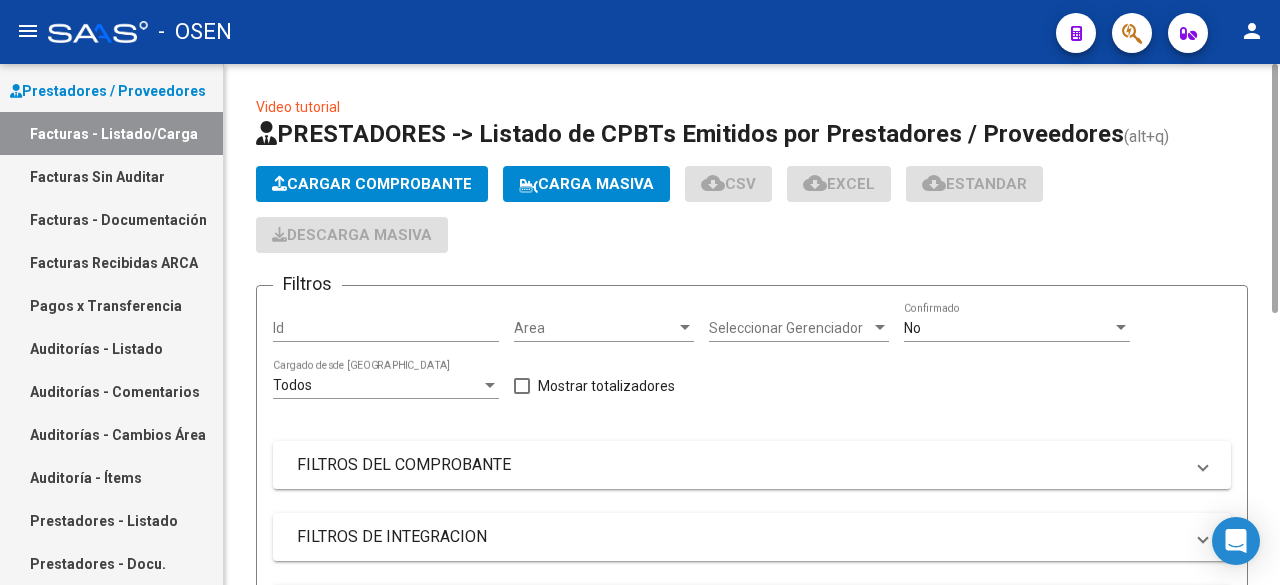 click on "Video tutorial   PRESTADORES -> Listado de CPBTs Emitidos por Prestadores / Proveedores (alt+q)   Cargar Comprobante
Carga Masiva  cloud_download  CSV  cloud_download  EXCEL  cloud_download  Estandar   Descarga Masiva
Filtros Id Area Area Seleccionar Gerenciador Seleccionar Gerenciador No  Confirmado Todos  Cargado desde Masivo   Mostrar totalizadores   FILTROS DEL COMPROBANTE  Comprobante Tipo Comprobante Tipo Start date – Fec. Comprobante Desde / Hasta Días Emisión Desde(cant. días) Días Emisión Hasta(cant. días) CUIT / Razón Social Pto. Venta Nro. Comprobante Código SSS CAE Válido CAE Válido Todos  Cargado Módulo Hosp. Todos  Tiene facturacion Apócrifa Hospital Refes  FILTROS DE INTEGRACION  Todos  Cargado en Para Enviar SSS Período De Prestación Campos del Archivo de Rendición Devuelto x SSS (dr_envio) Todos  Rendido x SSS (dr_envio) Tipo de Registro Tipo de Registro Período Presentación Período Presentación Campos del Legajo Asociado (preaprobación) Todos   MAS FILTROS  –" 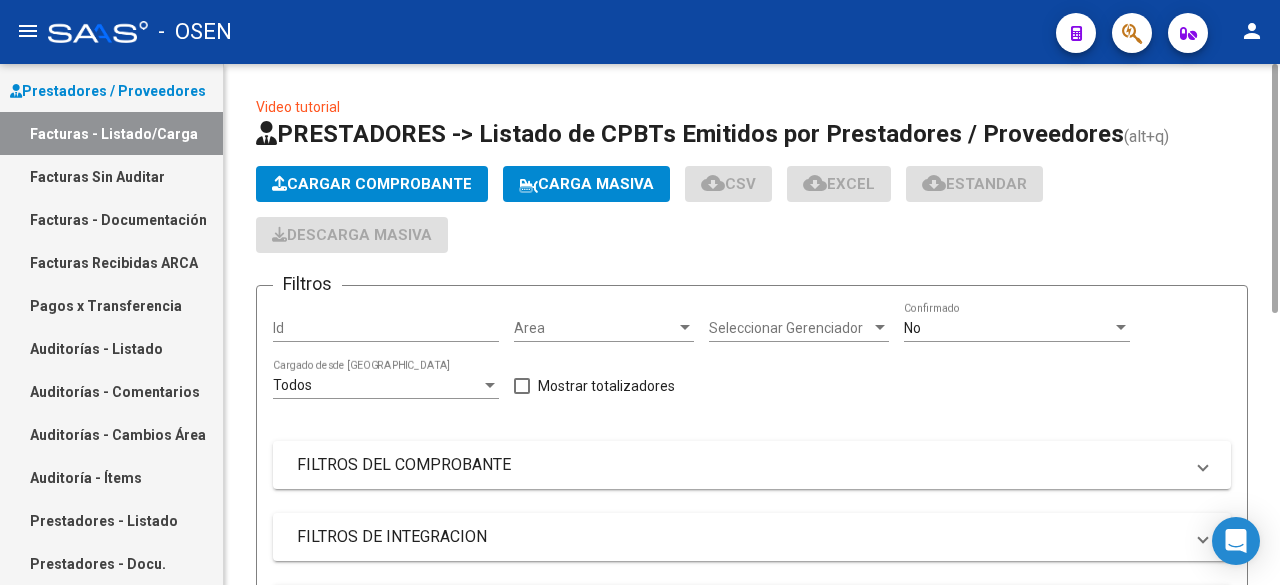 click on "Cargar Comprobante" 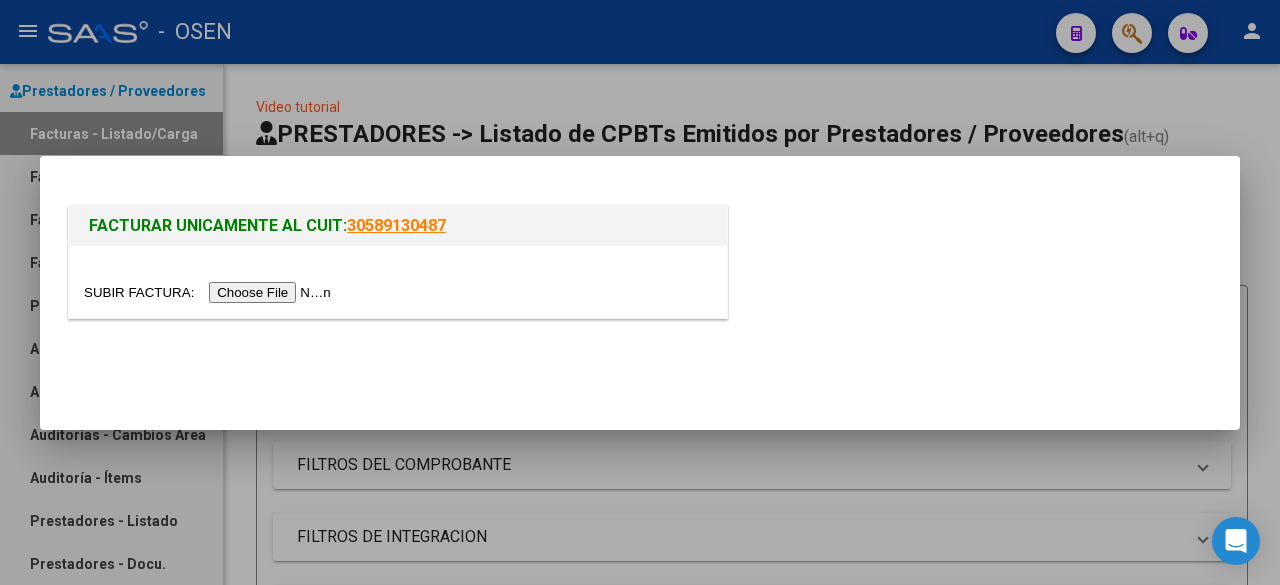 click at bounding box center [210, 292] 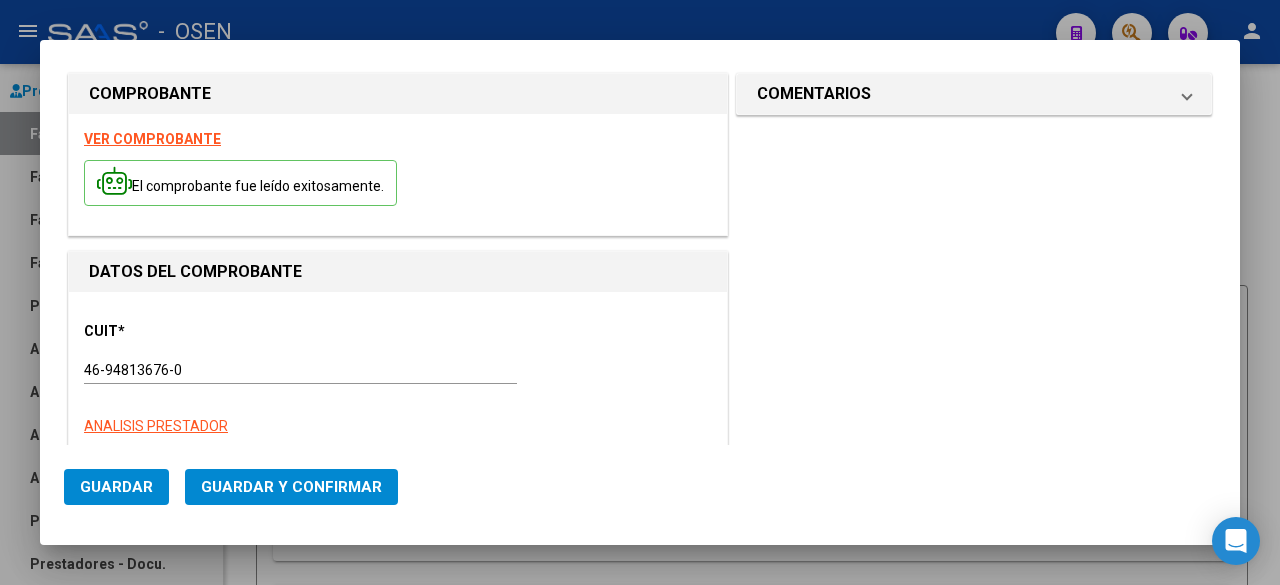 scroll, scrollTop: 0, scrollLeft: 0, axis: both 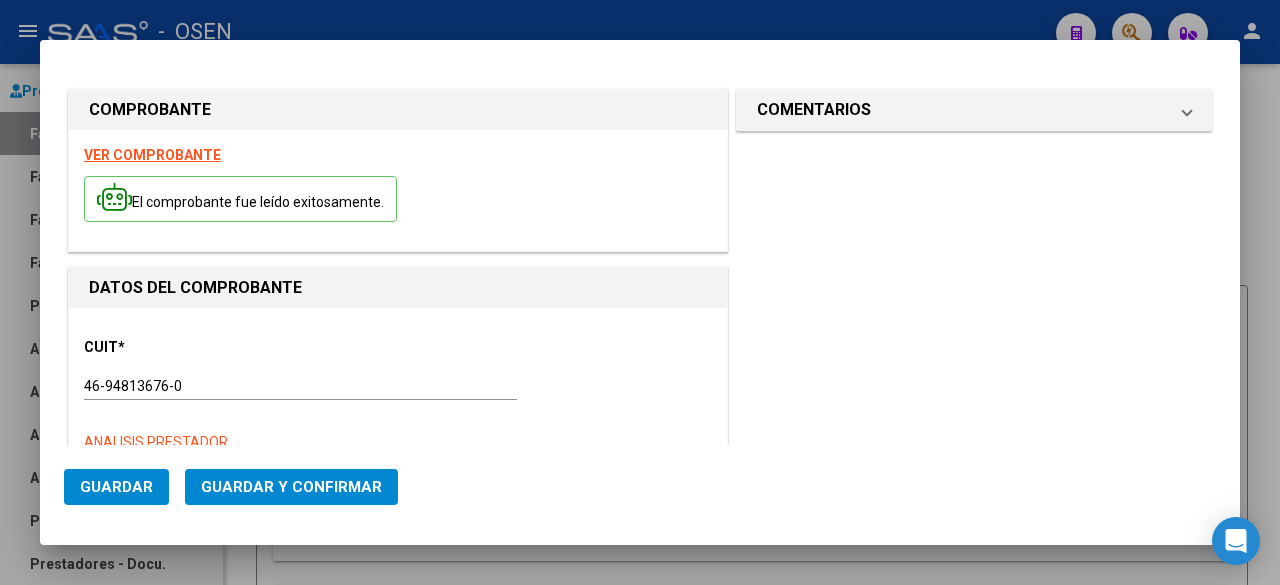 drag, startPoint x: 205, startPoint y: 395, endPoint x: 193, endPoint y: 392, distance: 12.369317 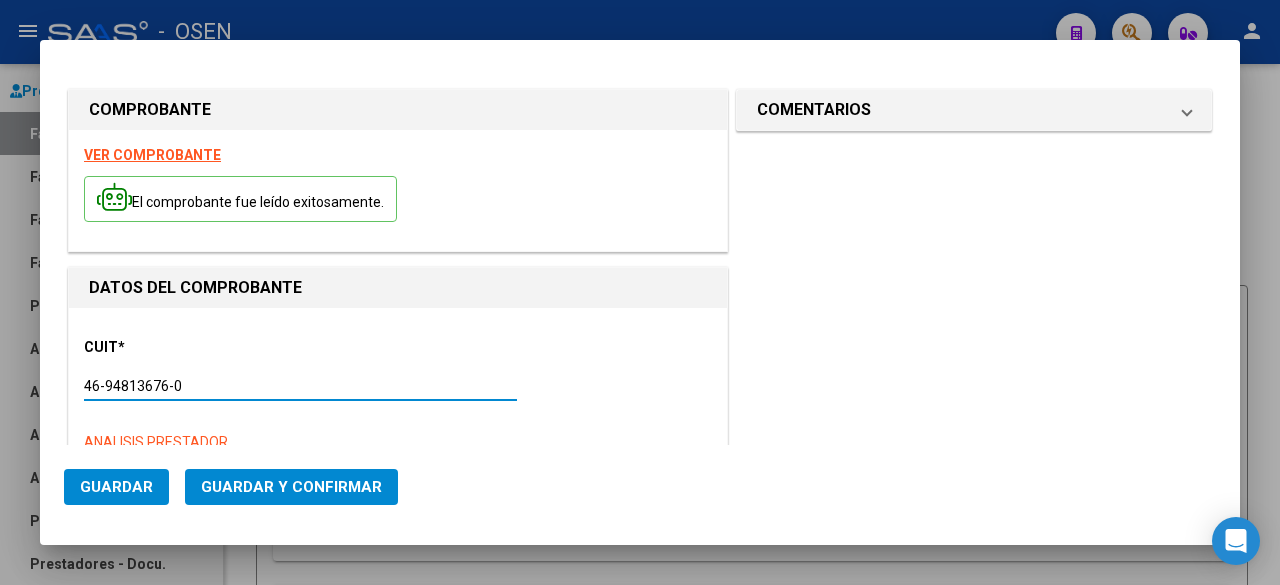 drag, startPoint x: 219, startPoint y: 379, endPoint x: -112, endPoint y: 379, distance: 331 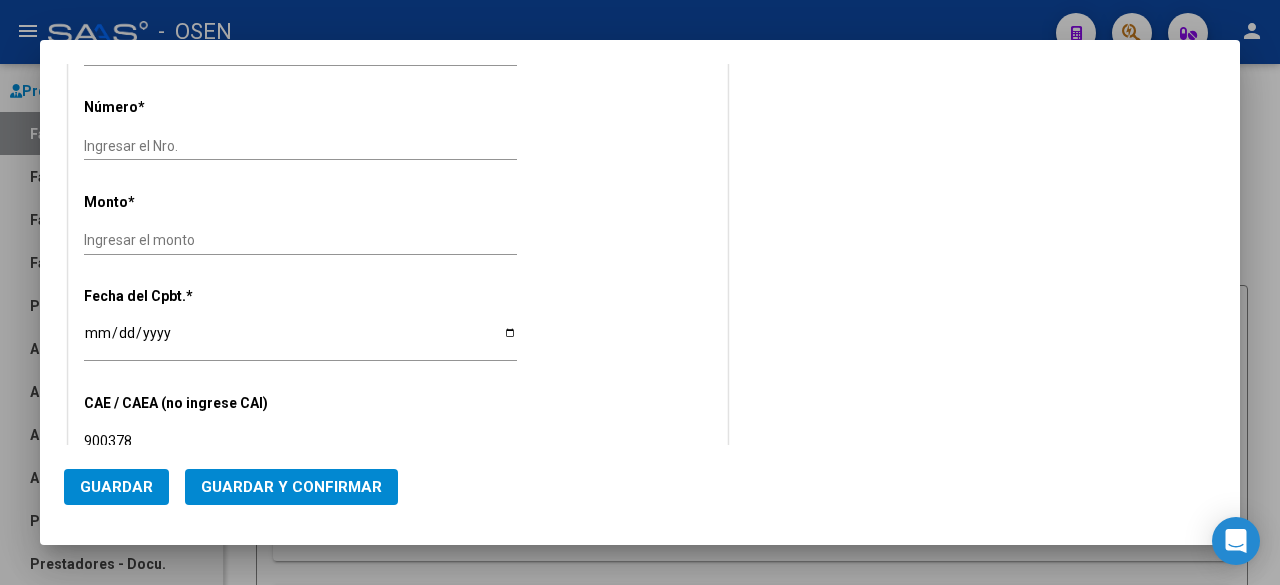 scroll, scrollTop: 0, scrollLeft: 0, axis: both 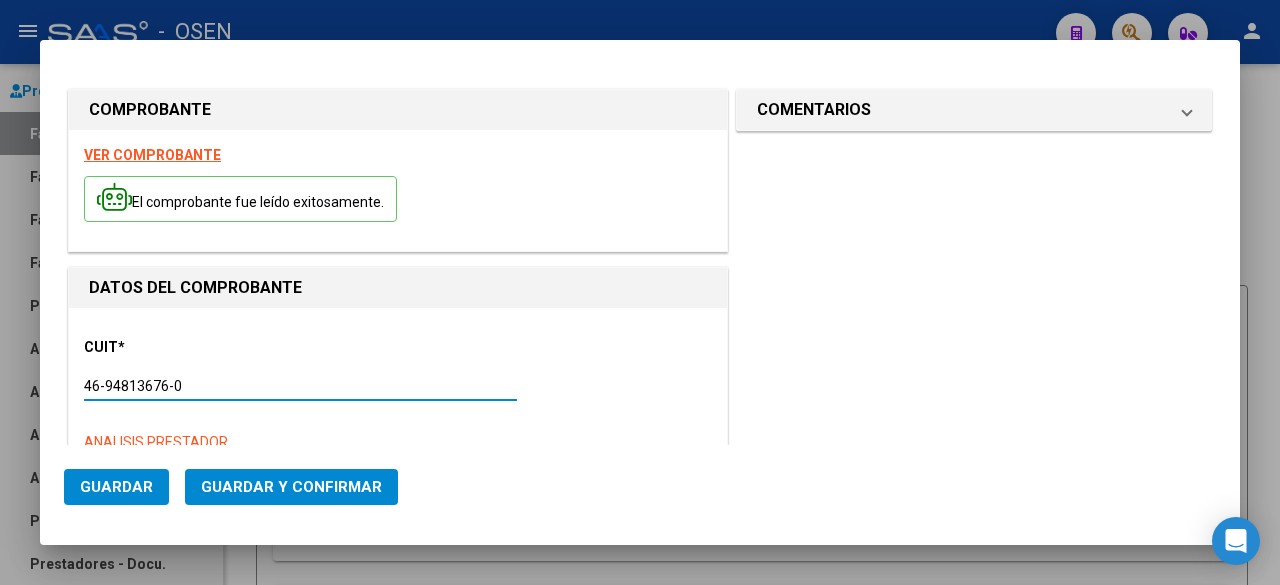 paste on "30-99900155-2" 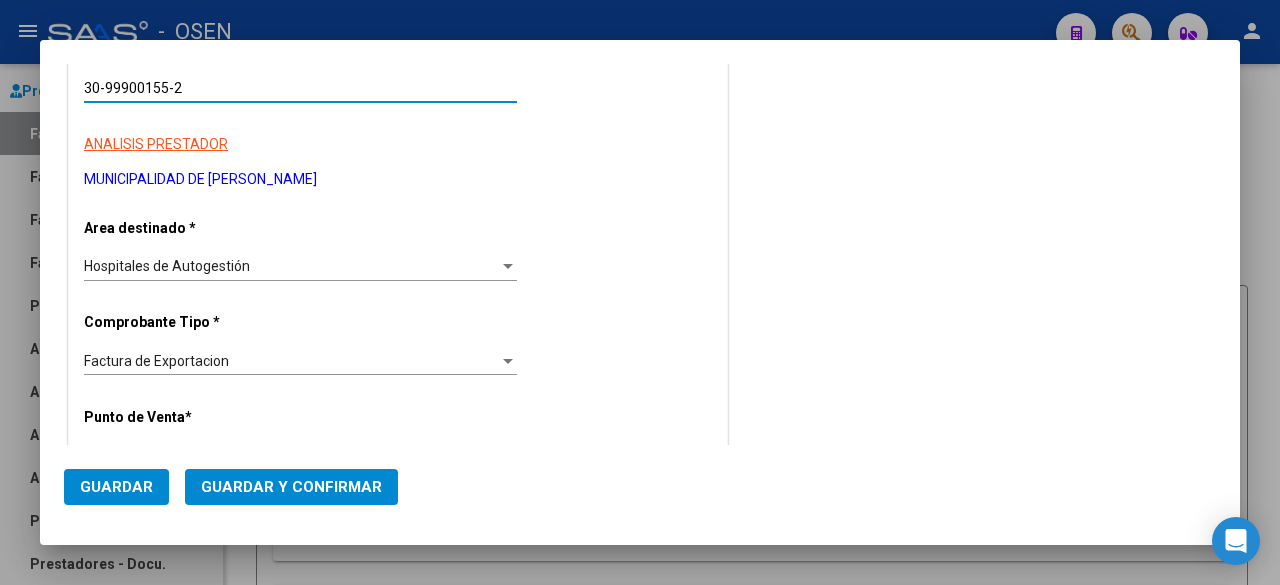 scroll, scrollTop: 333, scrollLeft: 0, axis: vertical 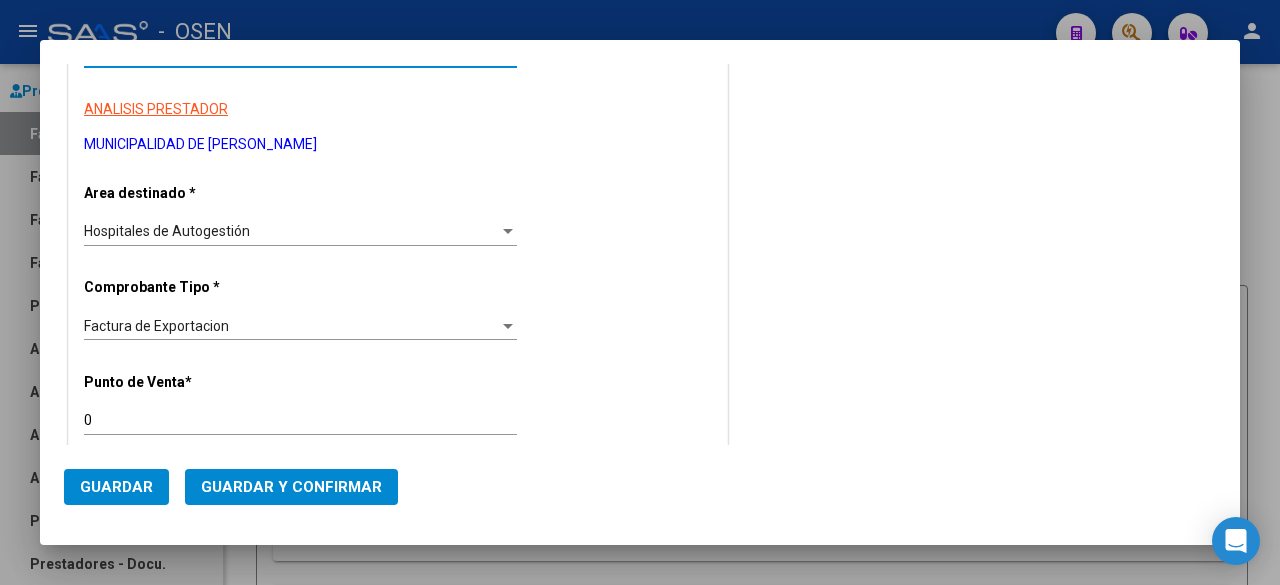 type on "30-99900155-2" 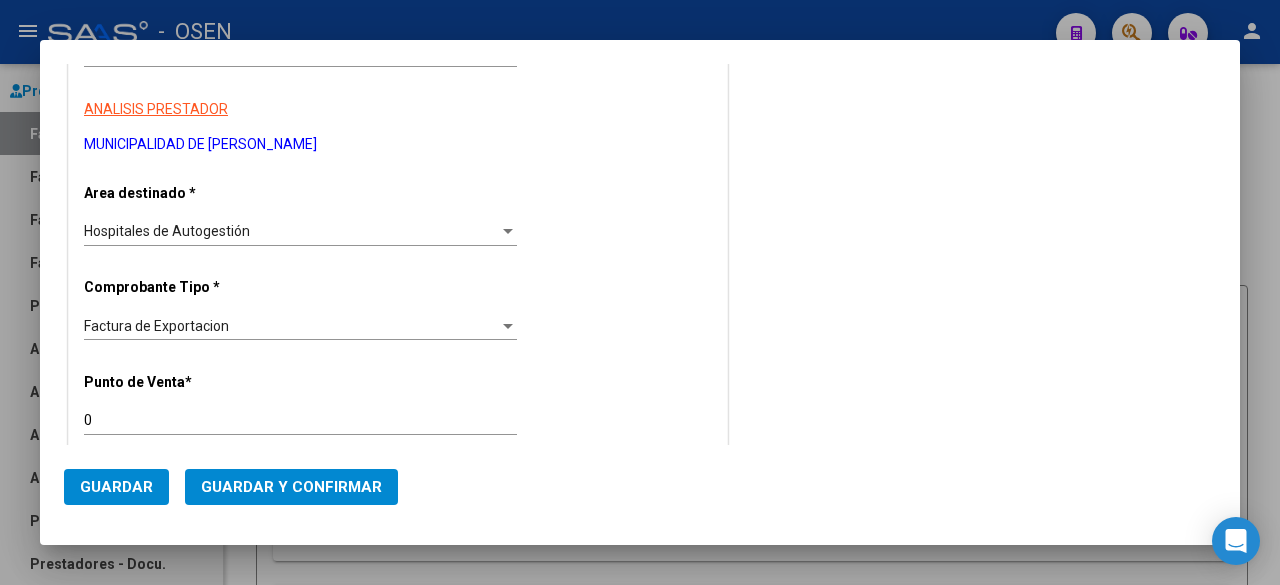 click on "Hospitales de Autogestión Seleccionar Area" at bounding box center [300, 232] 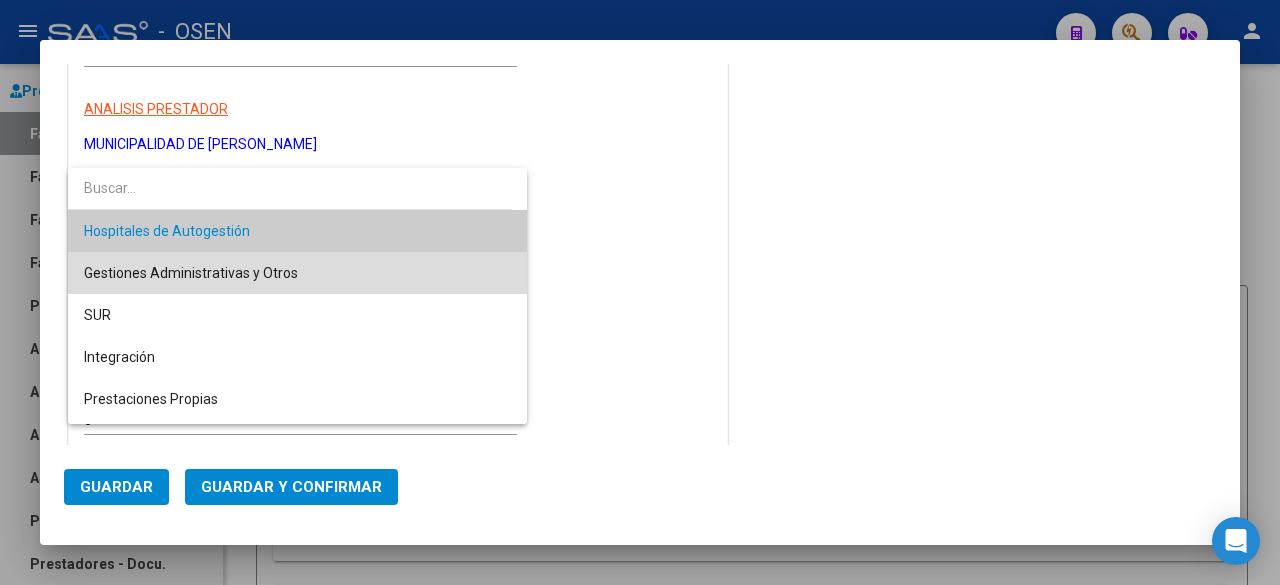 click on "Gestiones Administrativas y Otros" at bounding box center [297, 273] 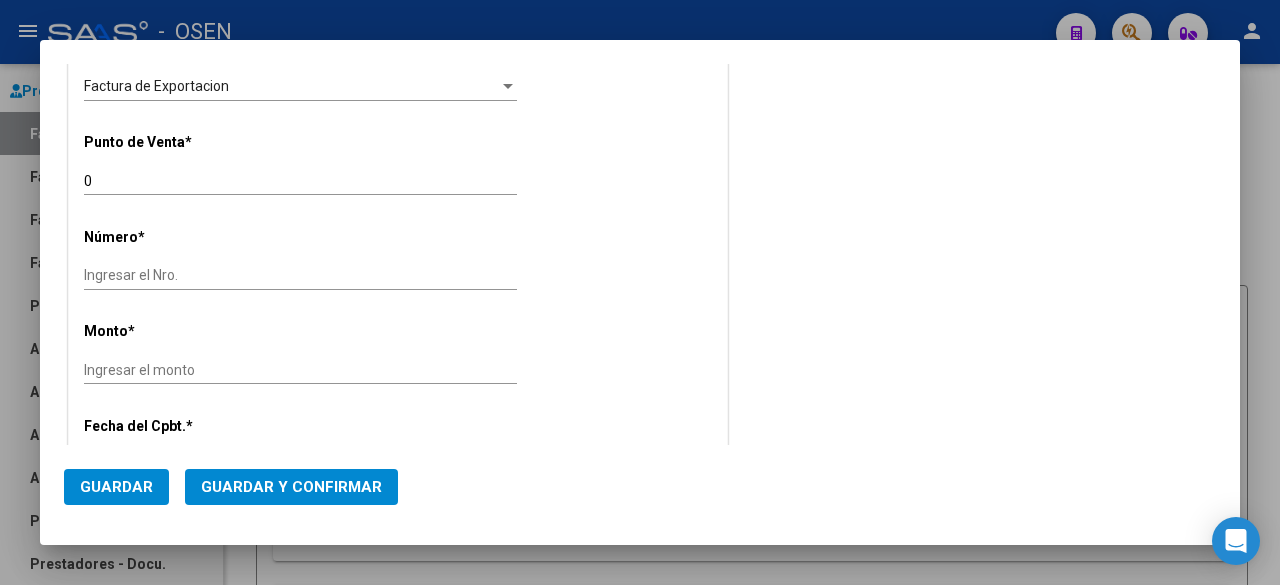 scroll, scrollTop: 333, scrollLeft: 0, axis: vertical 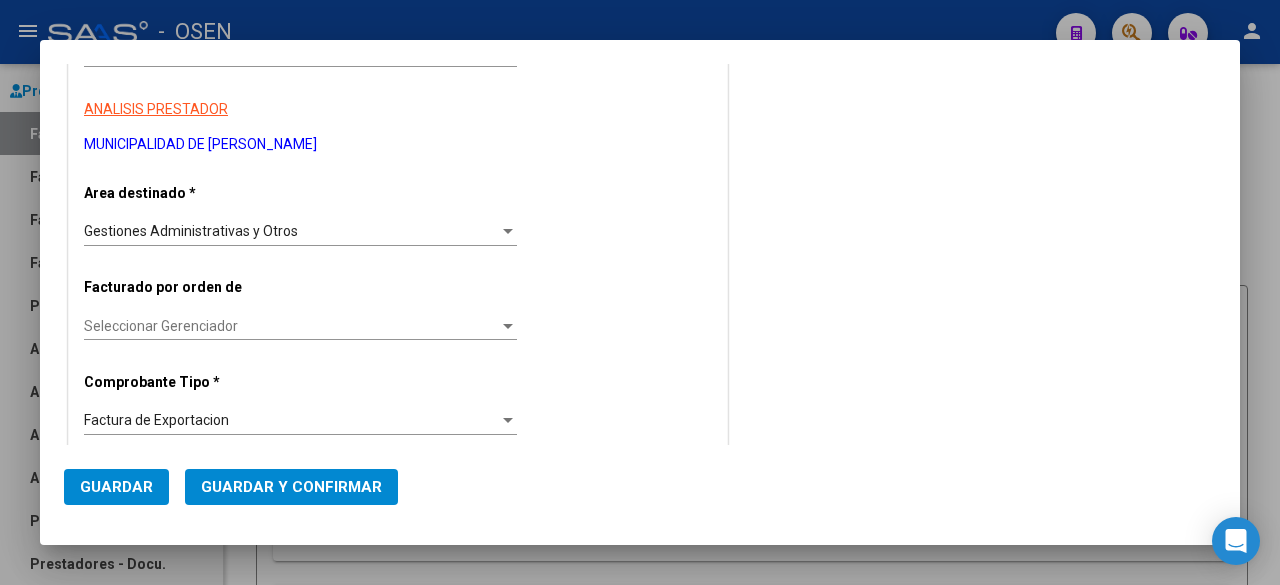 click on "Gestiones Administrativas y Otros Seleccionar Area" at bounding box center (300, 232) 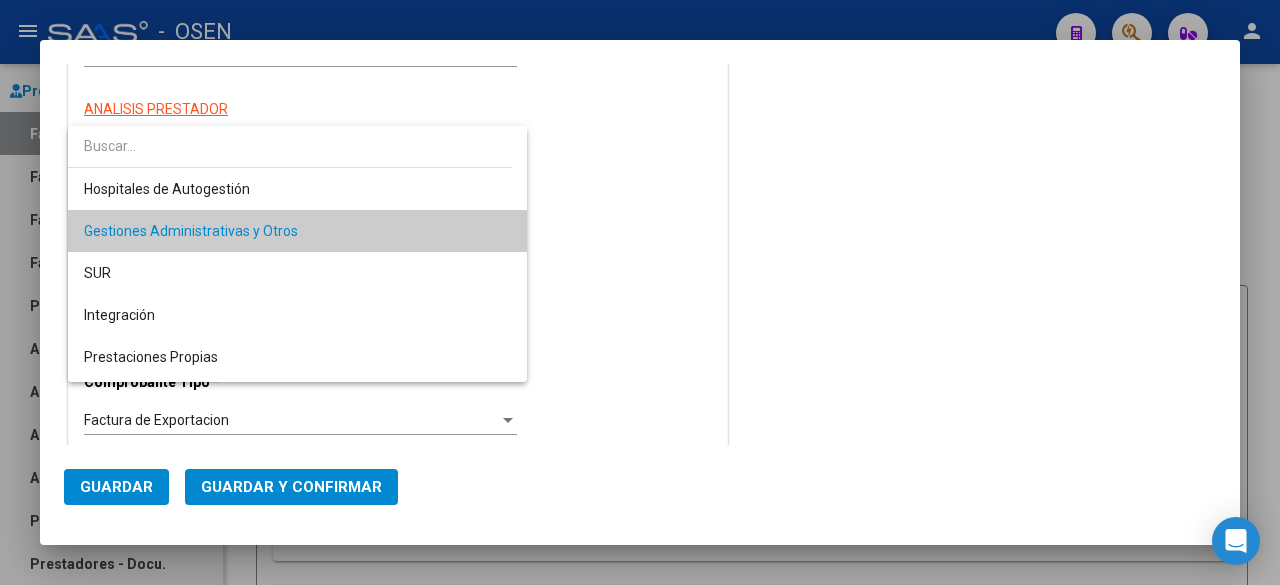 type on "E" 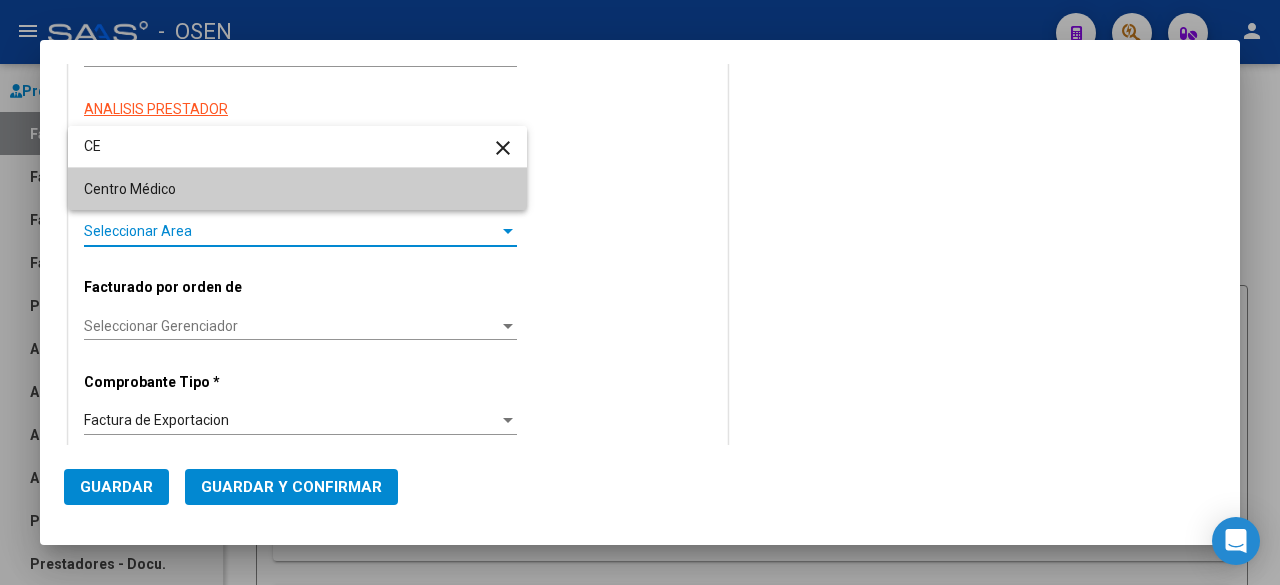 type on "CE" 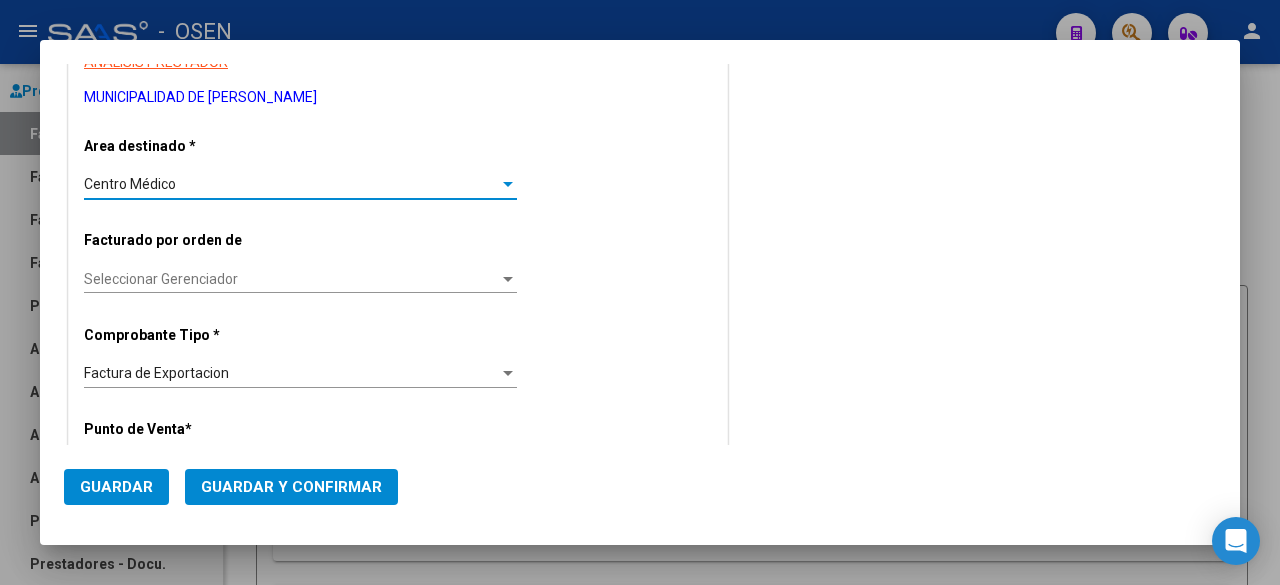 scroll, scrollTop: 333, scrollLeft: 0, axis: vertical 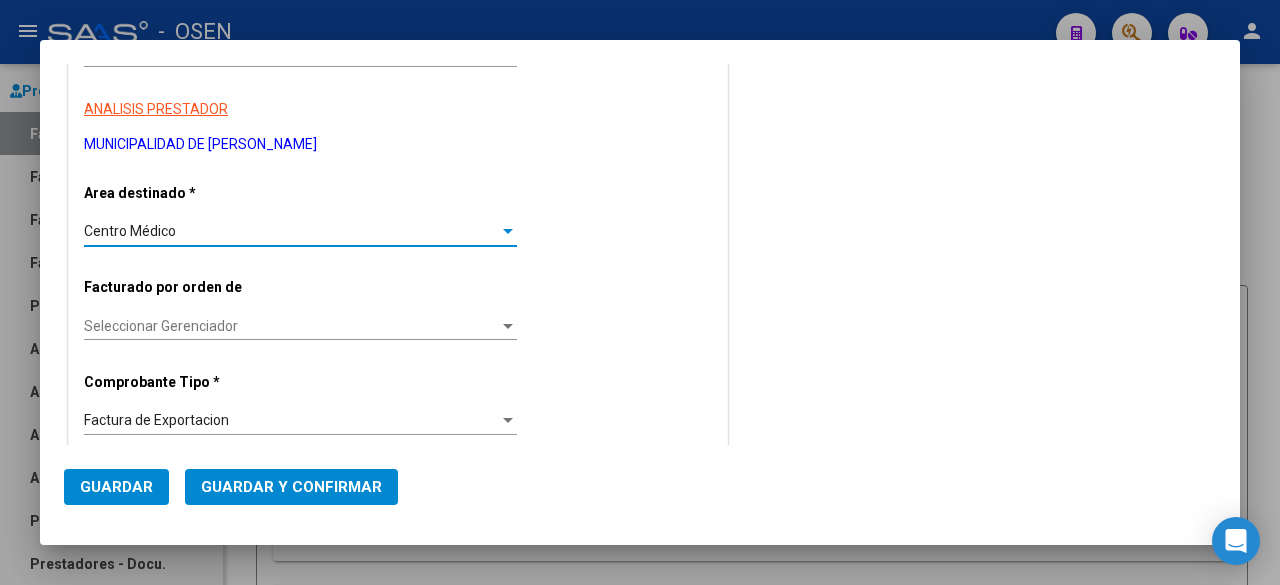 click on "Factura de Exportacion" at bounding box center (291, 420) 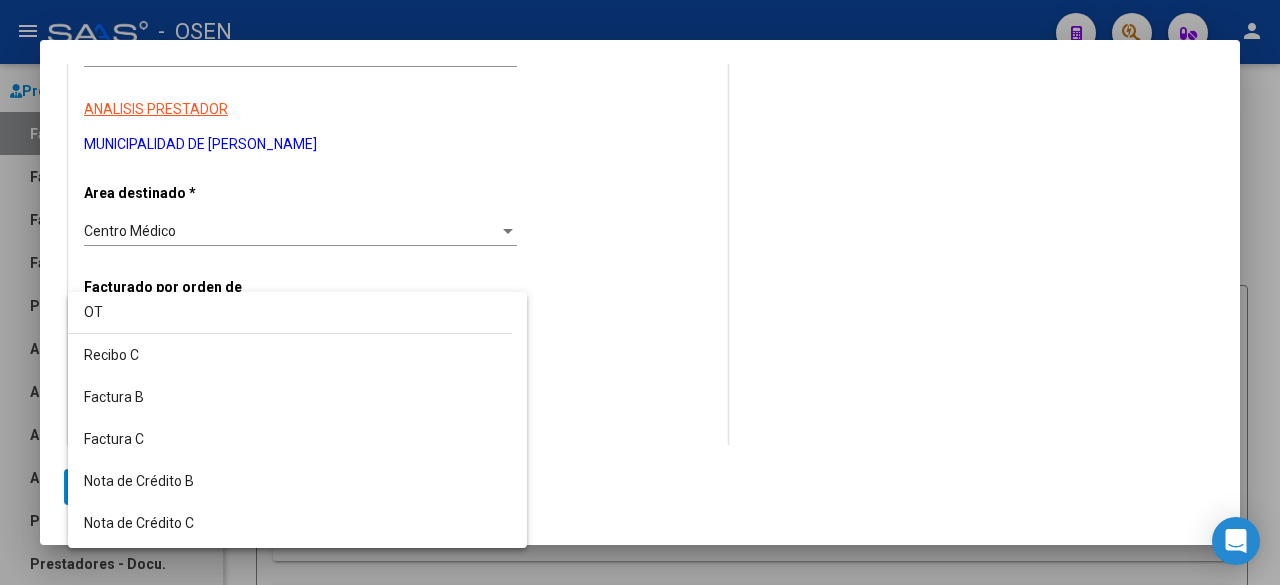 scroll, scrollTop: 0, scrollLeft: 0, axis: both 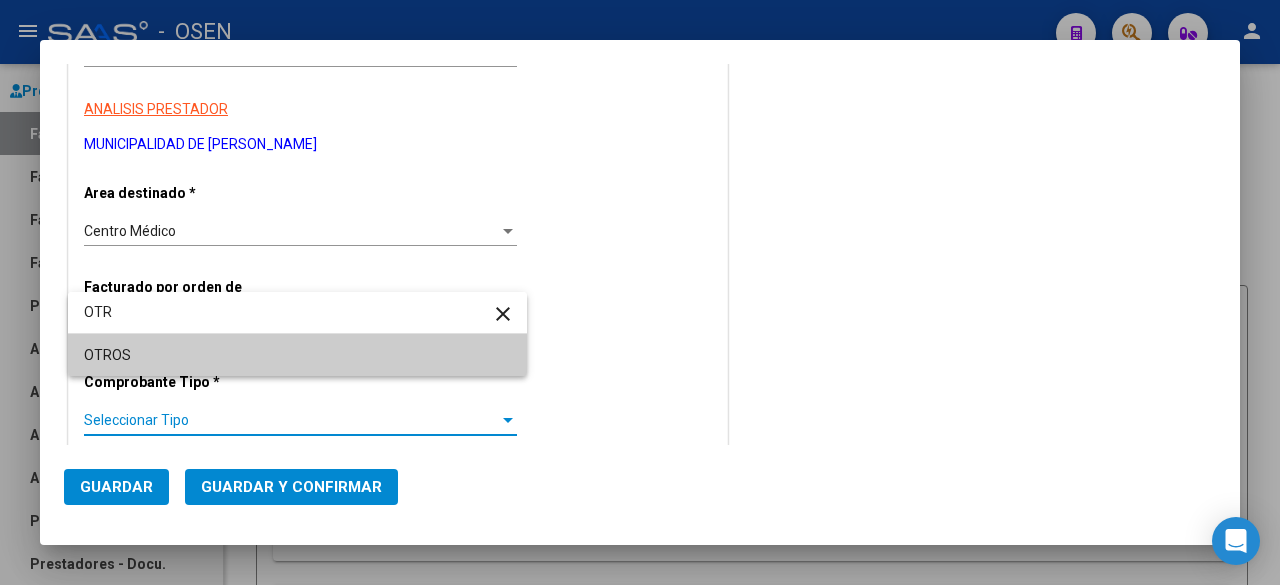 type on "OTR" 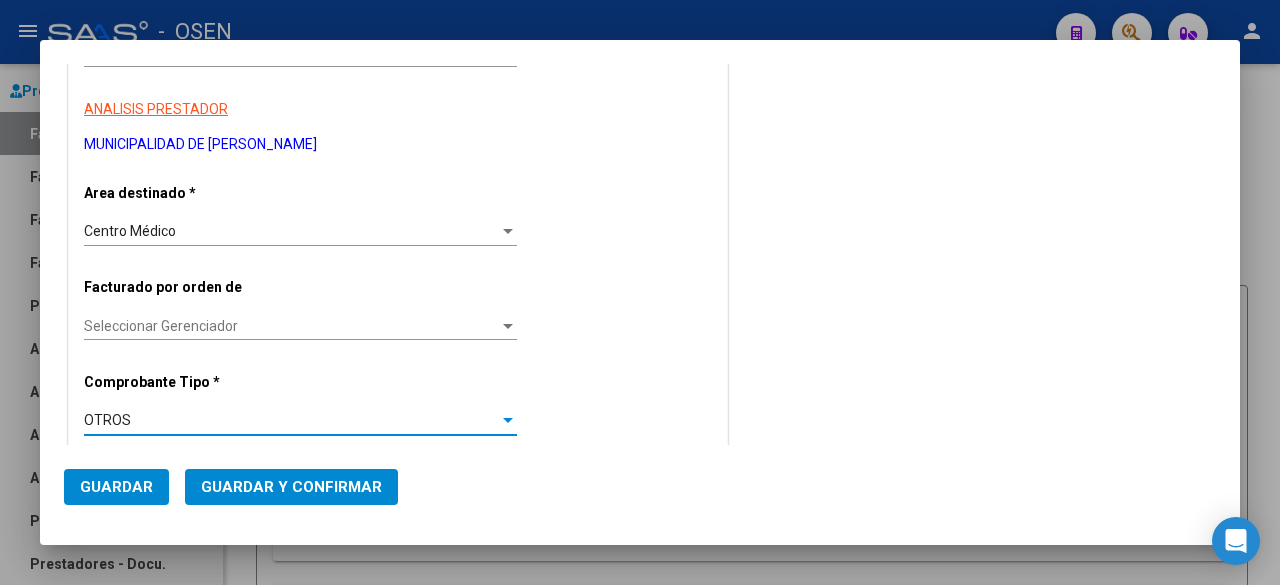 scroll, scrollTop: 667, scrollLeft: 0, axis: vertical 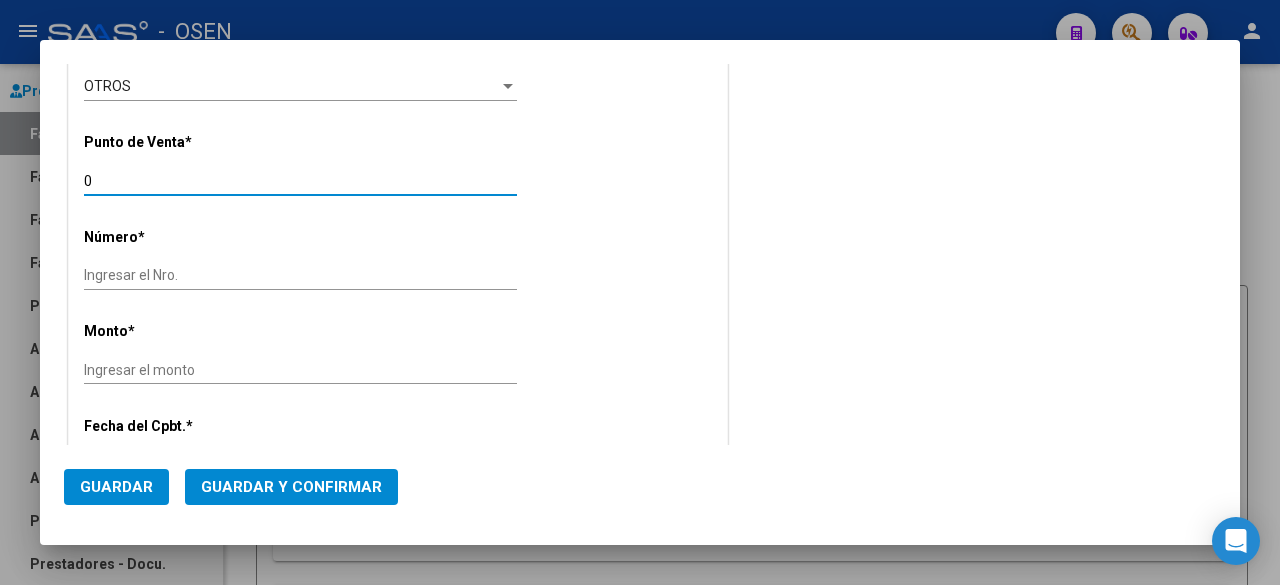 drag, startPoint x: 196, startPoint y: 178, endPoint x: -245, endPoint y: 136, distance: 442.99548 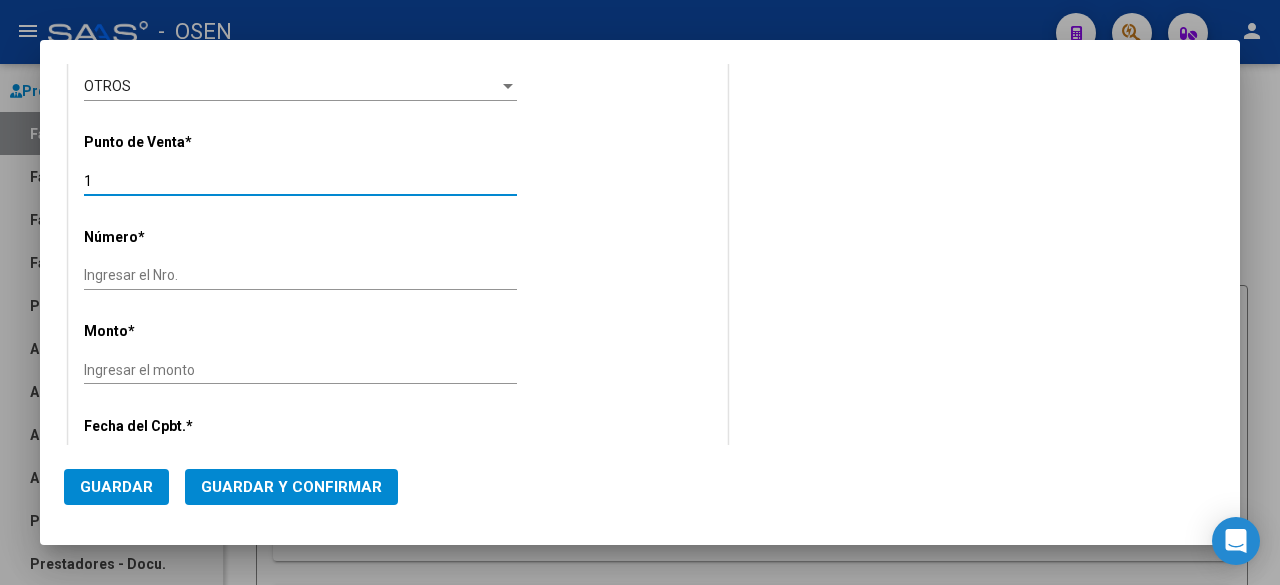 type on "1" 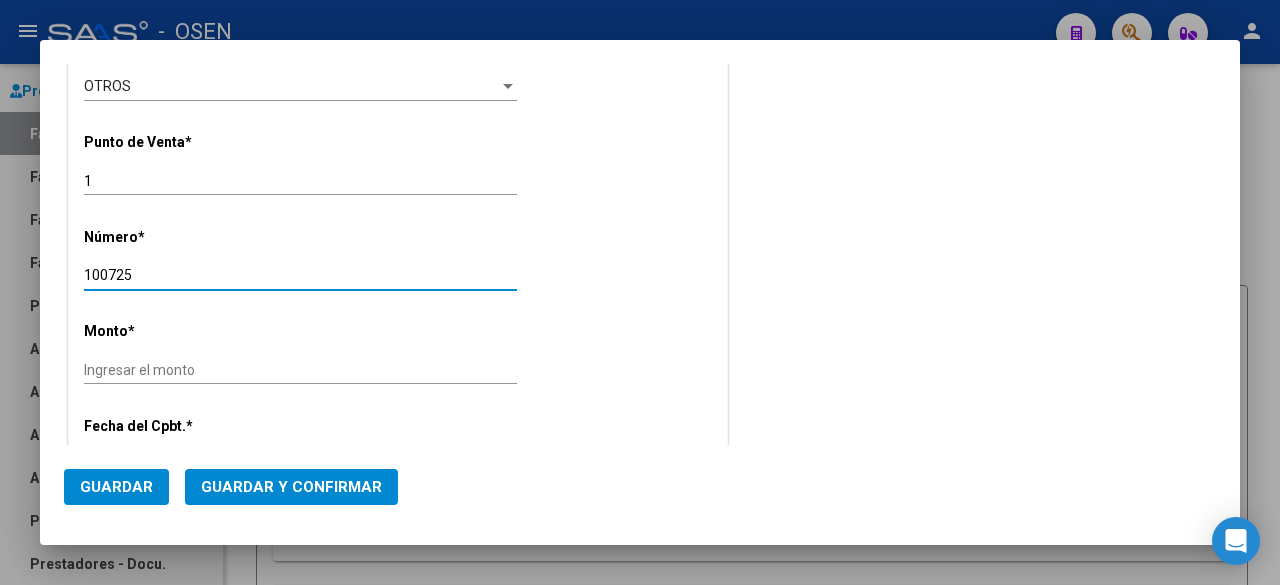 type on "100725" 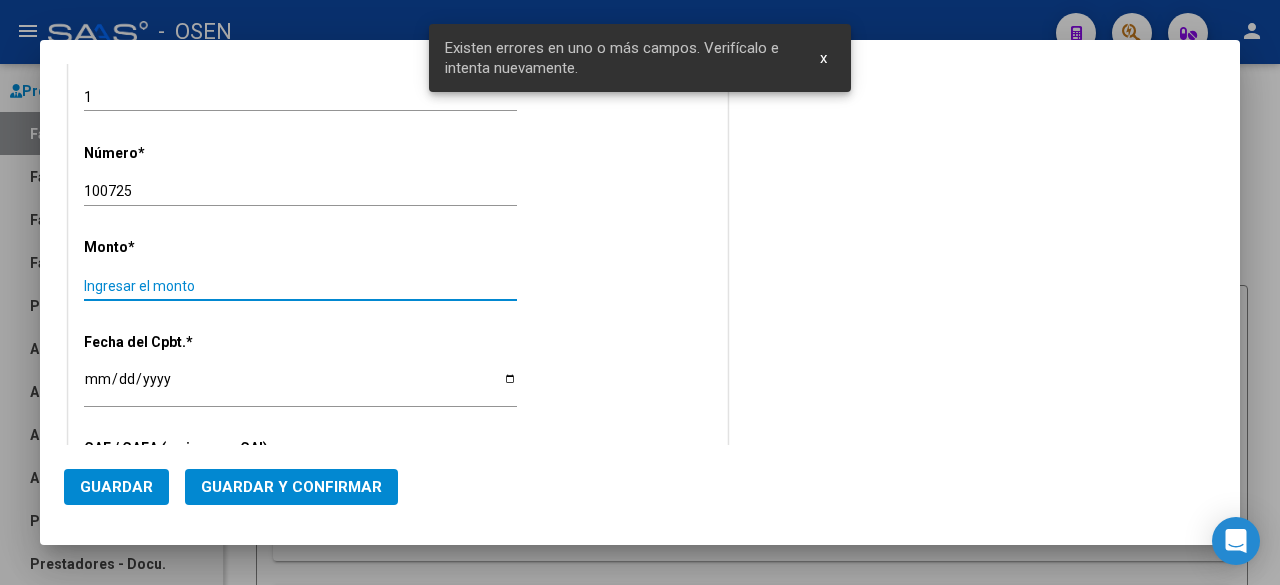 scroll, scrollTop: 774, scrollLeft: 0, axis: vertical 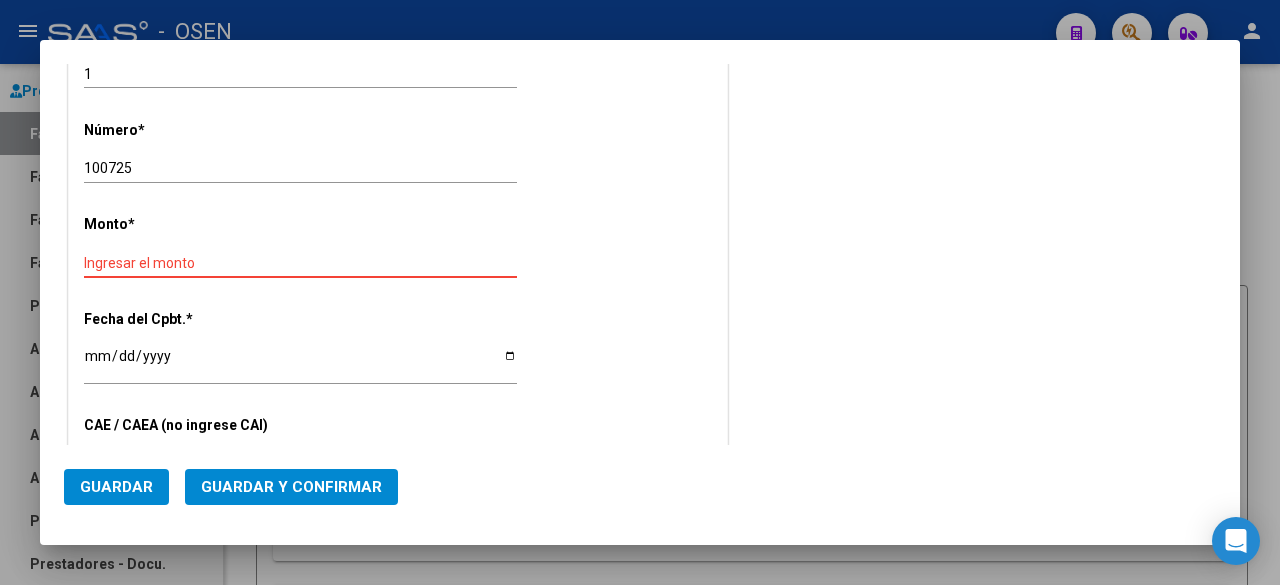 paste on "$481,367.60" 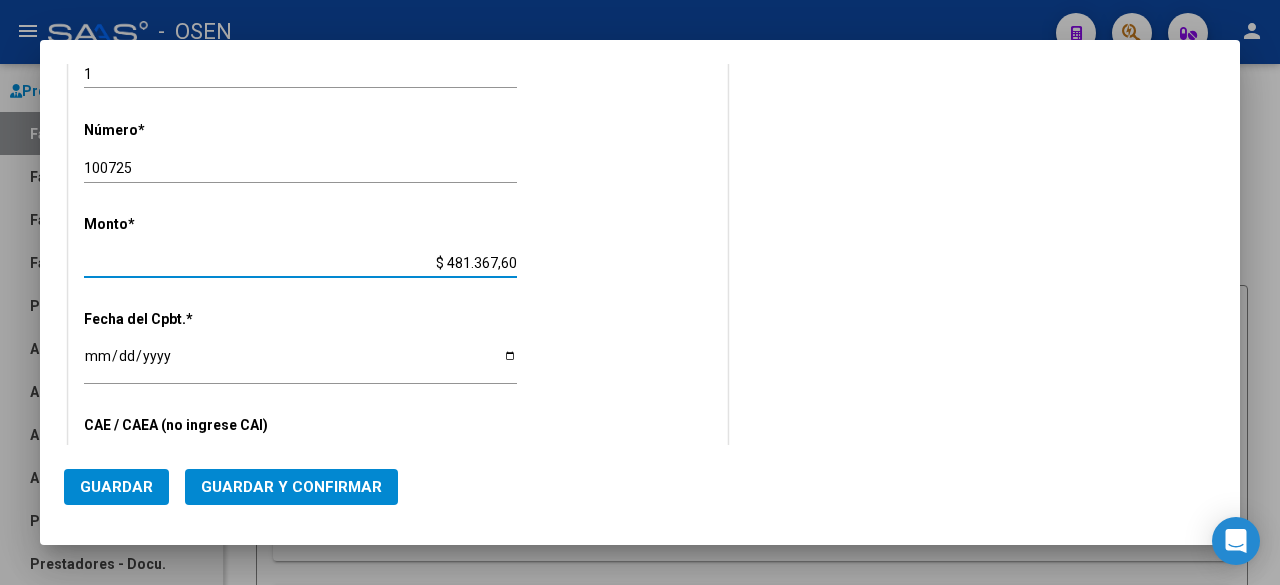 type on "$ 481.367,60" 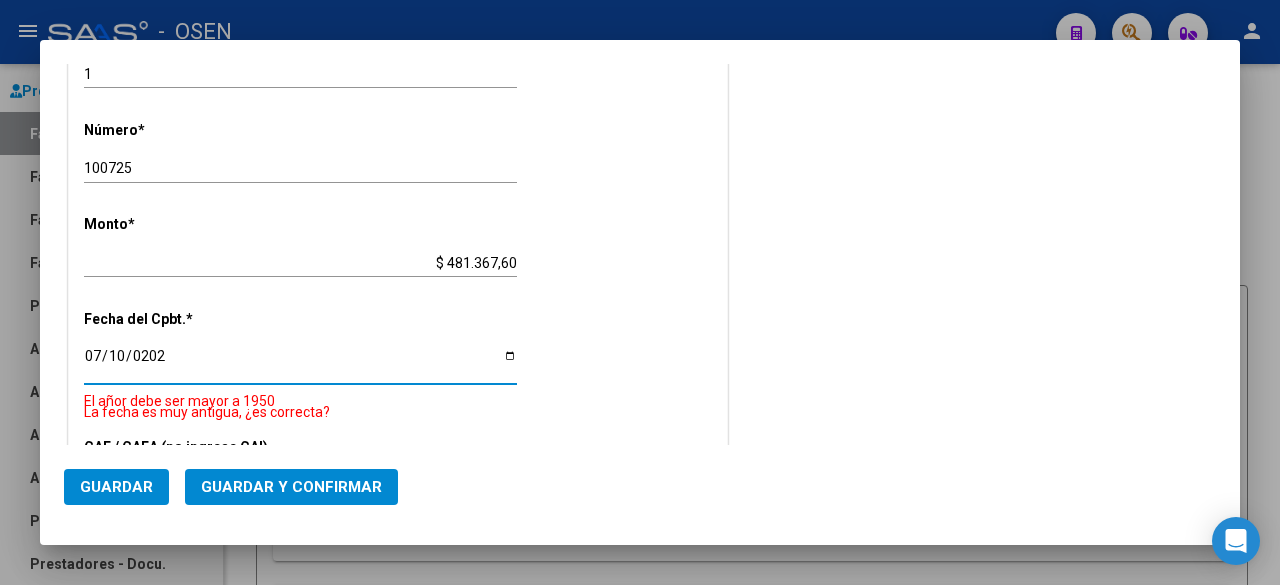 type on "2025-07-10" 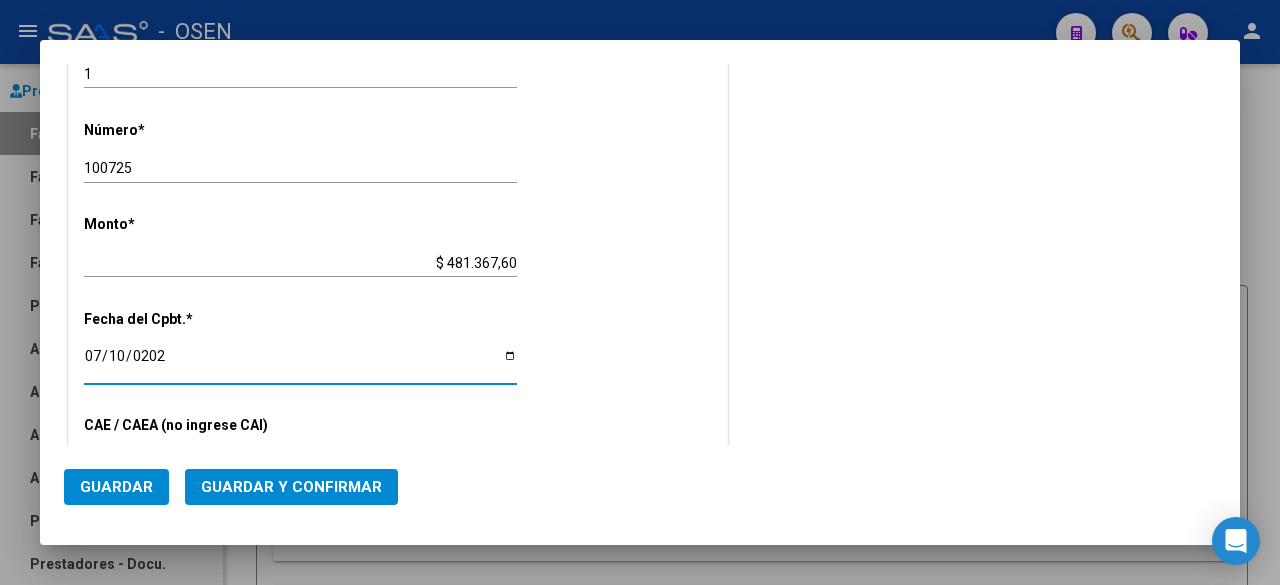 click on "Guardar y Confirmar" 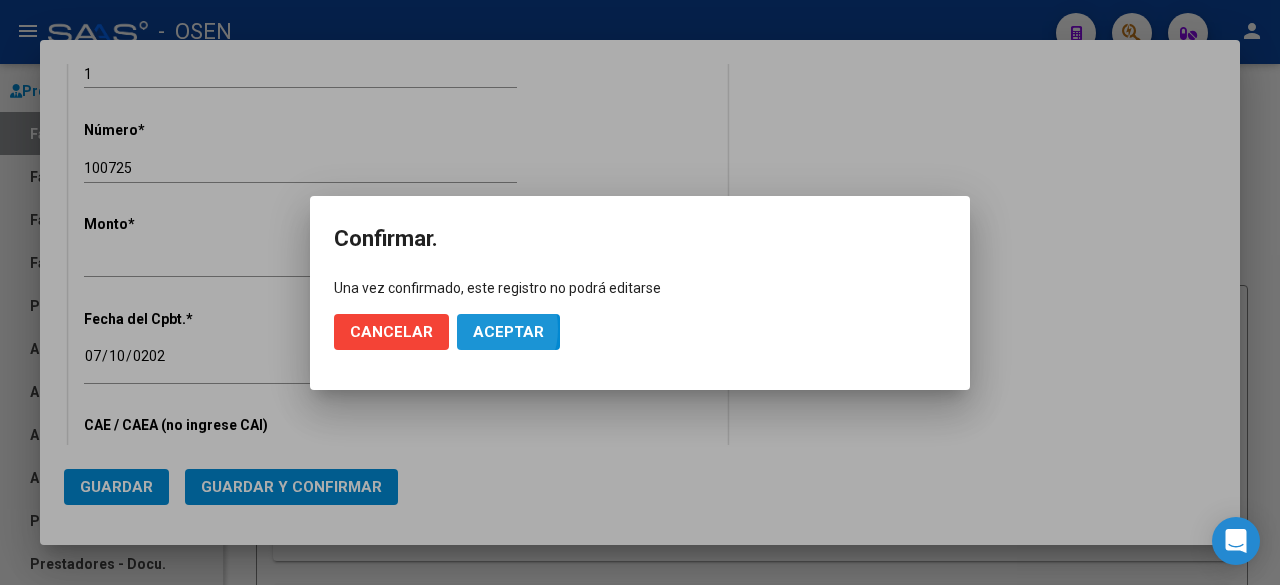click on "Aceptar" 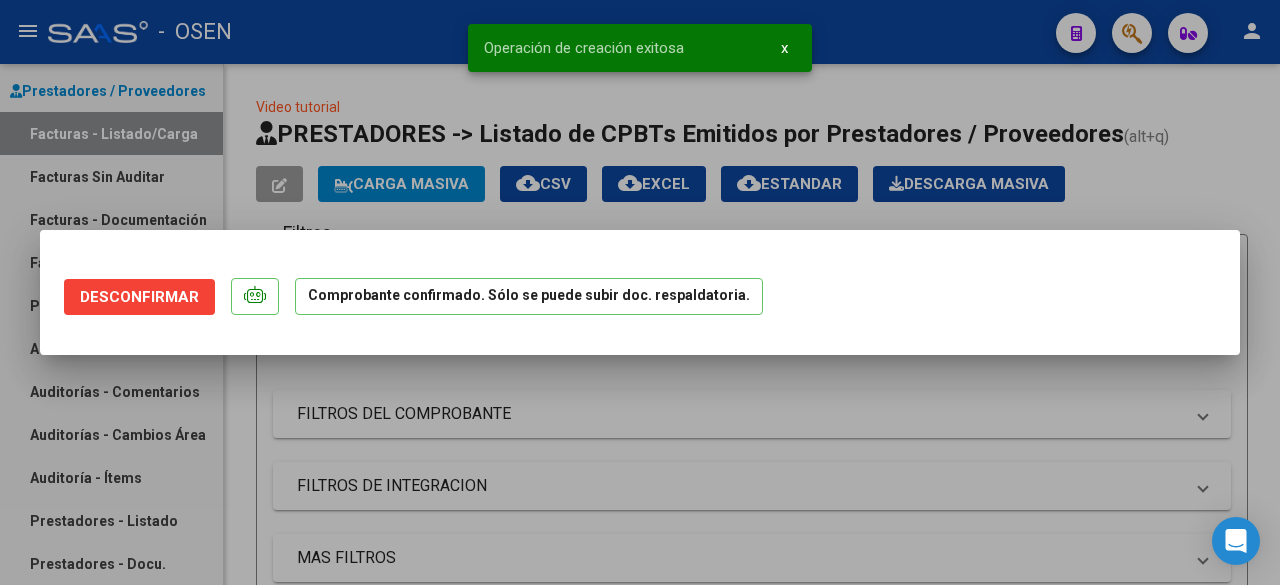 scroll, scrollTop: 0, scrollLeft: 0, axis: both 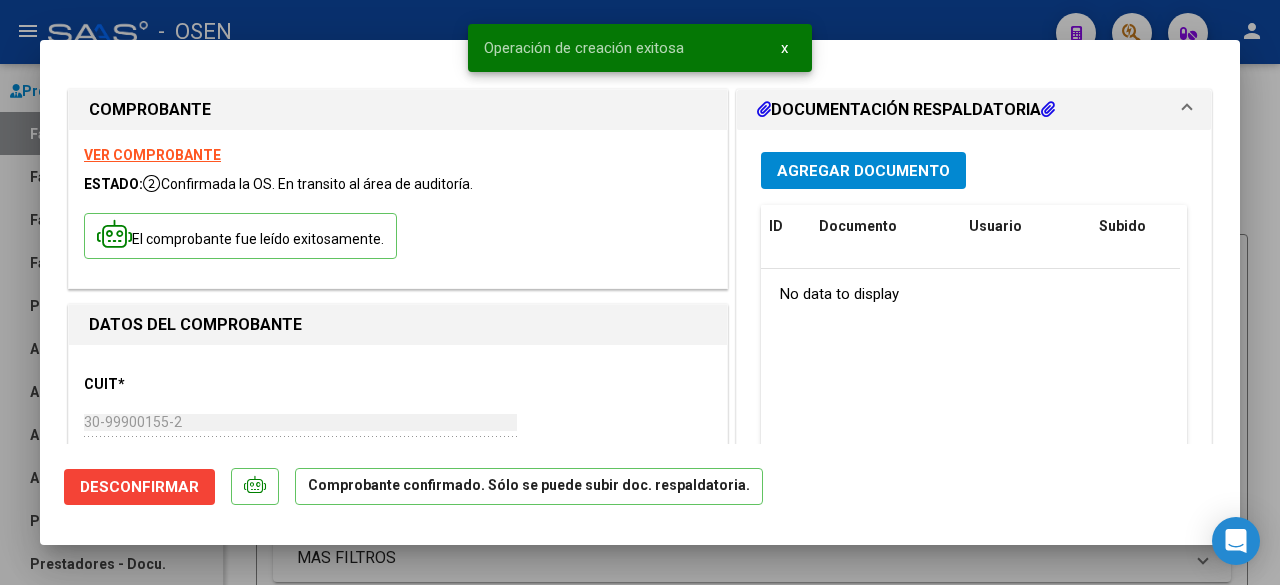 click on "COMPROBANTE VER COMPROBANTE       ESTADO:   Confirmada la OS. En transito al área de auditoría.     El comprobante fue leído exitosamente.  DATOS DEL COMPROBANTE CUIT  *   30-99900155-2 Ingresar CUIT  ANALISIS PRESTADOR  MUNICIPALIDAD DE LOMAS DE ZAMORA  ARCA Padrón ARCA Padrón  Area destinado * Centro Médico Seleccionar Area  Facturado por orden de  Seleccionar Gerenciador Seleccionar Gerenciador  Comprobante Tipo * OTROS Seleccionar Tipo Punto de Venta  *   1 Ingresar el Nro.  Número  *   100725 Ingresar el Nro.  Monto  *   $ 481.367,60 Ingresar el monto  Fecha del Cpbt.  *   2025-07-10 Ingresar la fecha  CAE / CAEA (no ingrese CAI)    900378 Ingresar el CAE o CAEA (no ingrese CAI)  Fecha Recibido  *   2025-07-10 Ingresar la fecha  Fecha de Vencimiento    Ingresar la fecha  Ref. Externa    Ingresar la ref.  N° Liquidación    Ingresar el N° Liquidación   DOCUMENTACIÓN RESPALDATORIA  Agregar Documento ID Documento Usuario Subido Acción No data to display  0 total   1   TRAZABILIDAD ANMAT  ID" at bounding box center [640, 254] 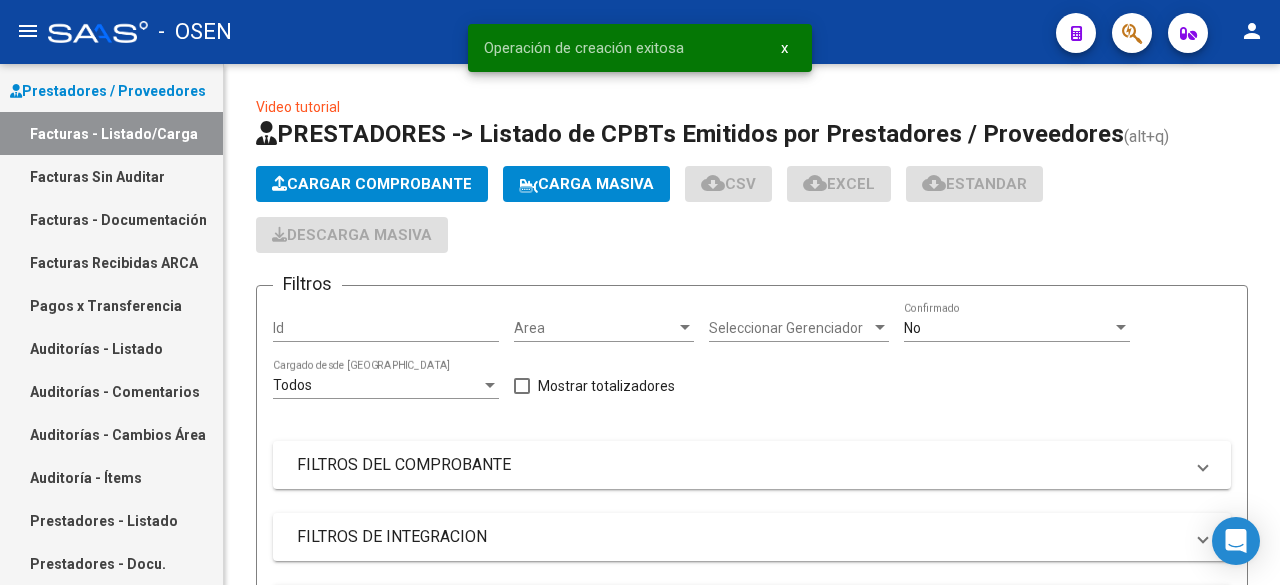 click on "Auditorías - Listado" at bounding box center [111, 348] 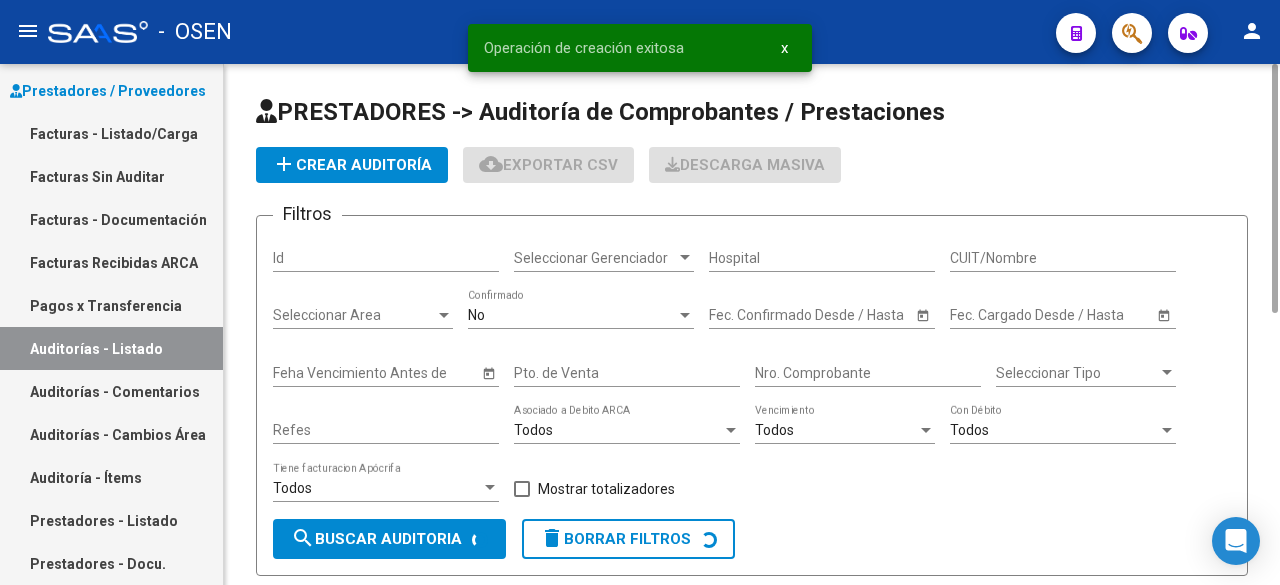 click on "add  Crear Auditoría" 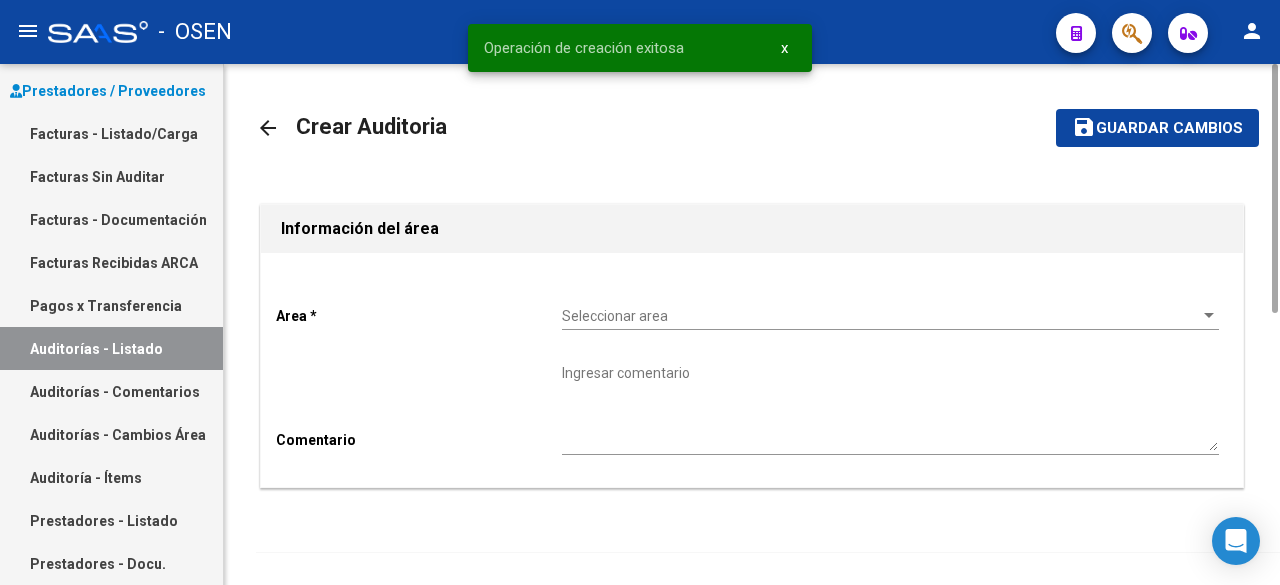click on "Seleccionar area Seleccionar area" 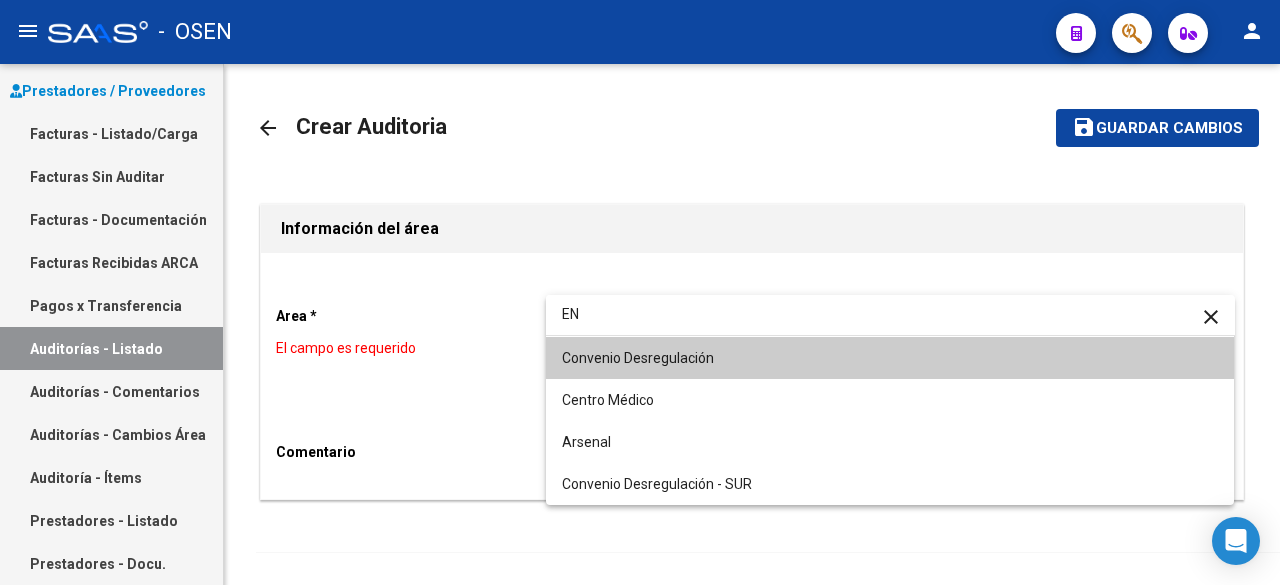 scroll, scrollTop: 0, scrollLeft: 0, axis: both 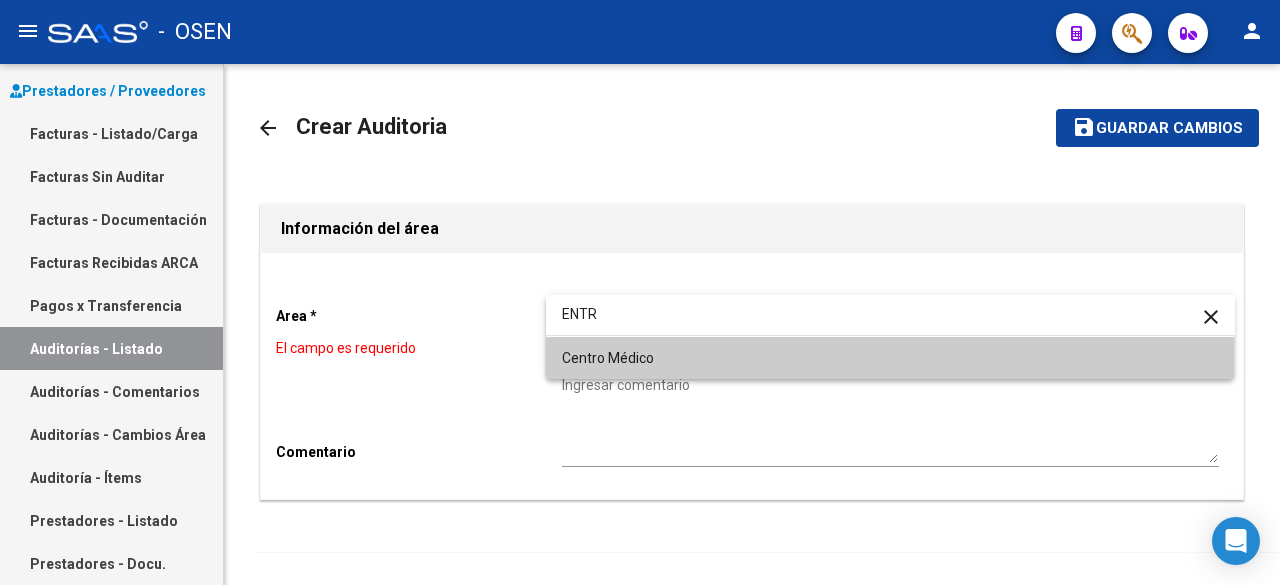 type on "ENTR" 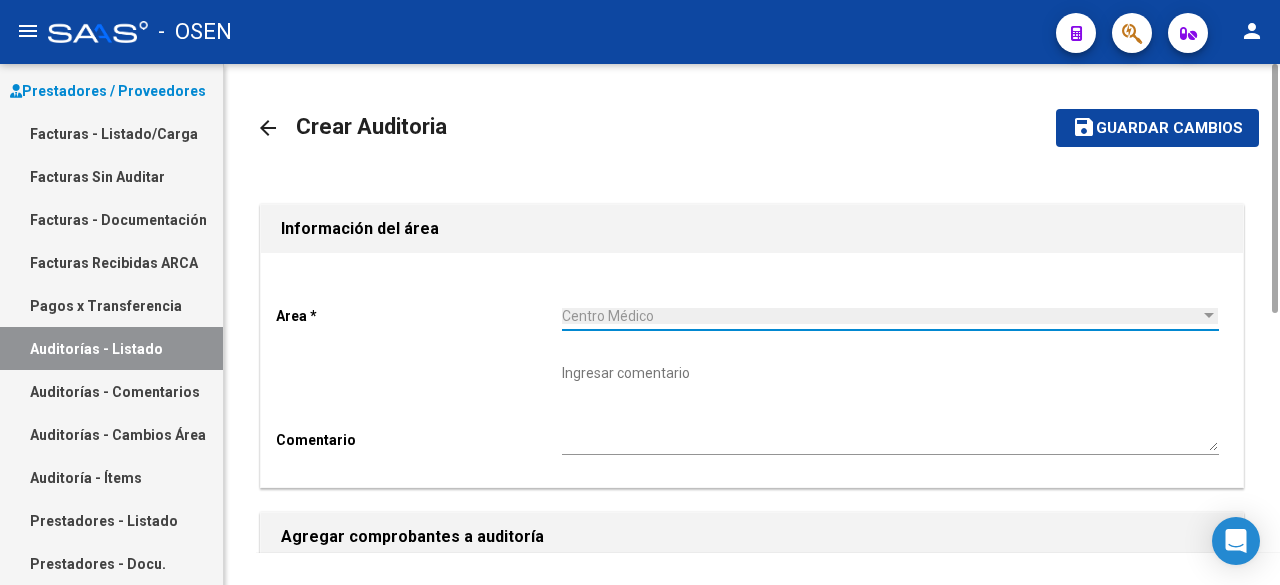 scroll, scrollTop: 534, scrollLeft: 0, axis: vertical 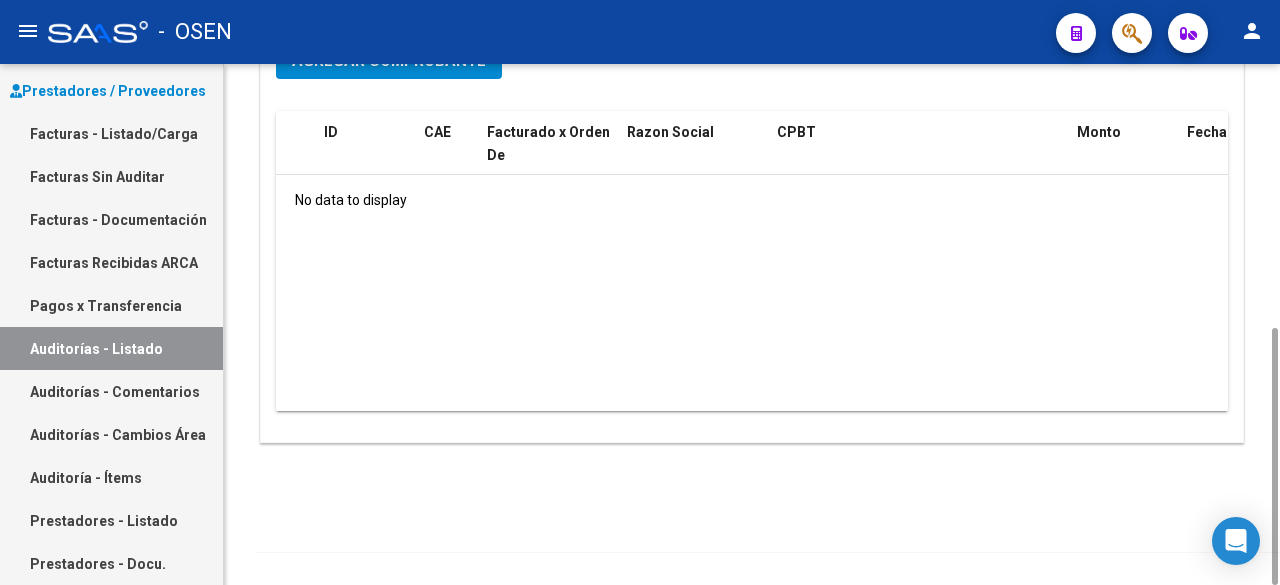 click on "Agregar Comprobante" 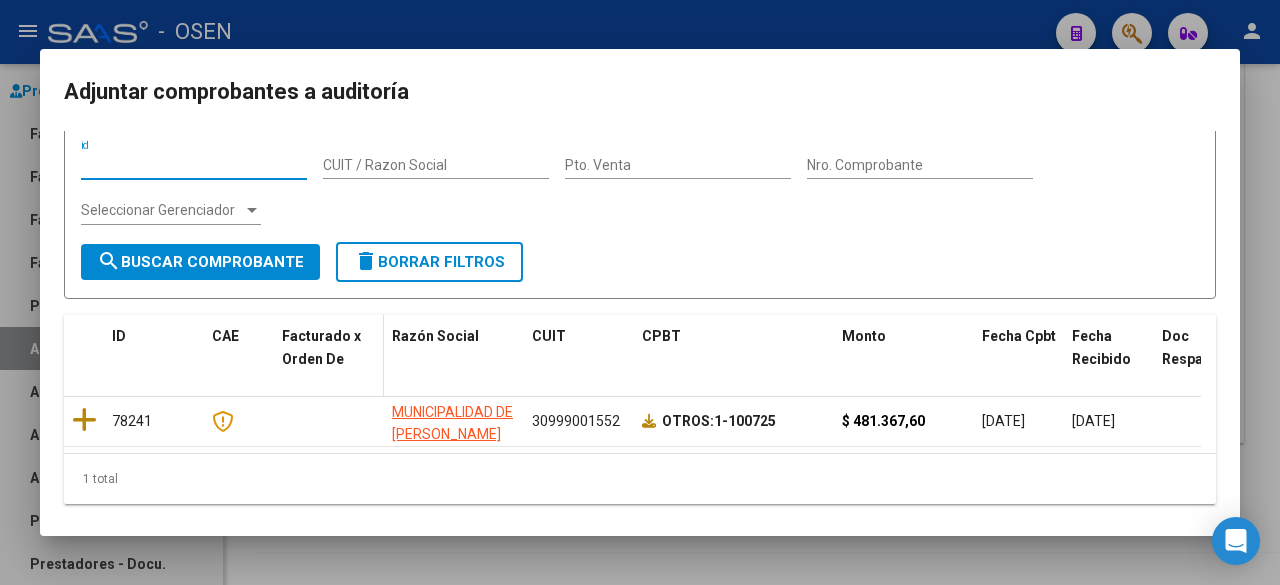 scroll, scrollTop: 80, scrollLeft: 0, axis: vertical 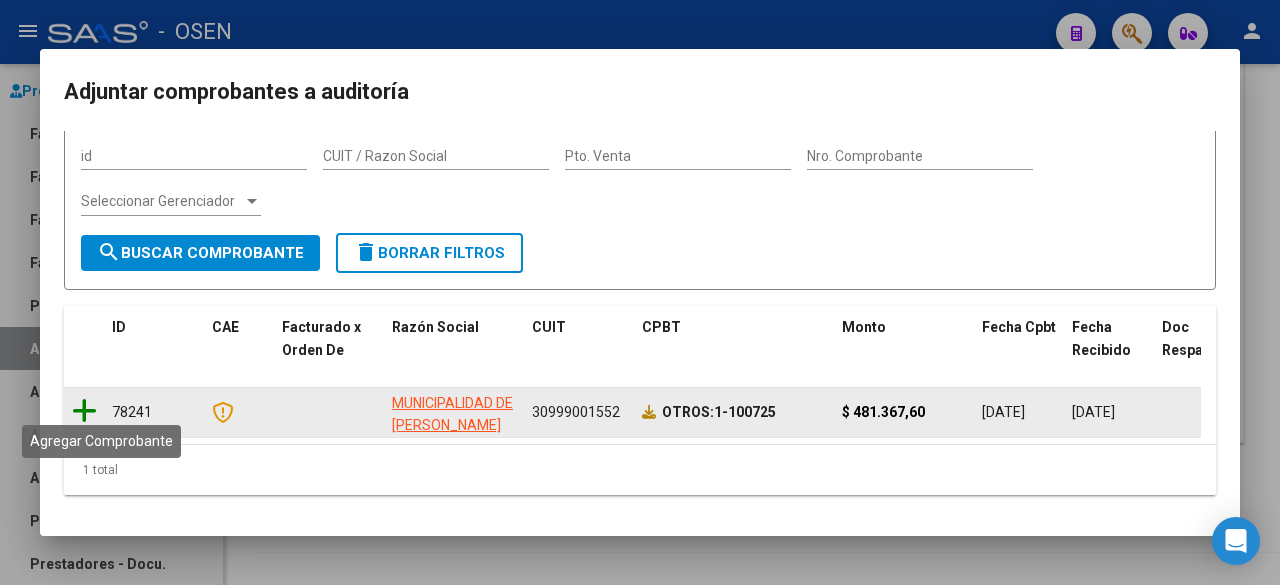 click 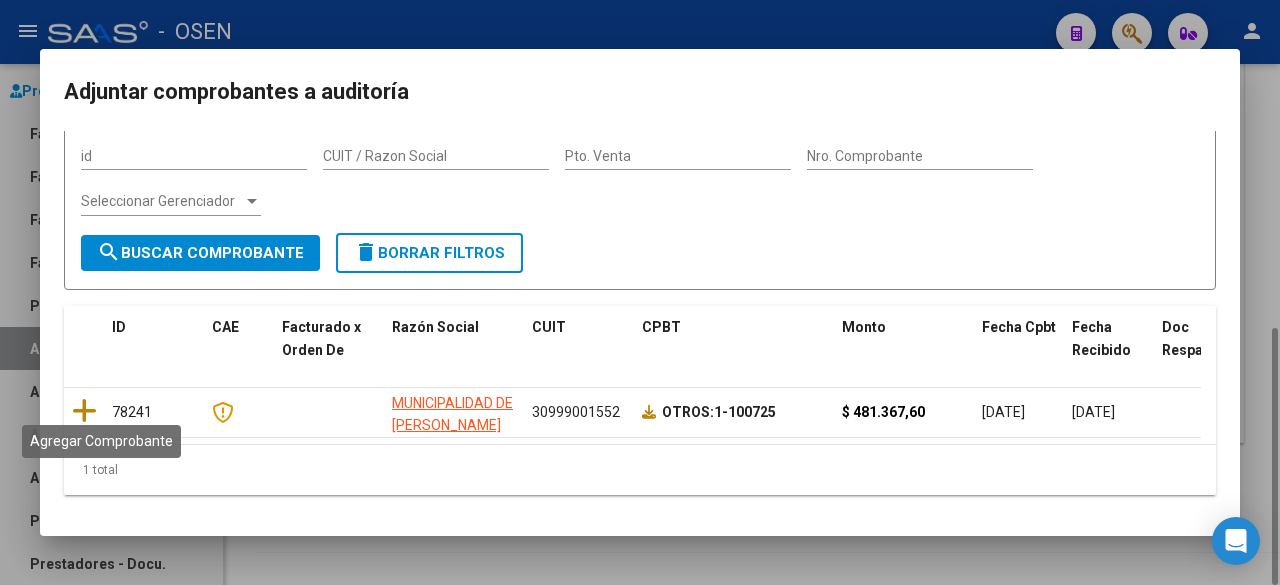 scroll, scrollTop: 0, scrollLeft: 0, axis: both 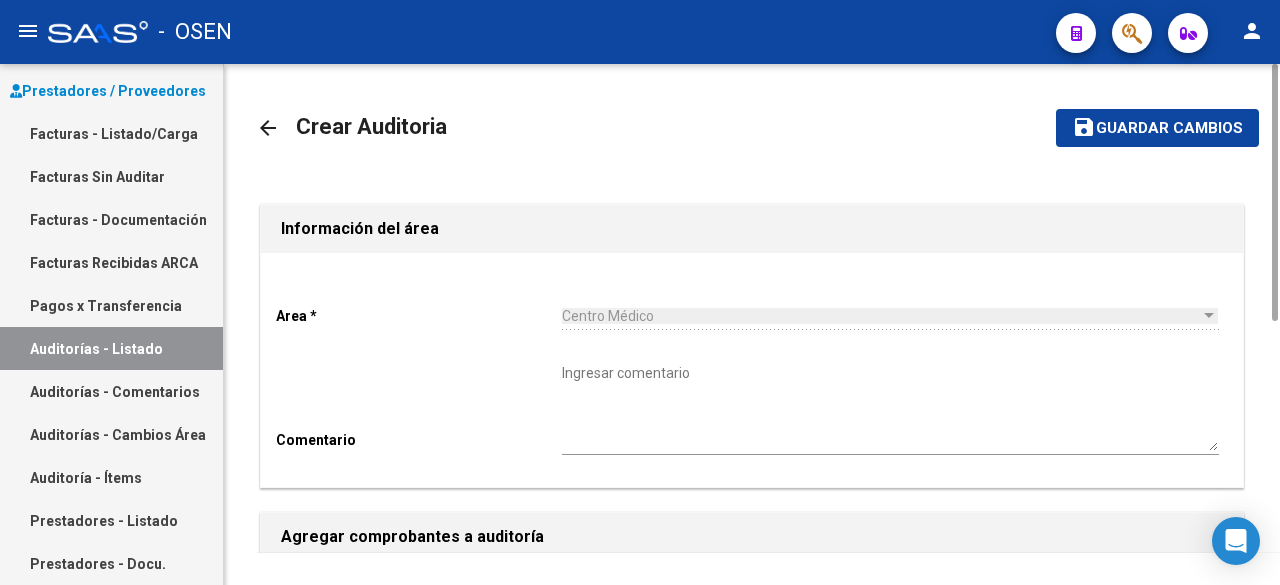 click on "Guardar cambios" 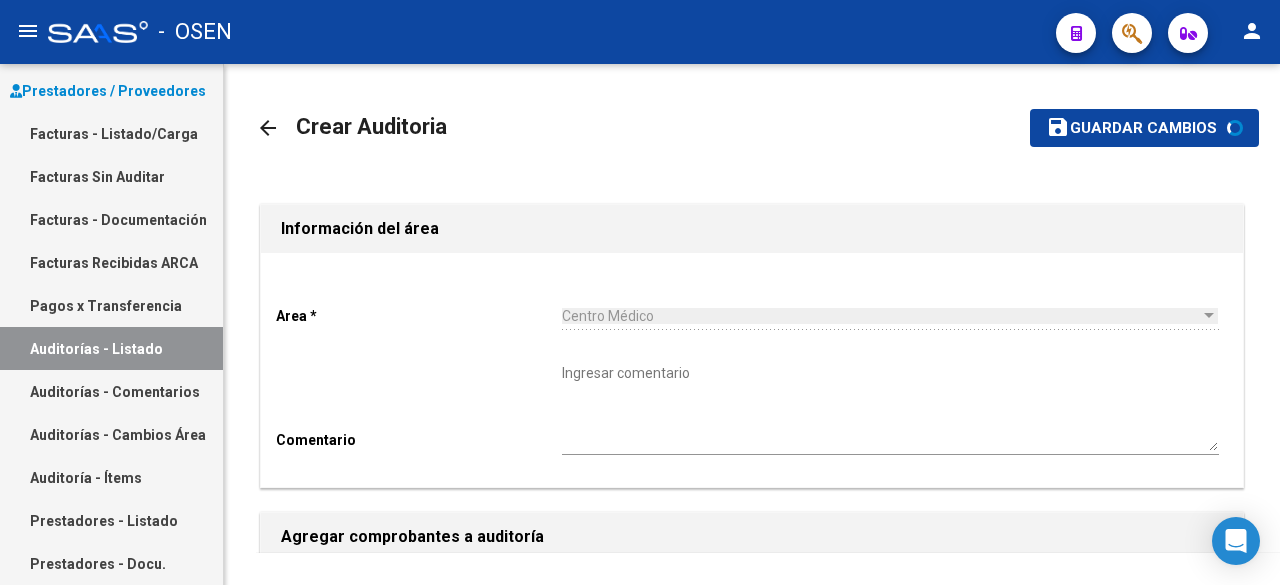 scroll, scrollTop: 534, scrollLeft: 0, axis: vertical 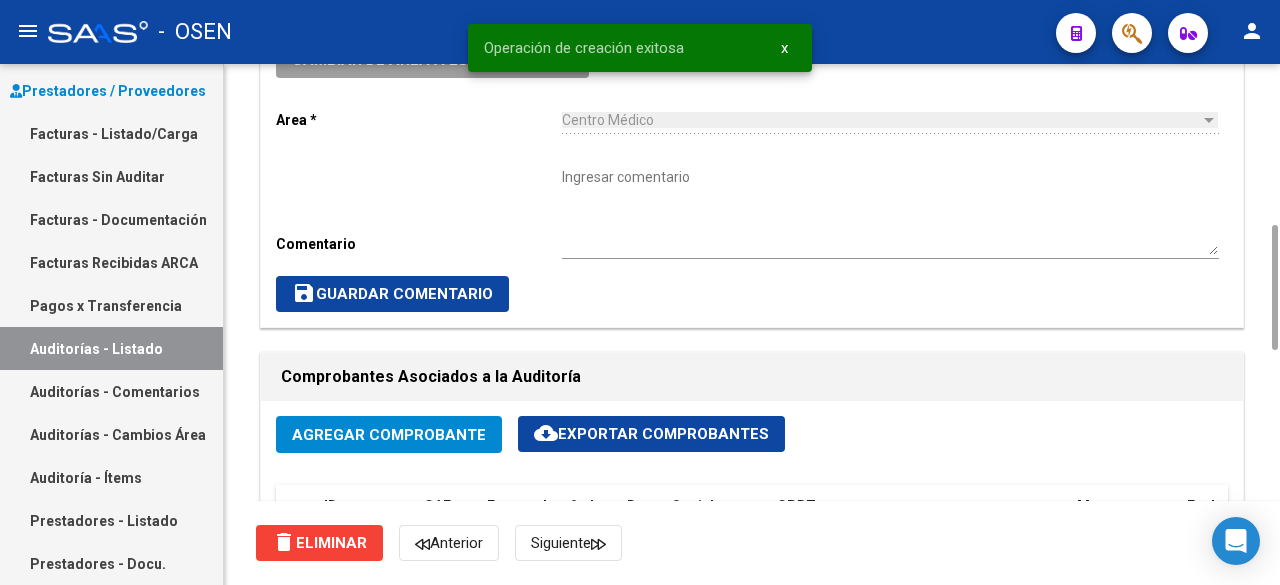 click on "Agregar Comprobante" 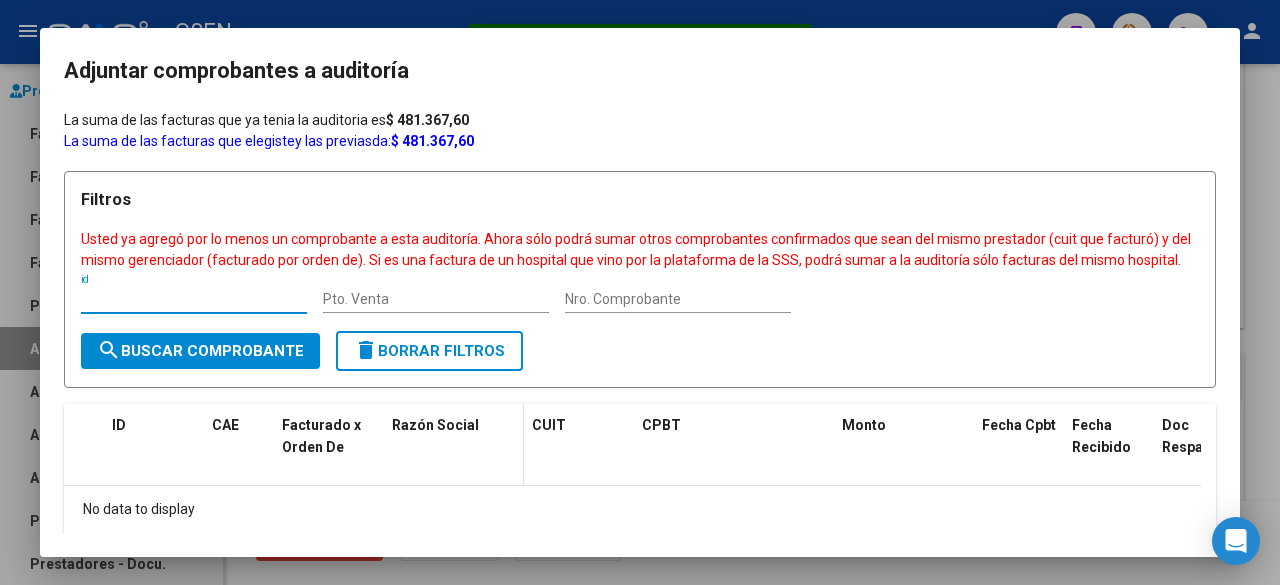 type 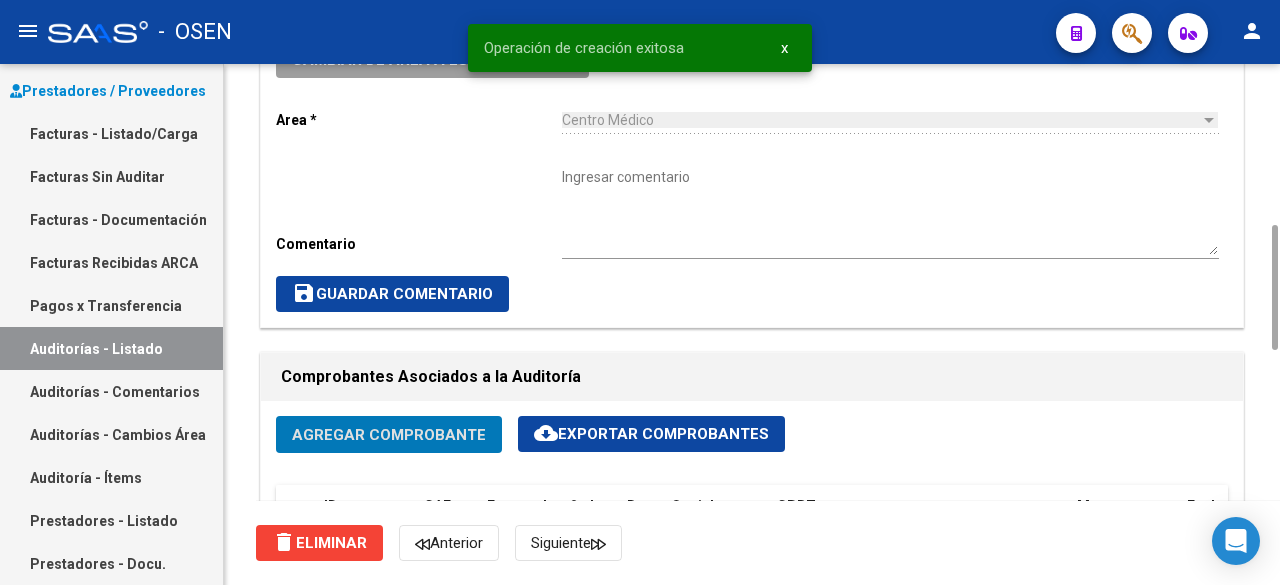 scroll, scrollTop: 1334, scrollLeft: 0, axis: vertical 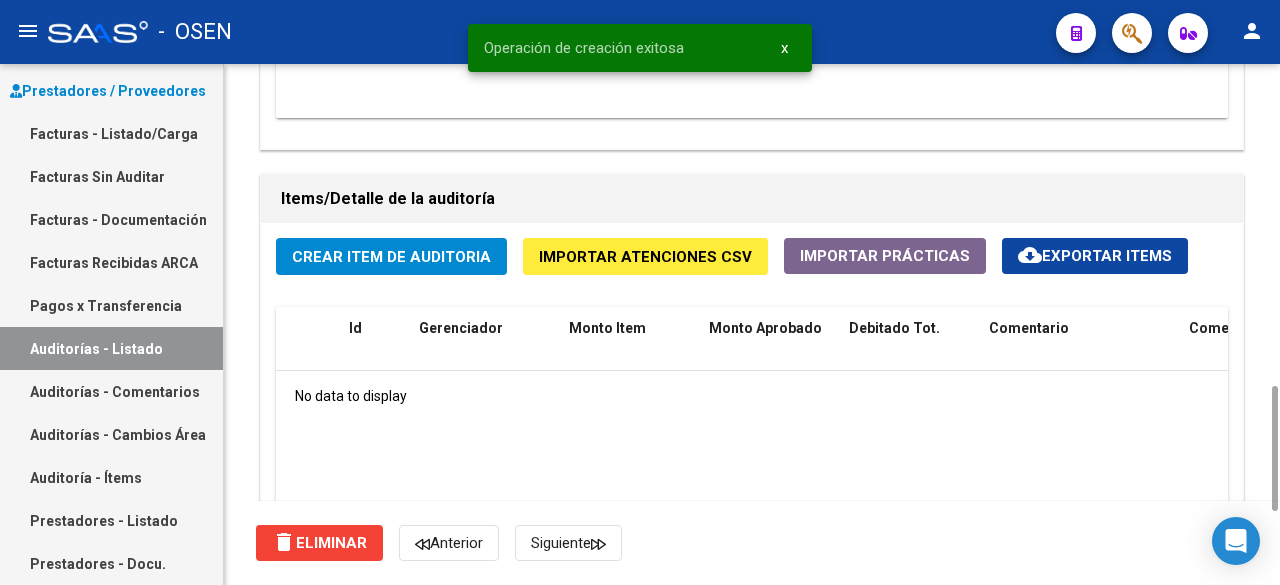 click on "Crear Item de Auditoria" 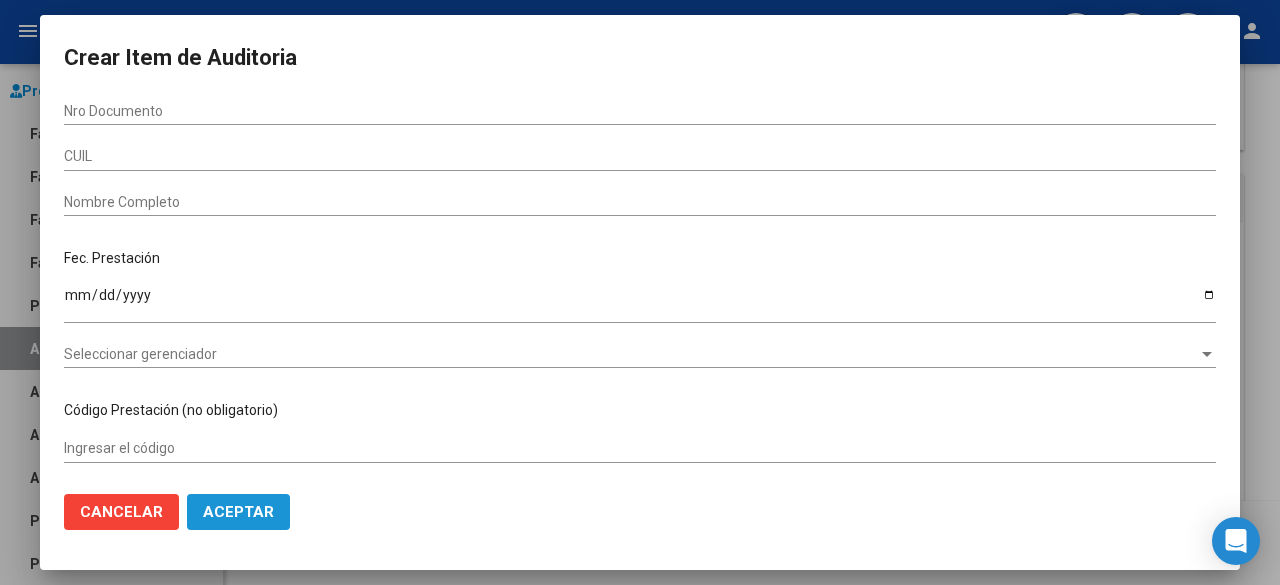 click on "Aceptar" 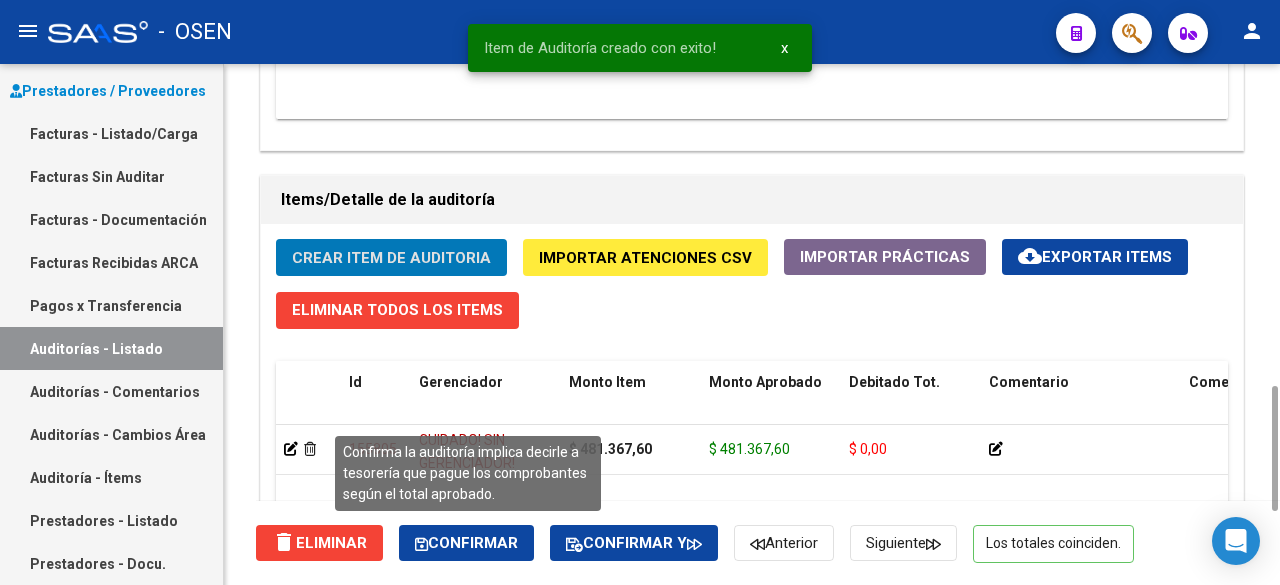 click on "Confirmar" 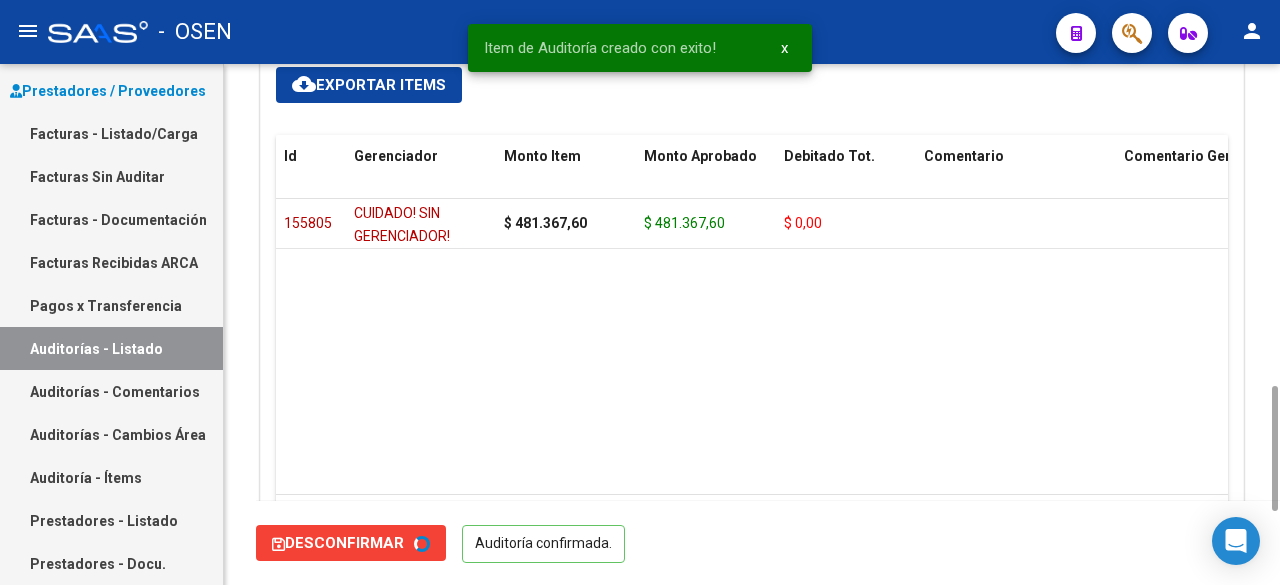 type on "202507" 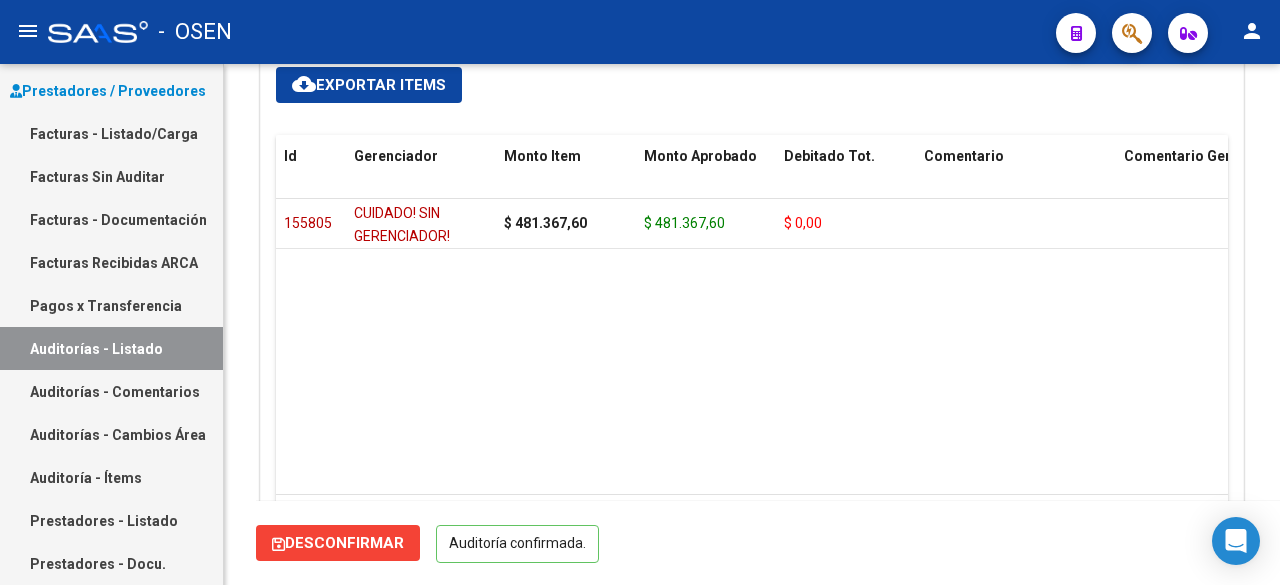 scroll, scrollTop: 0, scrollLeft: 0, axis: both 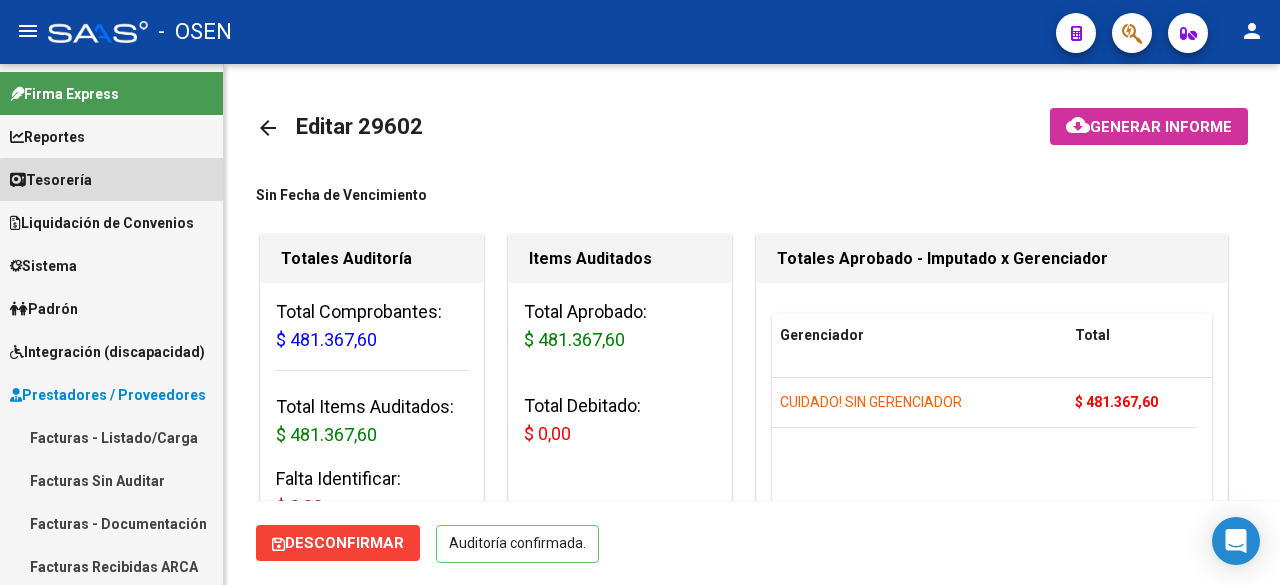 click on "Tesorería" at bounding box center [111, 179] 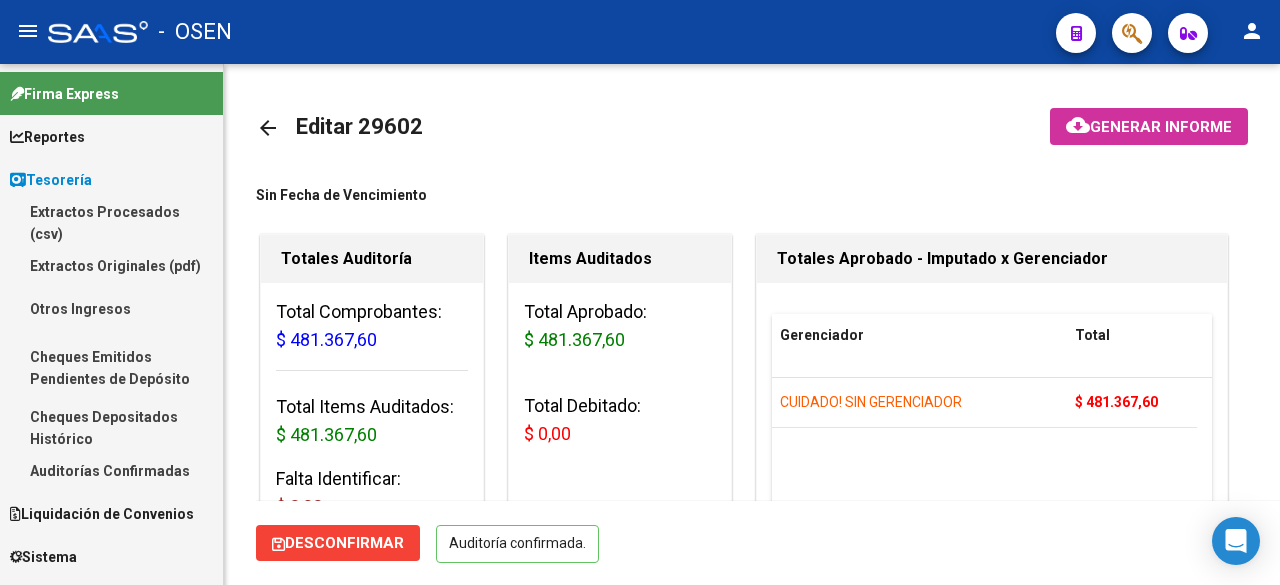 click on "Auditorías Confirmadas" at bounding box center (111, 470) 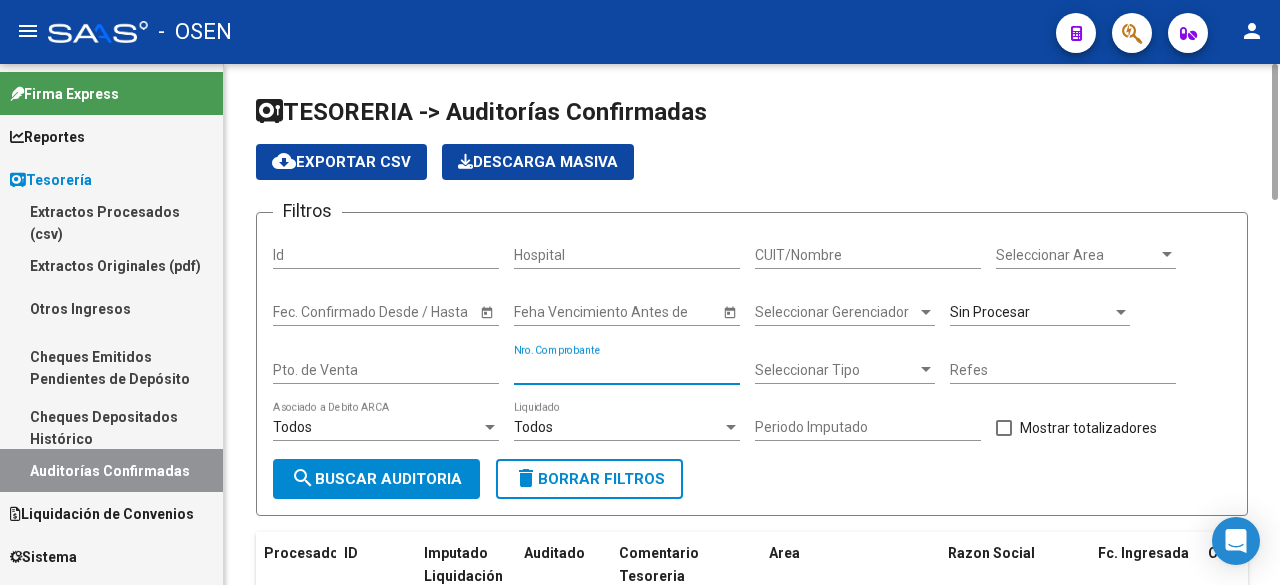 click on "Nro. Comprobante" at bounding box center [627, 370] 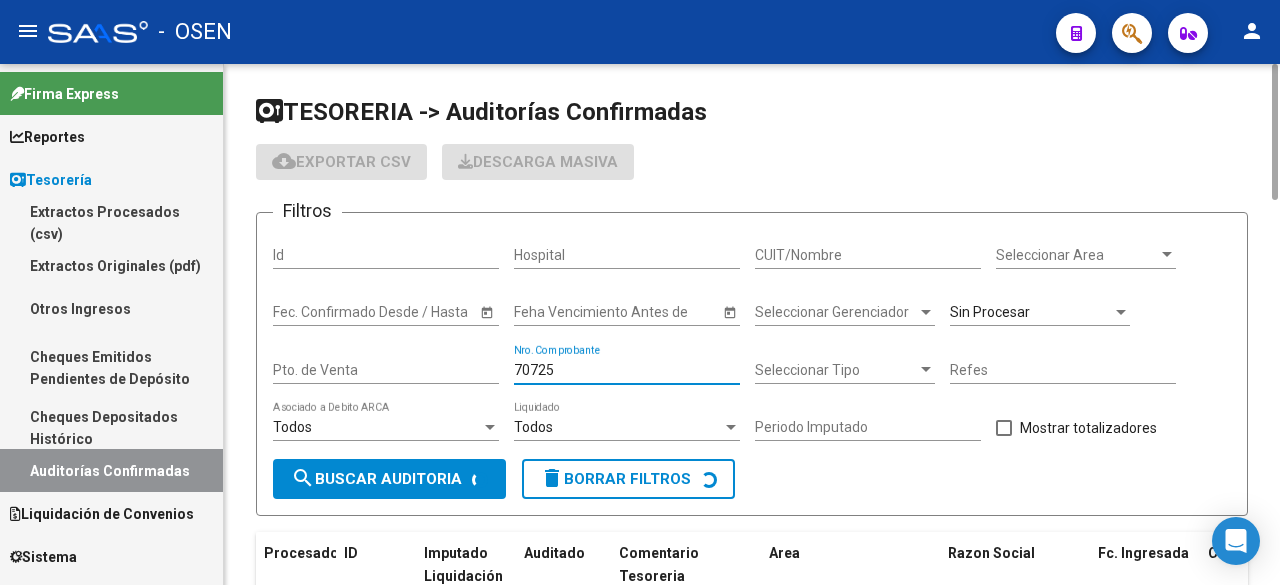scroll, scrollTop: 207, scrollLeft: 0, axis: vertical 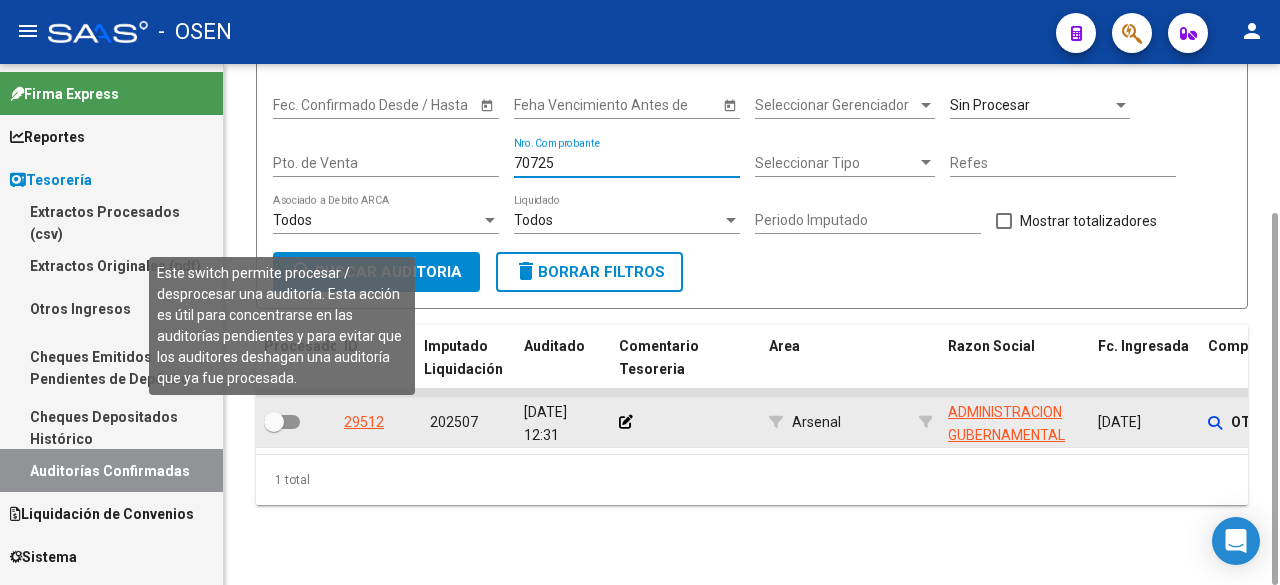type on "70725" 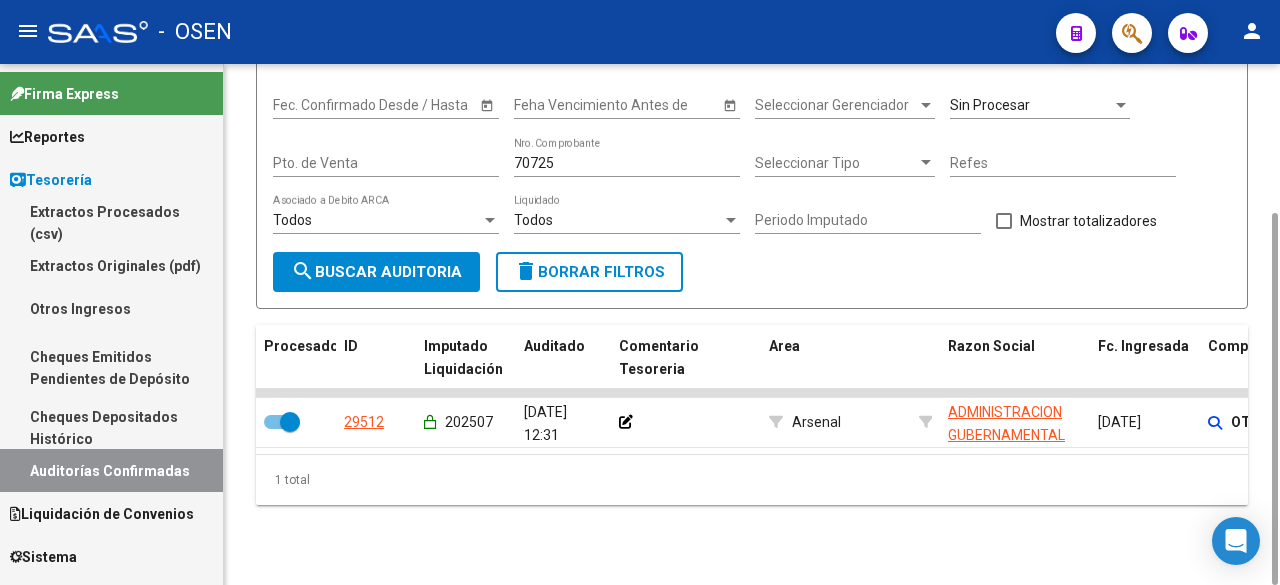 drag, startPoint x: 594, startPoint y: 164, endPoint x: 374, endPoint y: 166, distance: 220.0091 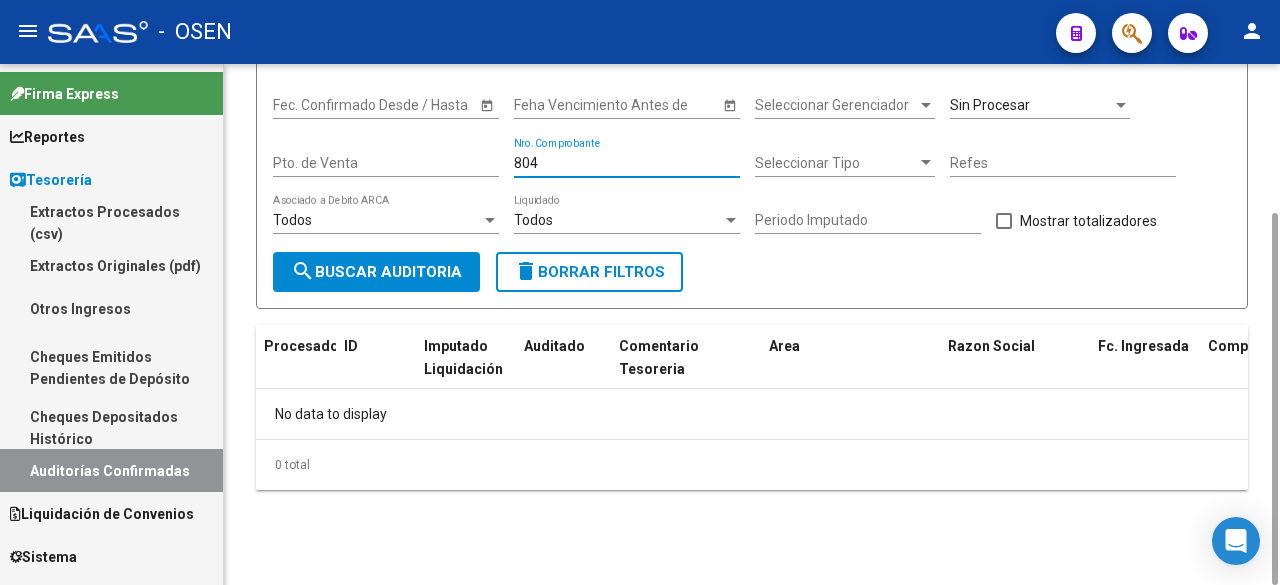 click on "804" at bounding box center [627, 163] 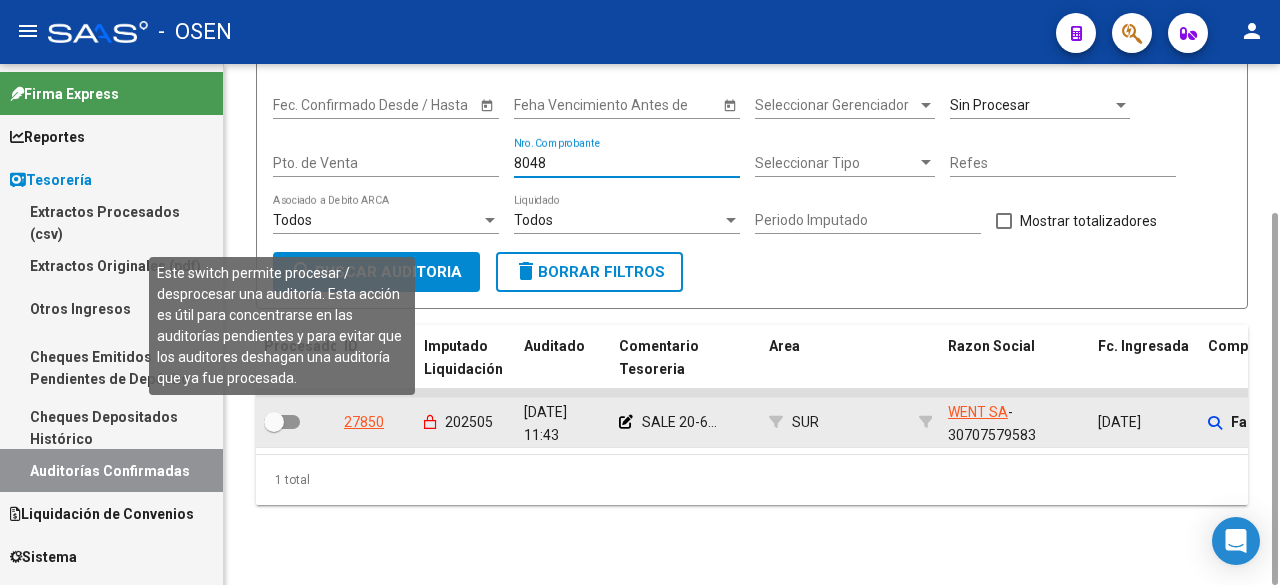 type on "8048" 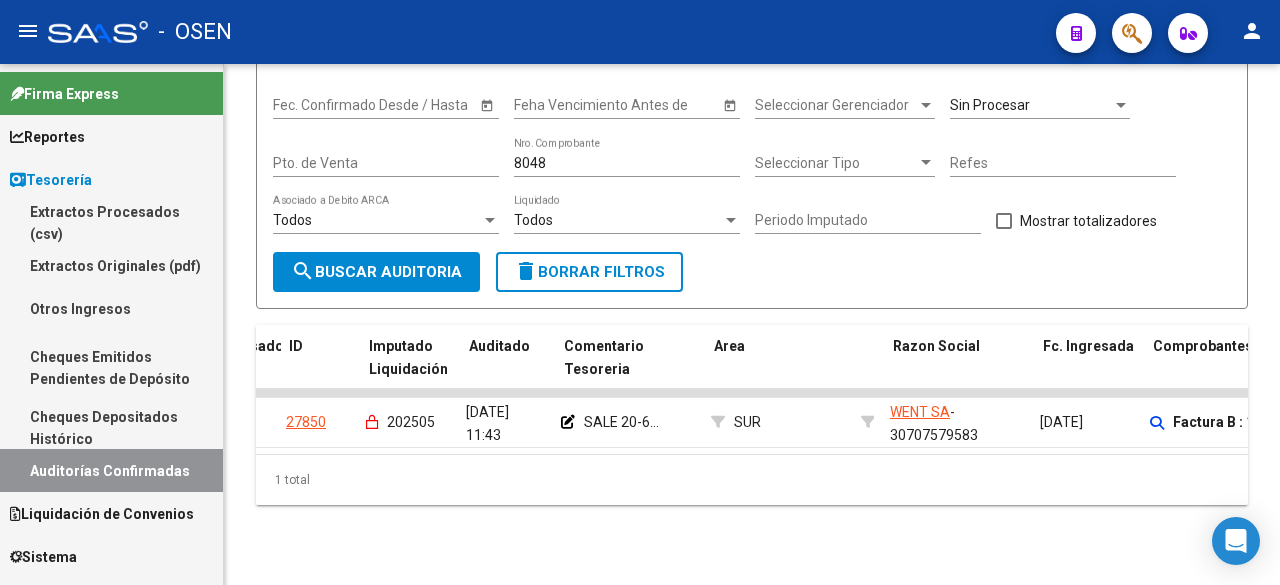 scroll, scrollTop: 0, scrollLeft: 55, axis: horizontal 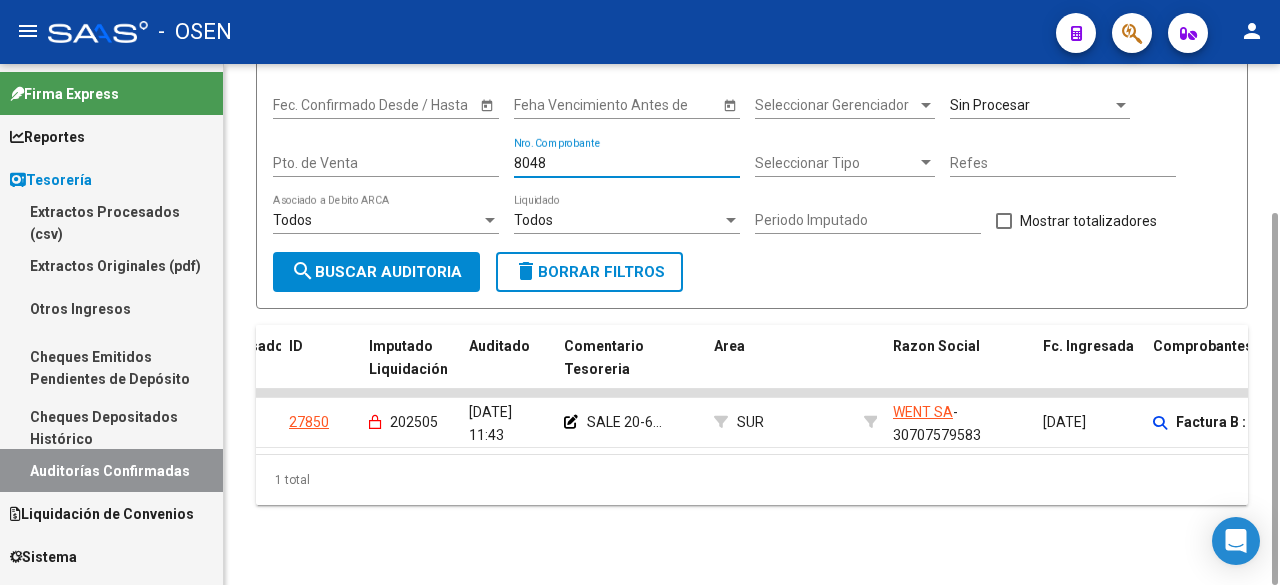 drag, startPoint x: 481, startPoint y: 158, endPoint x: 285, endPoint y: 142, distance: 196.65198 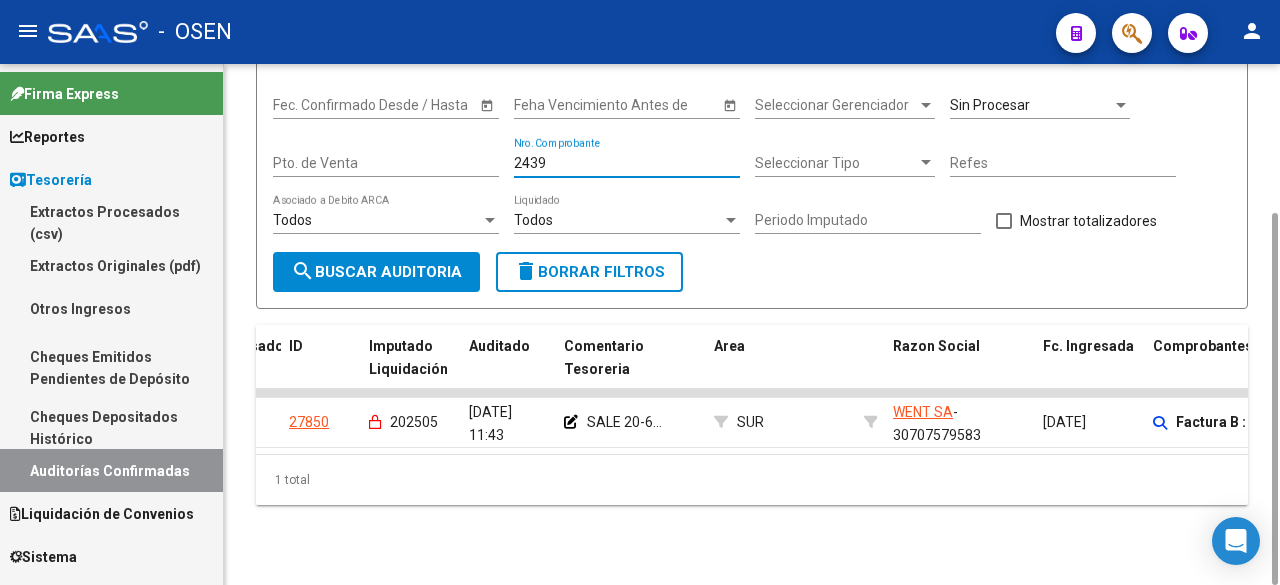 type on "24397" 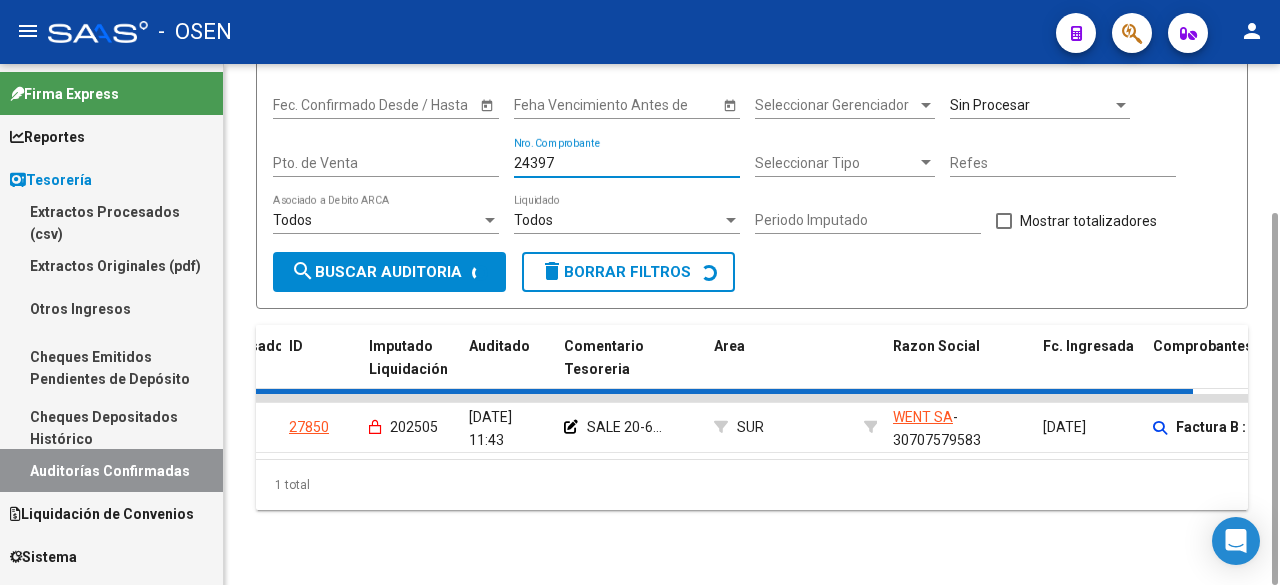 checkbox on "false" 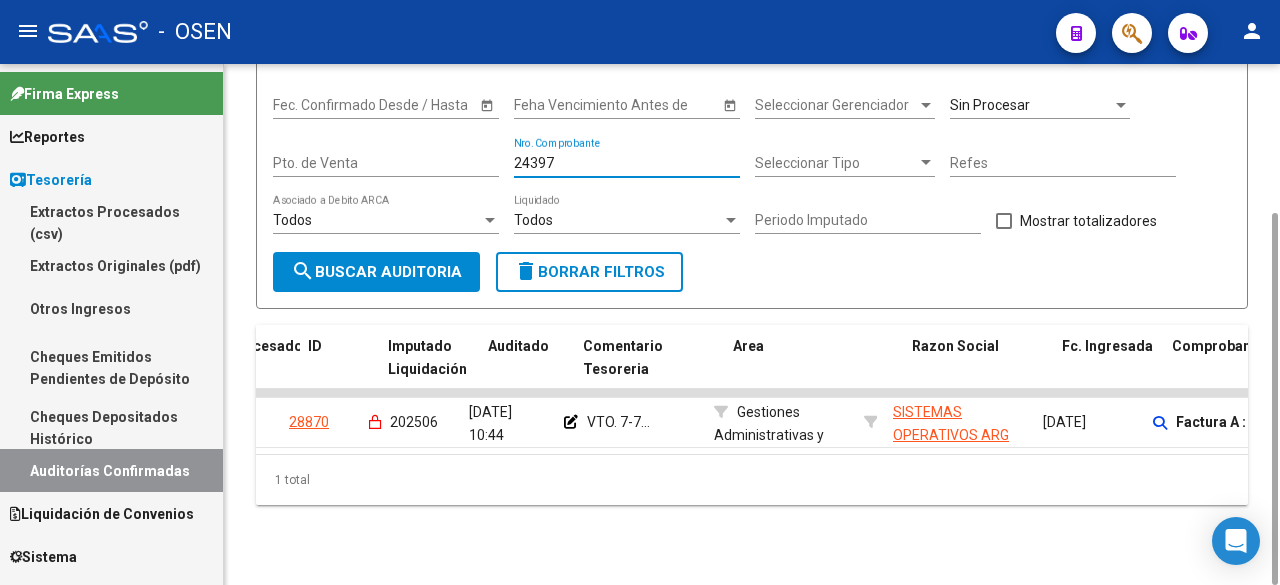 scroll, scrollTop: 0, scrollLeft: 0, axis: both 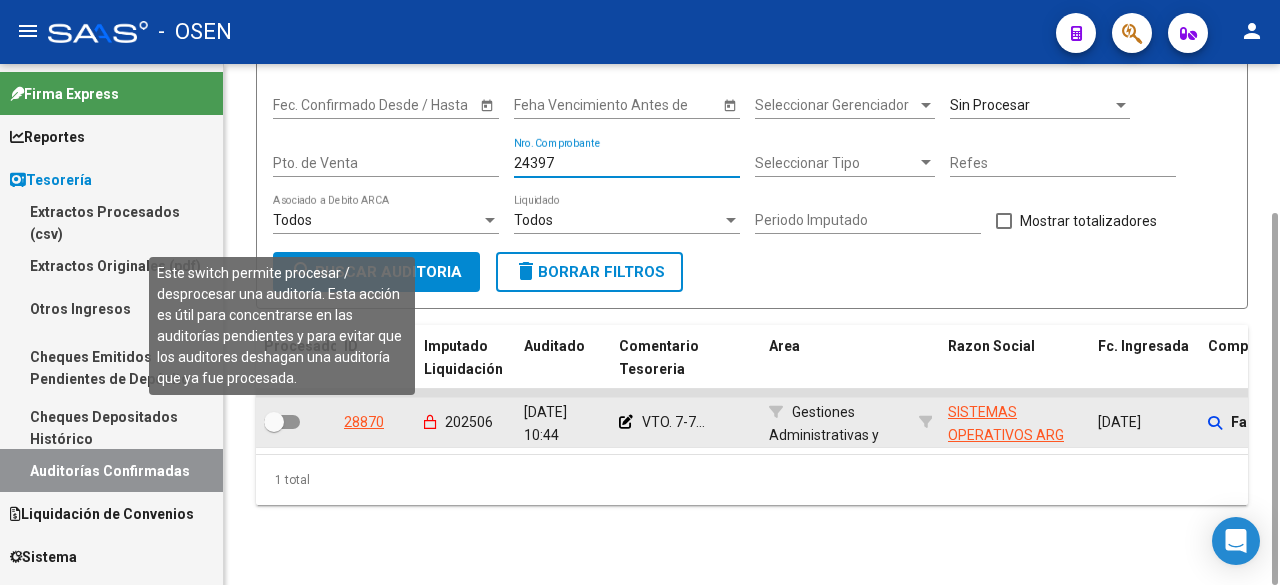 type on "24397" 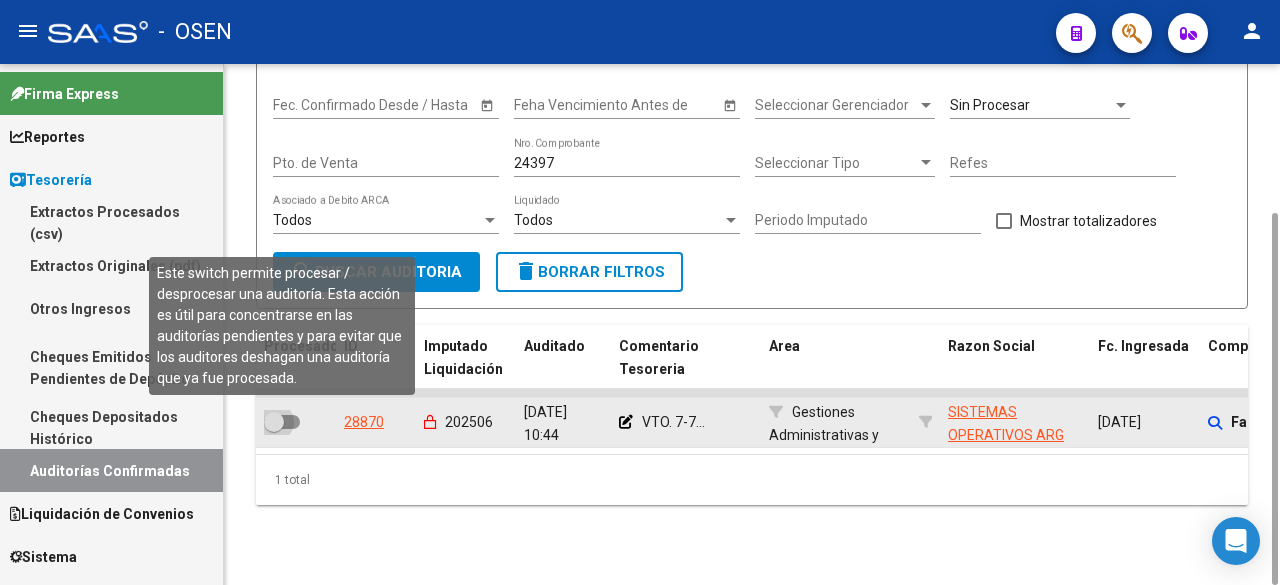 click at bounding box center [274, 422] 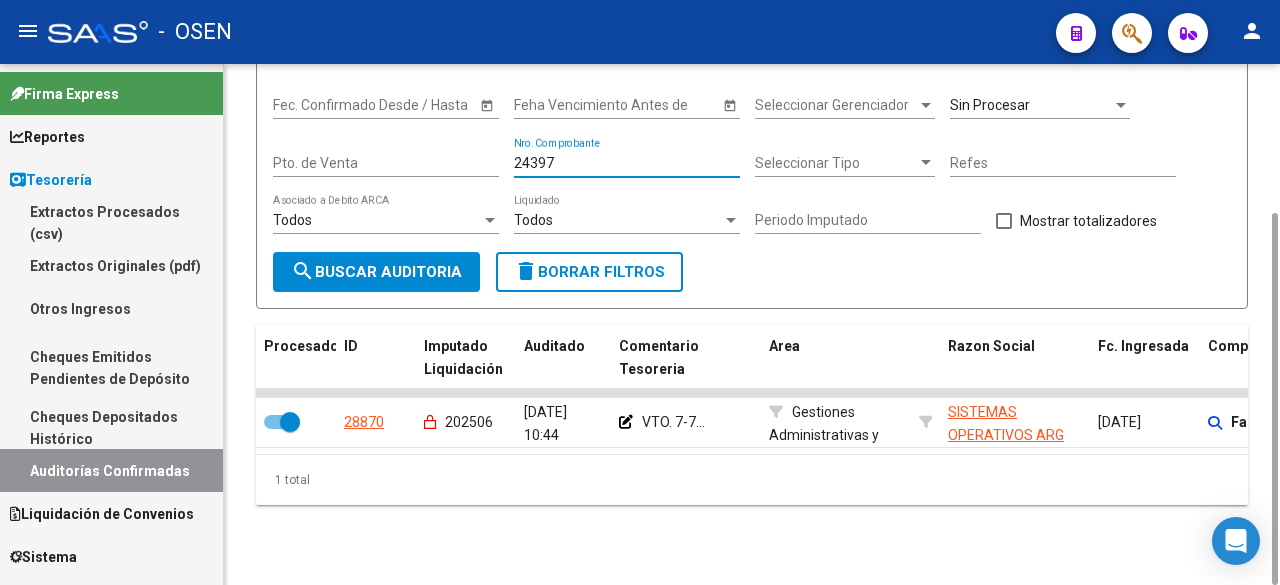 drag, startPoint x: 579, startPoint y: 164, endPoint x: 237, endPoint y: 156, distance: 342.09357 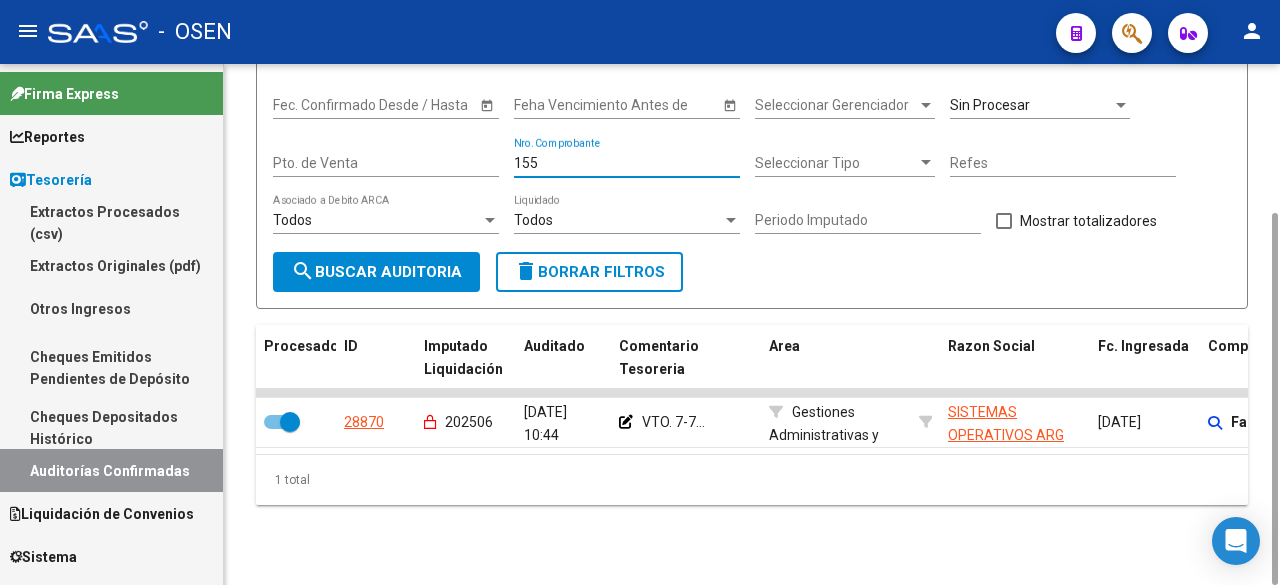 type on "1558" 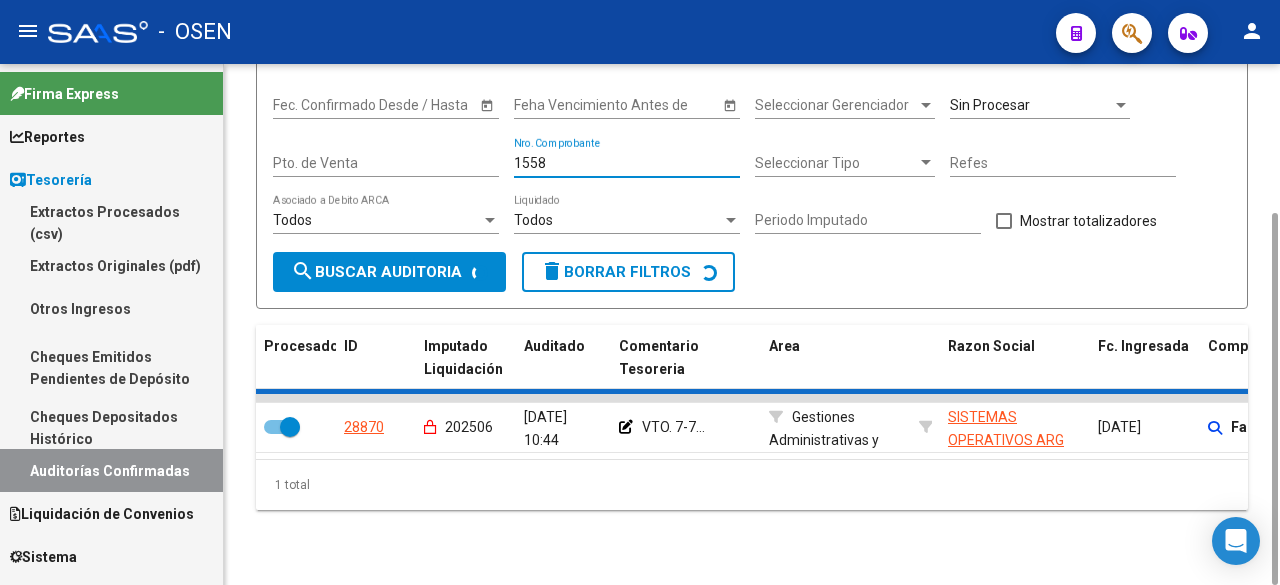 checkbox on "false" 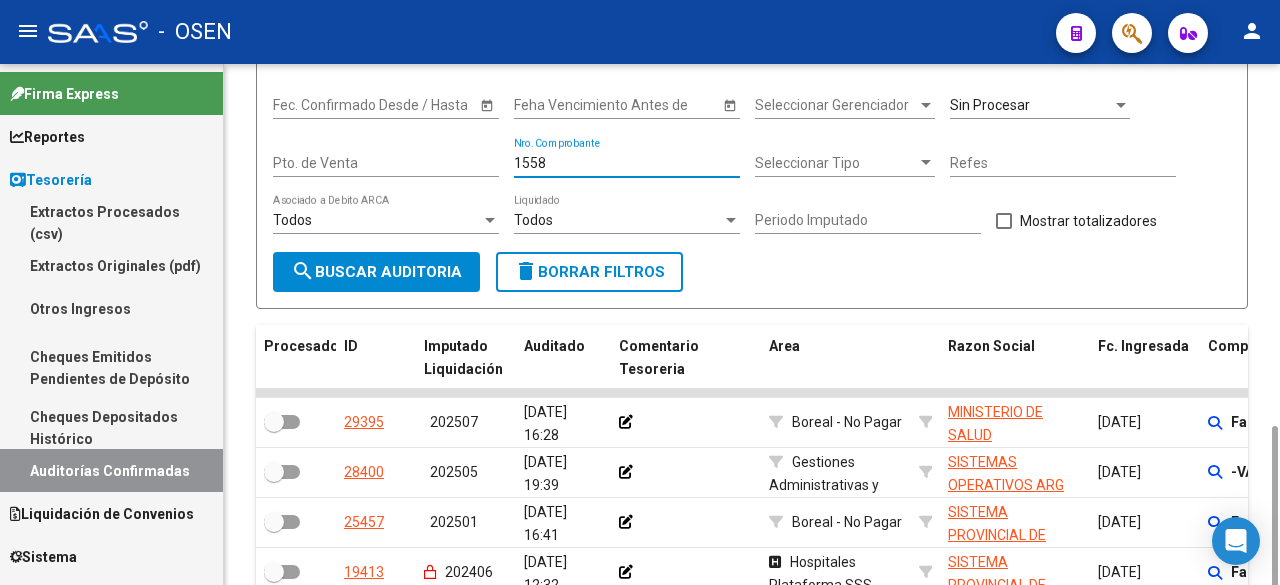 scroll, scrollTop: 357, scrollLeft: 0, axis: vertical 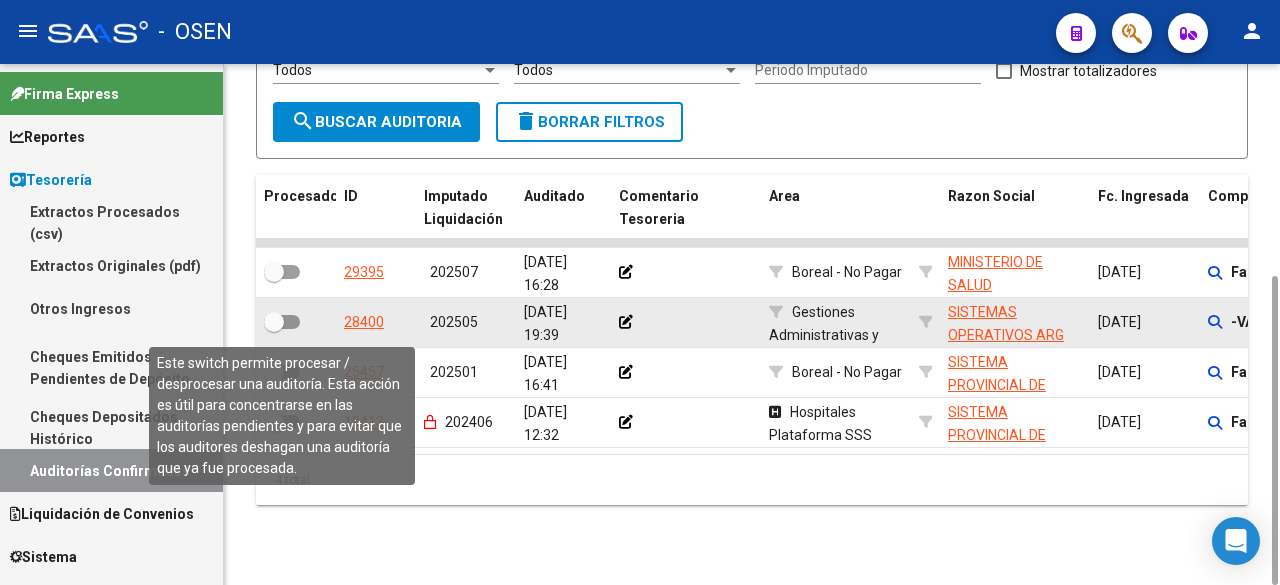 type on "1558" 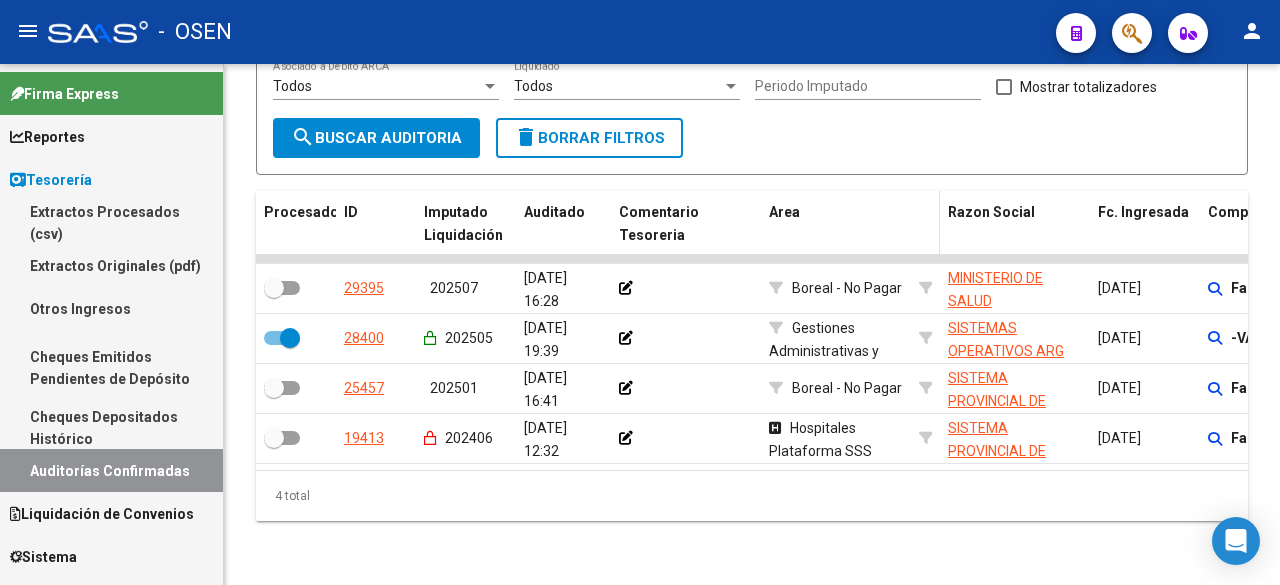 scroll, scrollTop: 0, scrollLeft: 0, axis: both 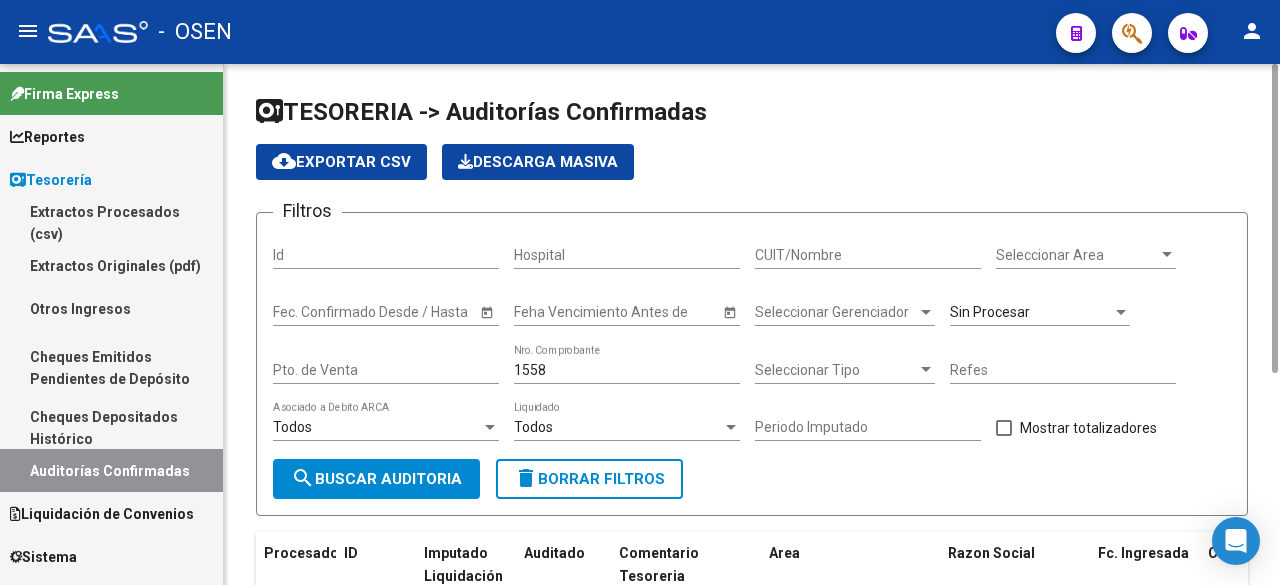 click on "1558 Nro. Comprobante" 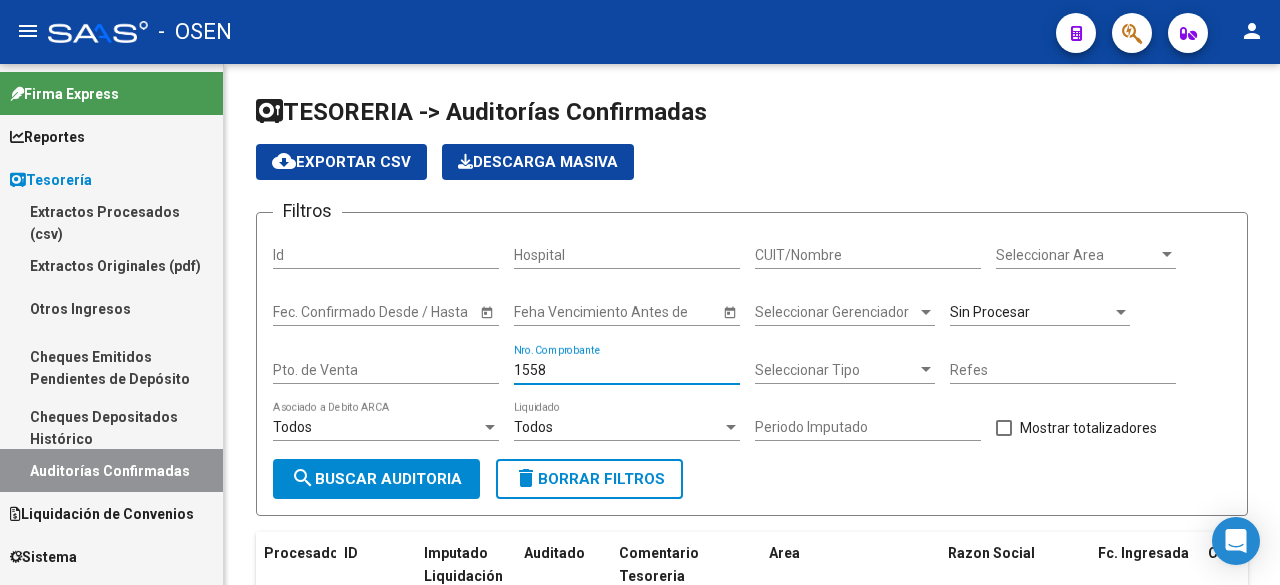drag, startPoint x: 625, startPoint y: 364, endPoint x: 135, endPoint y: 365, distance: 490.001 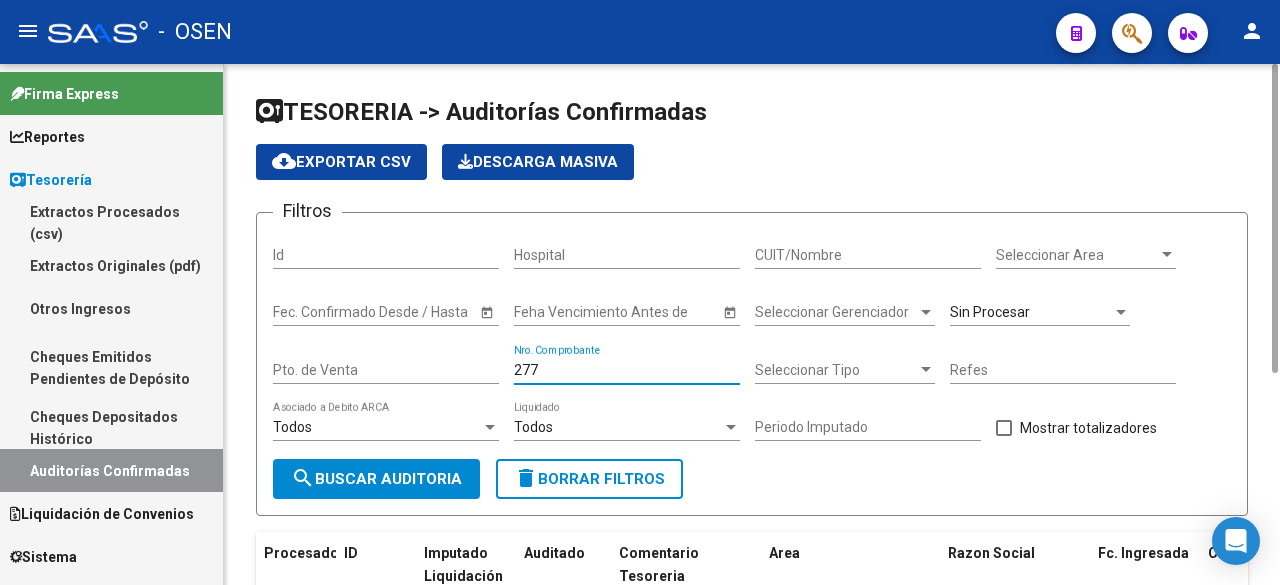 type on "277" 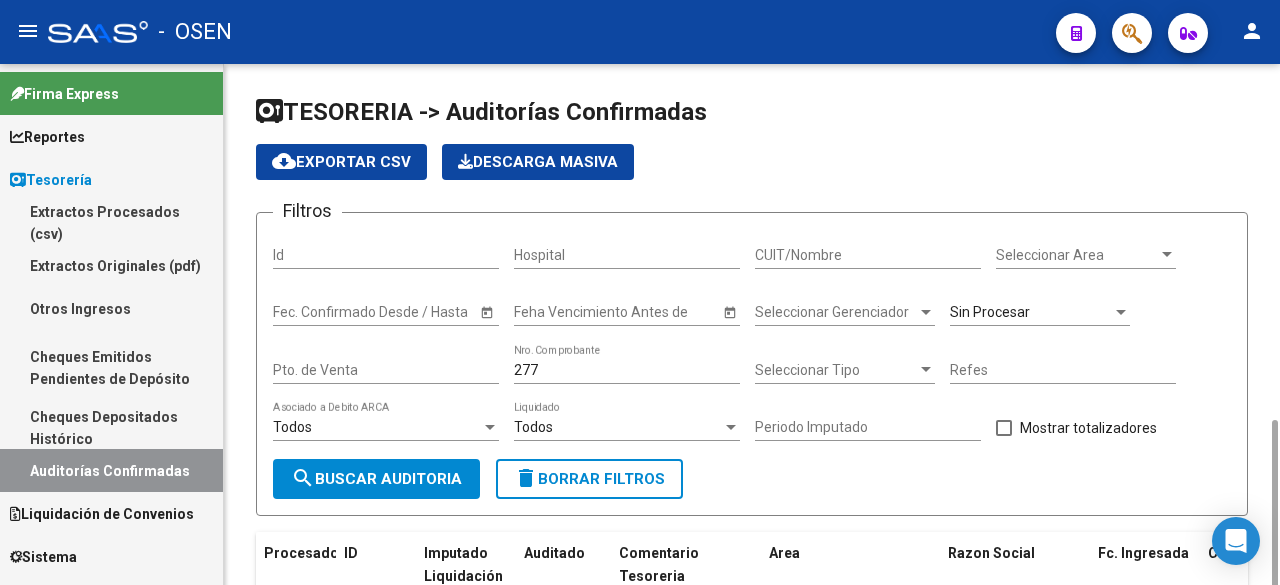 scroll, scrollTop: 207, scrollLeft: 0, axis: vertical 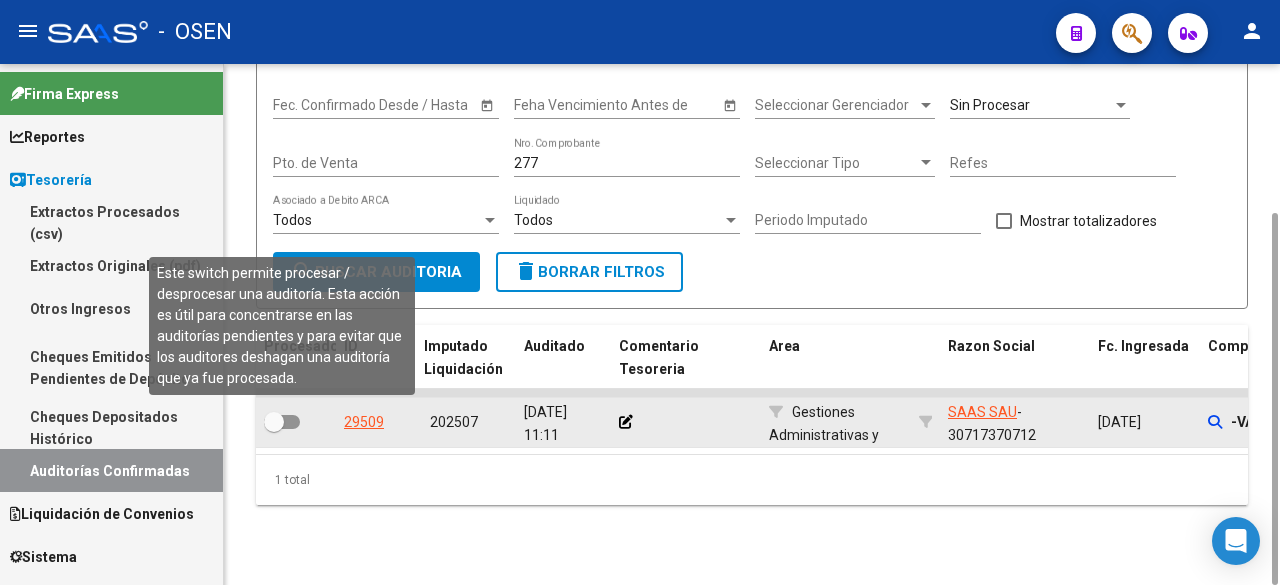 click at bounding box center [282, 422] 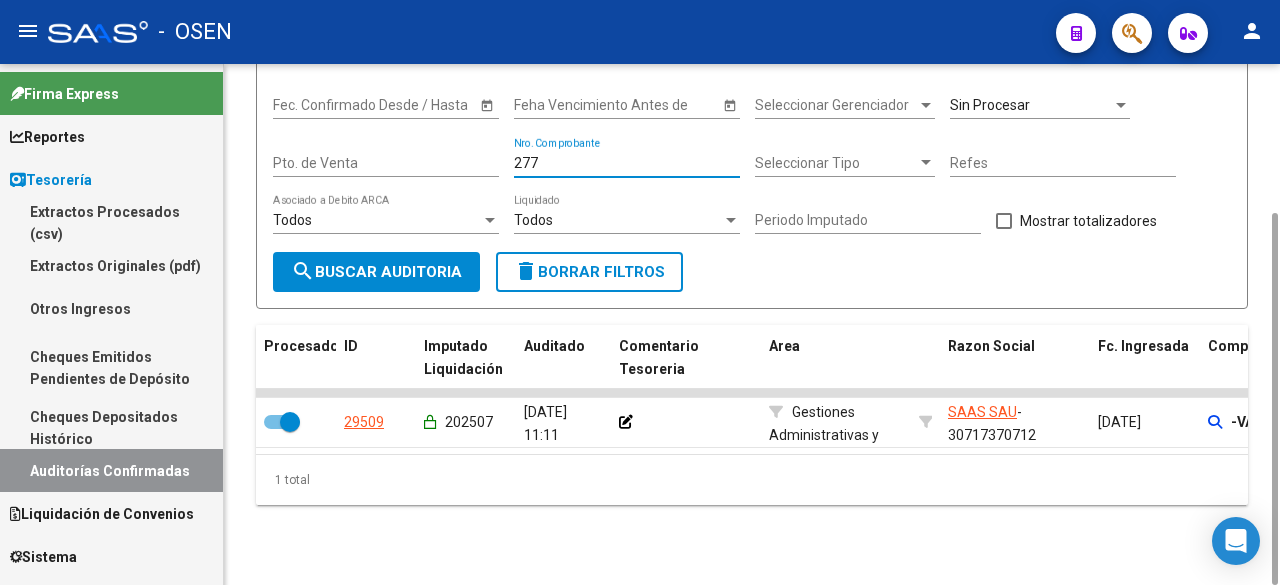 drag, startPoint x: 556, startPoint y: 156, endPoint x: 430, endPoint y: 155, distance: 126.00397 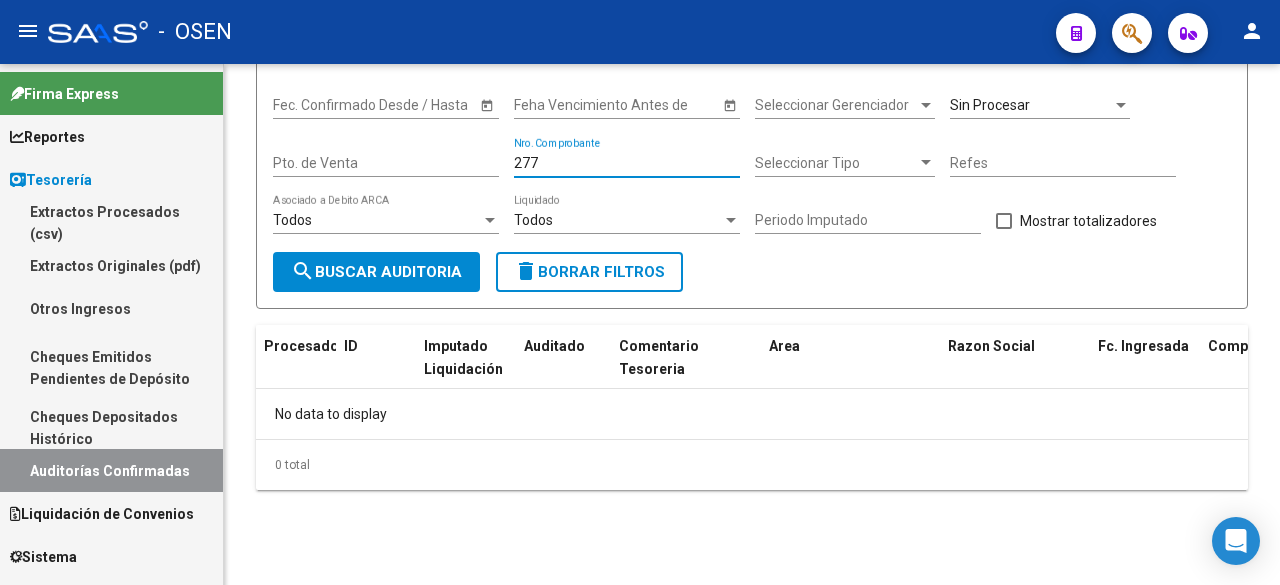 drag, startPoint x: 568, startPoint y: 163, endPoint x: 146, endPoint y: 151, distance: 422.1706 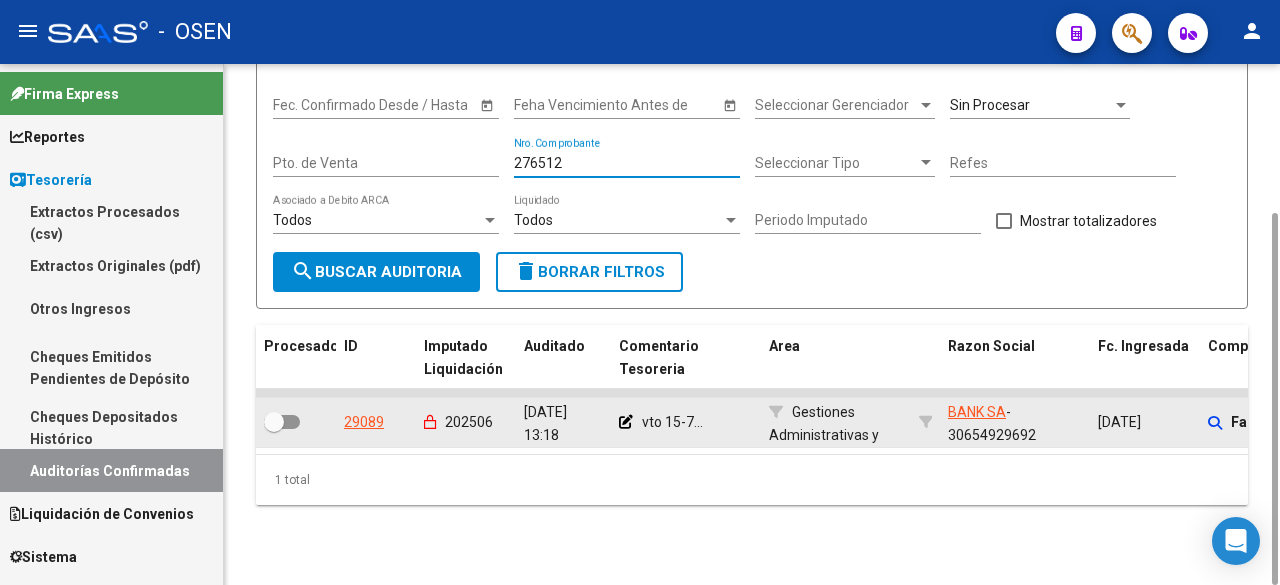 type on "276512" 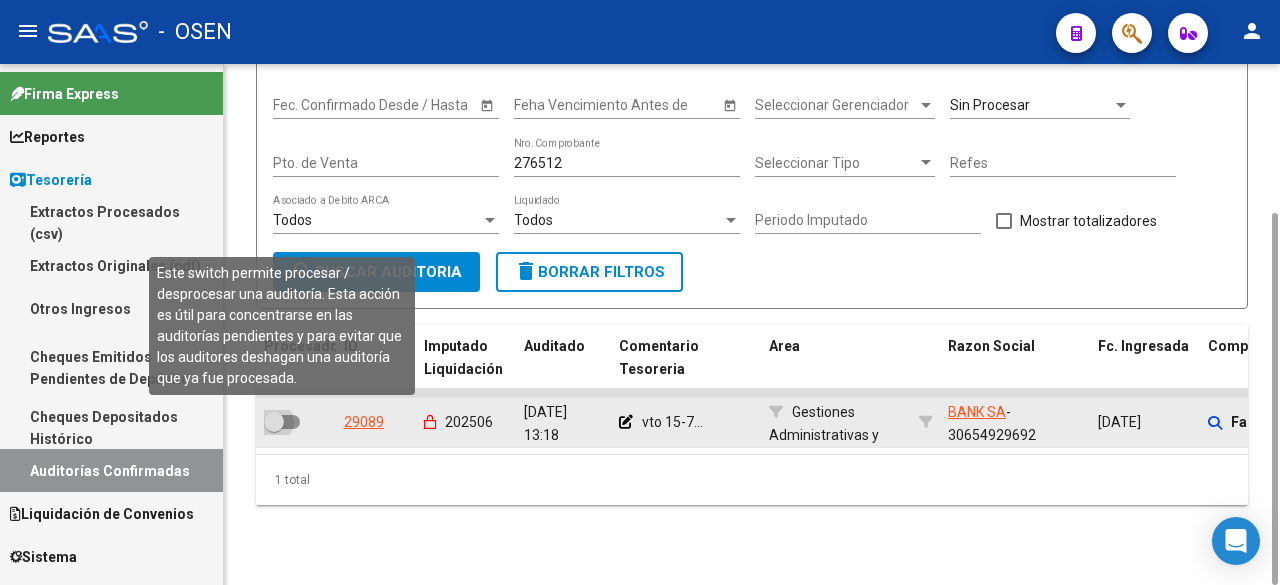 click at bounding box center [274, 422] 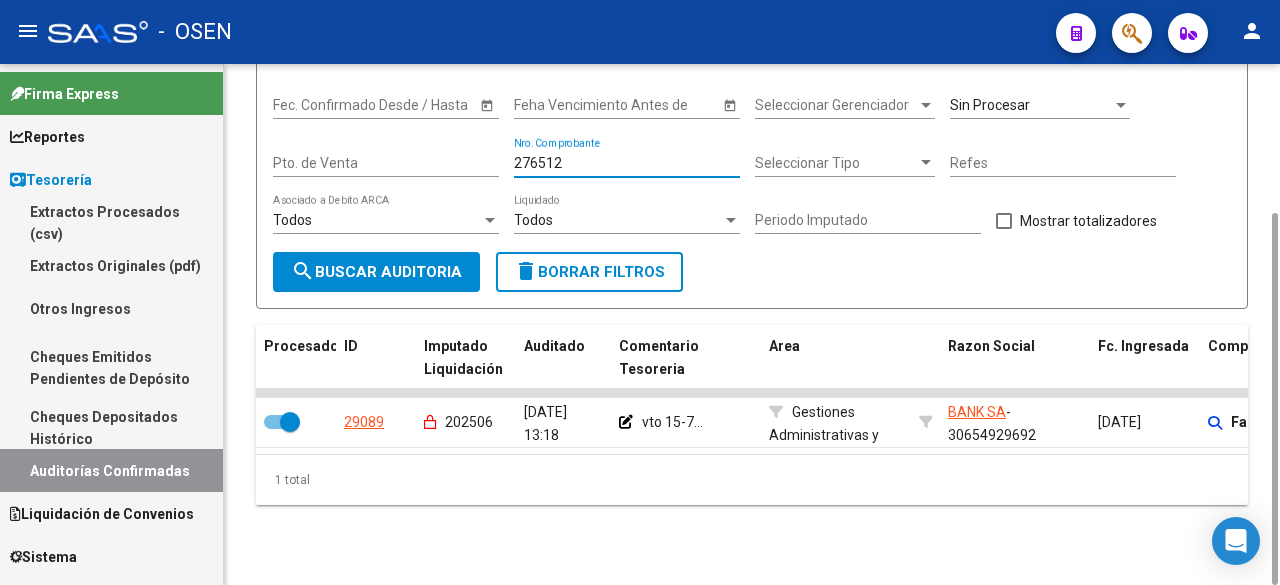drag, startPoint x: 598, startPoint y: 170, endPoint x: 355, endPoint y: 148, distance: 243.99385 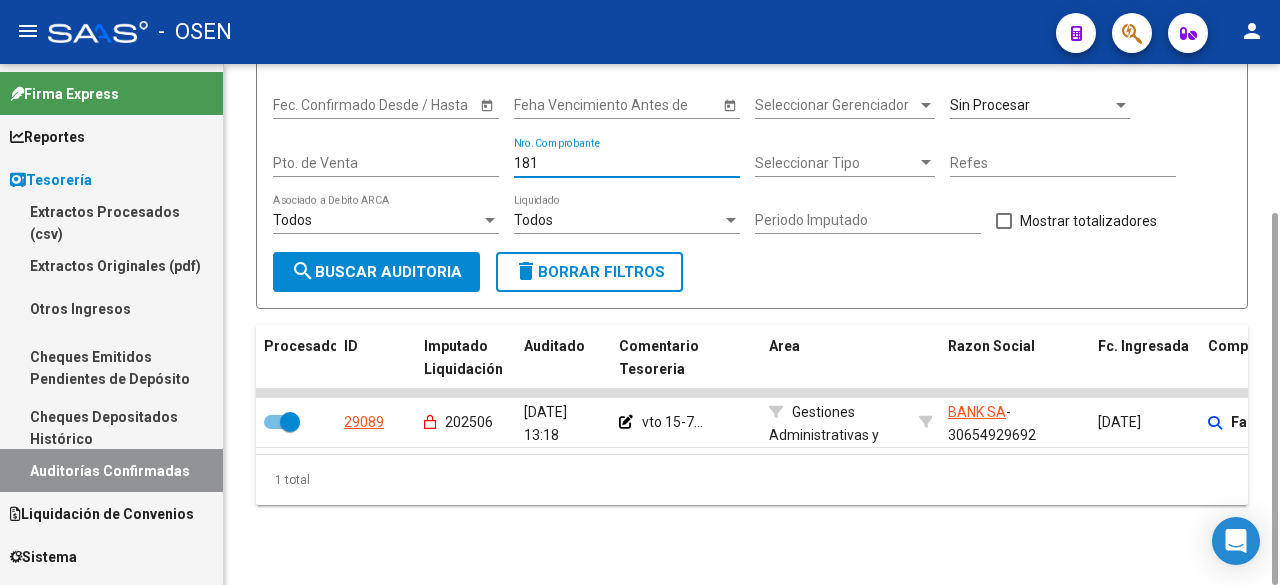 type on "1814" 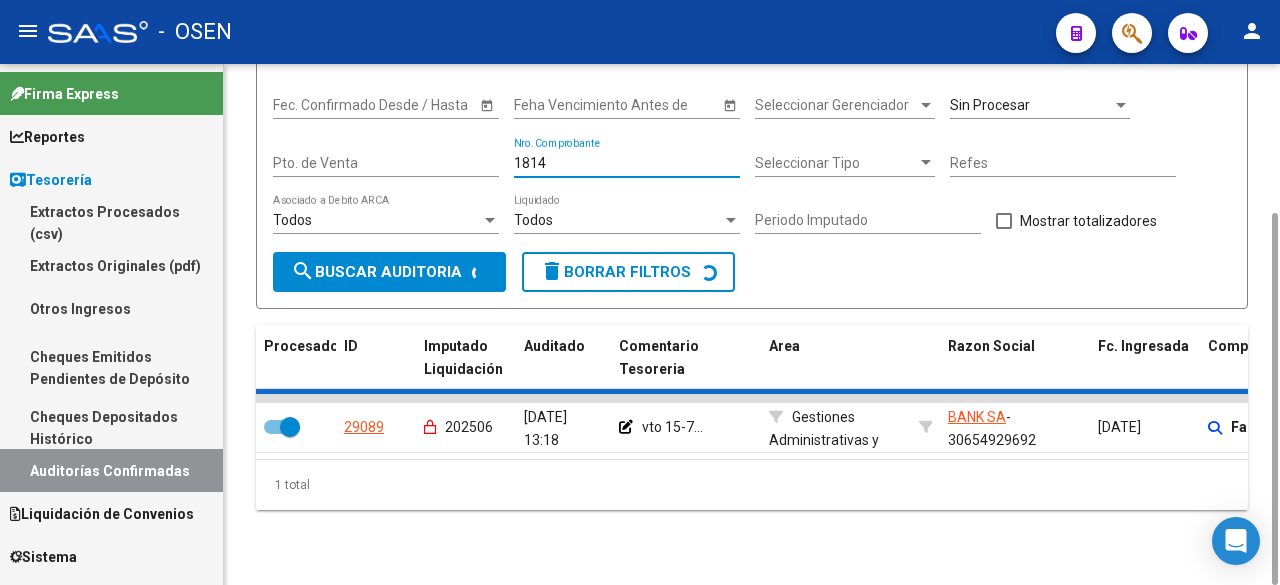 checkbox on "false" 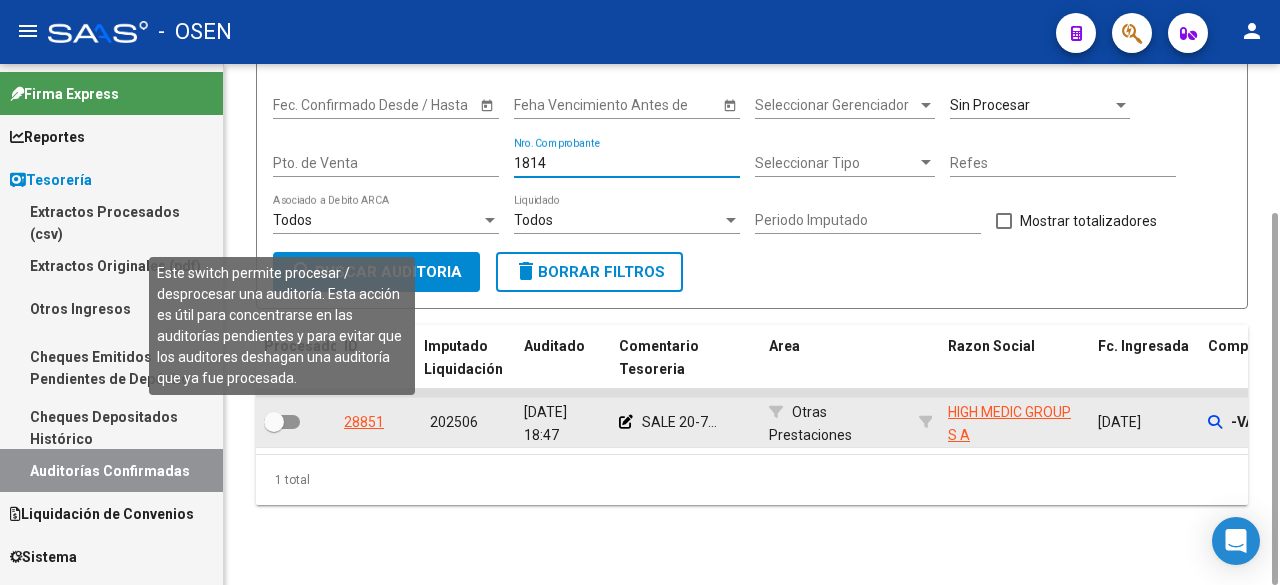 type on "1814" 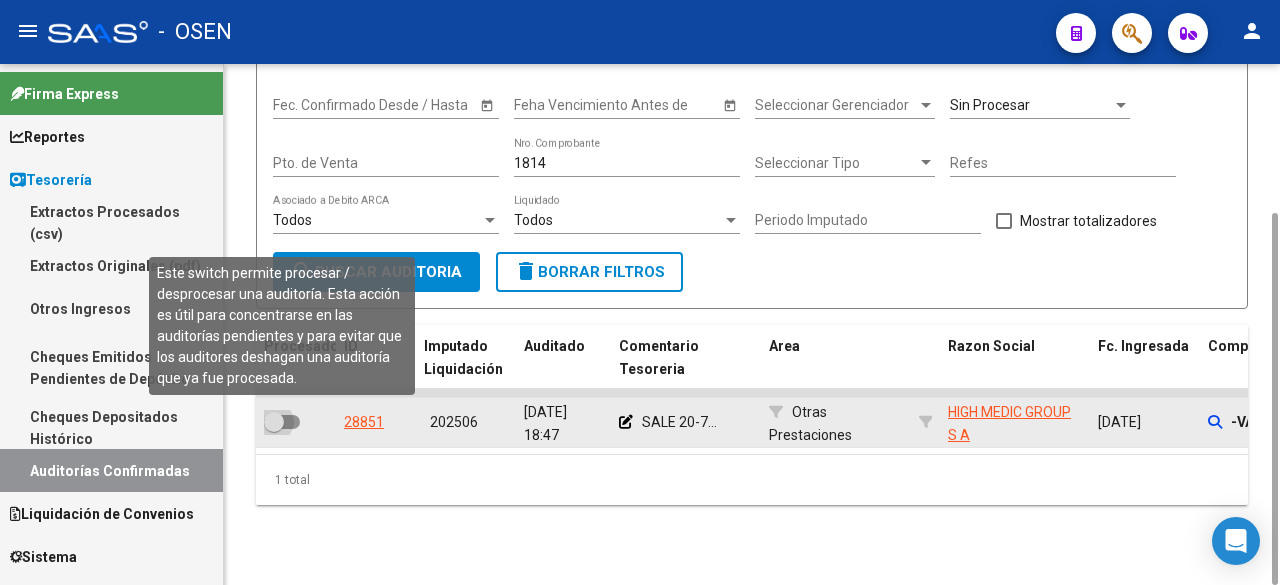 click at bounding box center [282, 422] 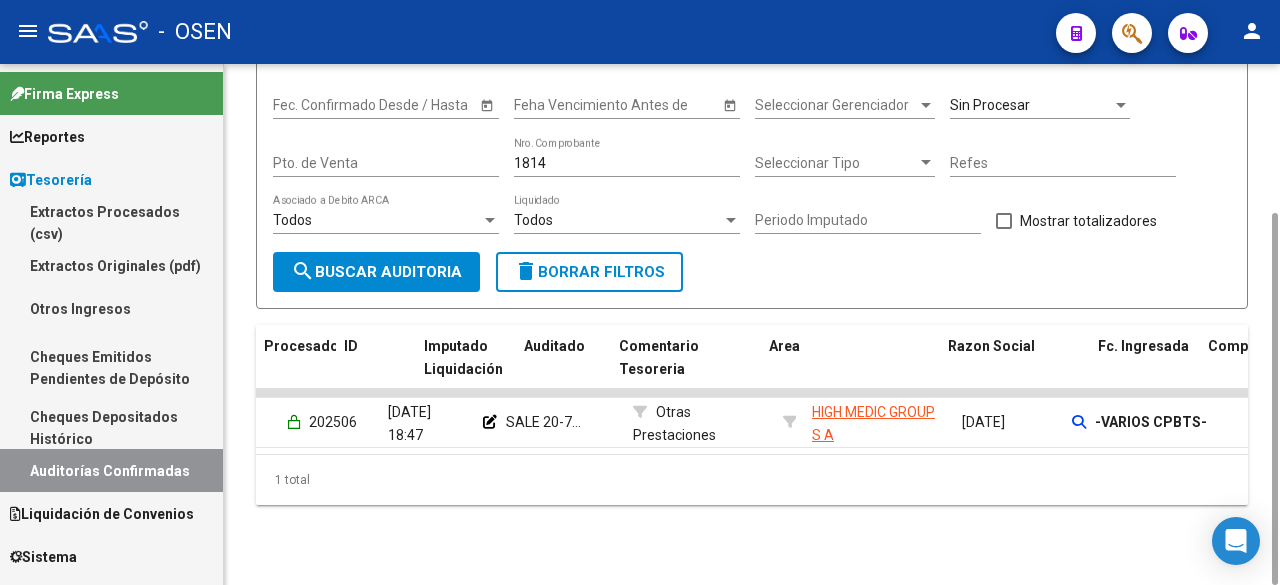 scroll, scrollTop: 0, scrollLeft: 0, axis: both 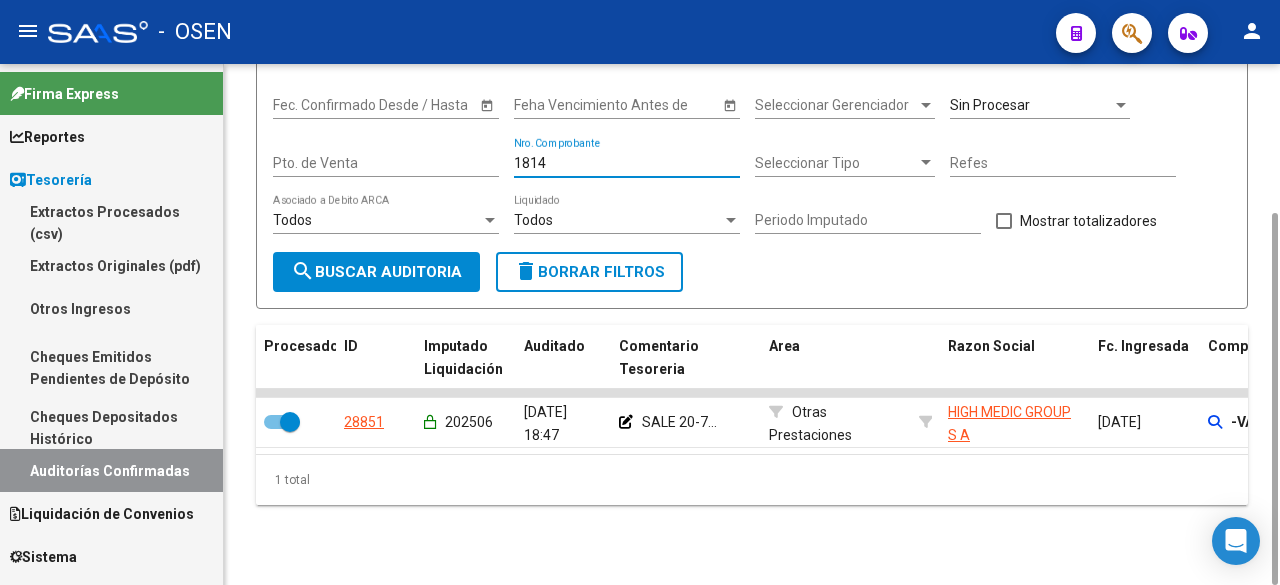 drag, startPoint x: 582, startPoint y: 156, endPoint x: 389, endPoint y: 142, distance: 193.50711 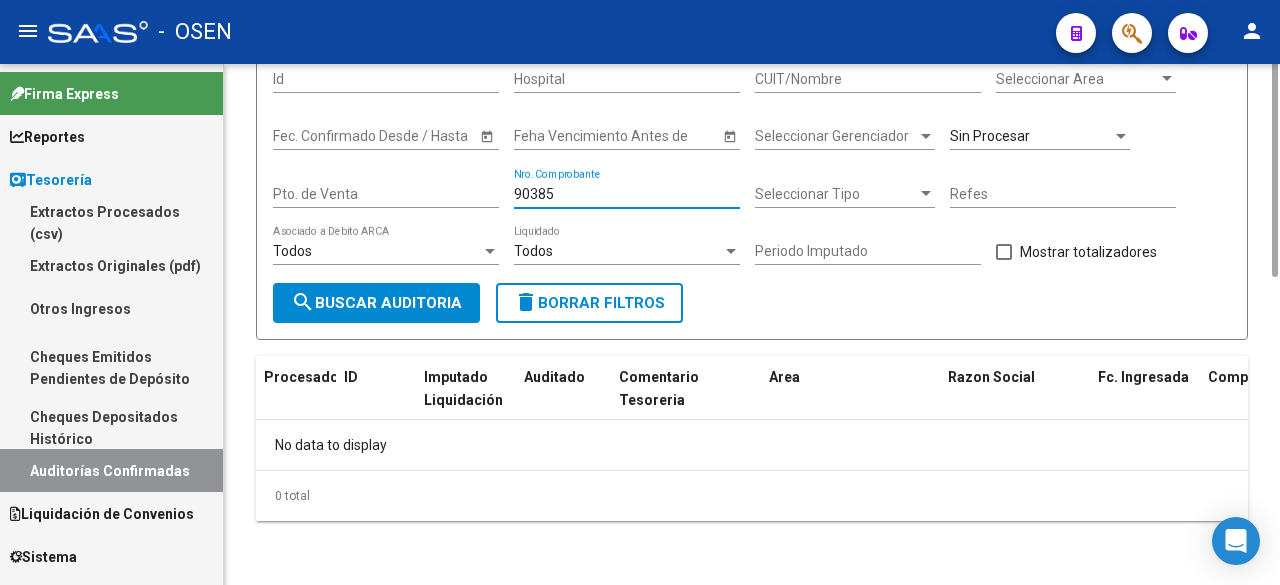 scroll, scrollTop: 0, scrollLeft: 0, axis: both 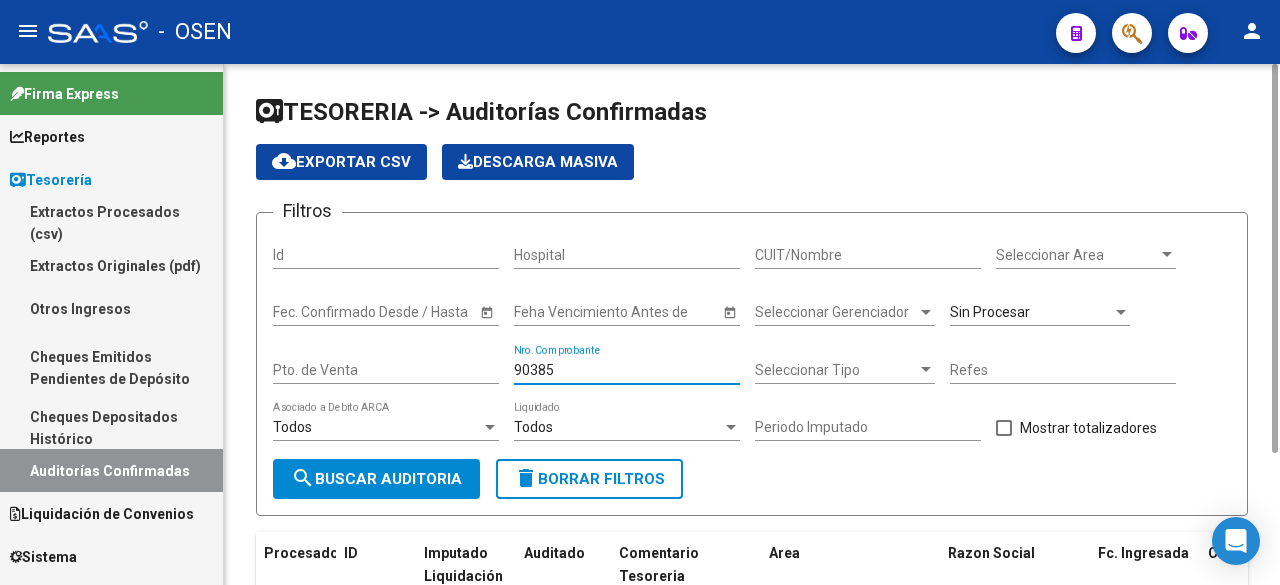 type on "90385" 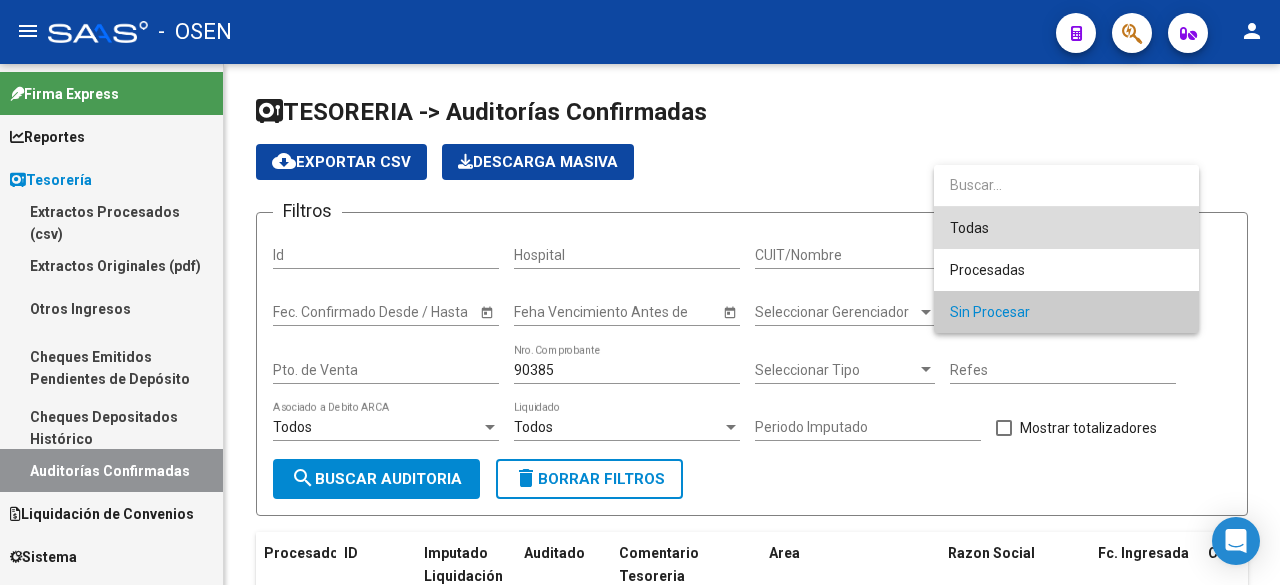 click on "Todas" at bounding box center (1066, 228) 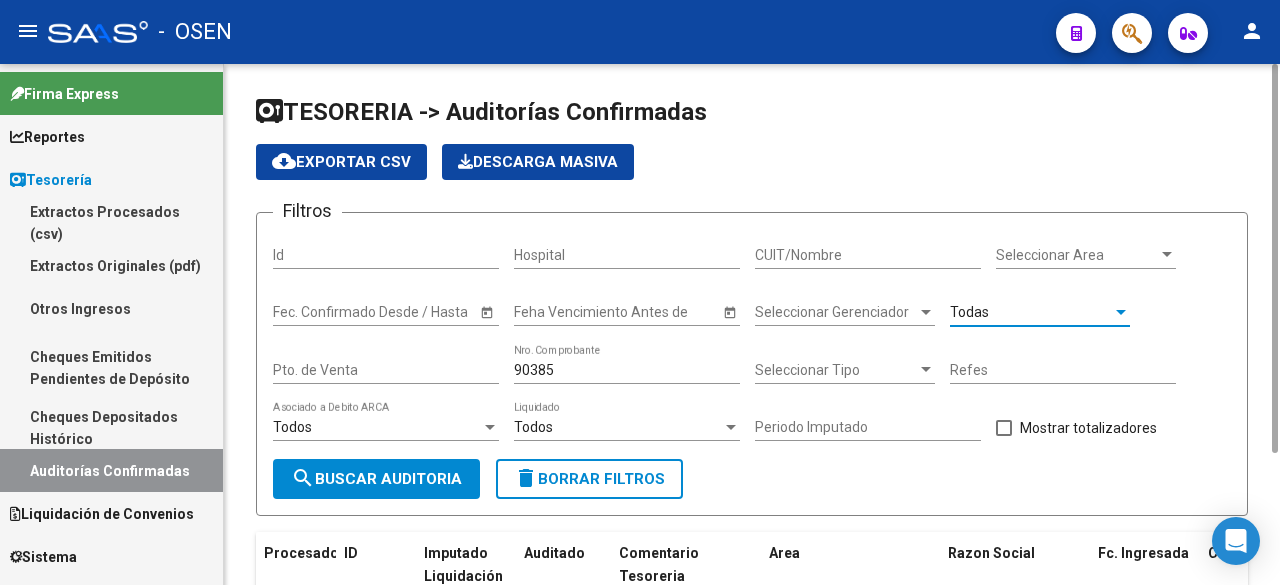 click on "search  Buscar Auditoria" 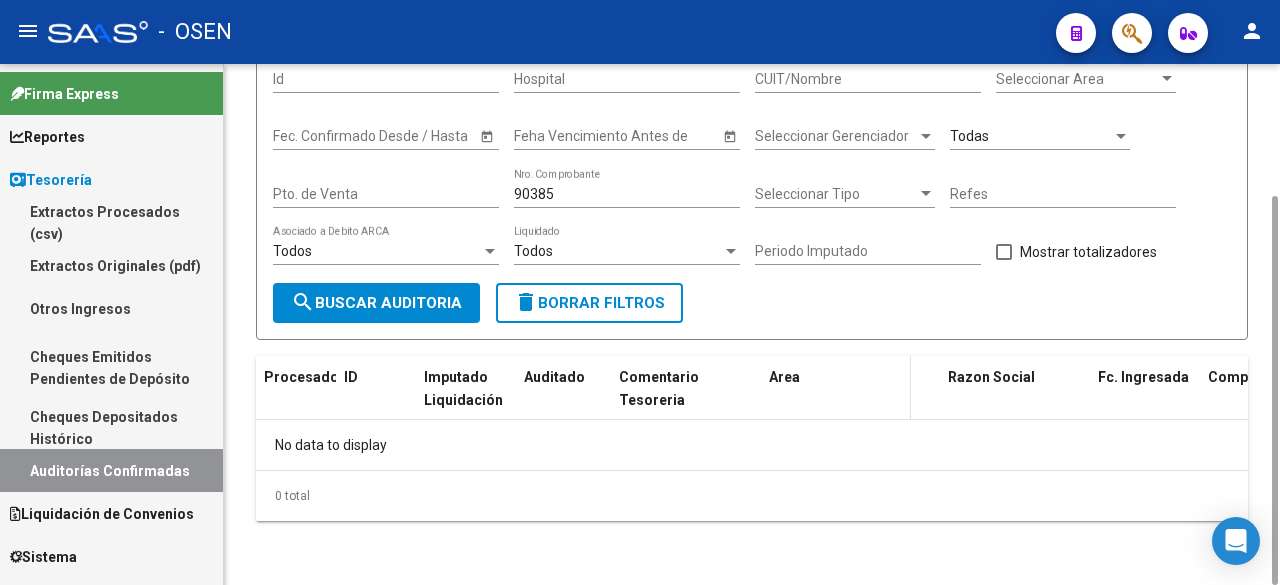 scroll, scrollTop: 0, scrollLeft: 0, axis: both 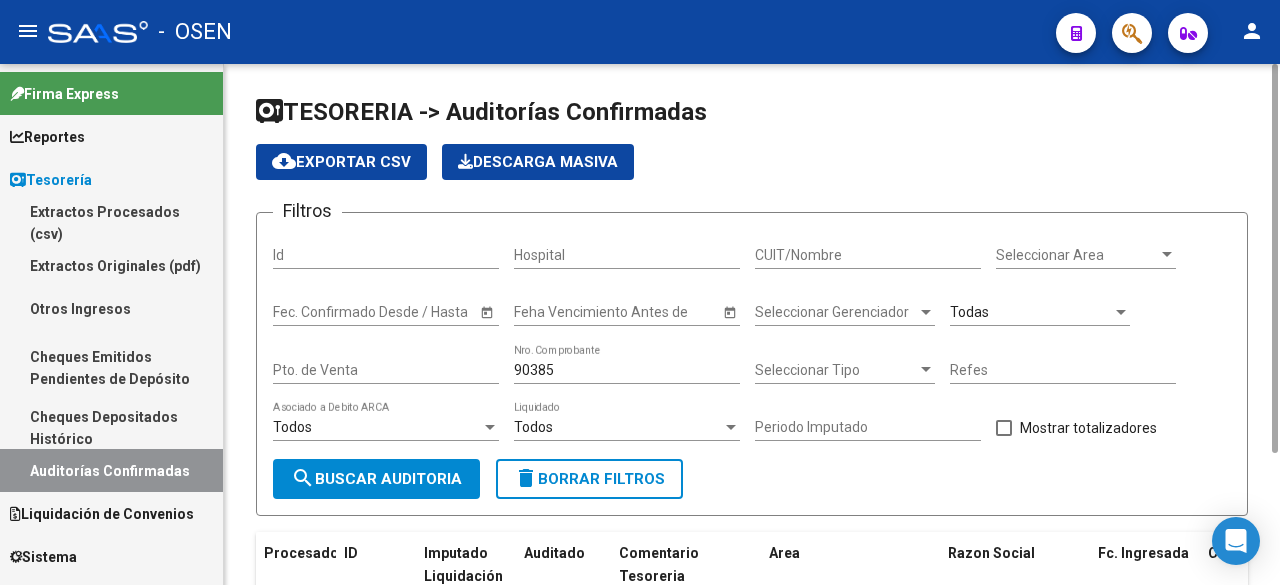 click on "Seleccionar Gerenciador Seleccionar Gerenciador" 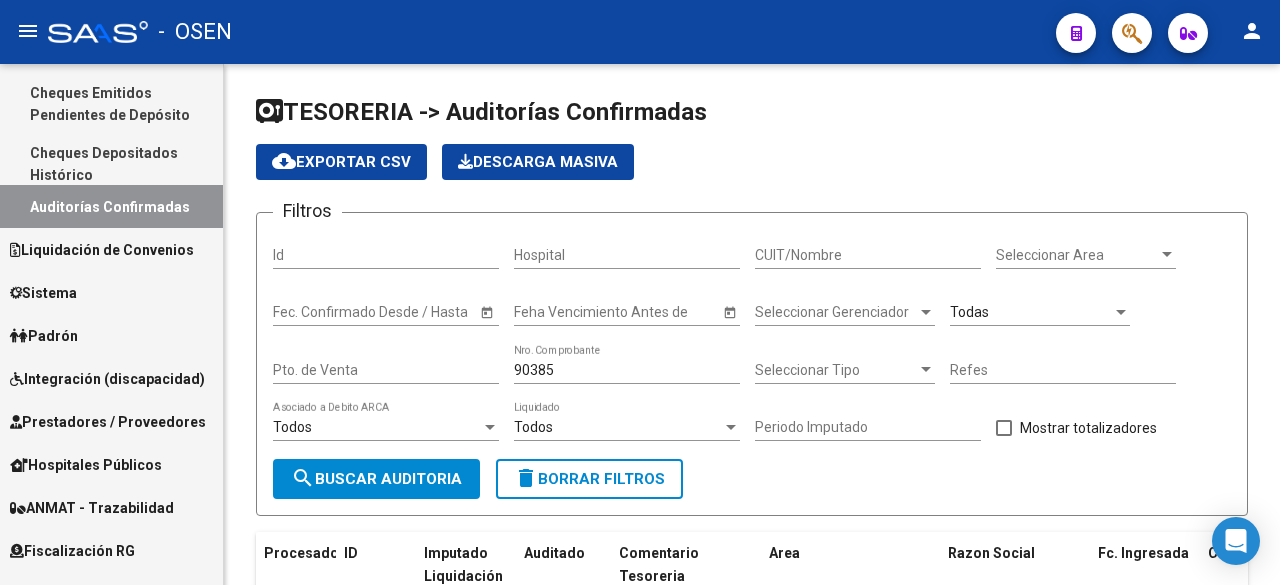 scroll, scrollTop: 262, scrollLeft: 0, axis: vertical 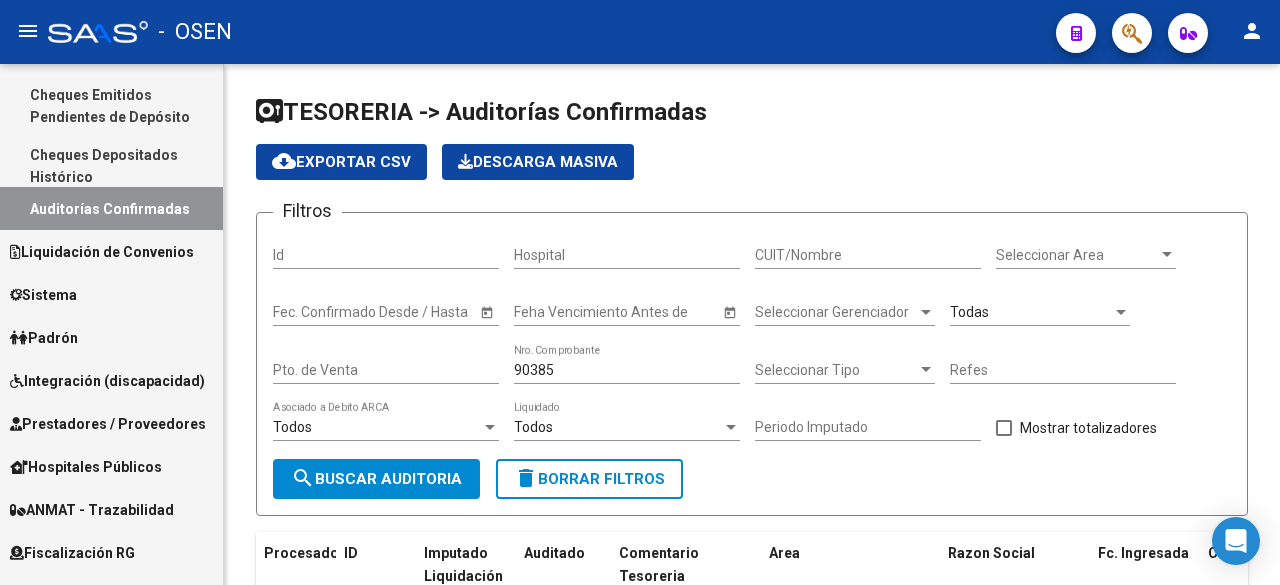 click on "Prestadores / Proveedores" at bounding box center [108, 424] 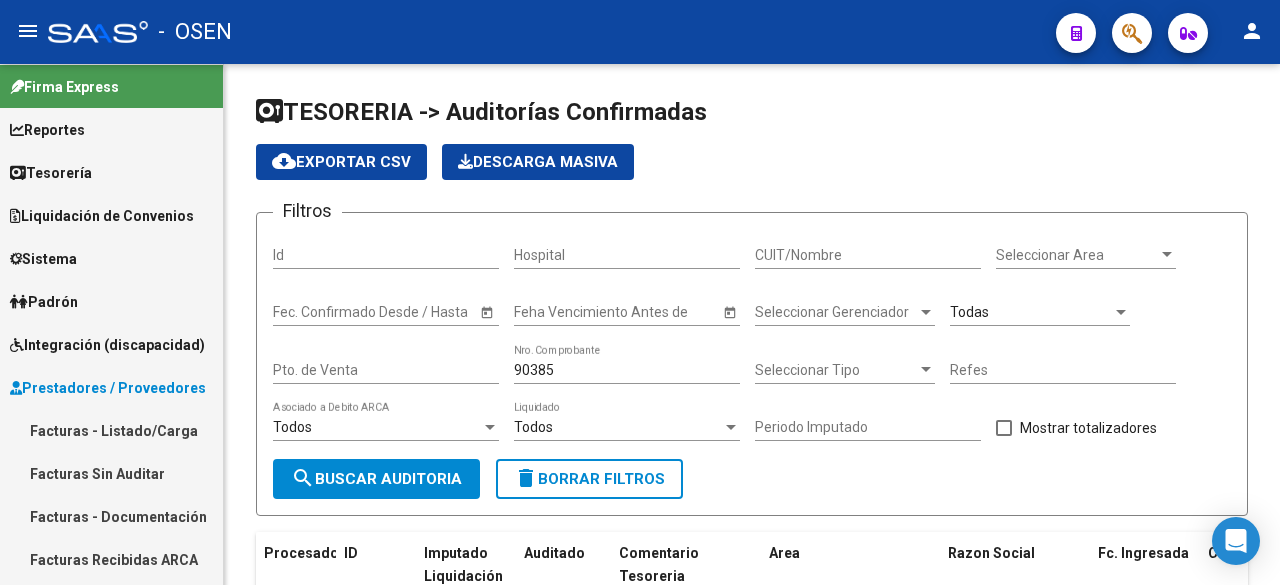 scroll, scrollTop: 0, scrollLeft: 0, axis: both 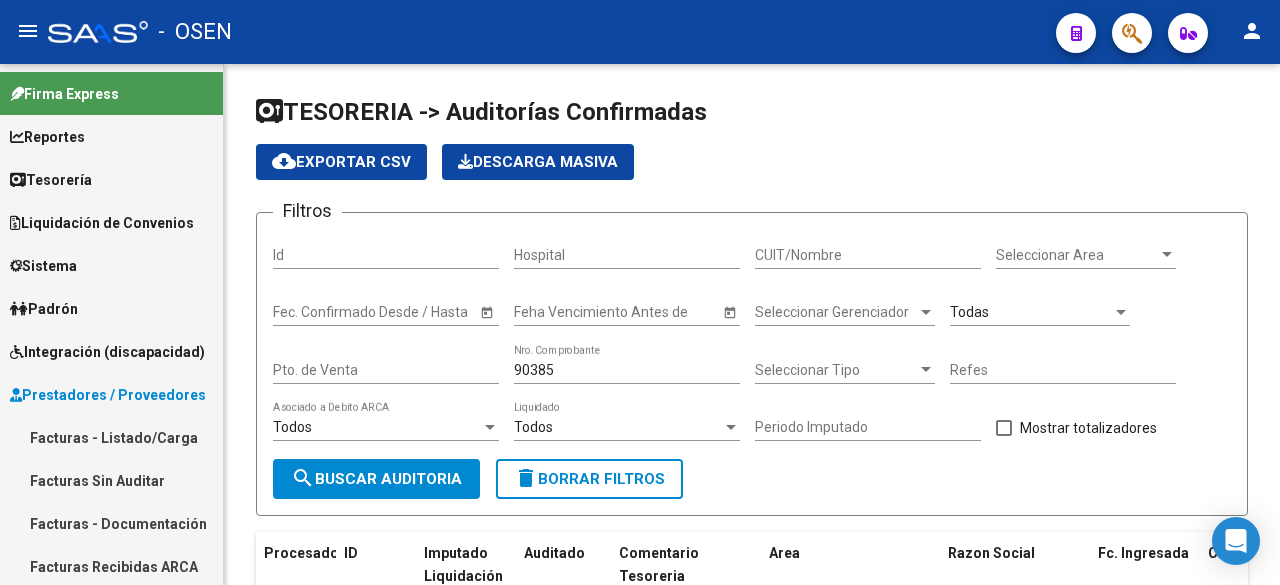 click on "Facturas - Listado/Carga" at bounding box center [111, 437] 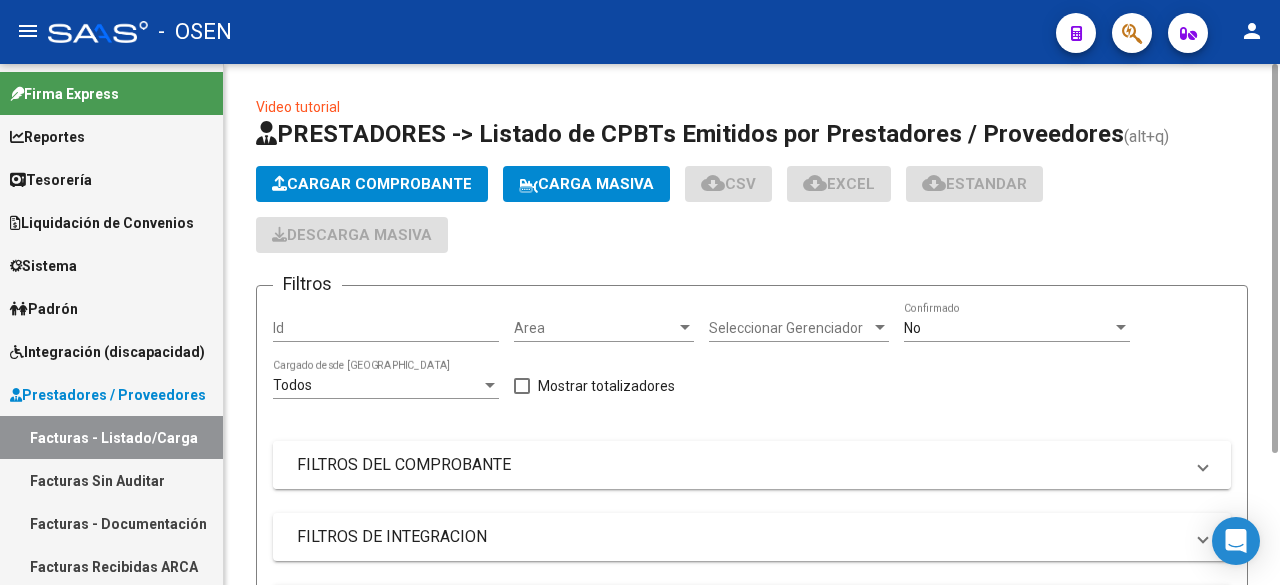 click on "FILTROS DEL COMPROBANTE" at bounding box center [740, 465] 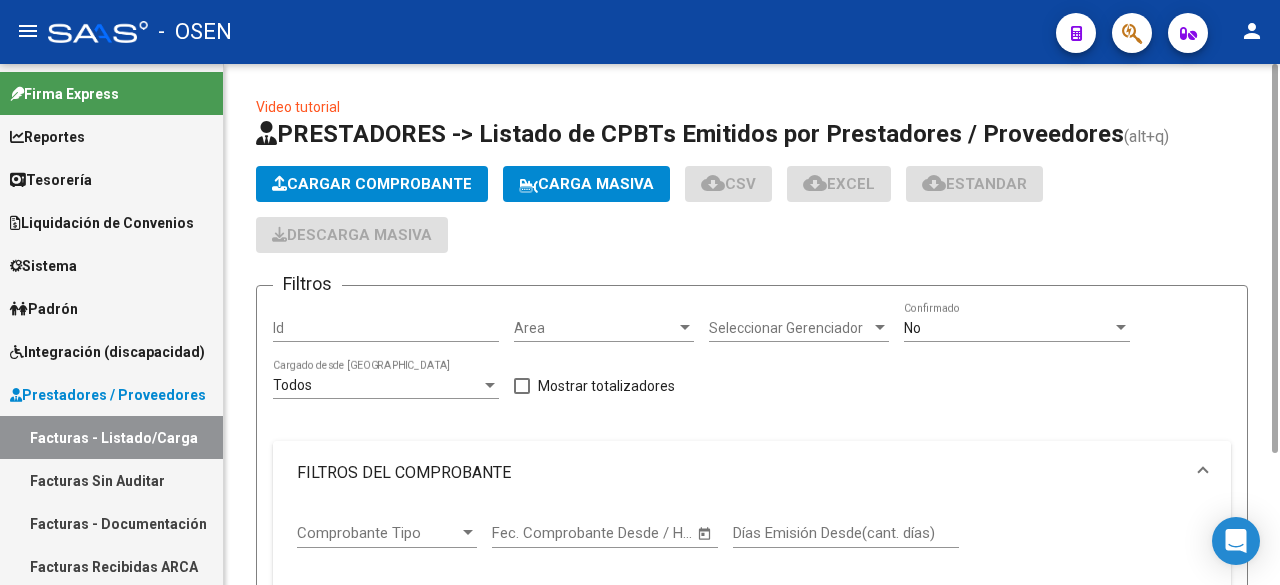 scroll, scrollTop: 667, scrollLeft: 0, axis: vertical 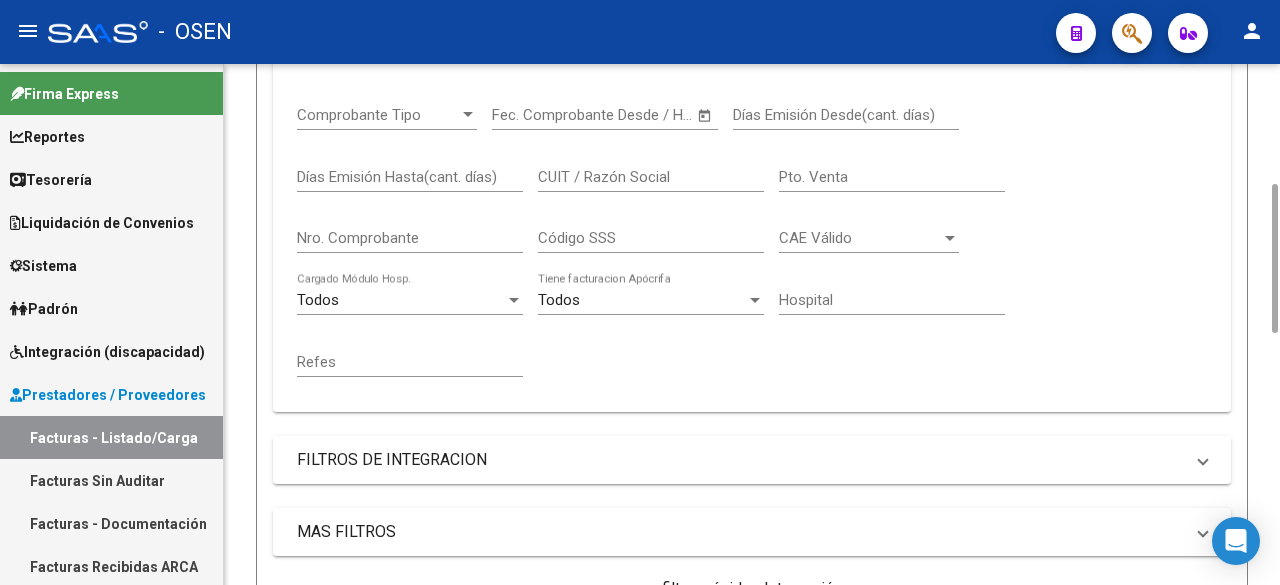 drag, startPoint x: 1275, startPoint y: 423, endPoint x: 598, endPoint y: 252, distance: 698.26215 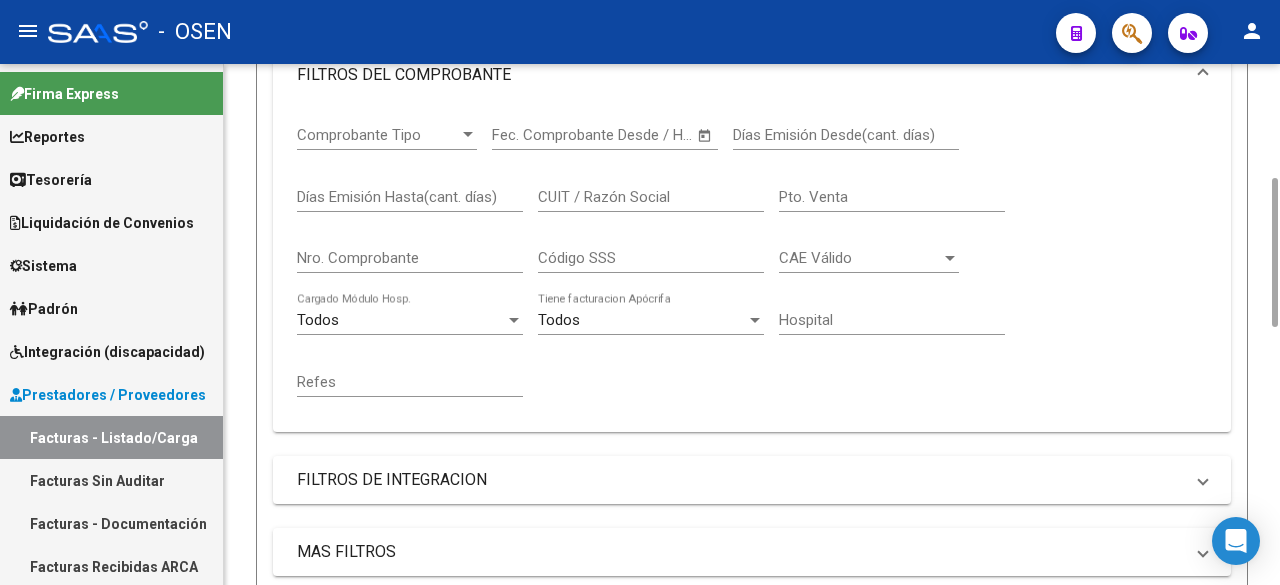 click on "Nro. Comprobante" 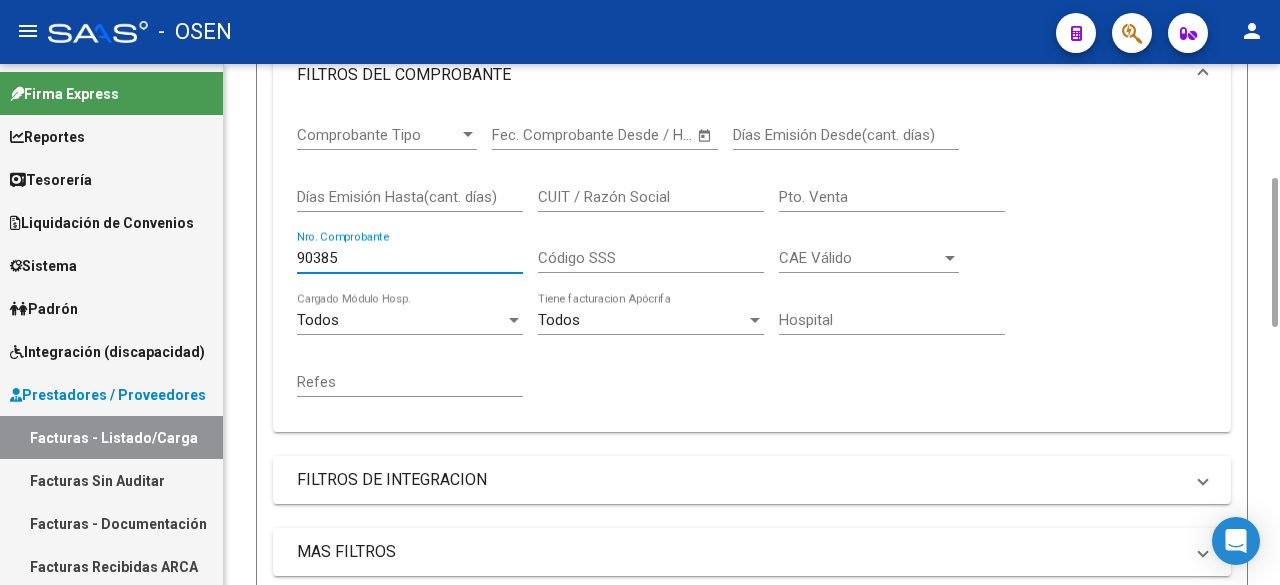 scroll, scrollTop: 843, scrollLeft: 0, axis: vertical 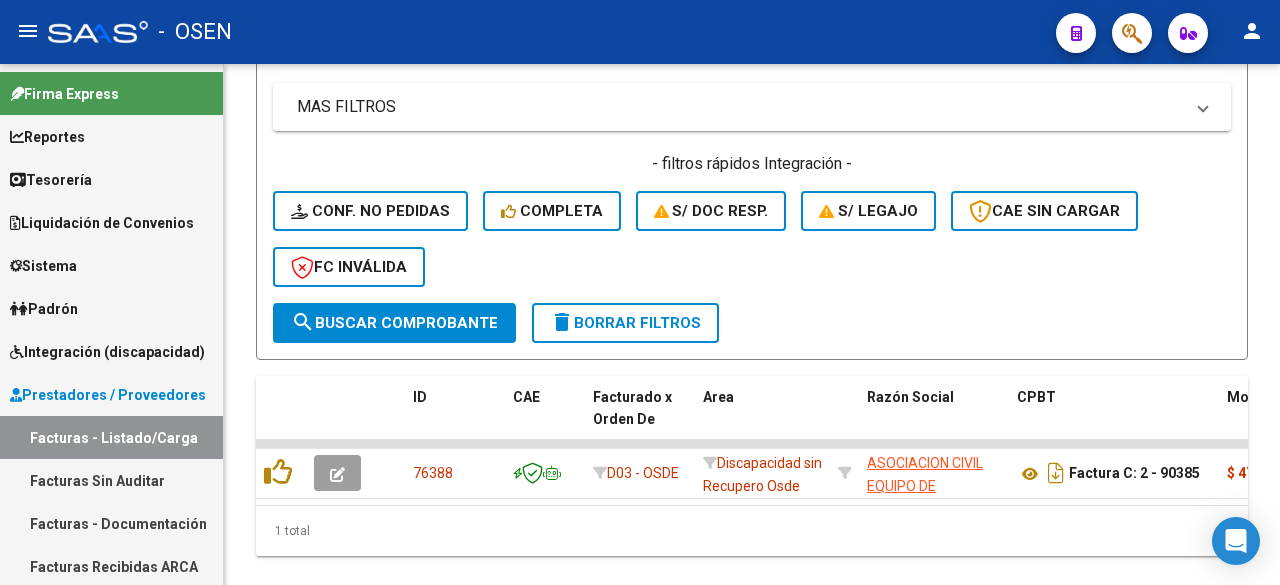 type on "90385" 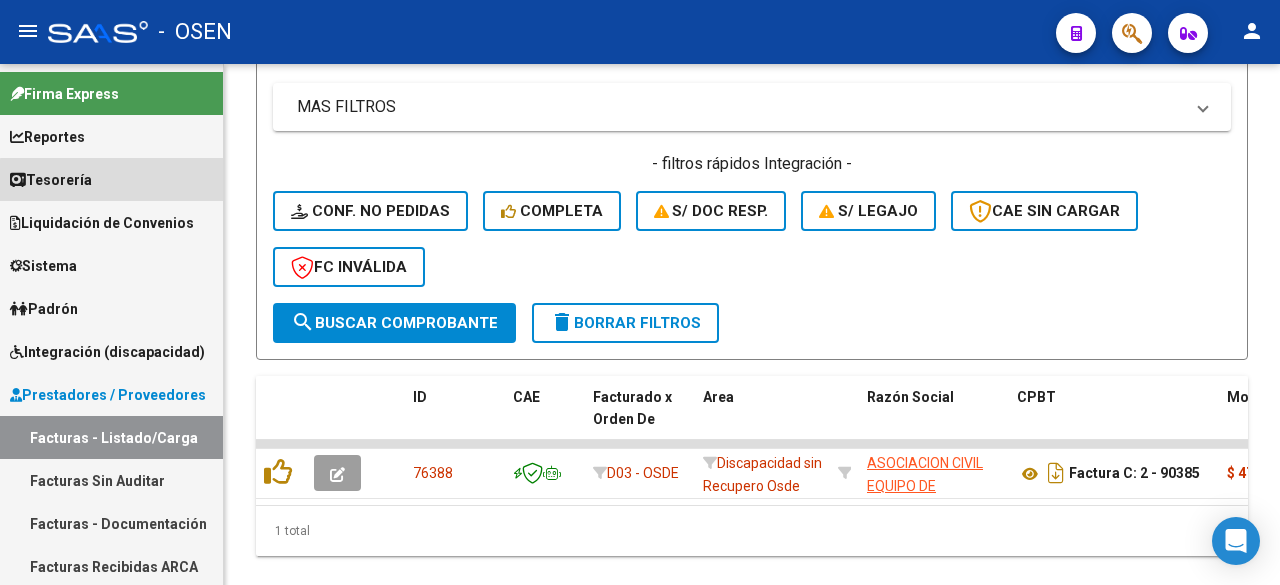 click on "Tesorería" at bounding box center (111, 179) 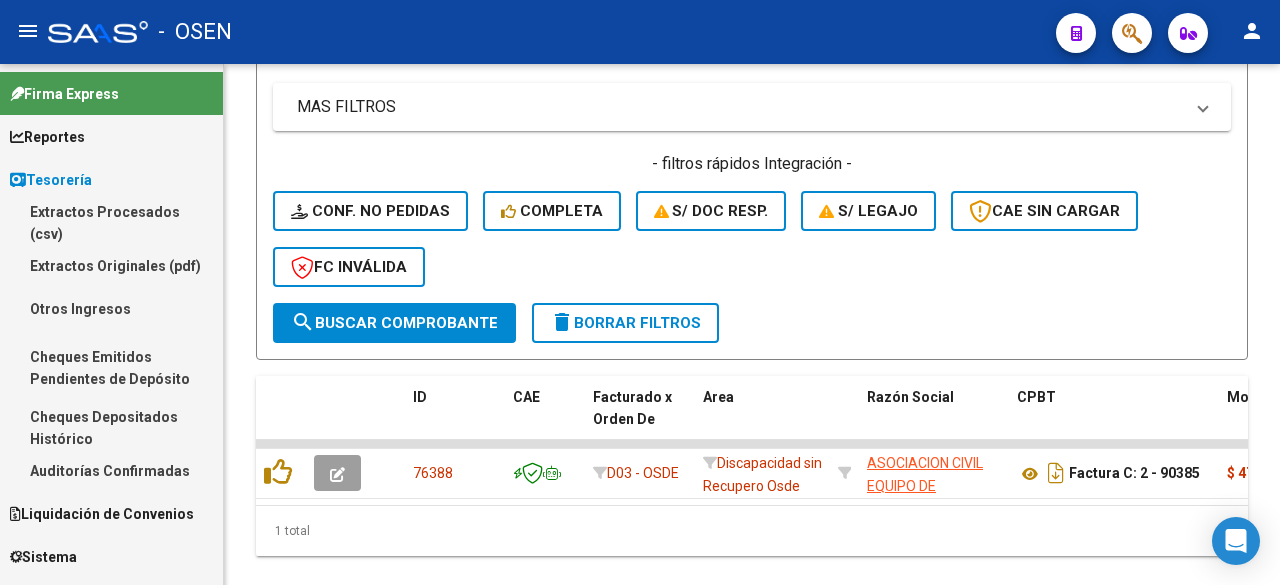 click on "Auditorías Confirmadas" at bounding box center [111, 470] 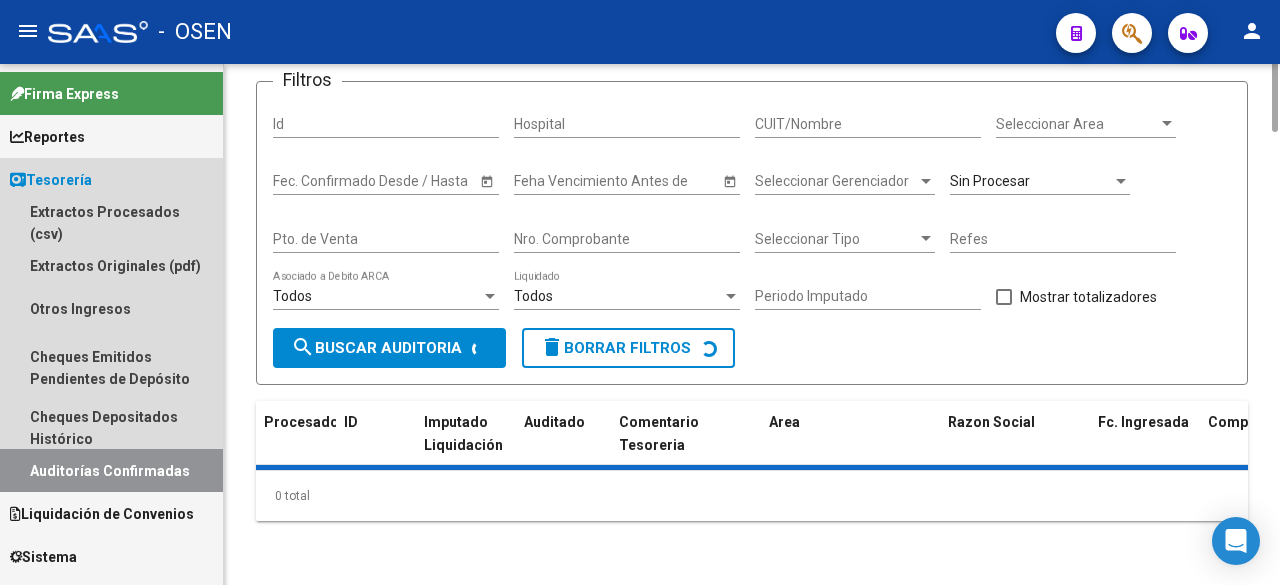 scroll, scrollTop: 0, scrollLeft: 0, axis: both 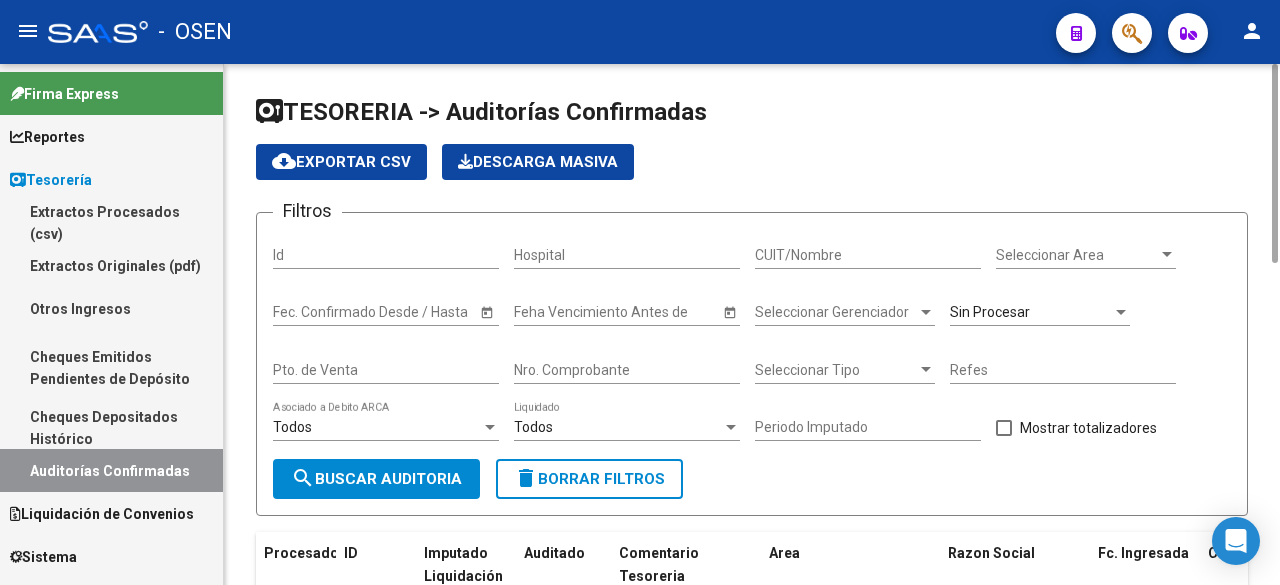 click on "CUIT/Nombre" at bounding box center (868, 255) 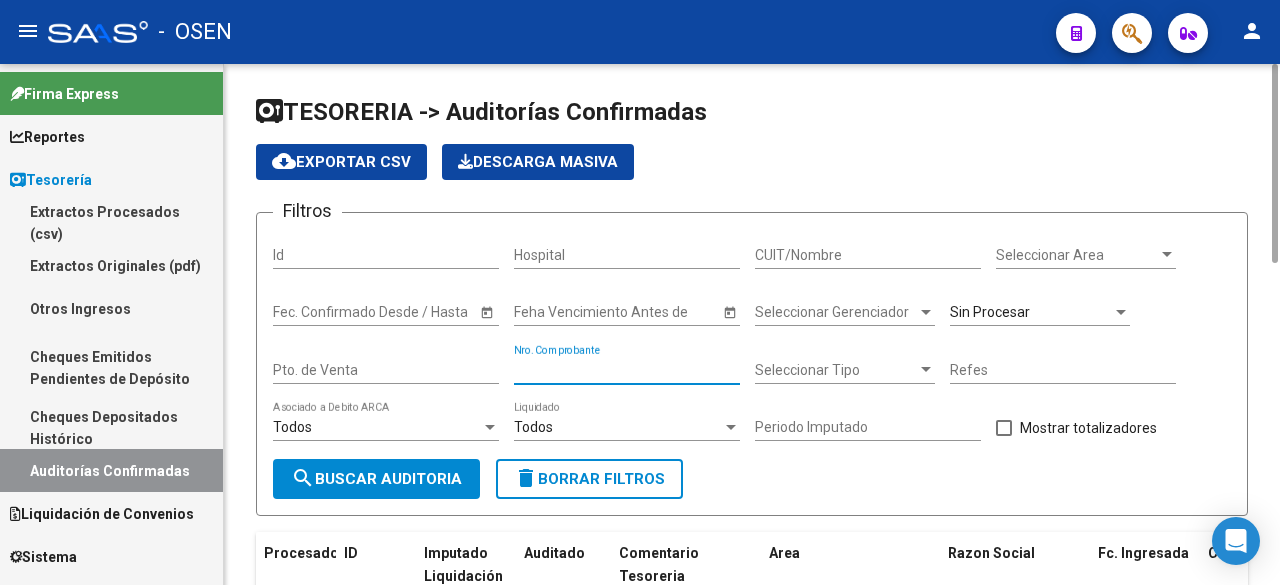 click on "Nro. Comprobante" at bounding box center [627, 370] 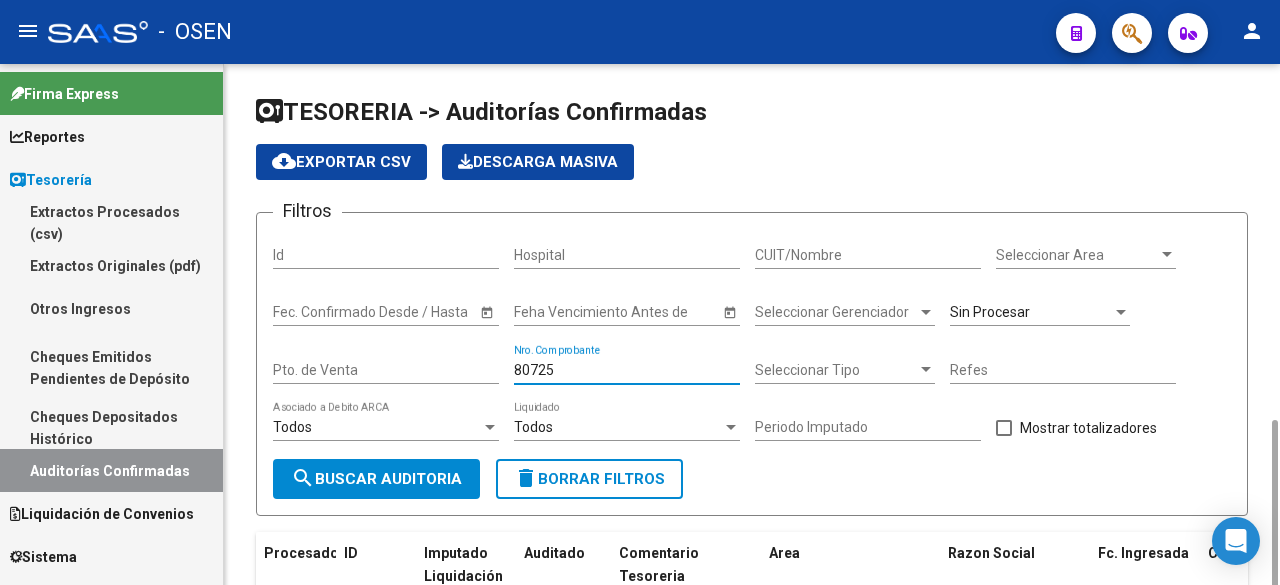 scroll, scrollTop: 207, scrollLeft: 0, axis: vertical 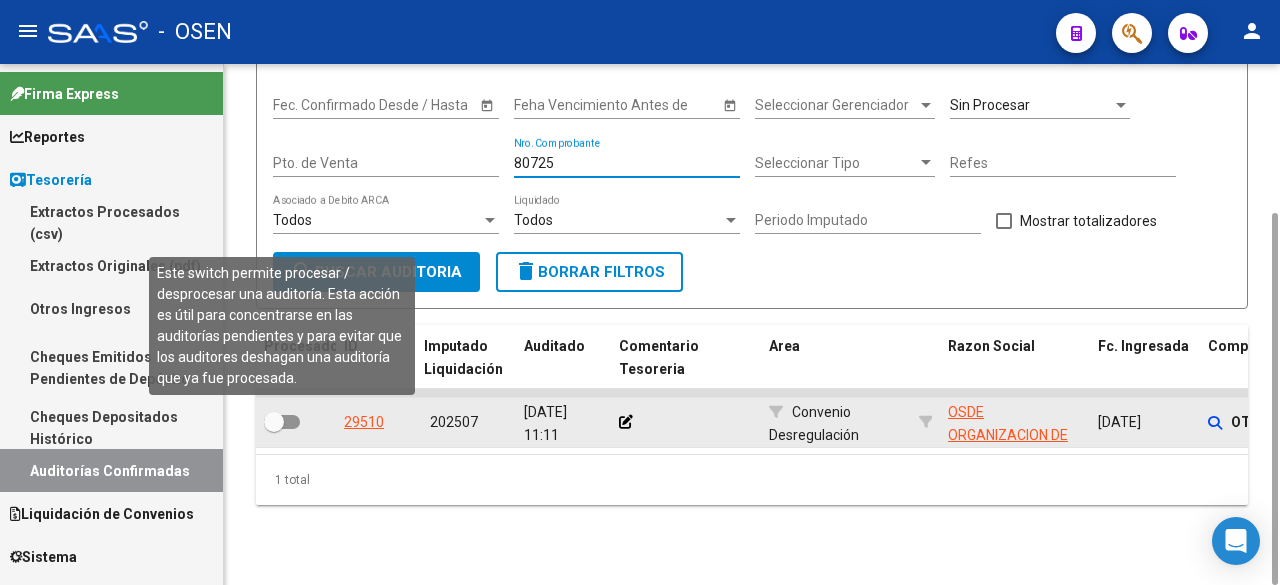 type on "80725" 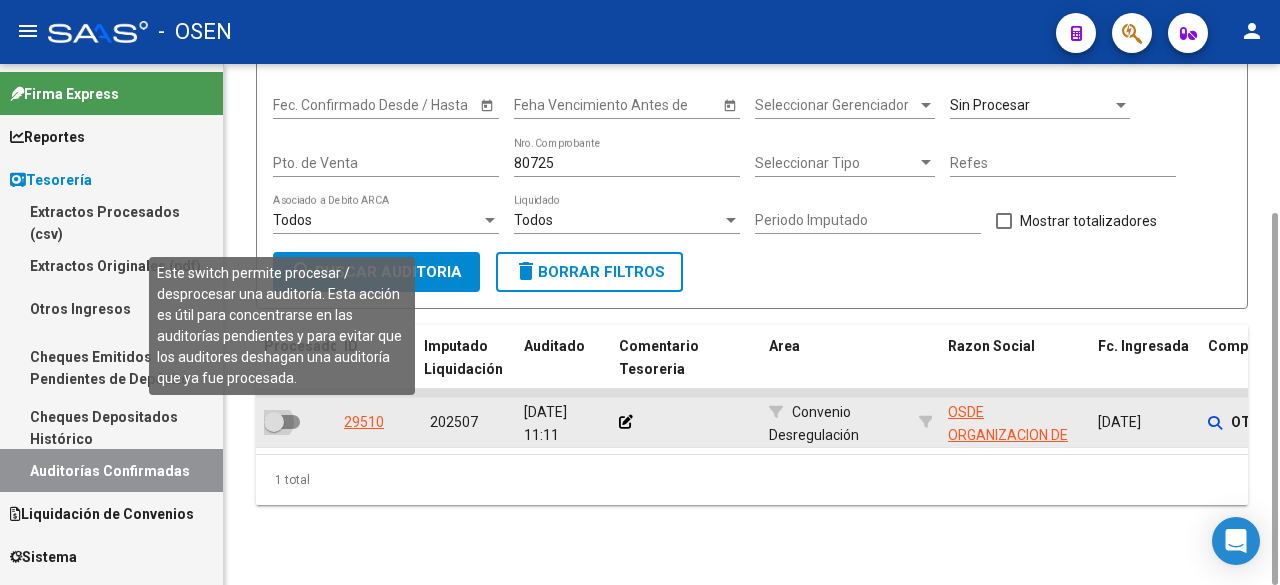 click at bounding box center (274, 422) 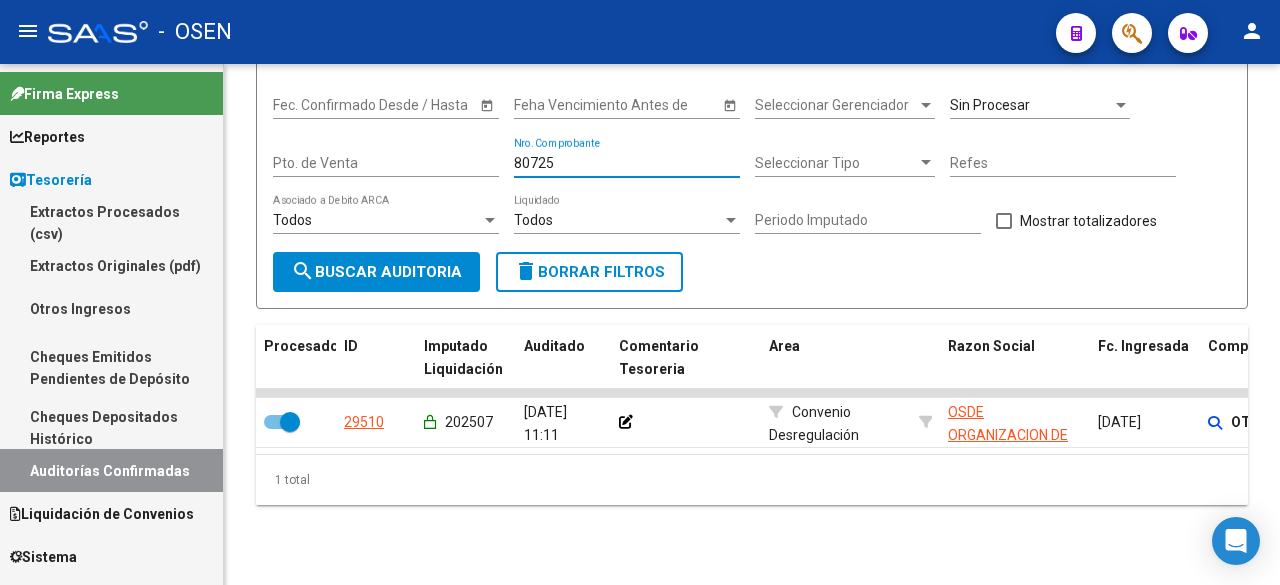 drag, startPoint x: 581, startPoint y: 162, endPoint x: 101, endPoint y: 149, distance: 480.176 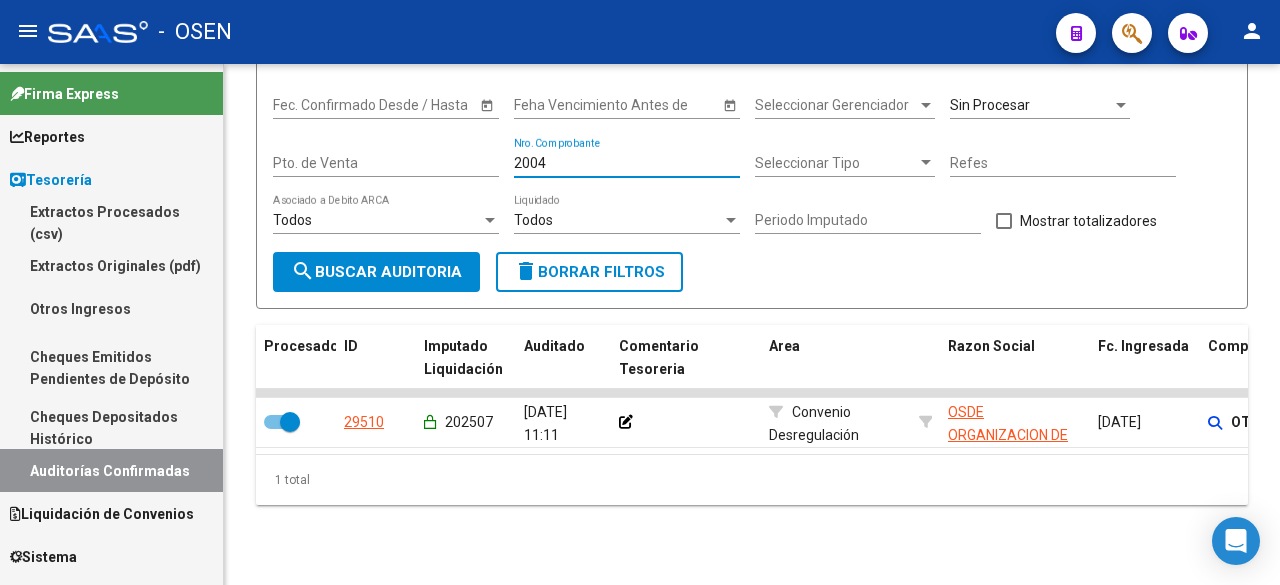 type on "20043" 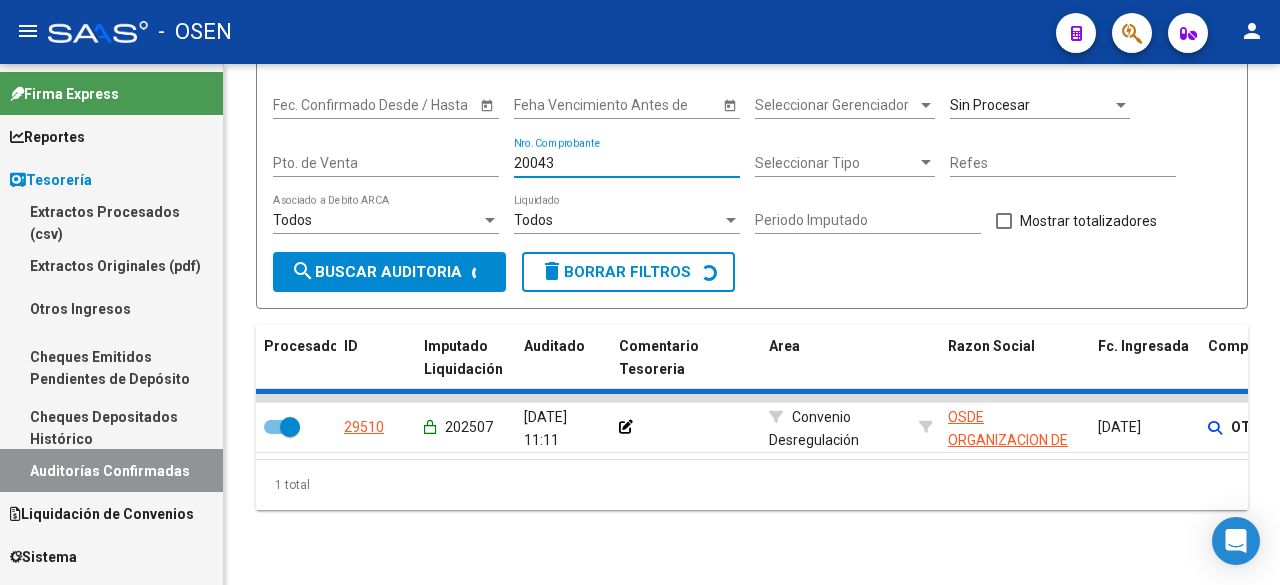 checkbox on "false" 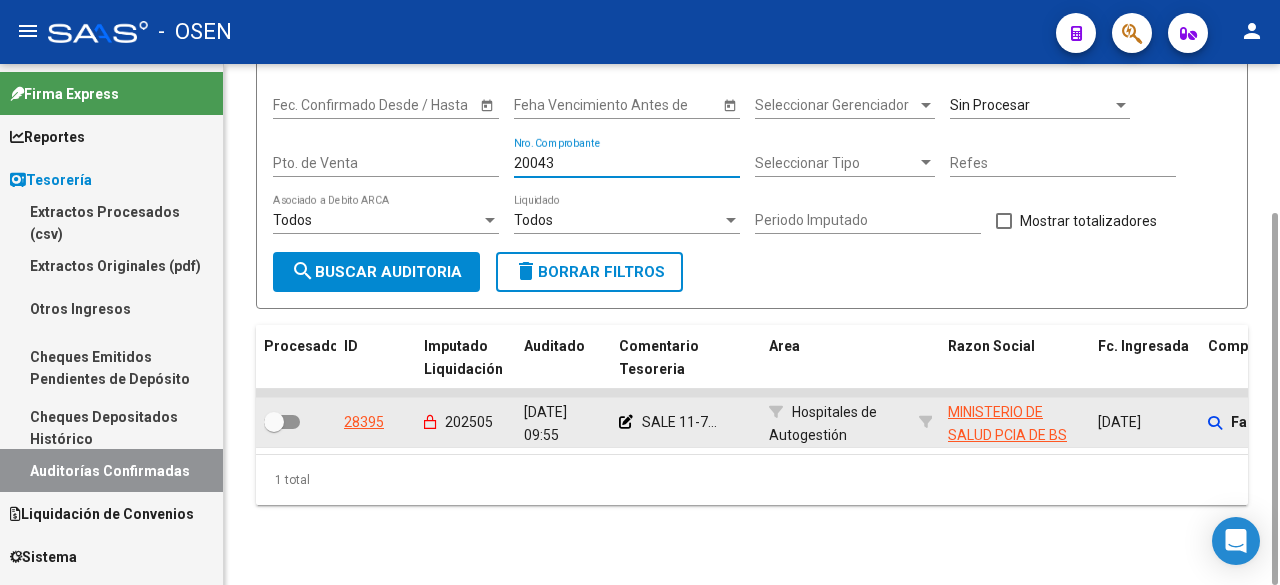type on "20043" 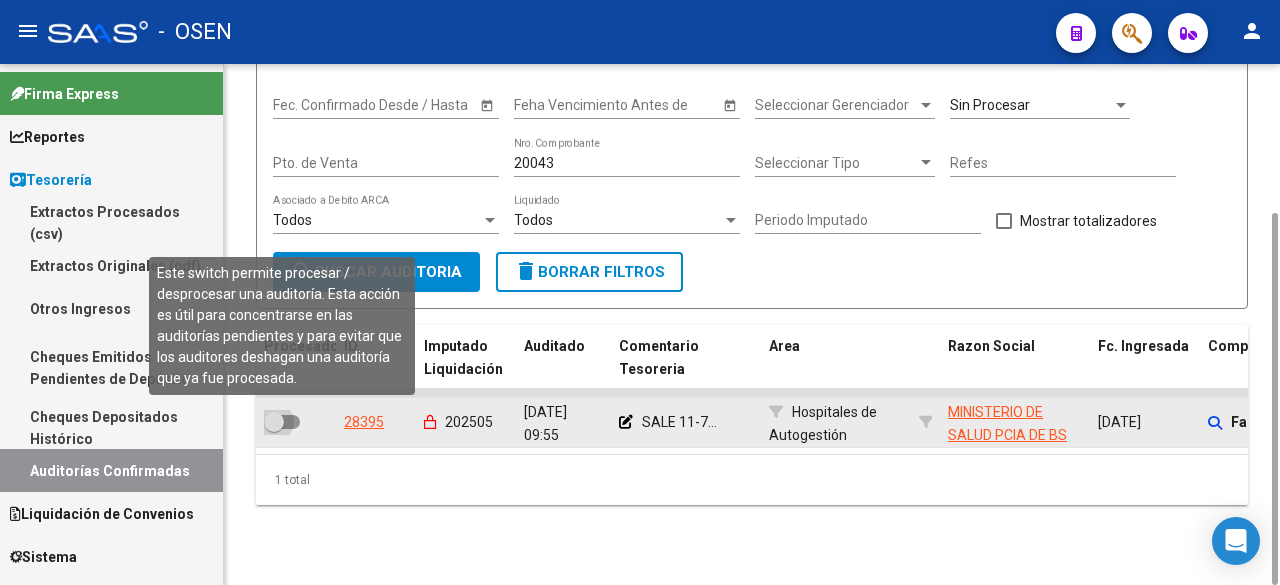 drag, startPoint x: 266, startPoint y: 415, endPoint x: 294, endPoint y: 420, distance: 28.442924 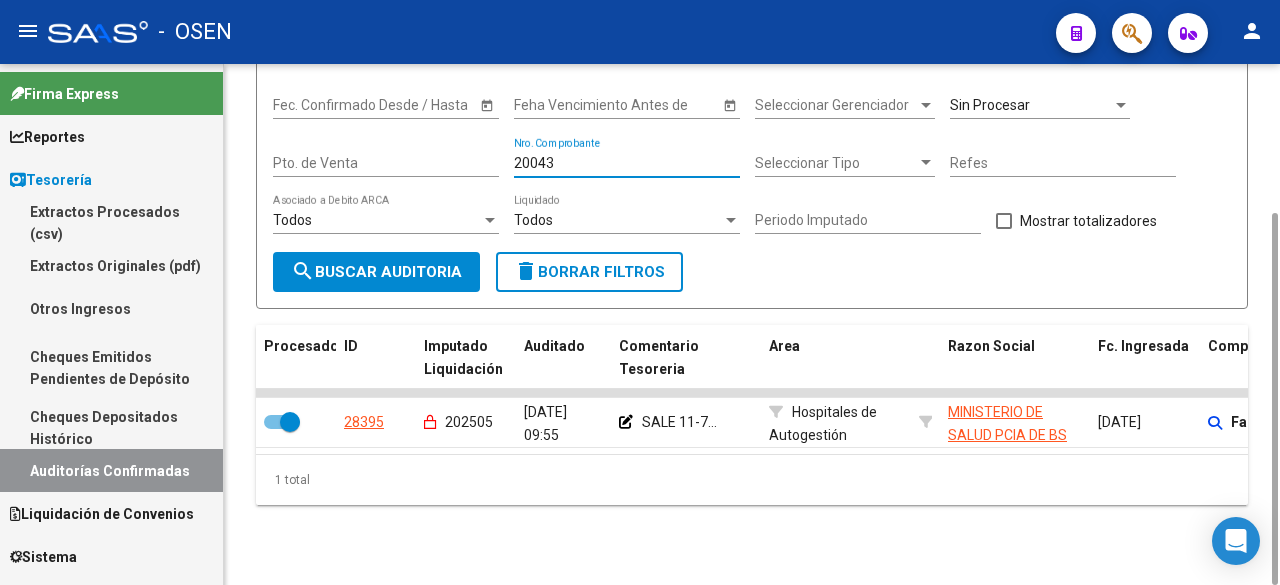 drag, startPoint x: 574, startPoint y: 164, endPoint x: 318, endPoint y: 162, distance: 256.0078 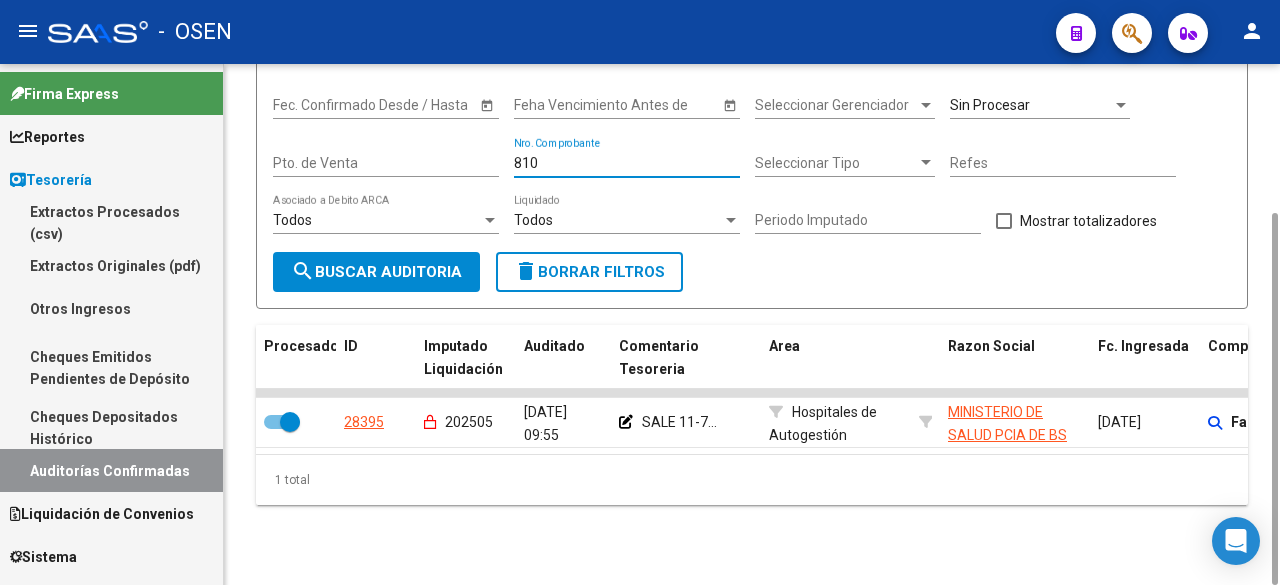 type on "8106" 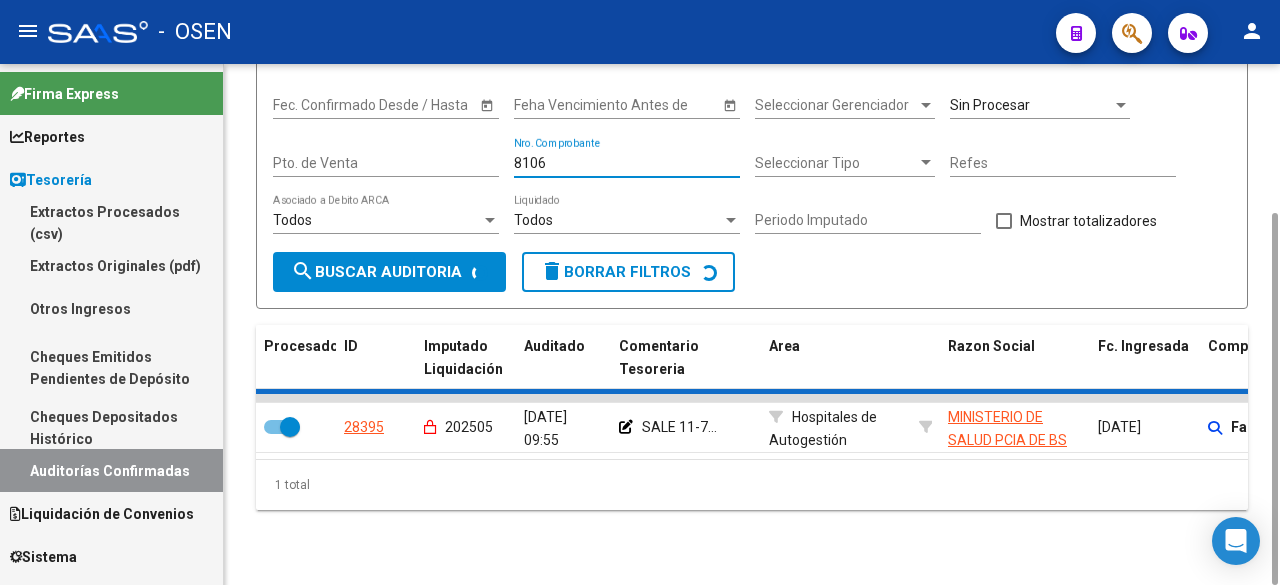 checkbox on "false" 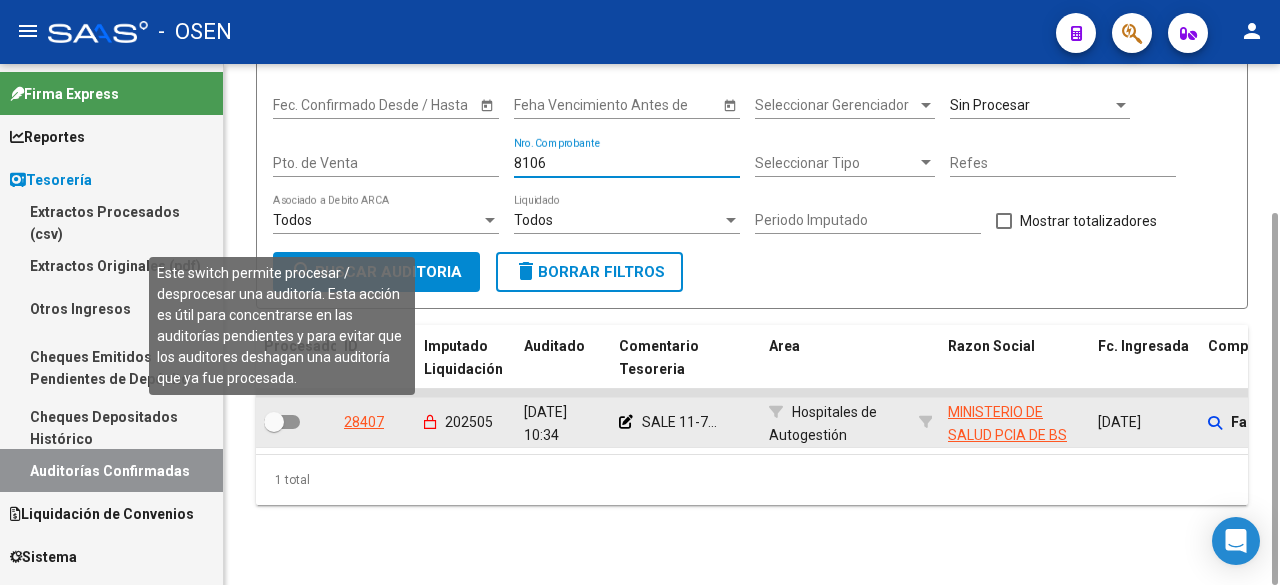 type on "8106" 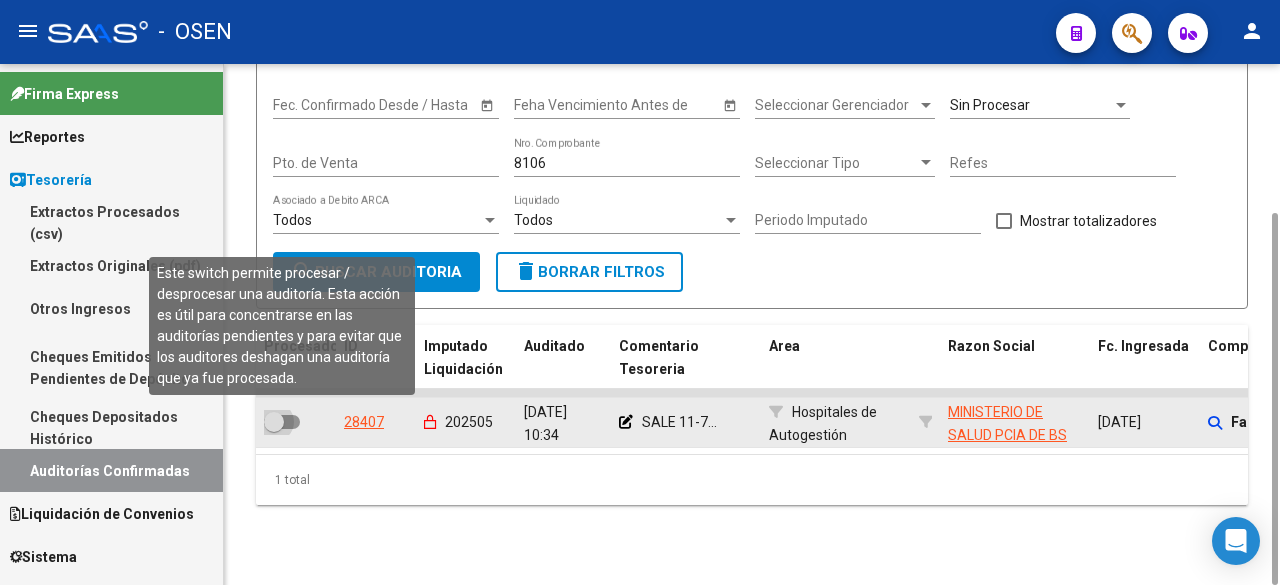 click at bounding box center [282, 422] 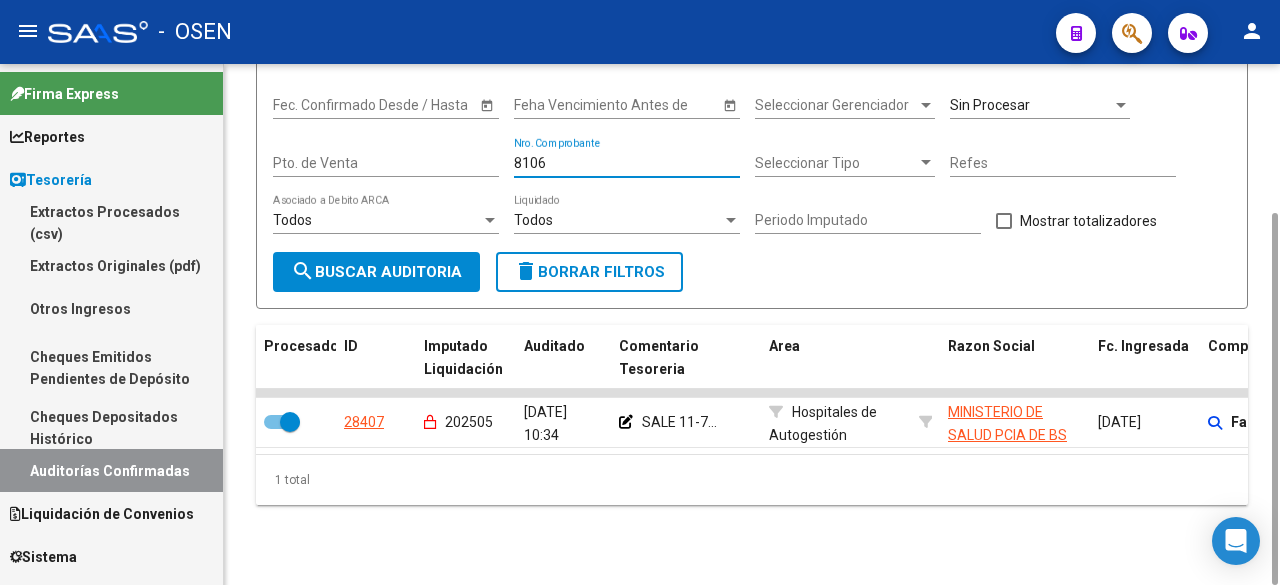 drag, startPoint x: 599, startPoint y: 164, endPoint x: 304, endPoint y: 162, distance: 295.00677 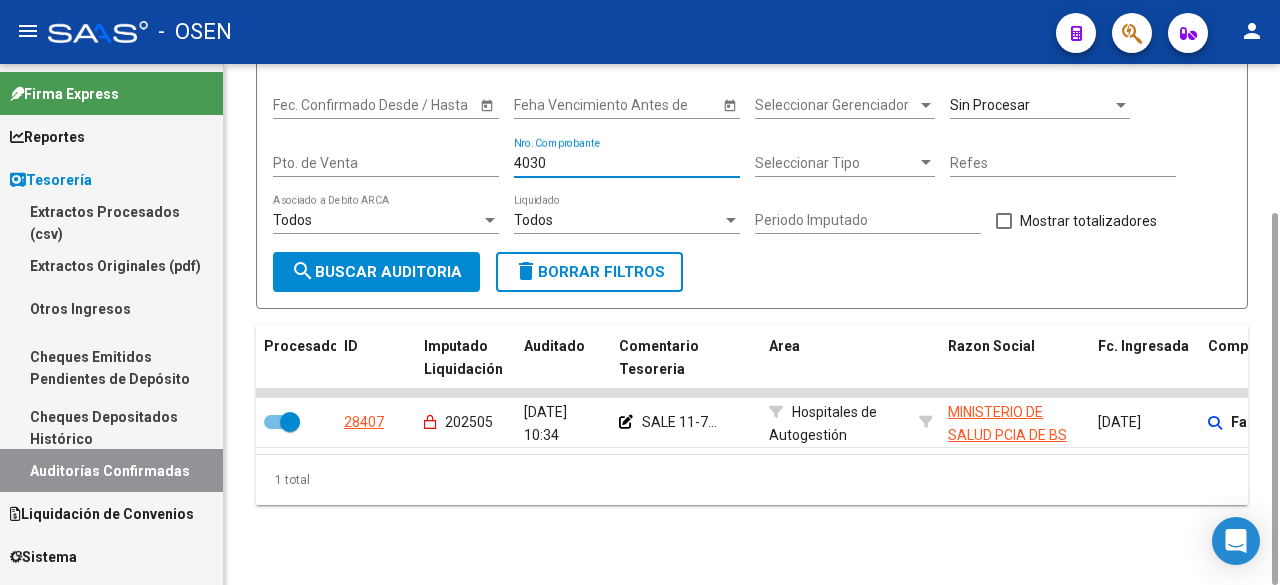 type on "40304" 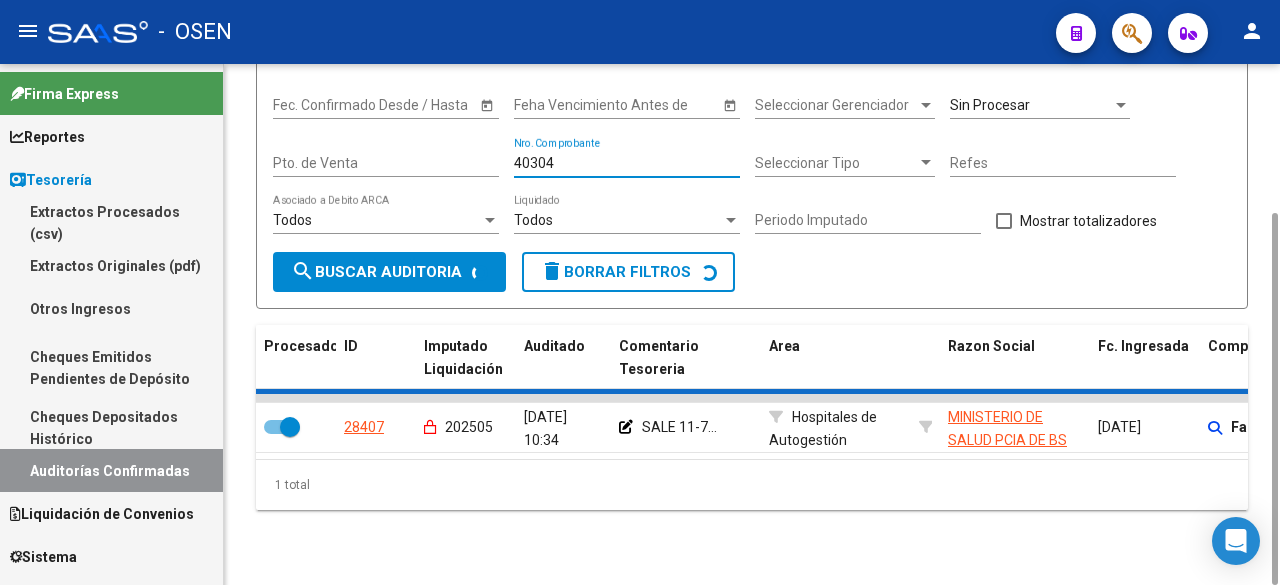 checkbox on "false" 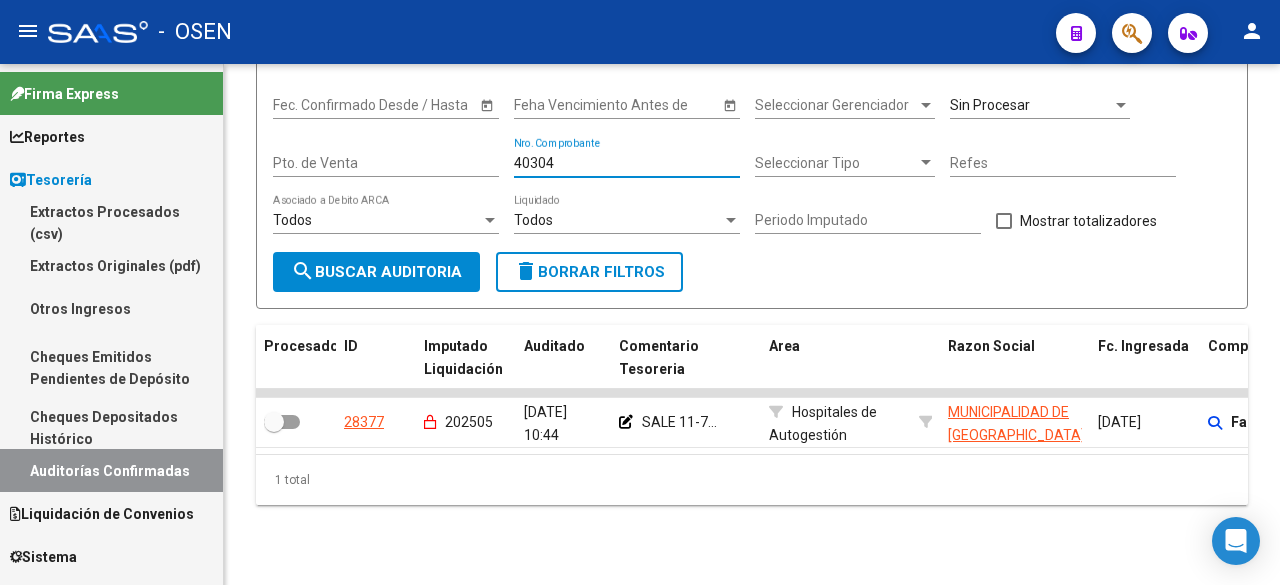 type on "40304" 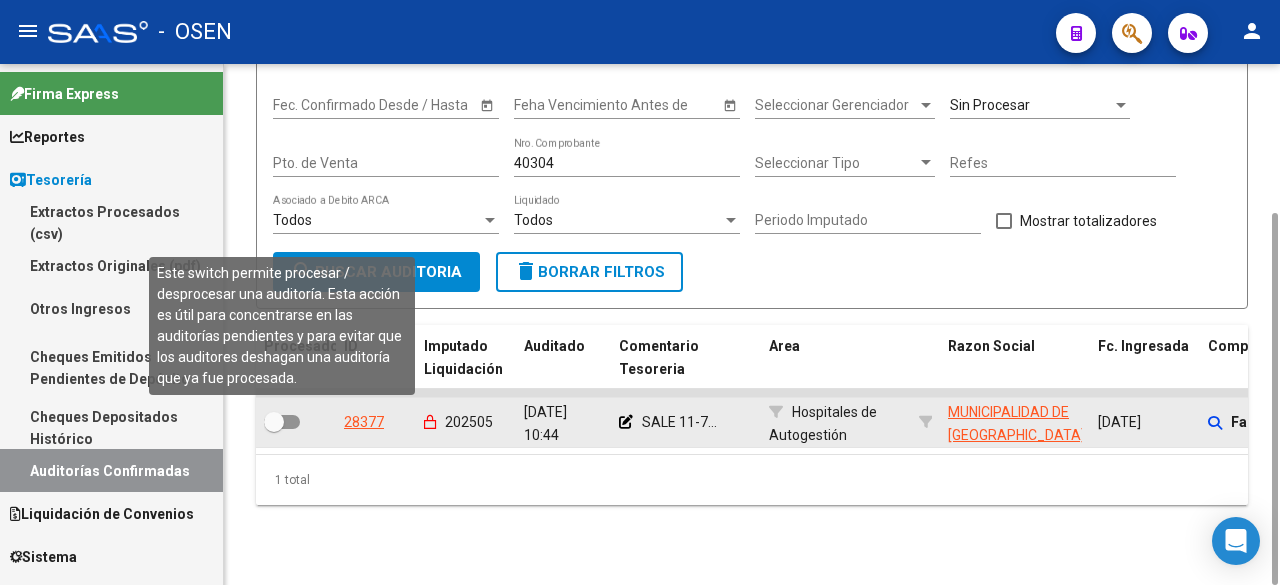 click at bounding box center [282, 422] 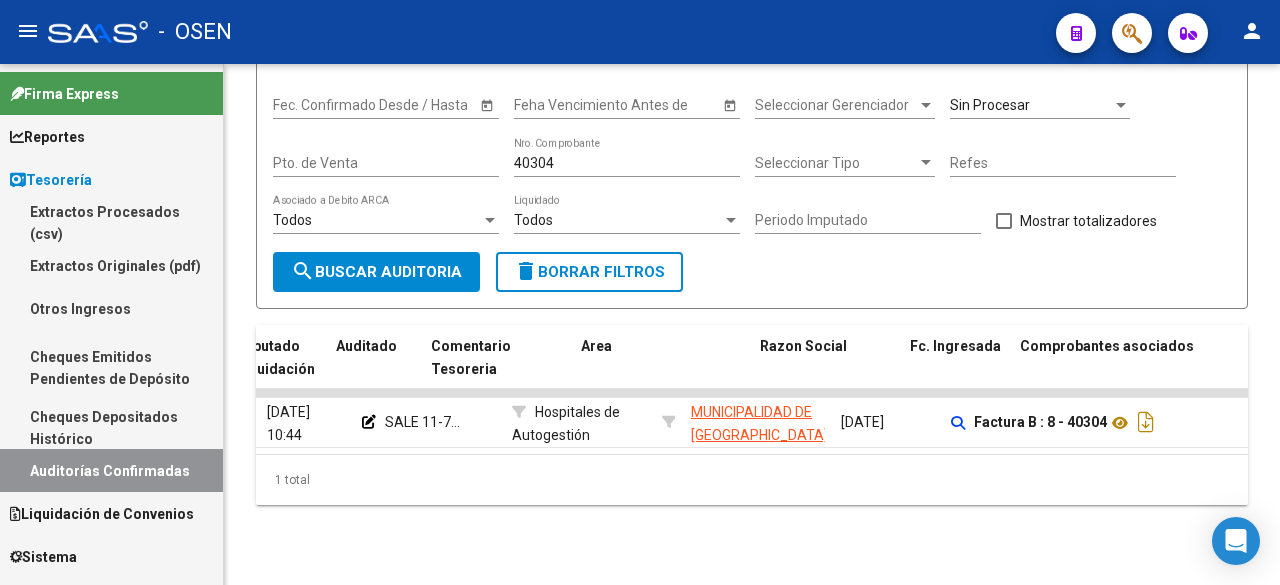 scroll, scrollTop: 0, scrollLeft: 188, axis: horizontal 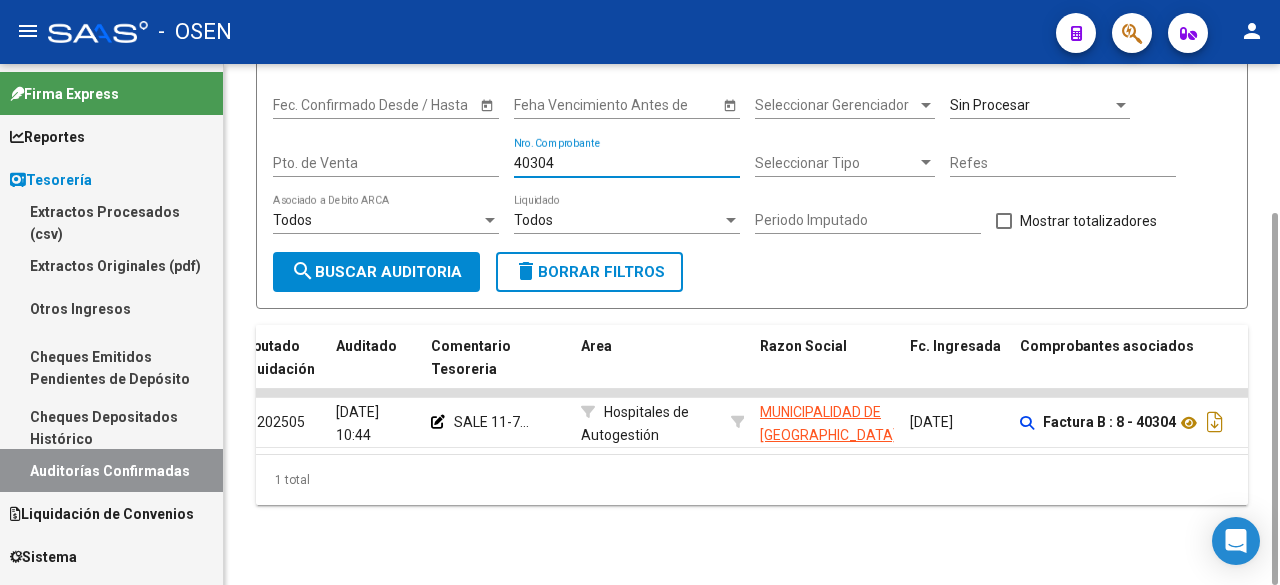 drag, startPoint x: 576, startPoint y: 164, endPoint x: 261, endPoint y: 137, distance: 316.15503 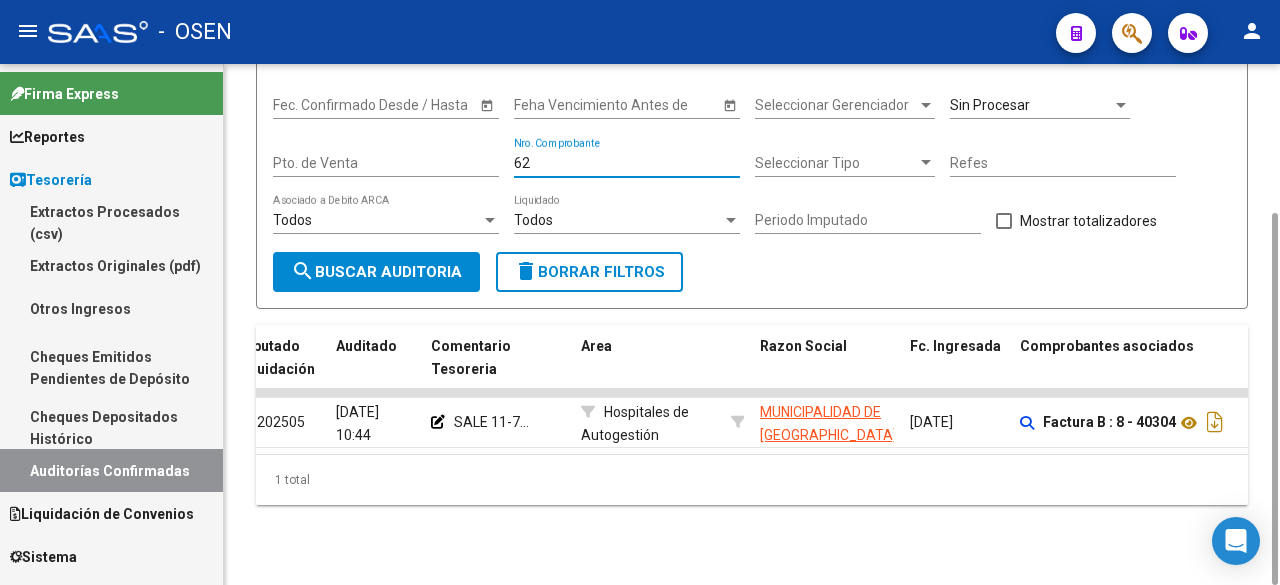type on "627" 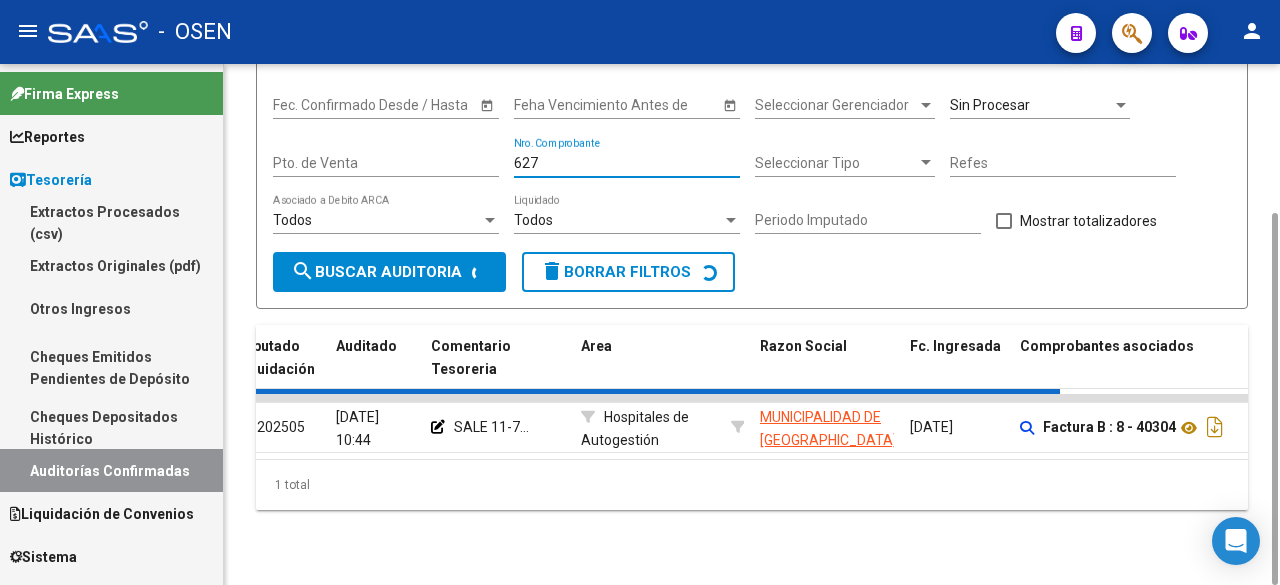 checkbox on "false" 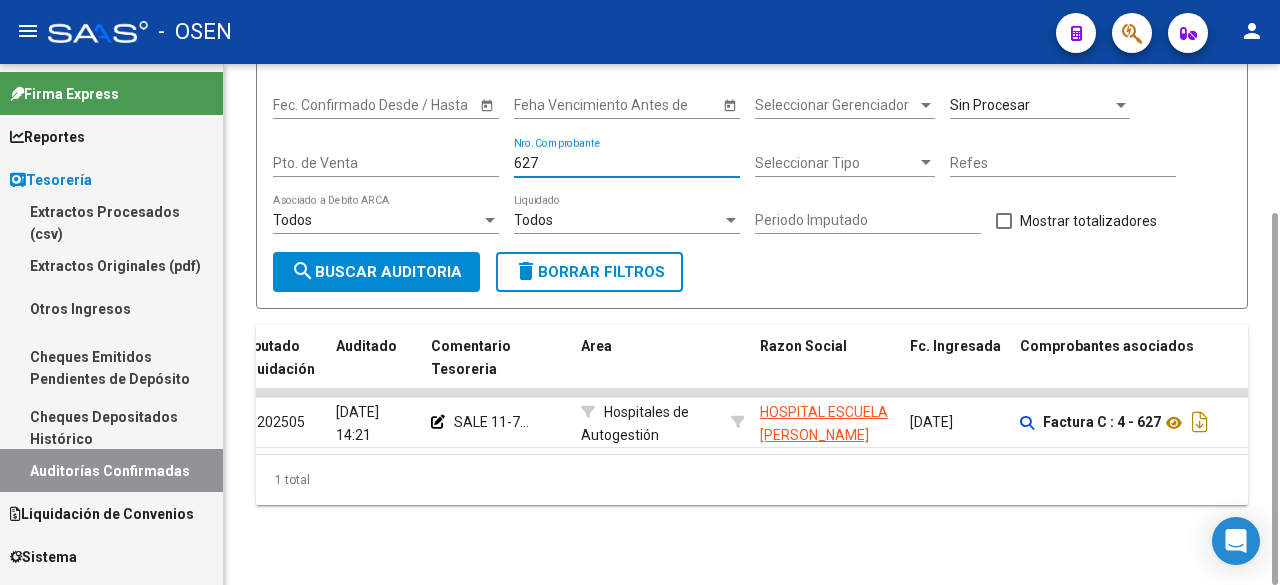scroll, scrollTop: 0, scrollLeft: 0, axis: both 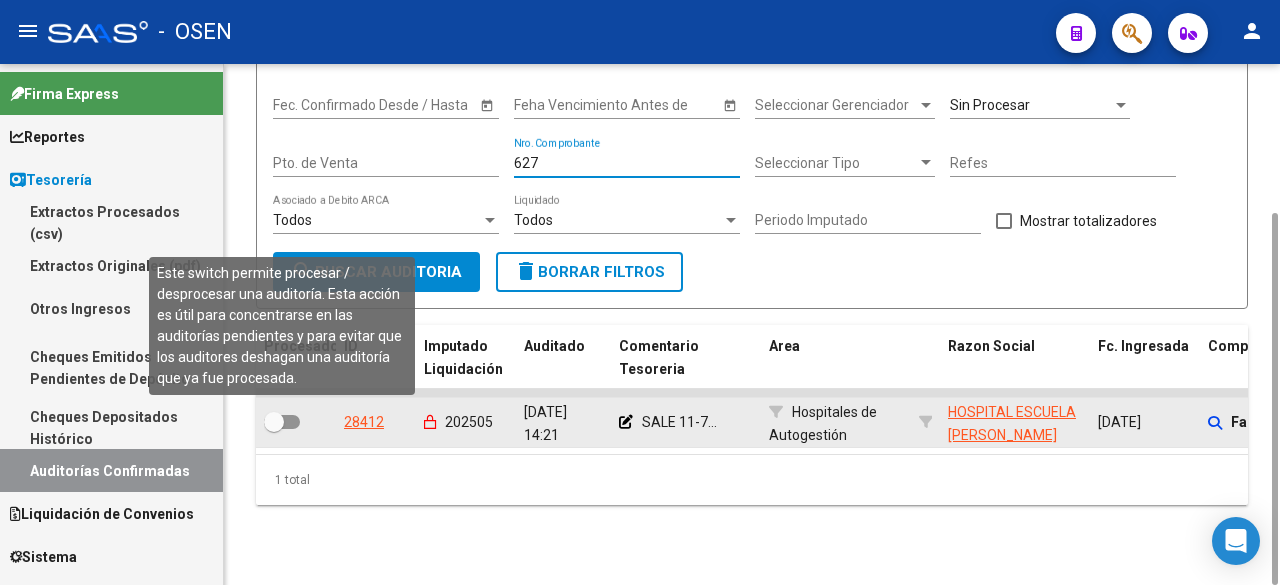 type on "627" 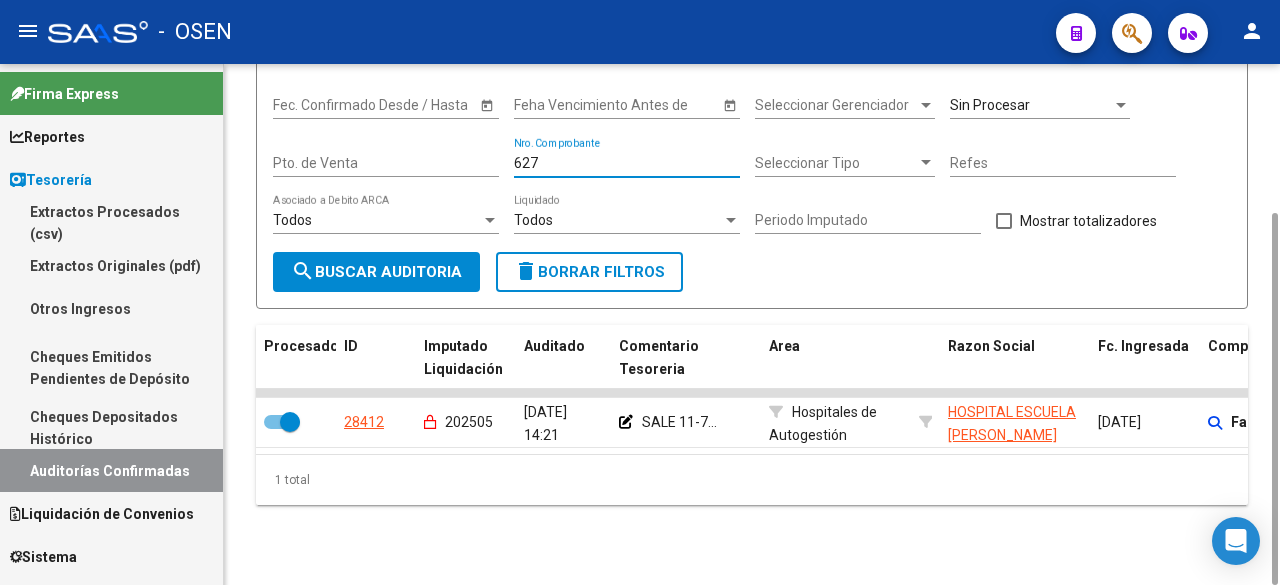drag, startPoint x: 566, startPoint y: 167, endPoint x: 336, endPoint y: 147, distance: 230.86794 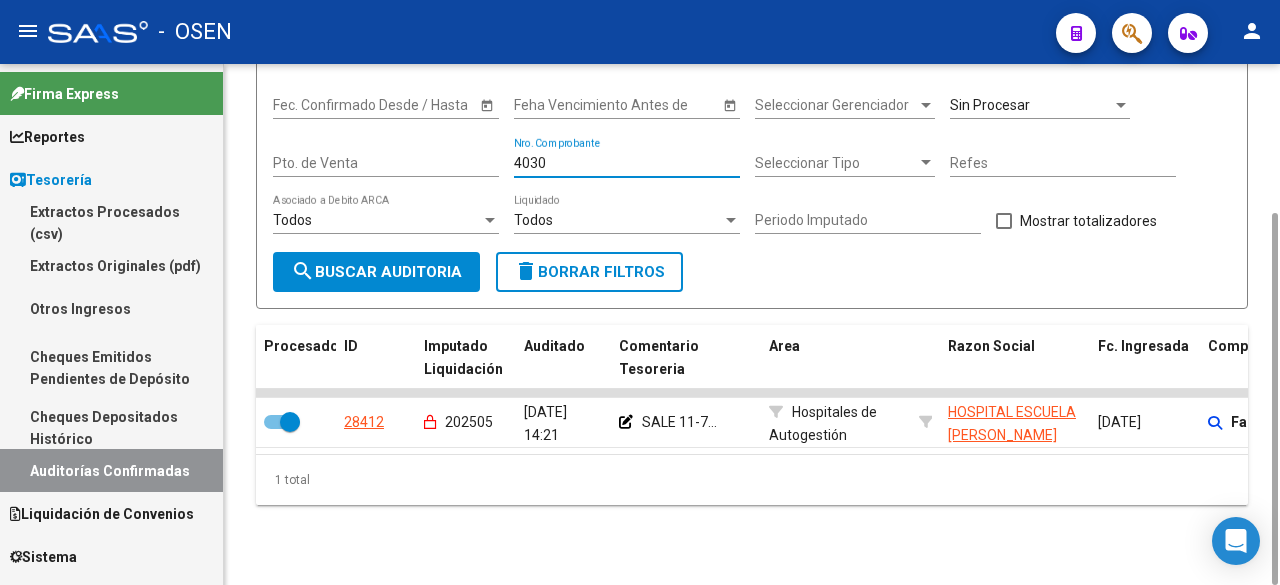 type on "40303" 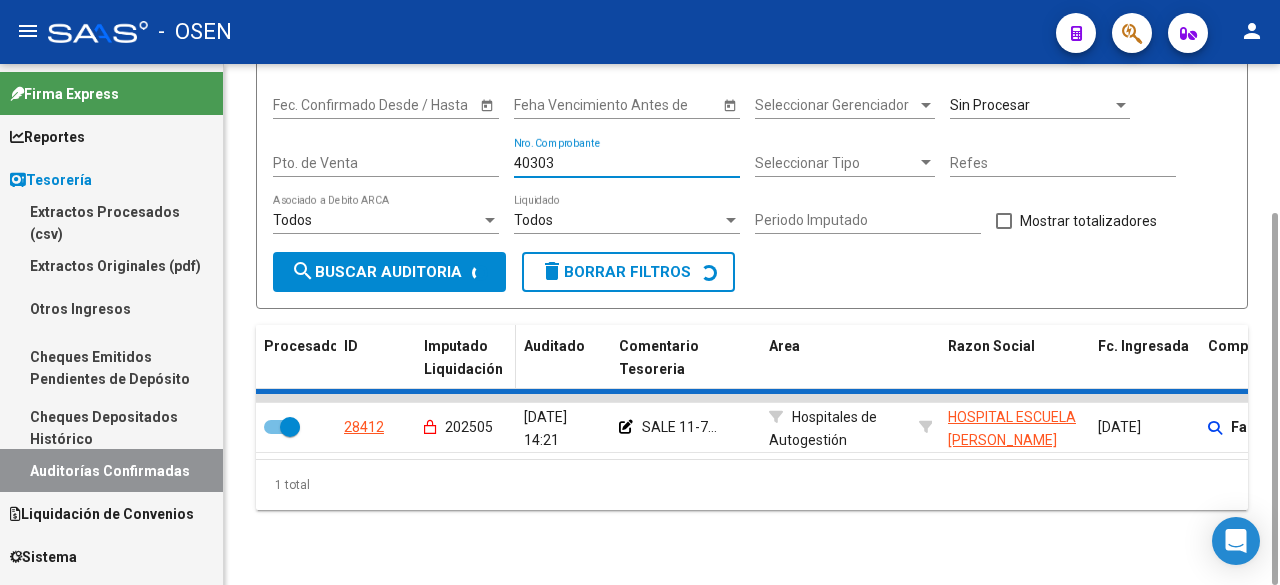 checkbox on "false" 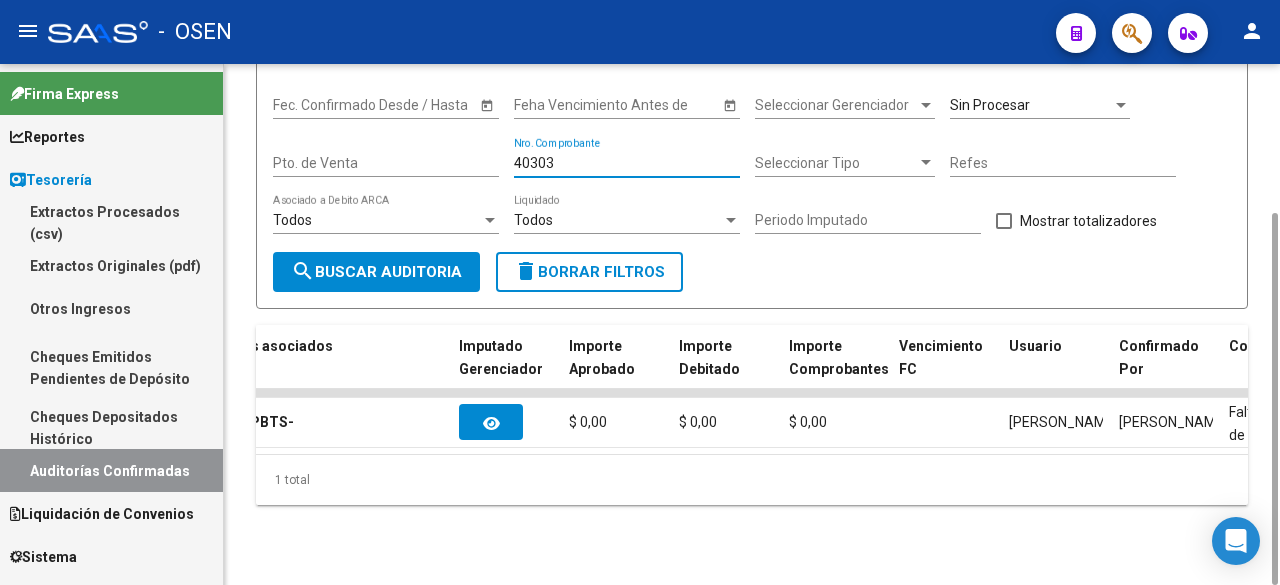 scroll, scrollTop: 0, scrollLeft: 0, axis: both 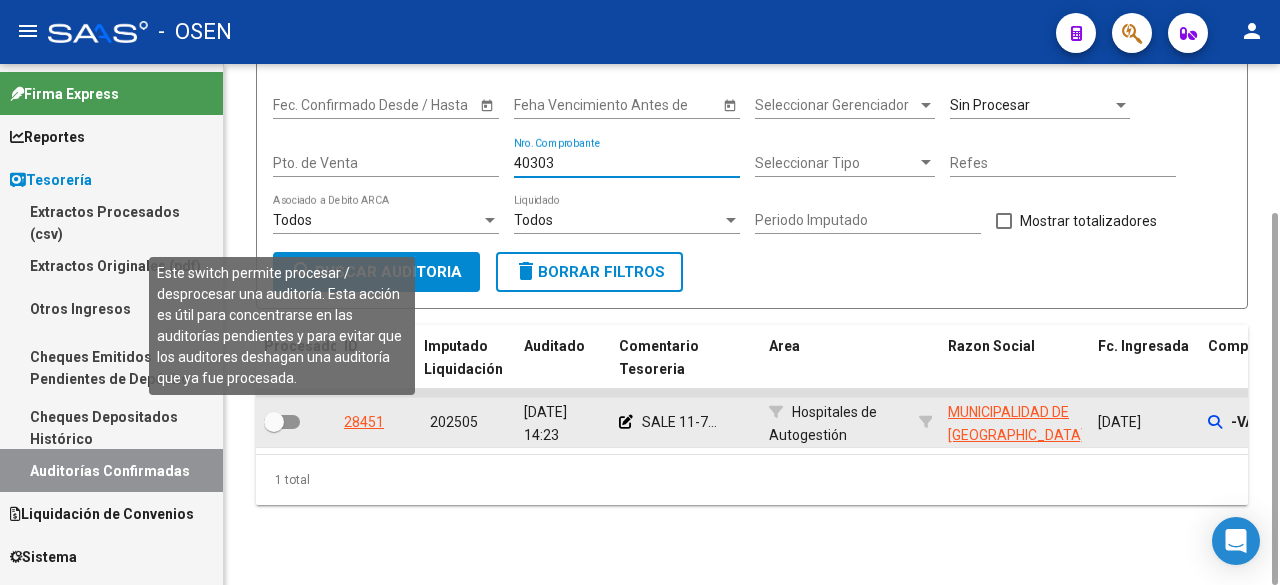 type on "40303" 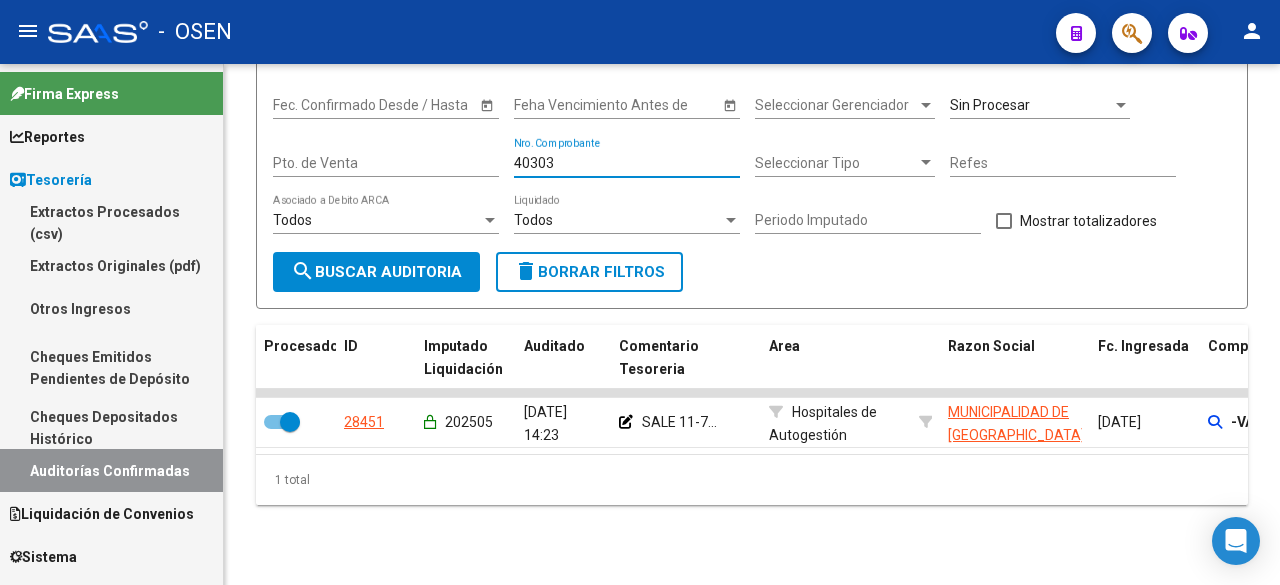 drag, startPoint x: 617, startPoint y: 168, endPoint x: 218, endPoint y: 163, distance: 399.03134 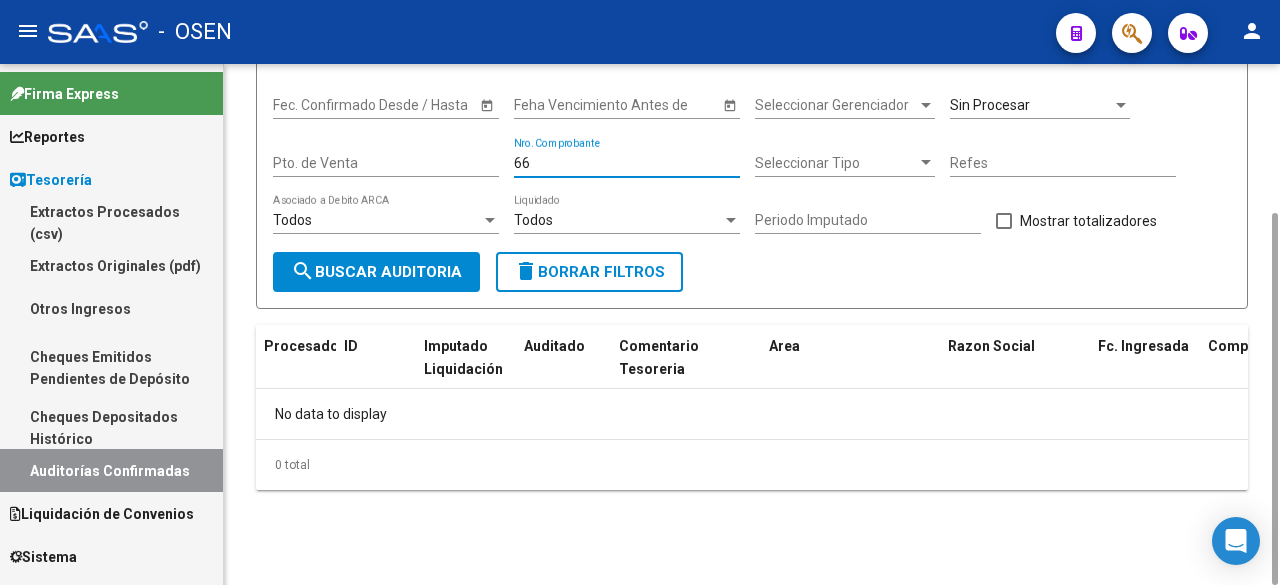 scroll, scrollTop: 0, scrollLeft: 0, axis: both 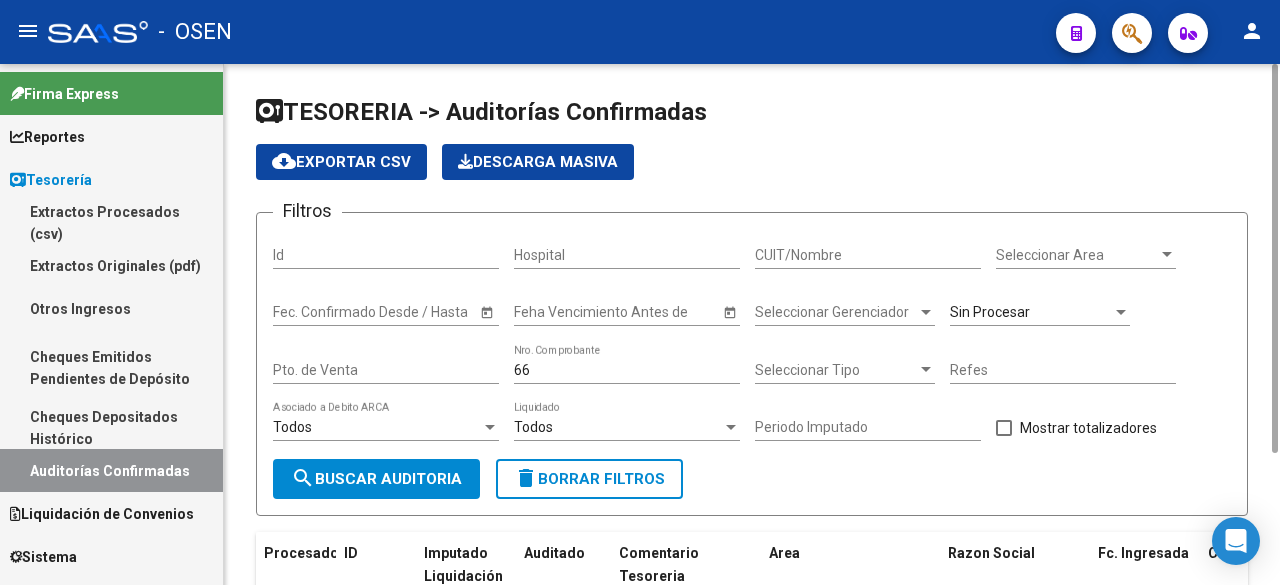click on "Sin Procesar" 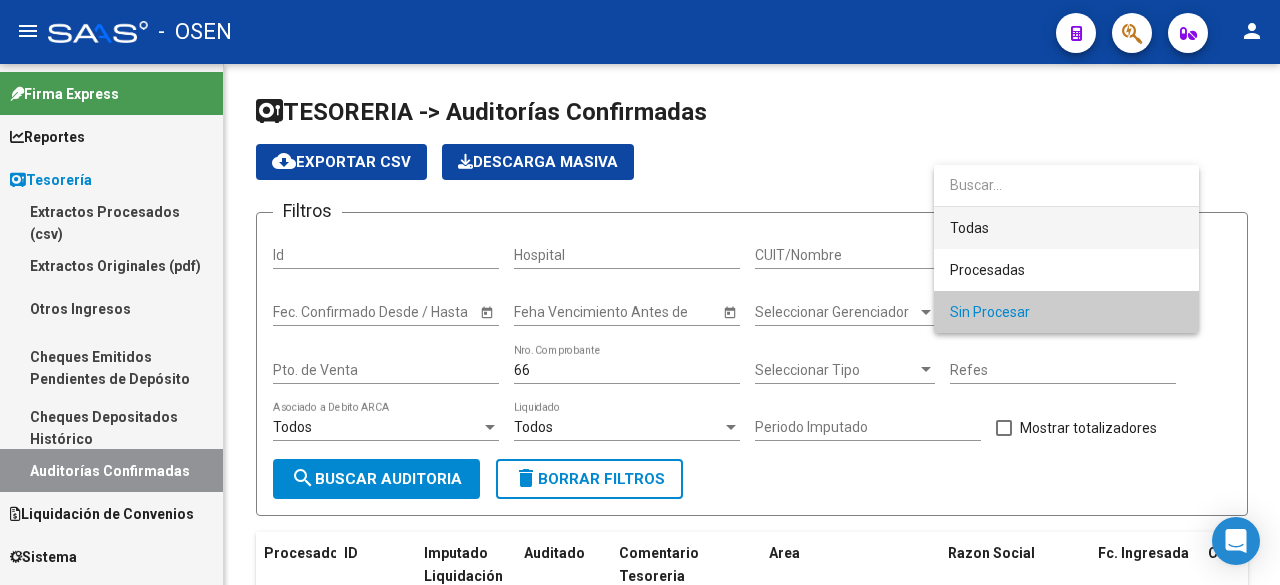 click on "Todas" at bounding box center [1066, 228] 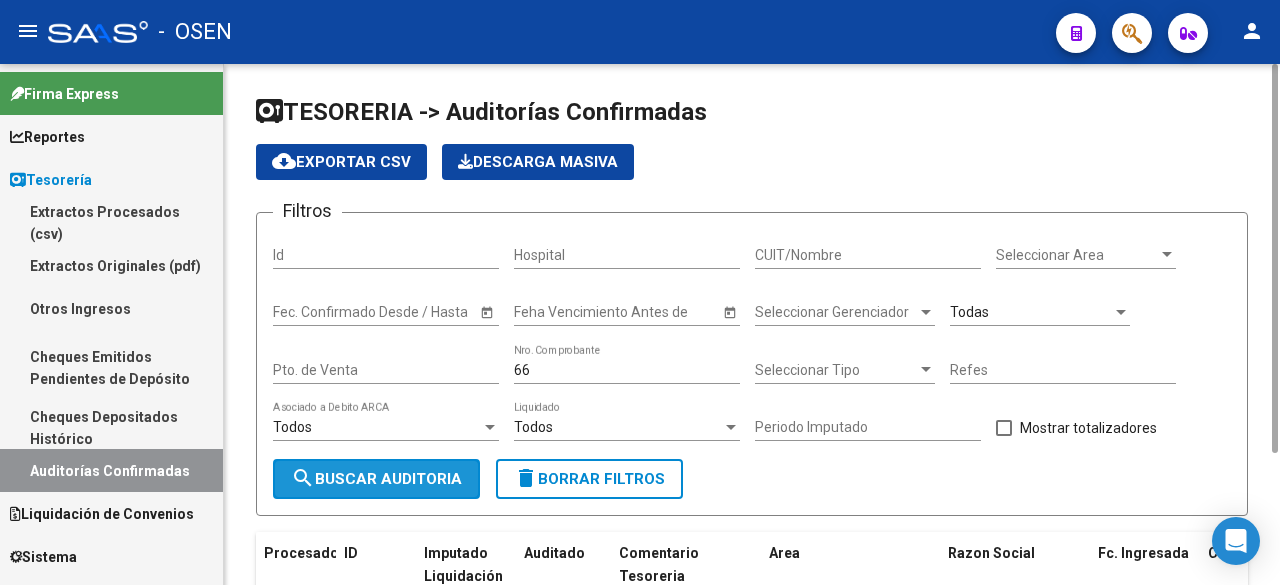 click on "search  Buscar Auditoria" 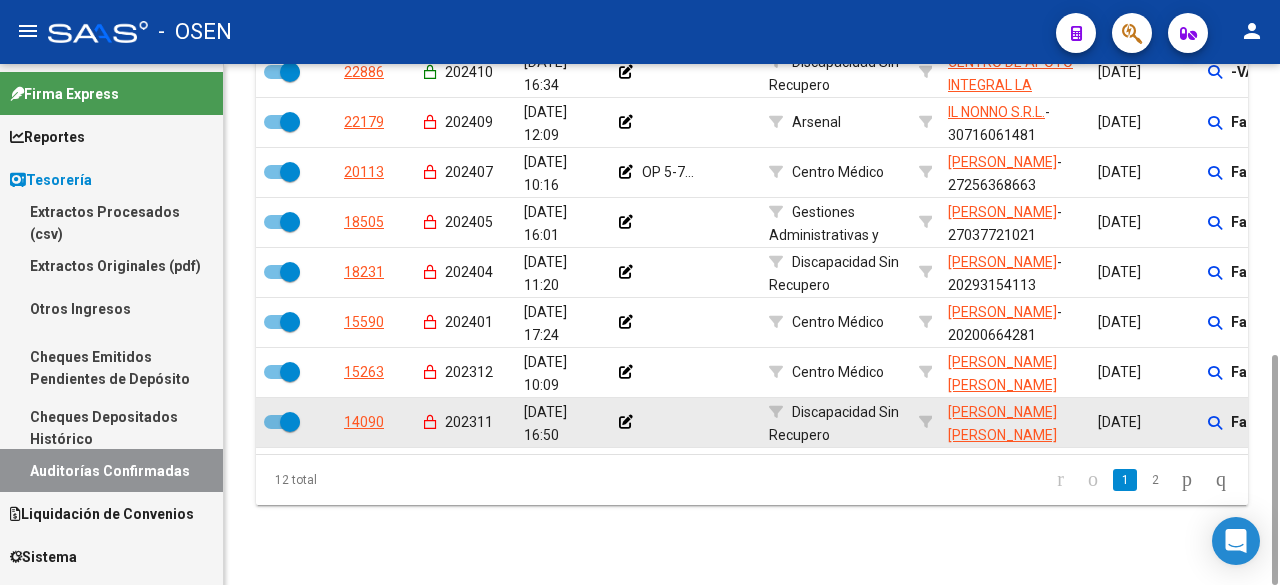 scroll, scrollTop: 0, scrollLeft: 0, axis: both 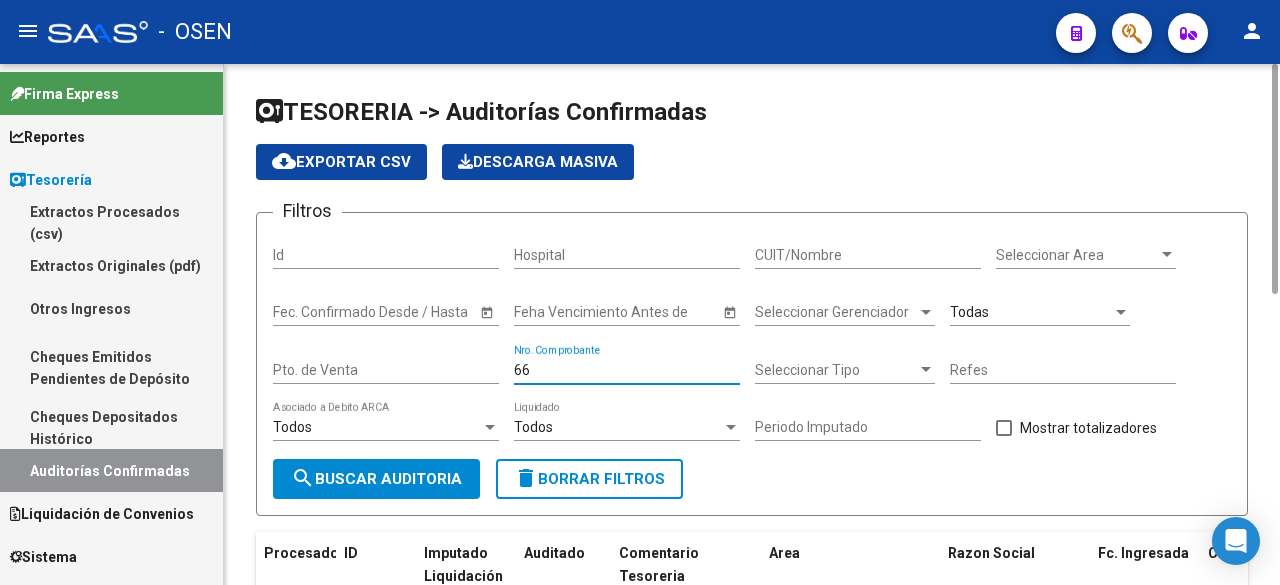 drag, startPoint x: 629, startPoint y: 373, endPoint x: 432, endPoint y: 373, distance: 197 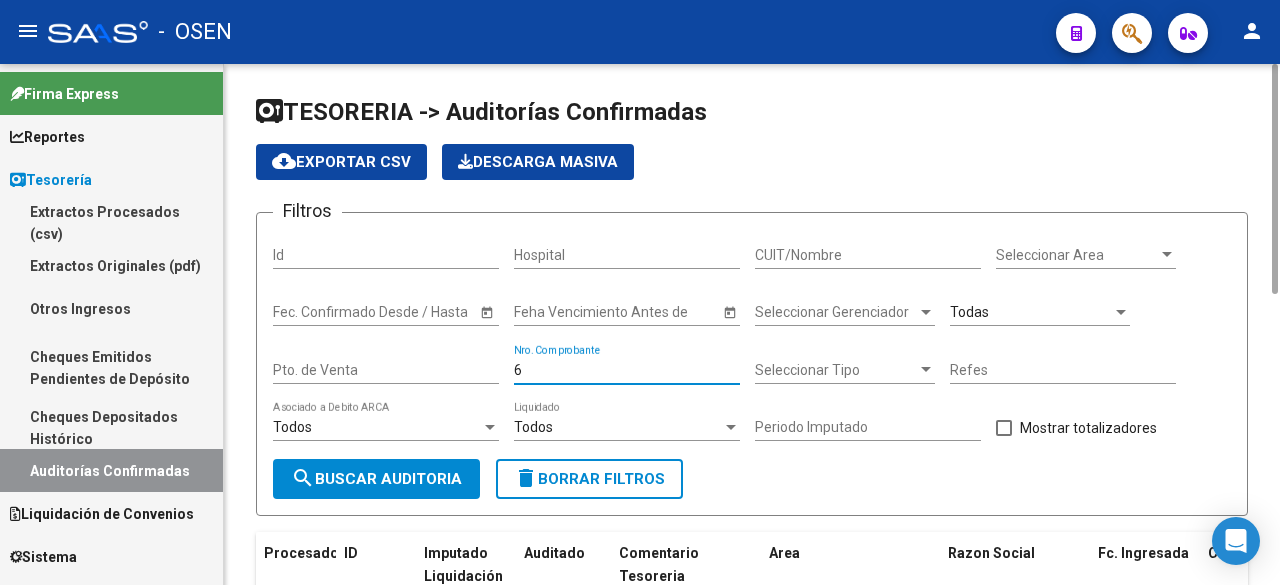 type on "66" 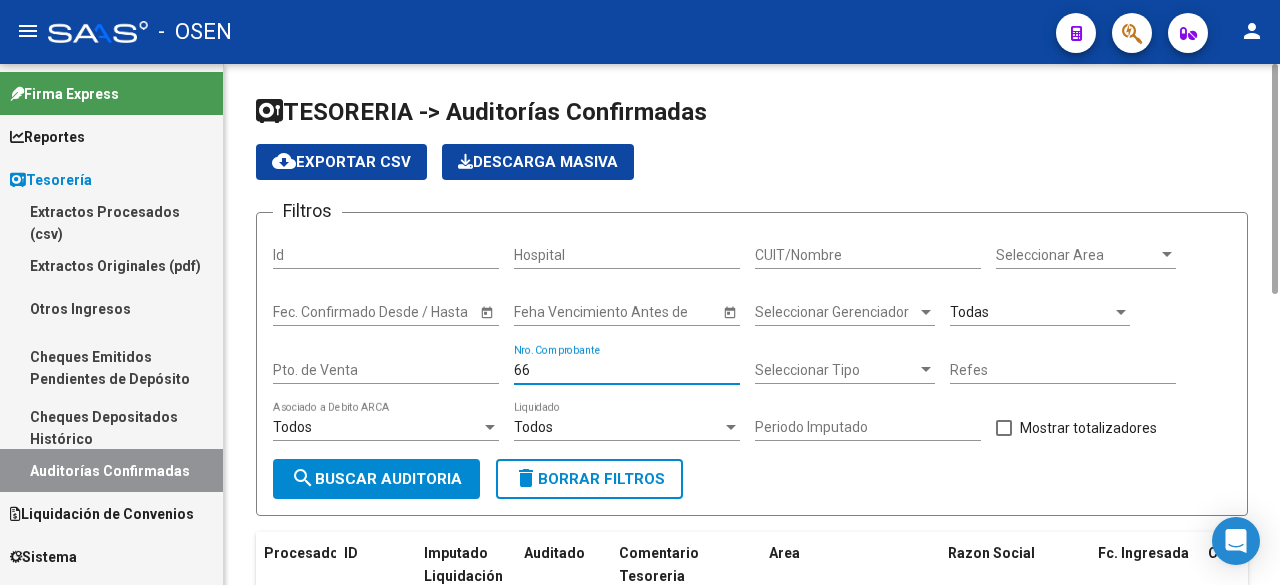 click on "search  Buscar Auditoria" 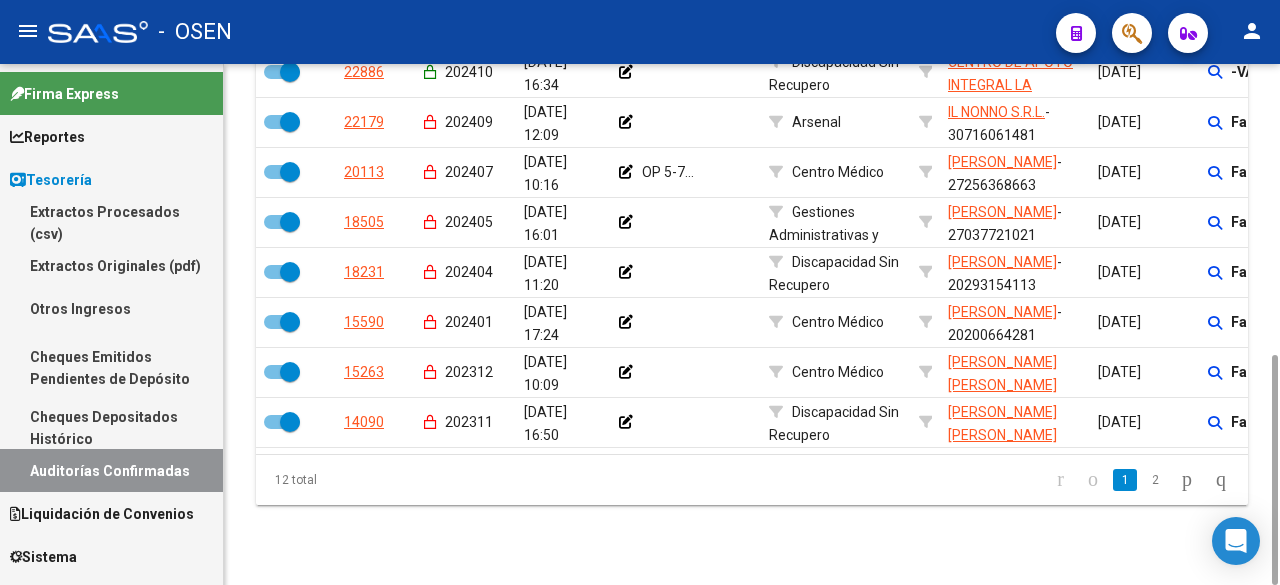 drag, startPoint x: 1136, startPoint y: 499, endPoint x: 1124, endPoint y: 481, distance: 21.633308 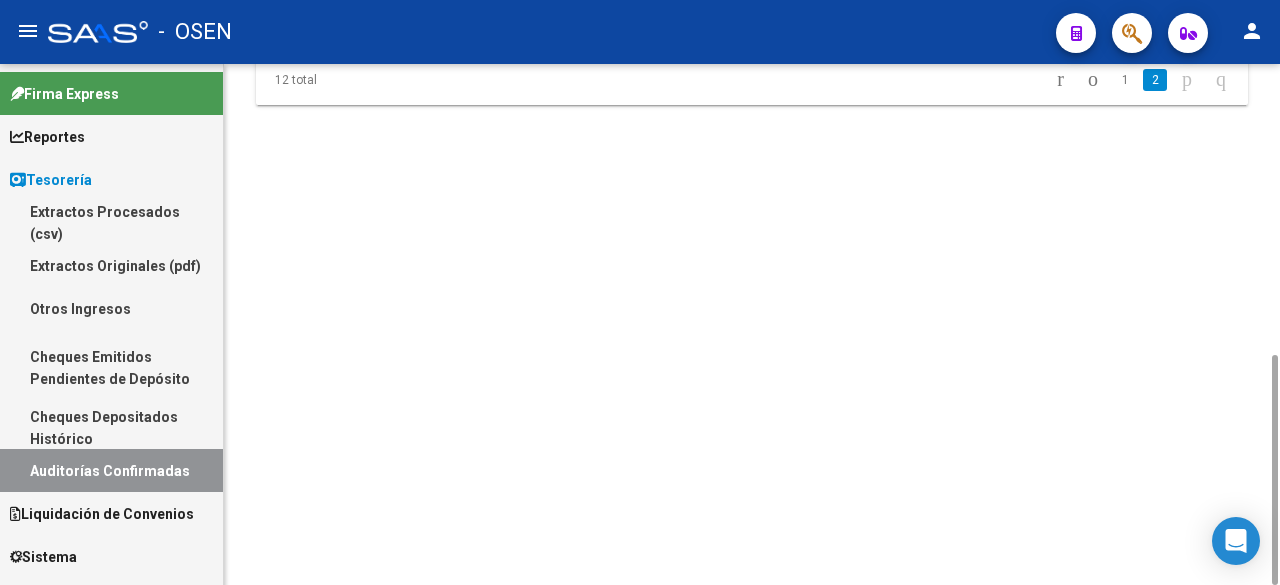 scroll, scrollTop: 0, scrollLeft: 0, axis: both 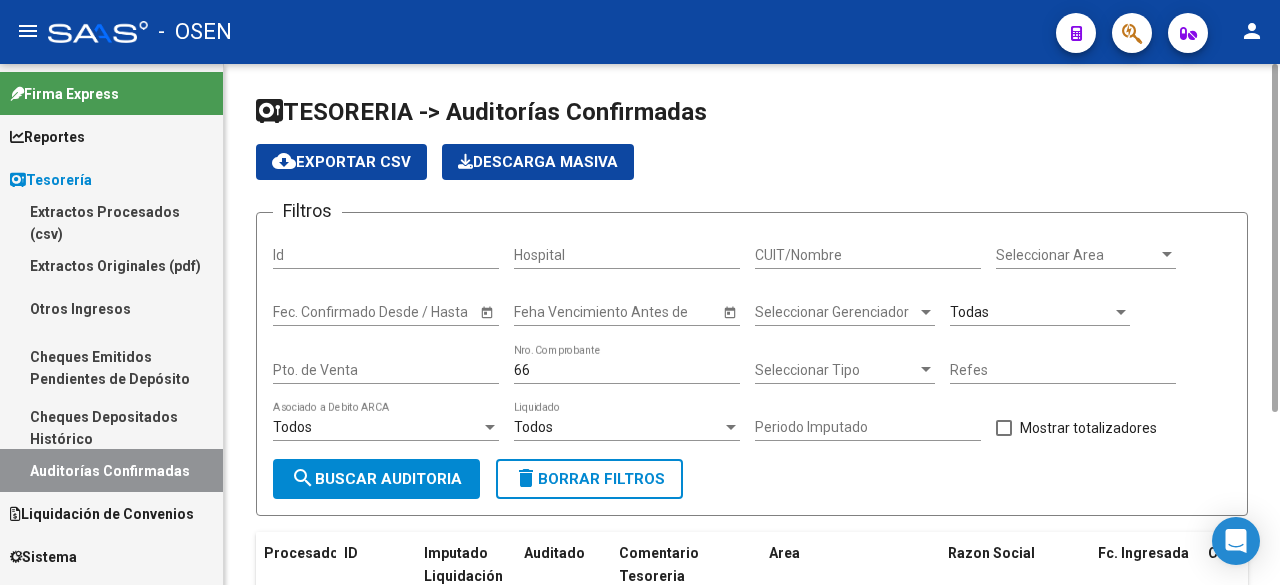 click on "66 Nro. Comprobante" 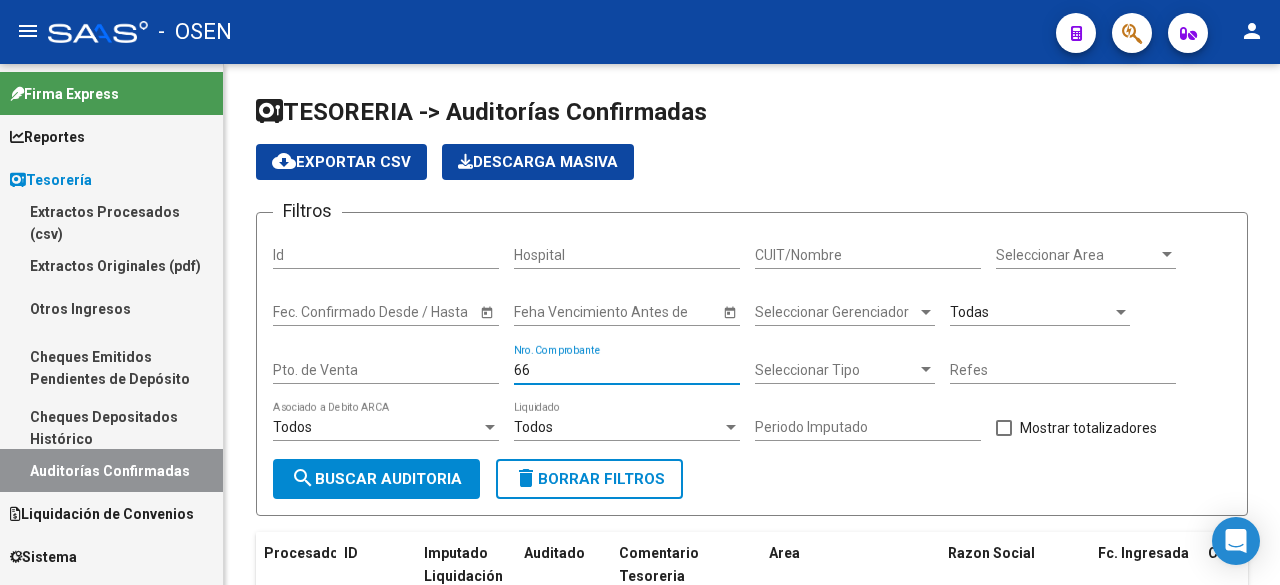 click on "Cheques Depositados Histórico" at bounding box center (111, 427) 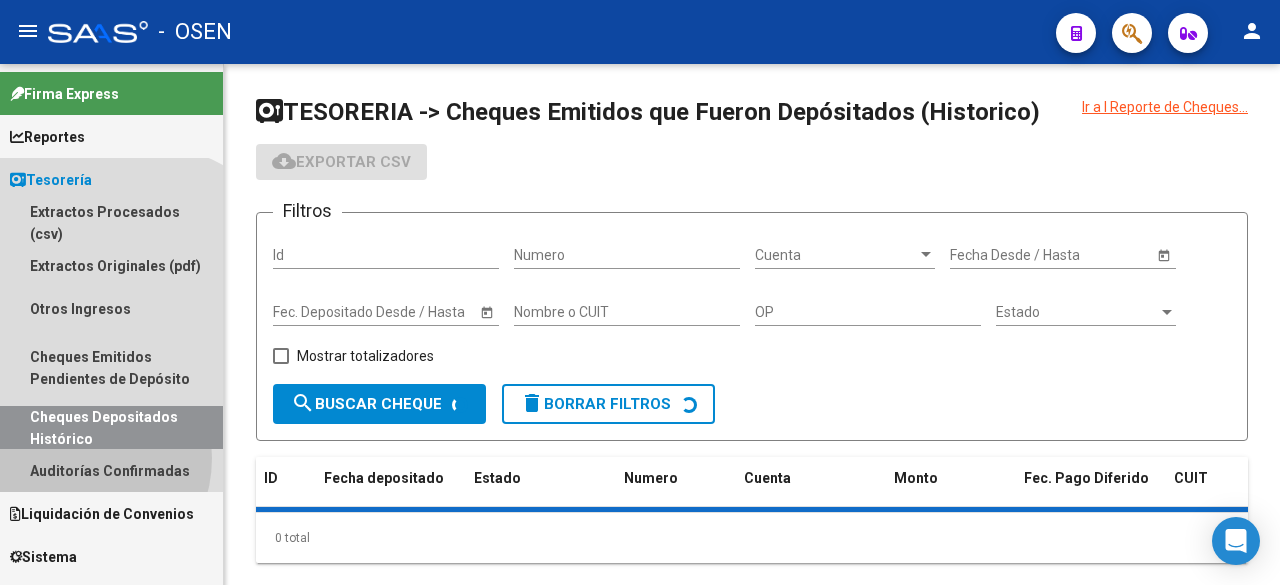 click on "Auditorías Confirmadas" at bounding box center [111, 470] 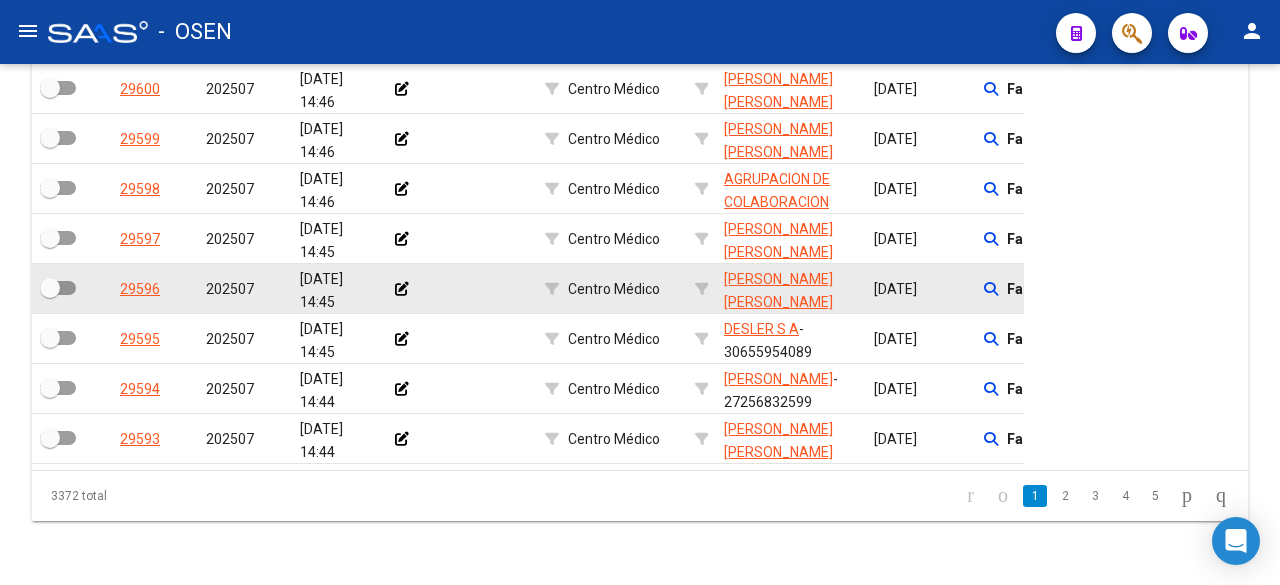 scroll, scrollTop: 0, scrollLeft: 0, axis: both 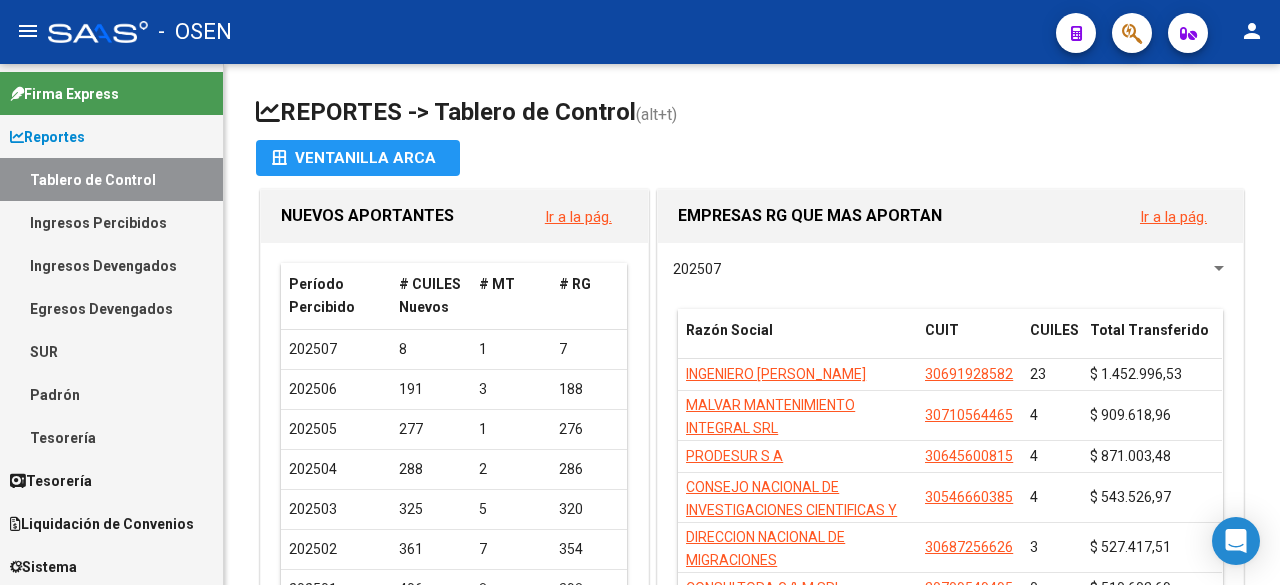 click on "Reportes" at bounding box center (111, 136) 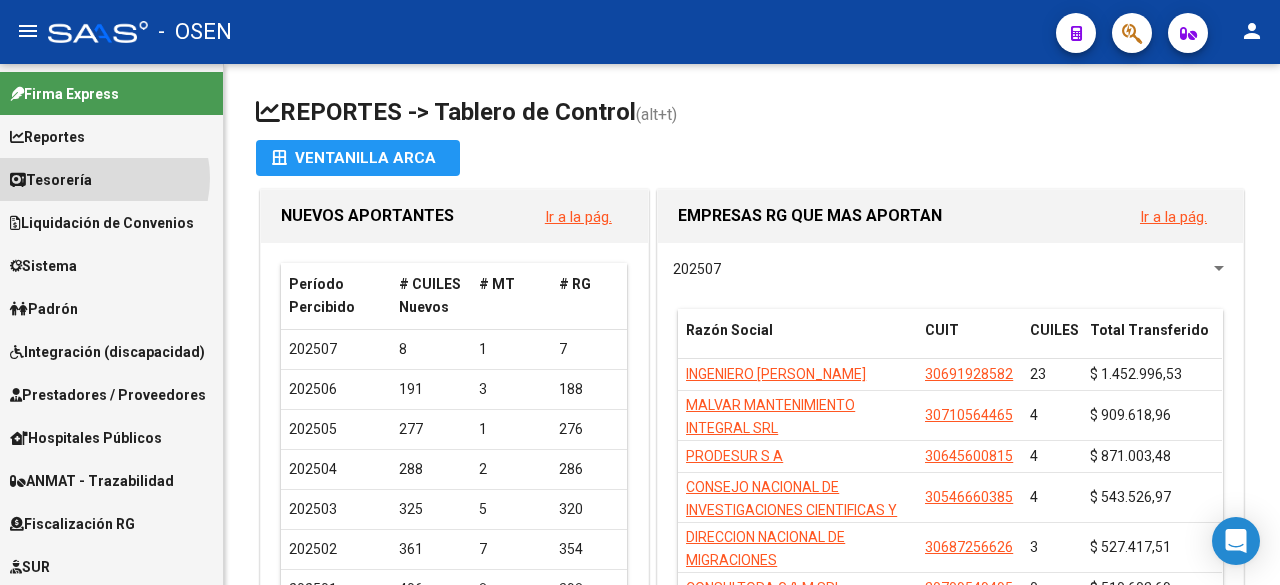 click on "Tesorería" at bounding box center (51, 180) 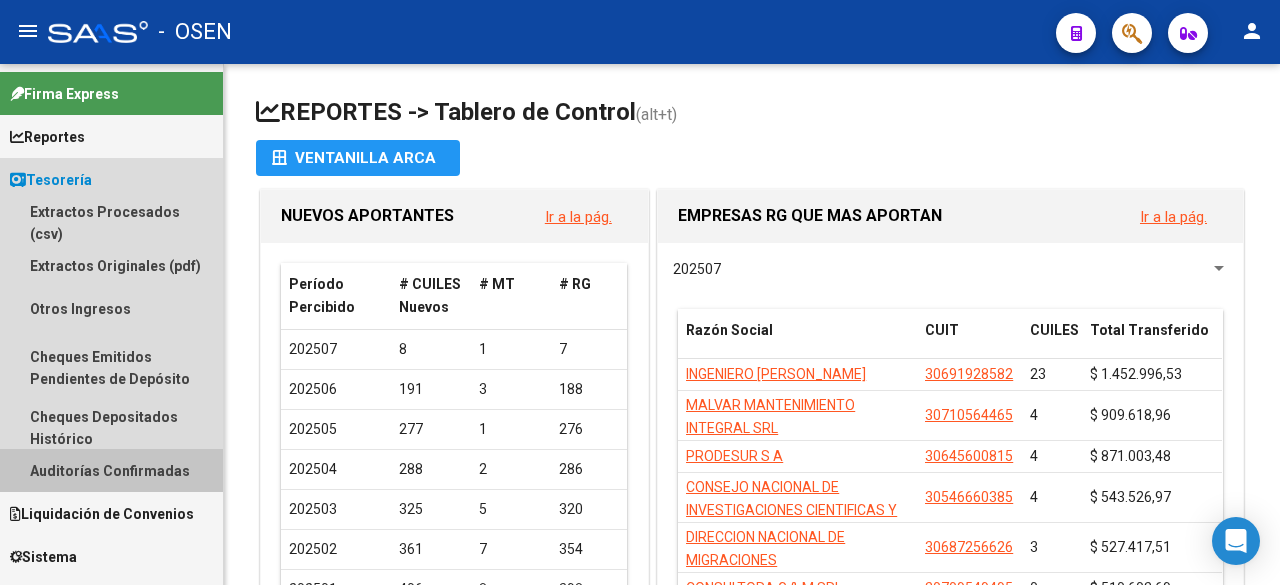 click on "Auditorías Confirmadas" at bounding box center [111, 470] 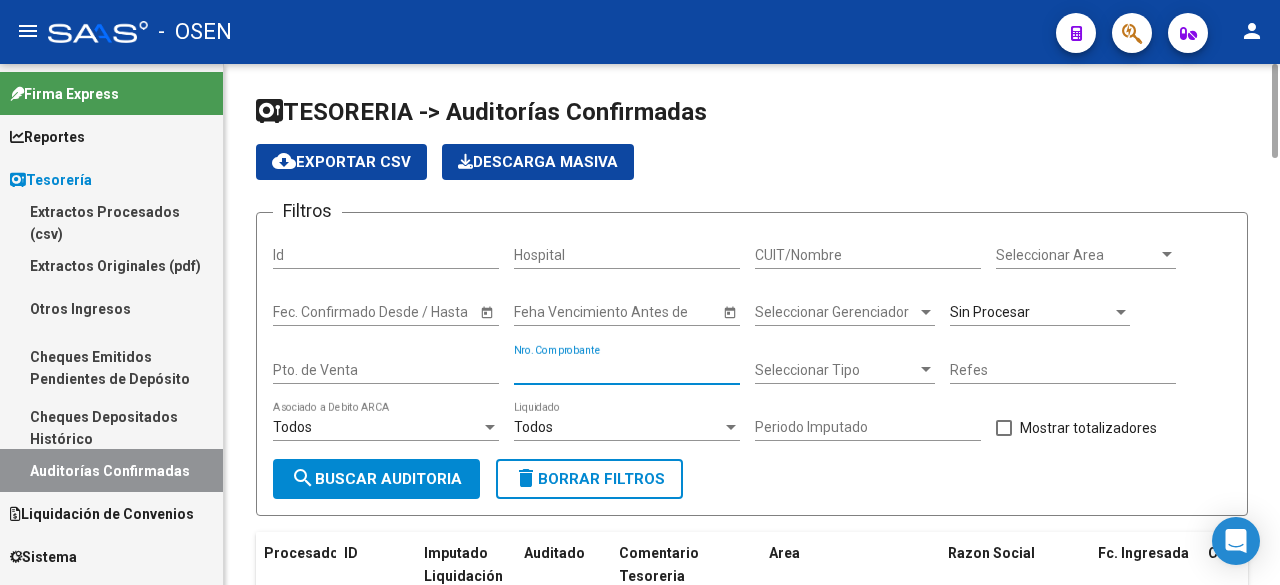 click on "Nro. Comprobante" at bounding box center [627, 370] 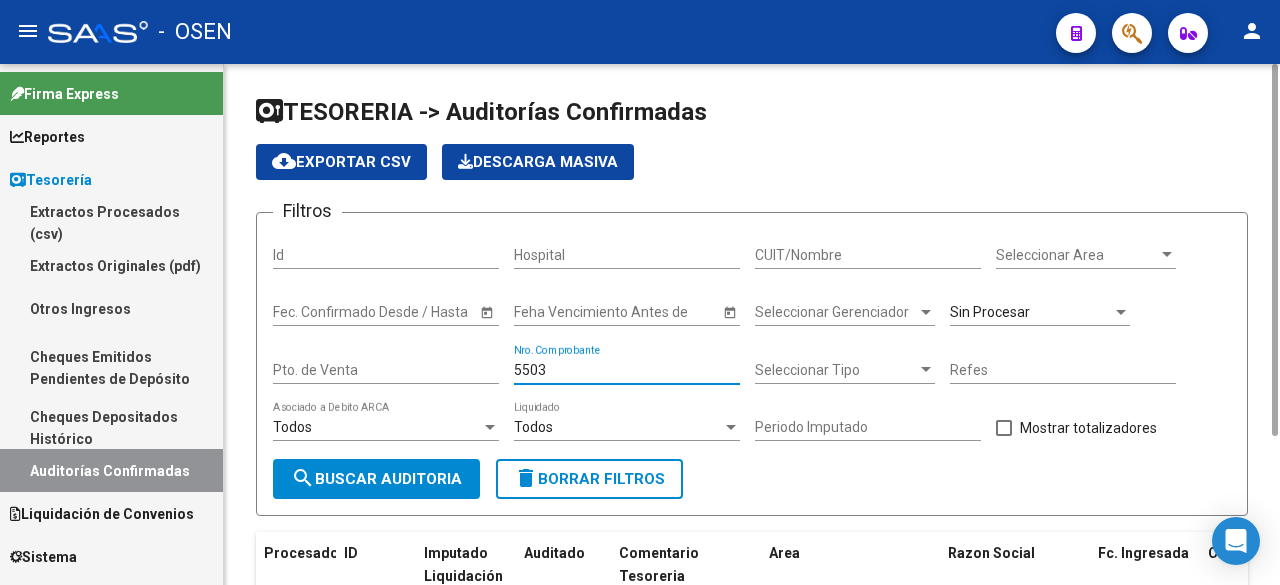 scroll, scrollTop: 207, scrollLeft: 0, axis: vertical 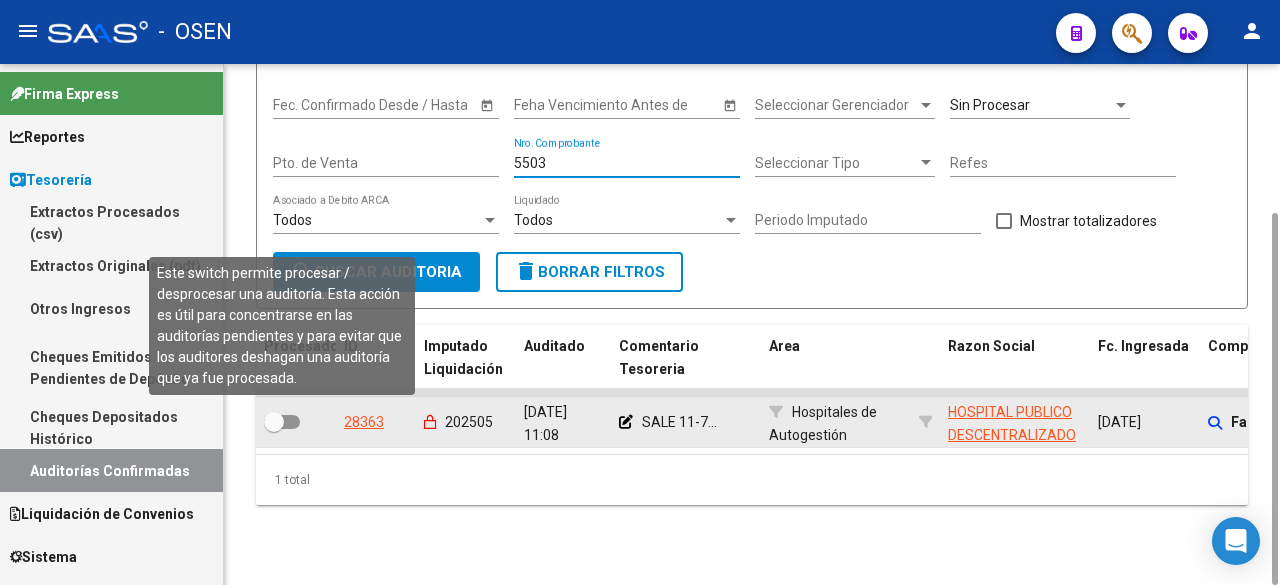 type on "5503" 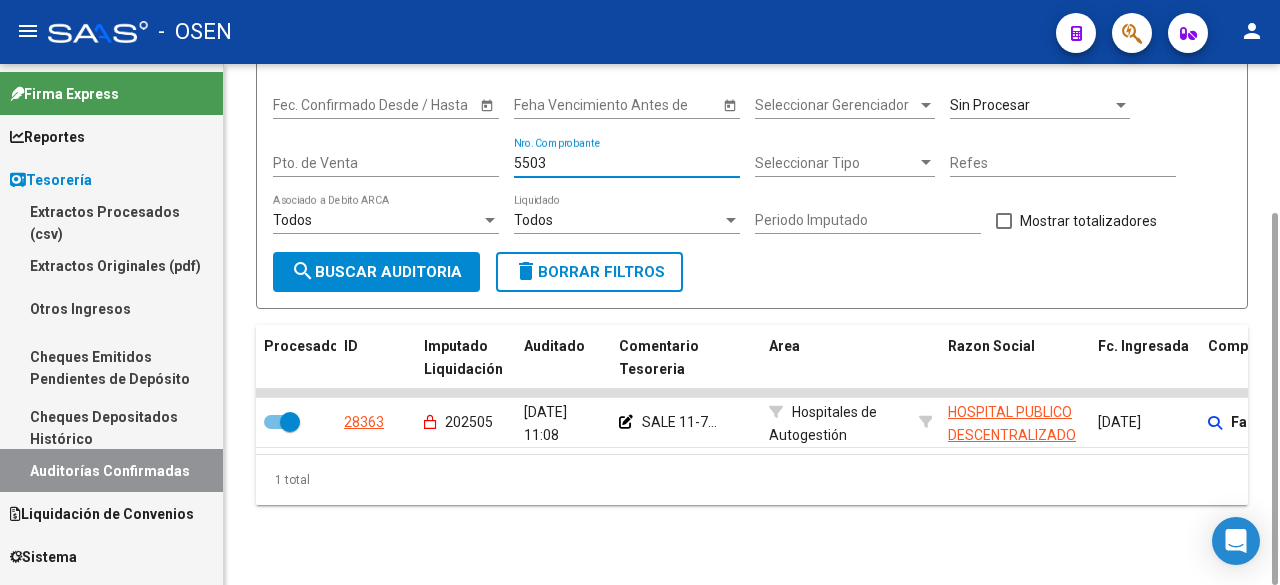 click on "5503" at bounding box center [627, 163] 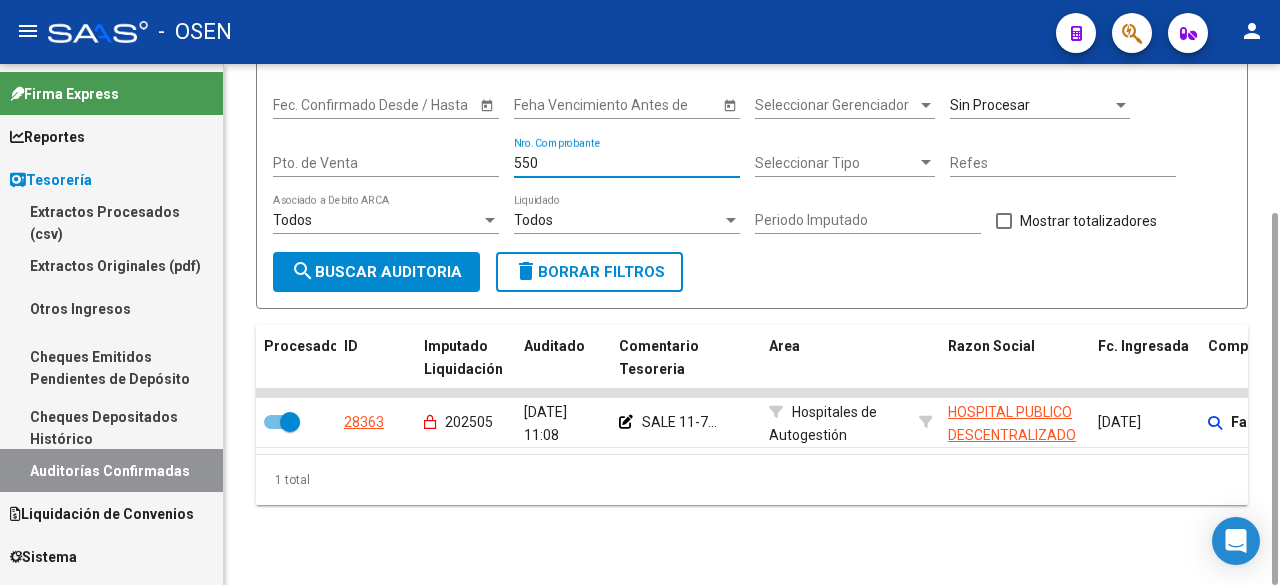 type on "5502" 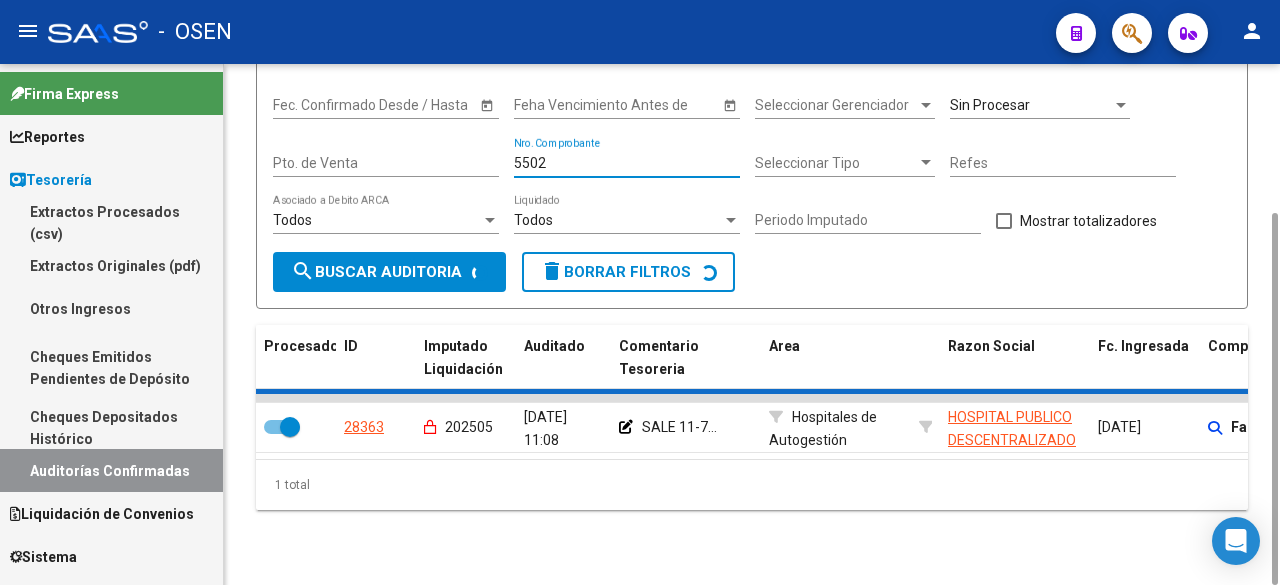 checkbox on "false" 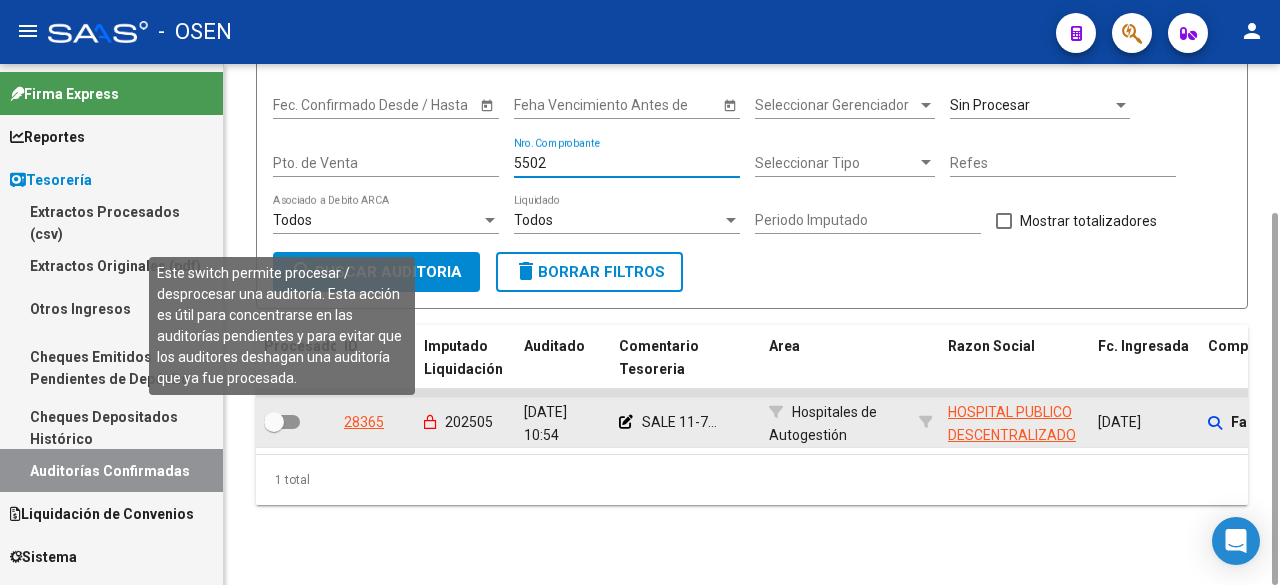 type on "5502" 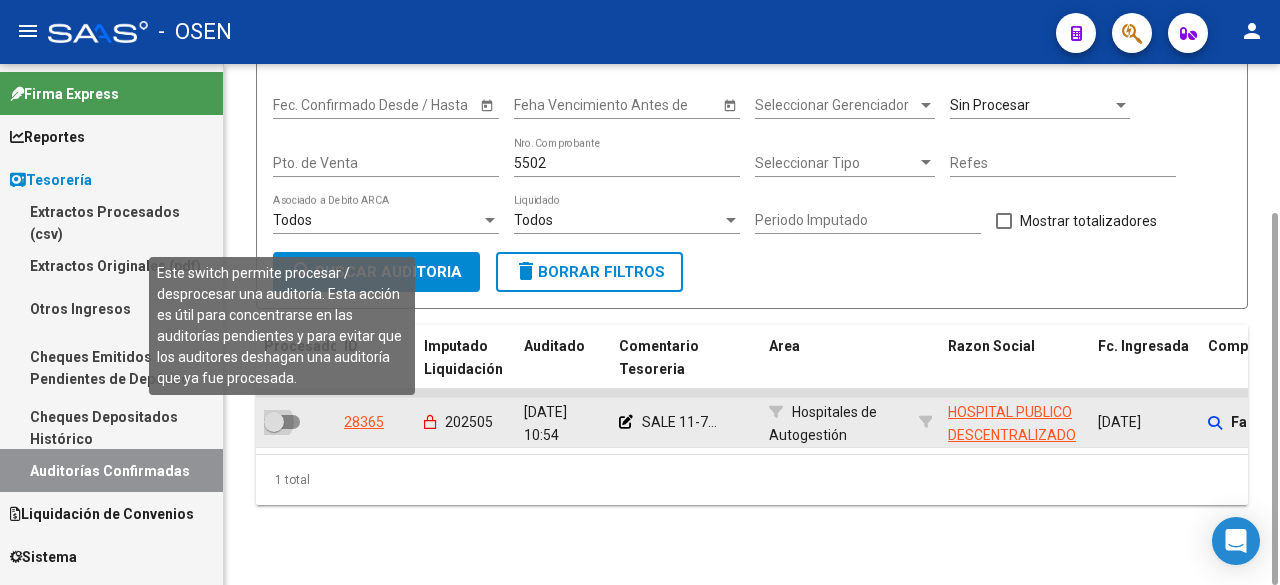 click at bounding box center (282, 422) 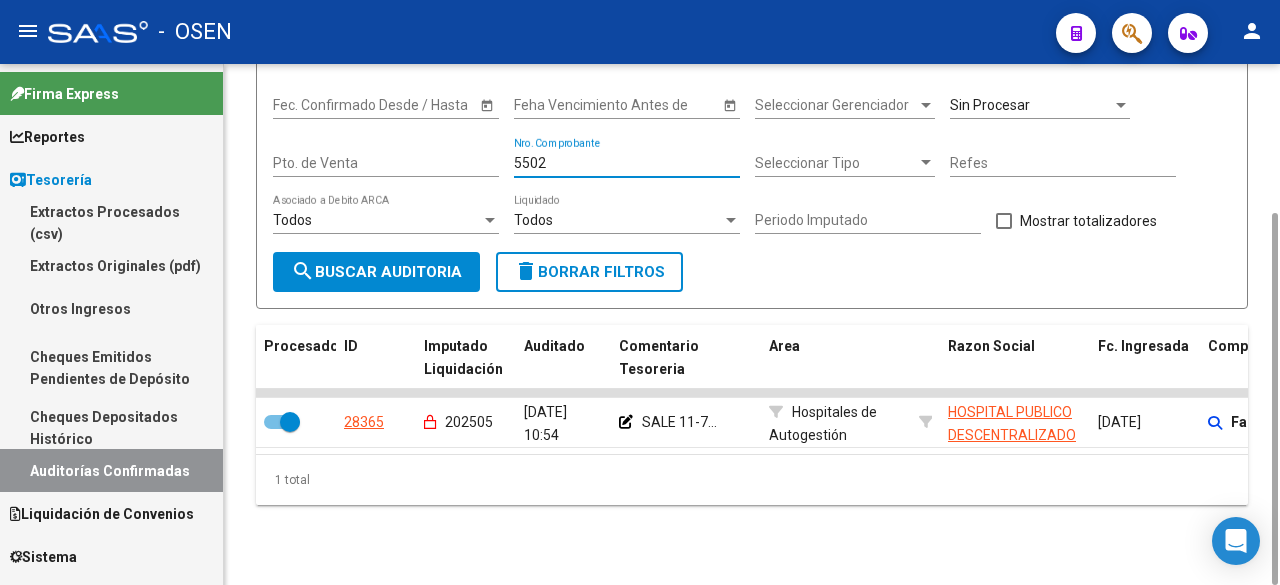 drag, startPoint x: 585, startPoint y: 171, endPoint x: 397, endPoint y: 143, distance: 190.07367 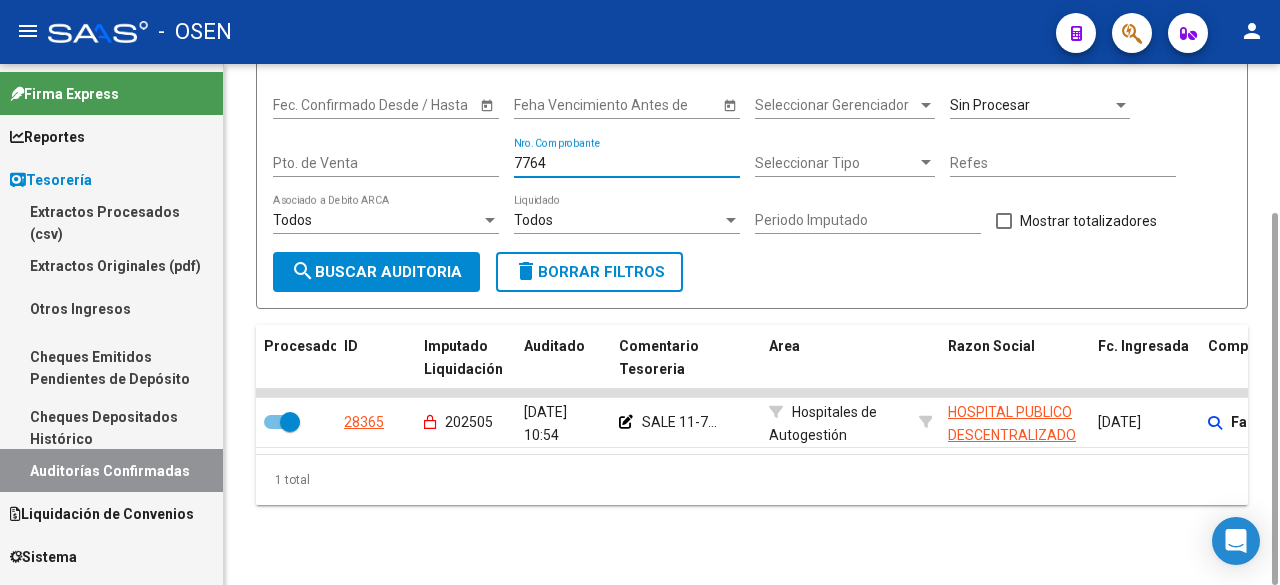 type on "77643" 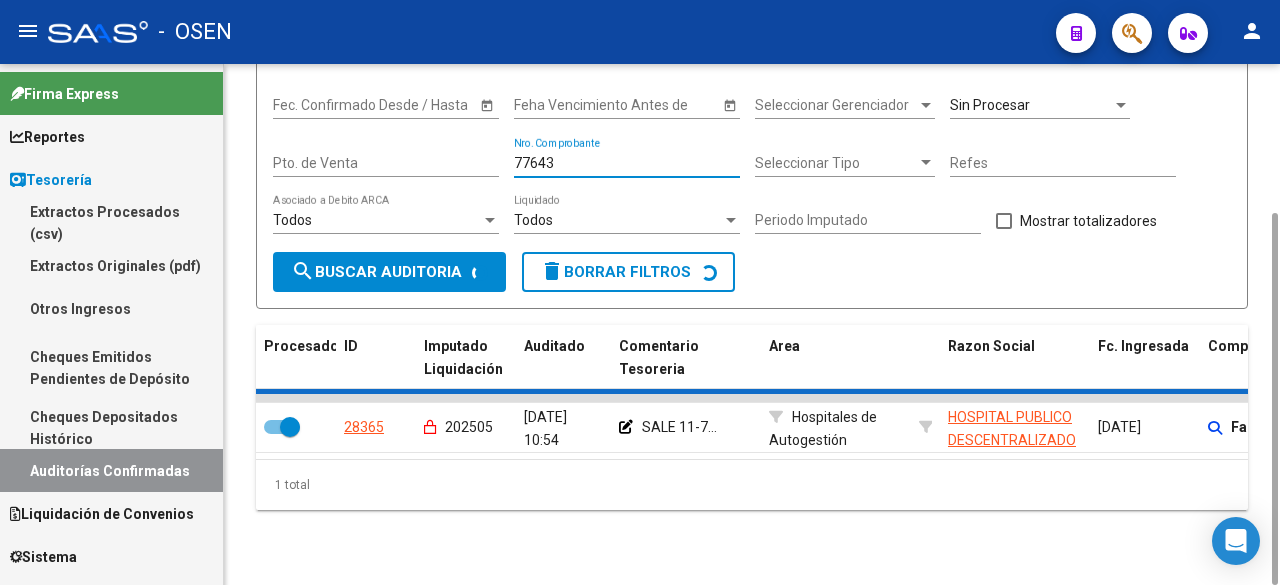 checkbox on "false" 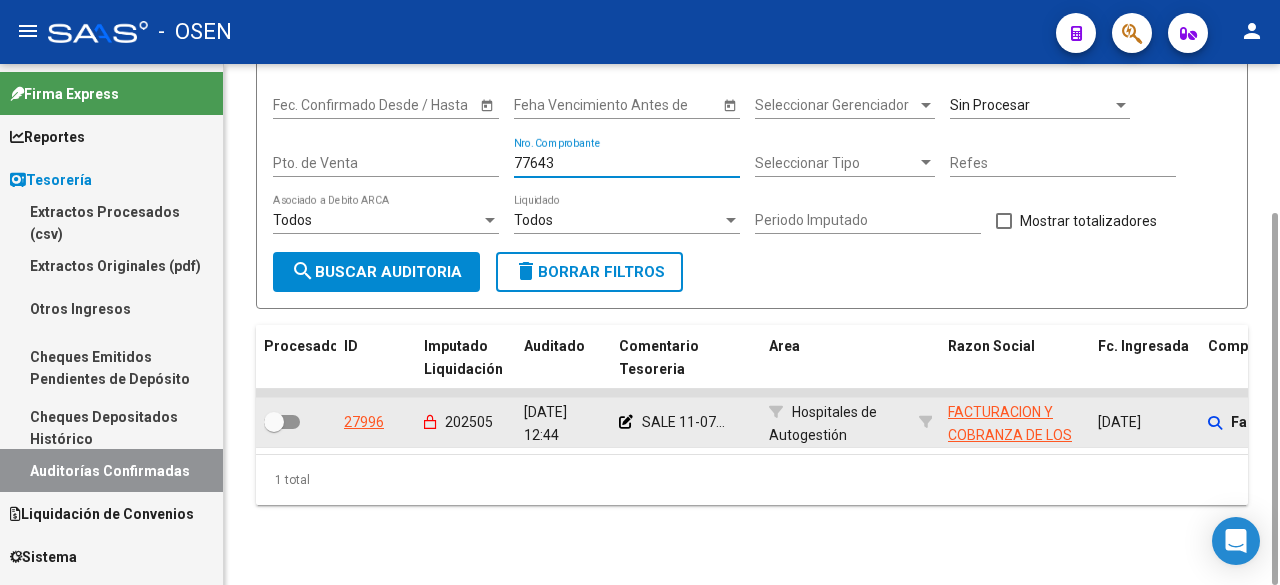 type on "77643" 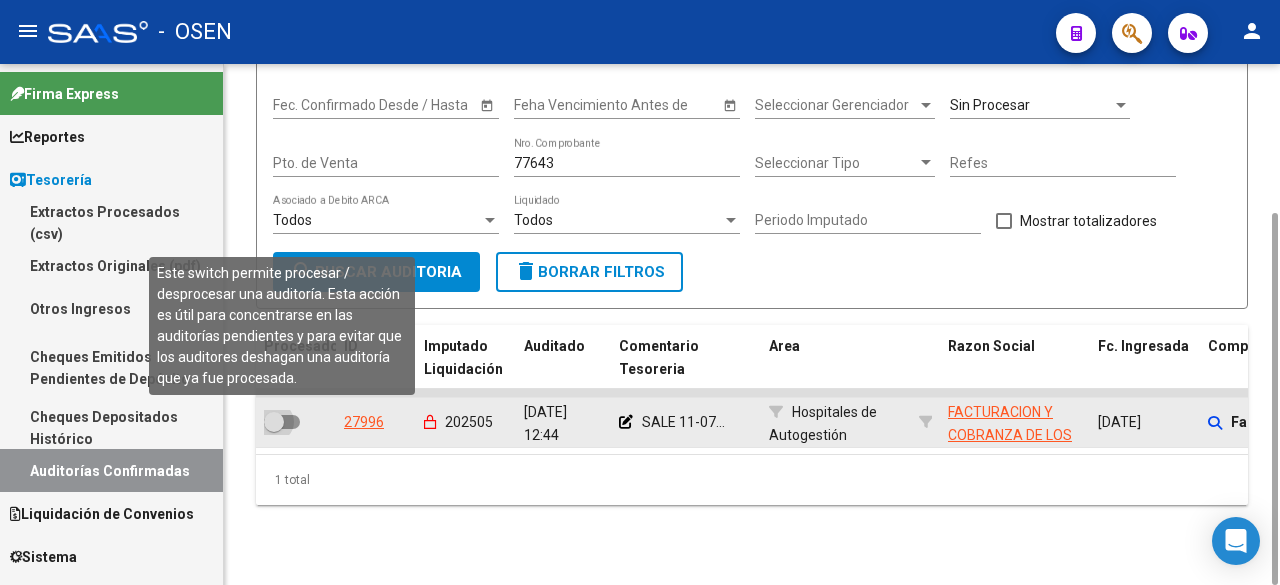 click at bounding box center [282, 422] 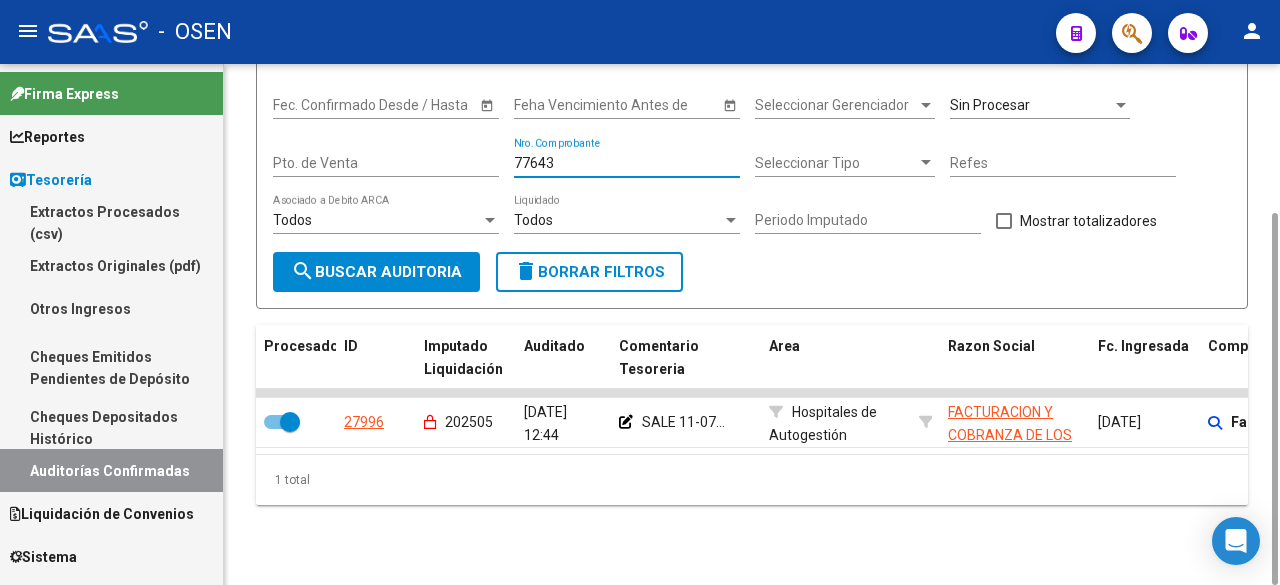 drag, startPoint x: 559, startPoint y: 154, endPoint x: 378, endPoint y: 175, distance: 182.21416 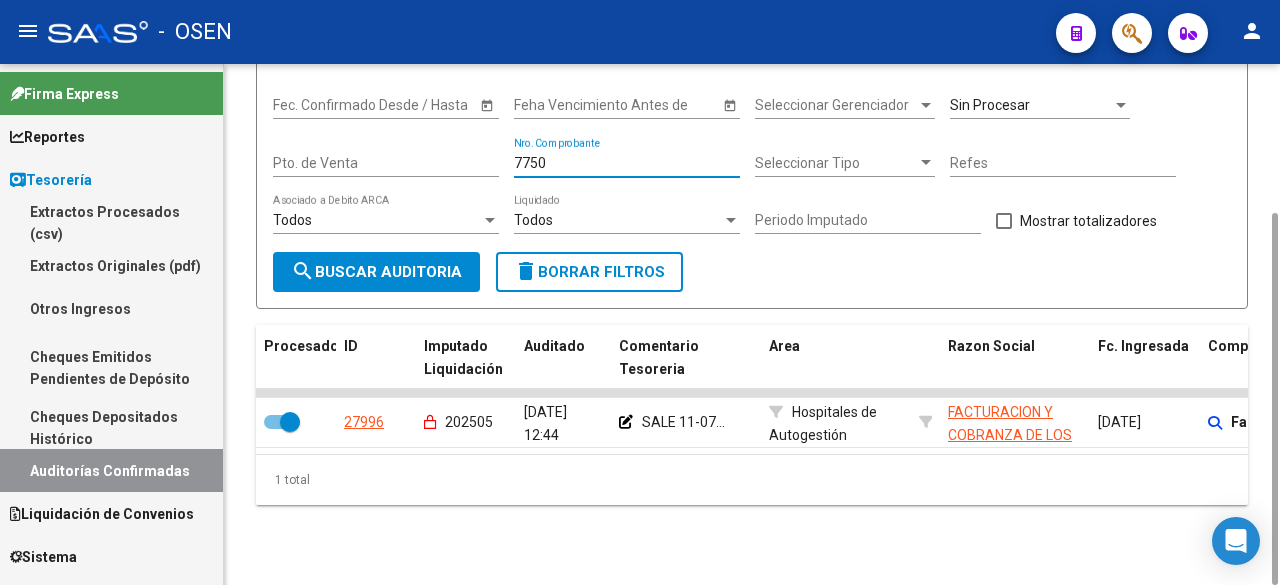 type on "77506" 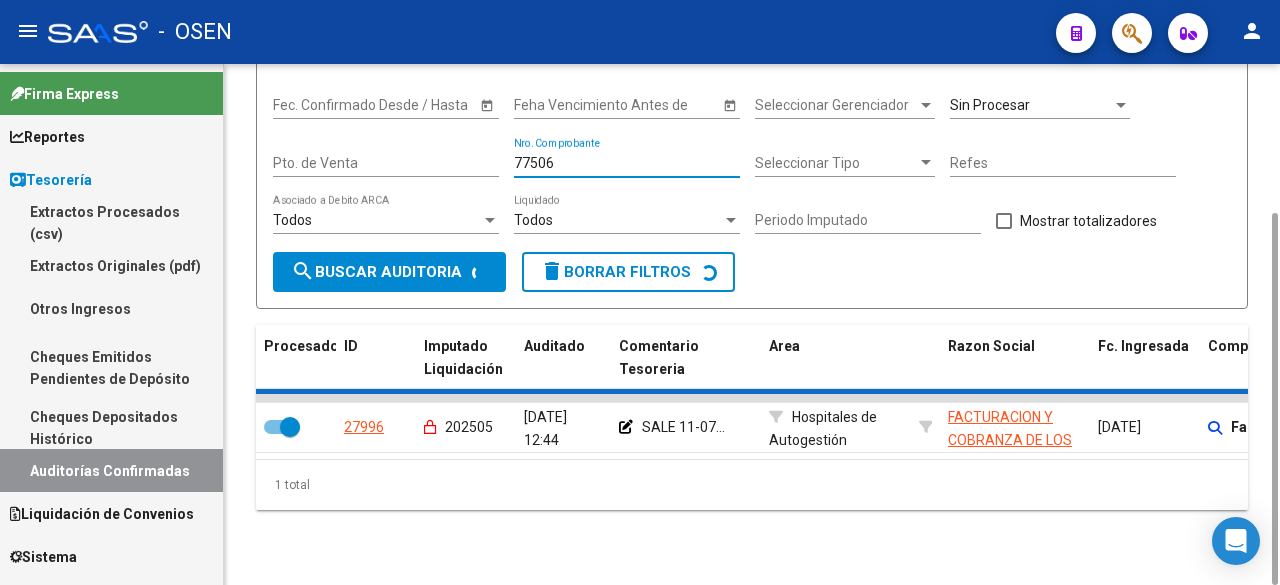checkbox on "false" 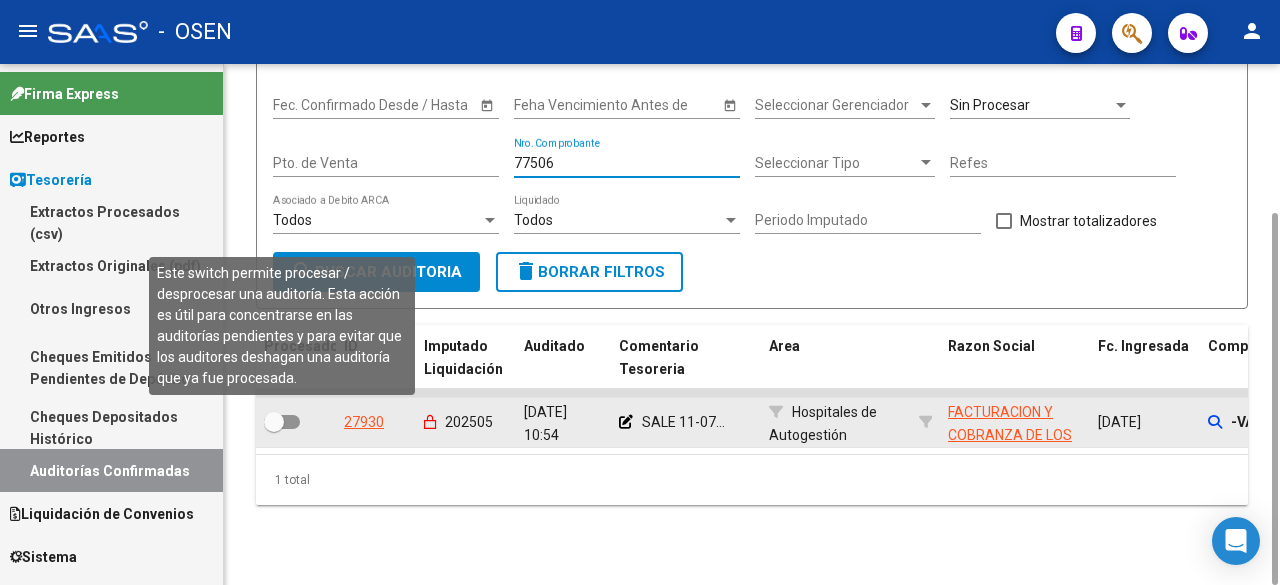 type on "77506" 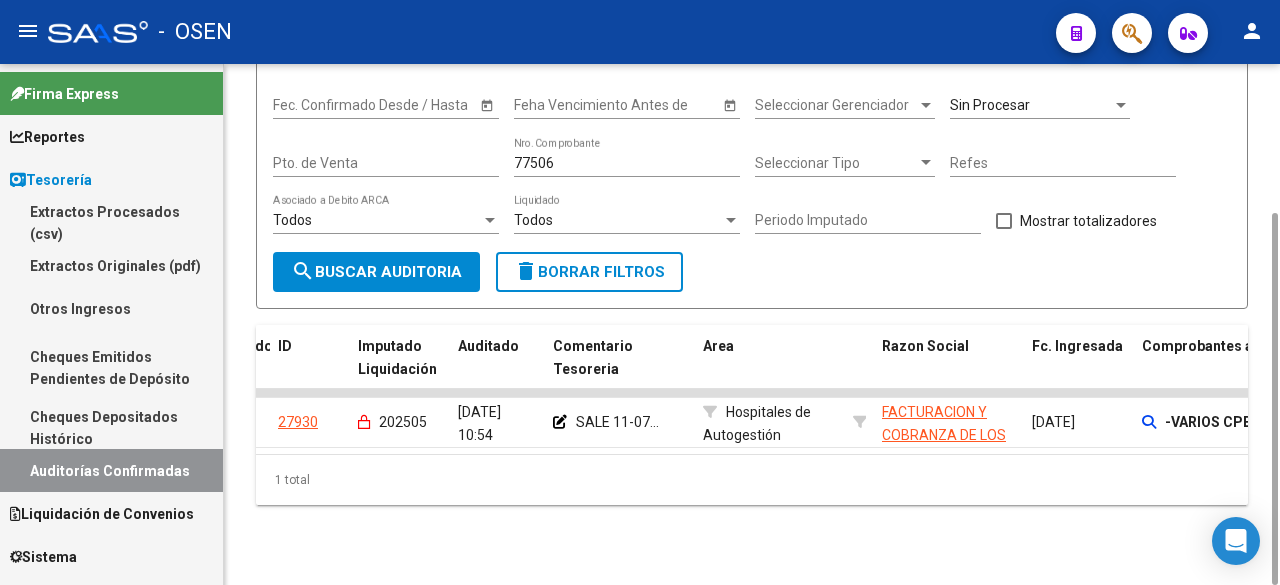scroll, scrollTop: 0, scrollLeft: 0, axis: both 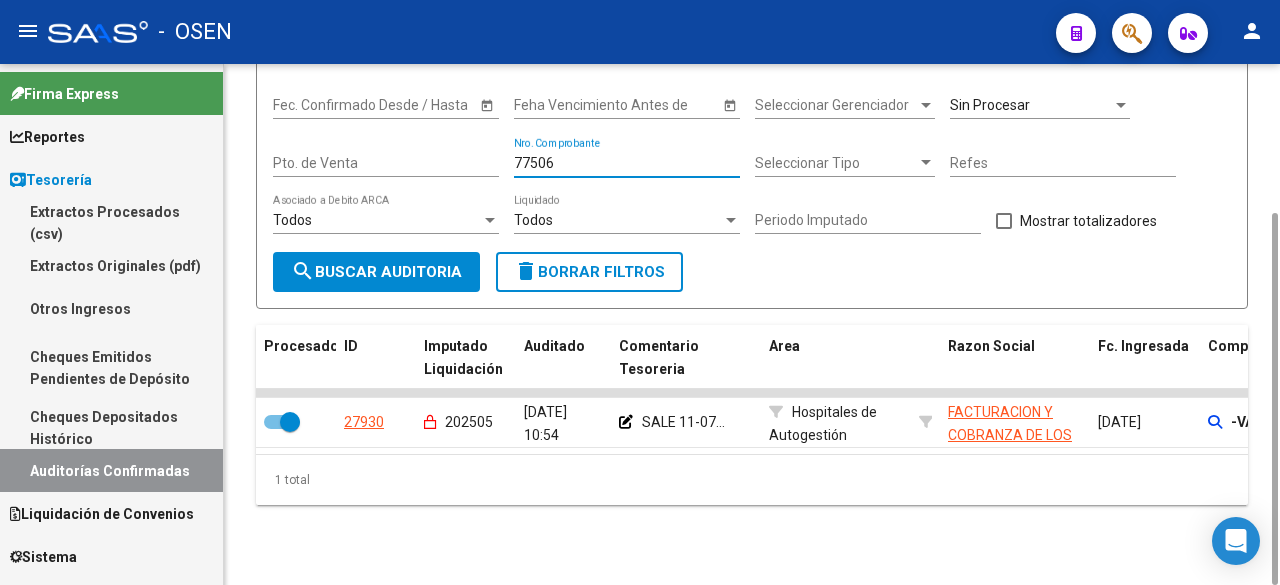 drag, startPoint x: 599, startPoint y: 163, endPoint x: 436, endPoint y: 200, distance: 167.14664 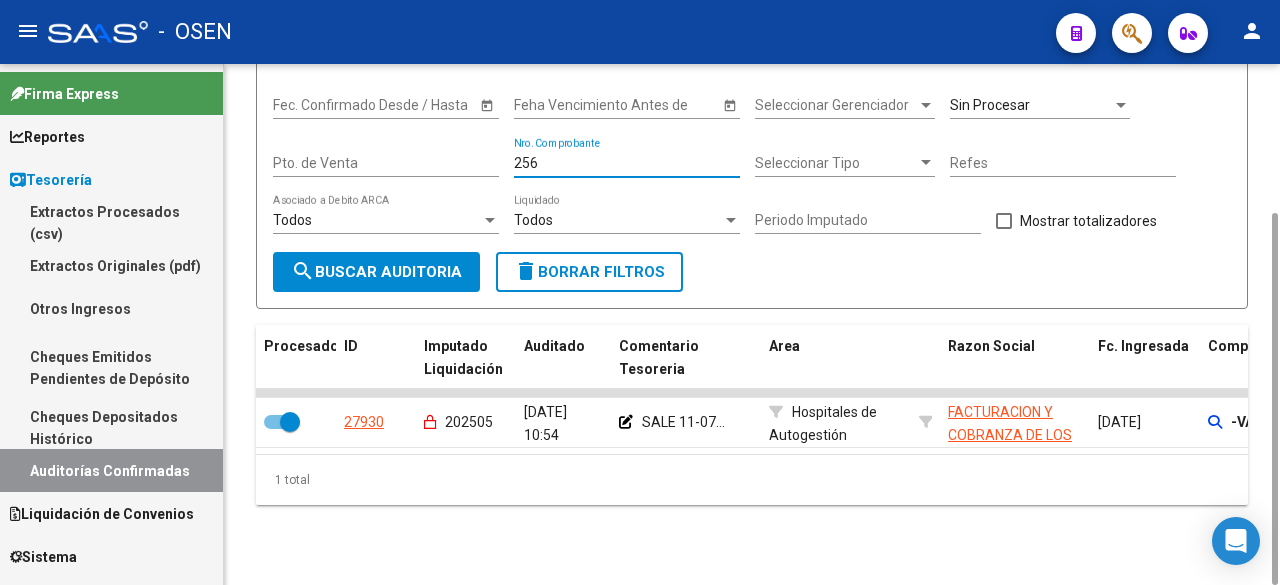 type on "2568" 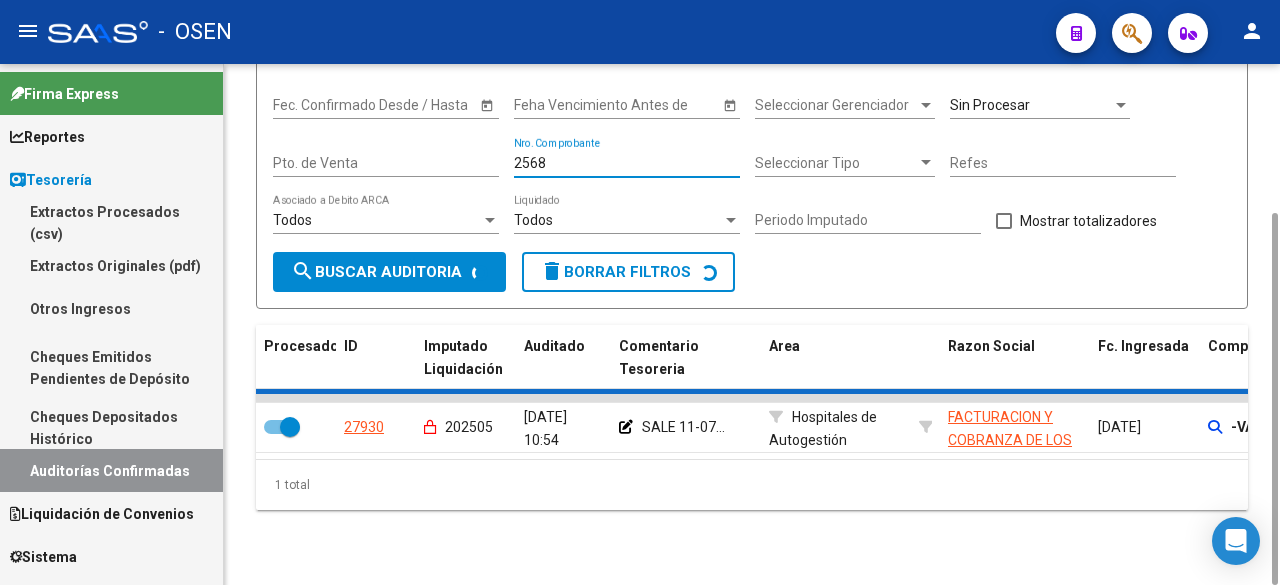 checkbox on "false" 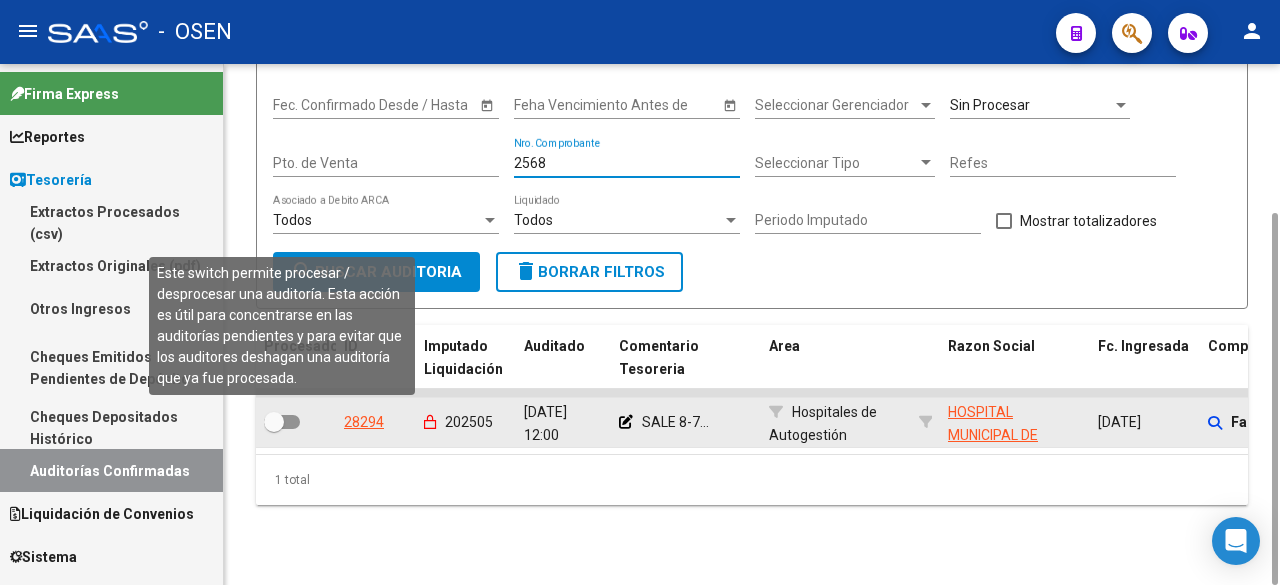 type on "2568" 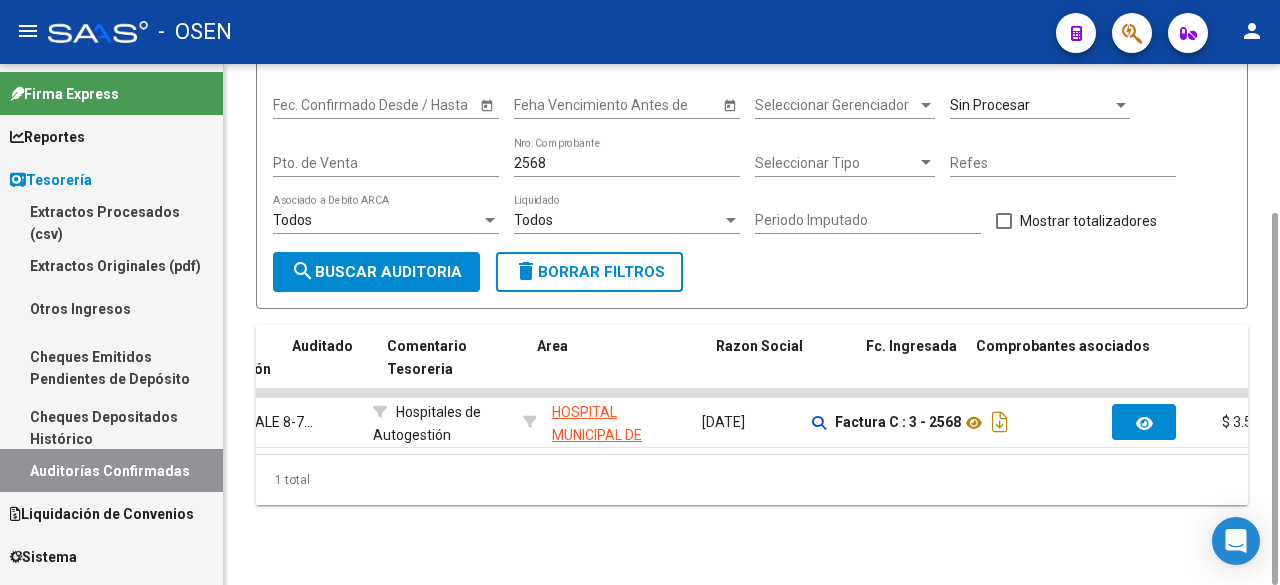 scroll, scrollTop: 0, scrollLeft: 0, axis: both 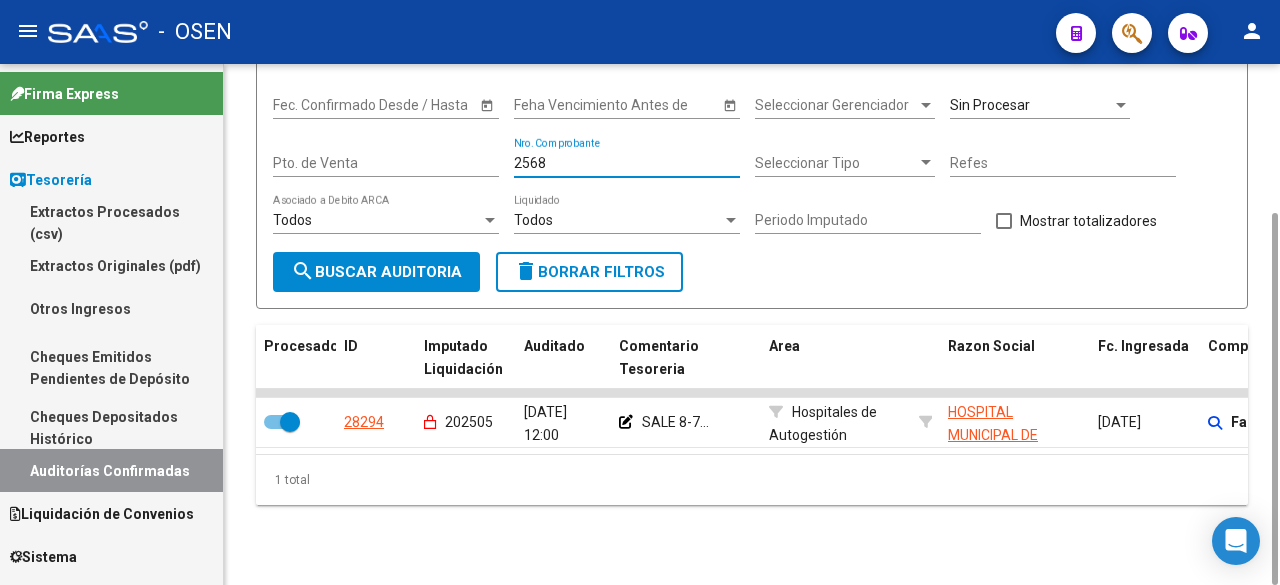 drag, startPoint x: 550, startPoint y: 161, endPoint x: 313, endPoint y: 161, distance: 237 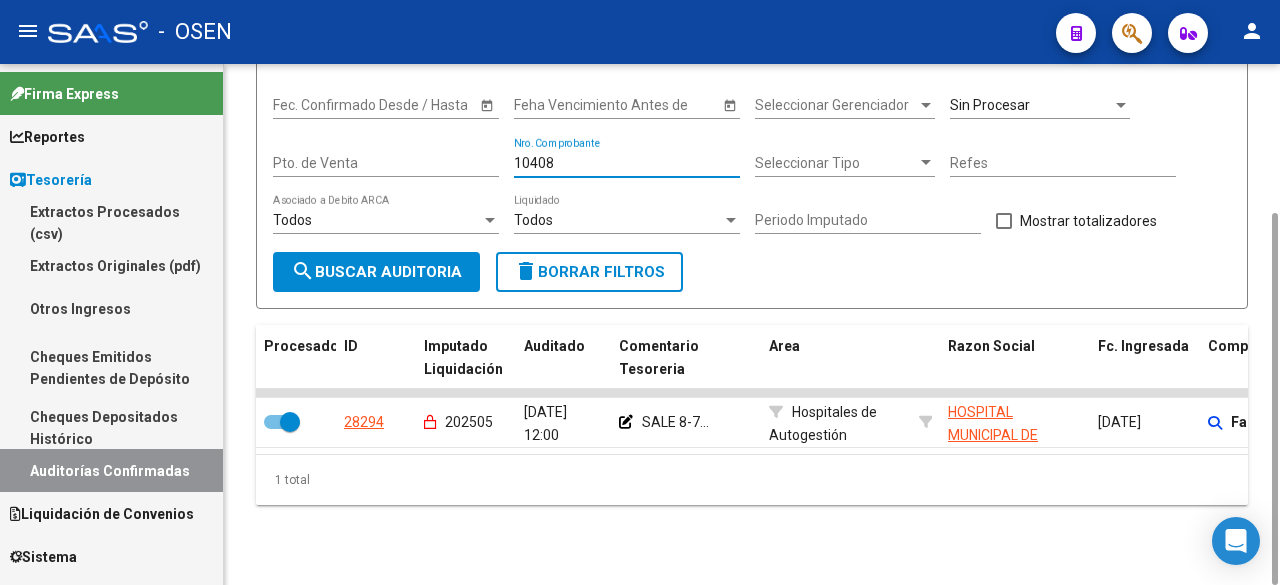 type on "104084" 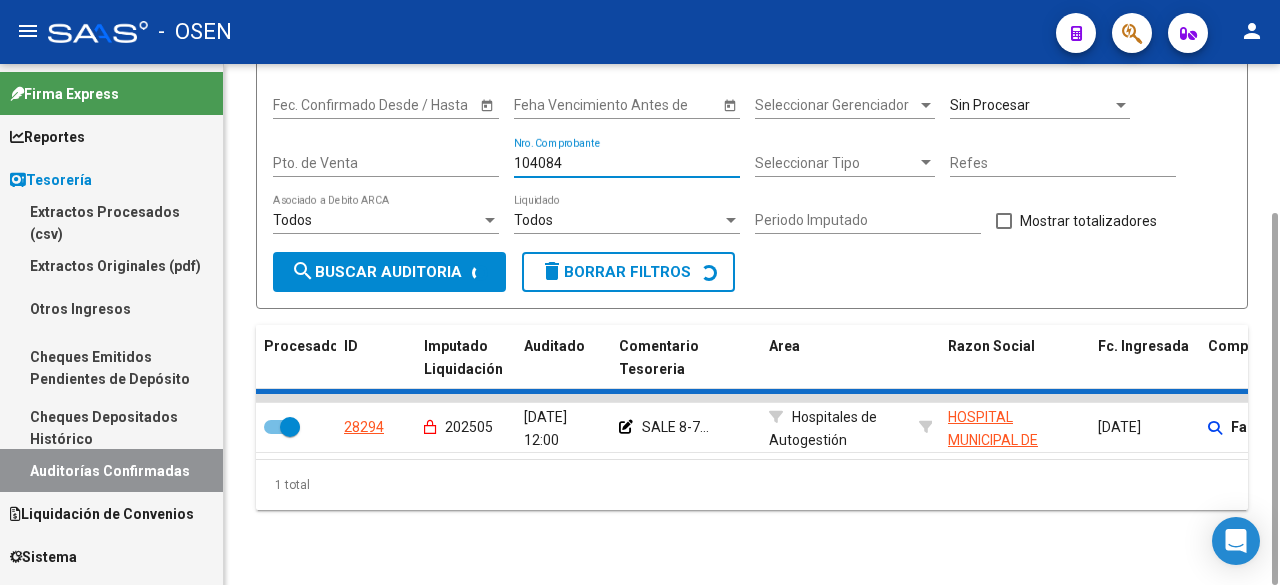 checkbox on "false" 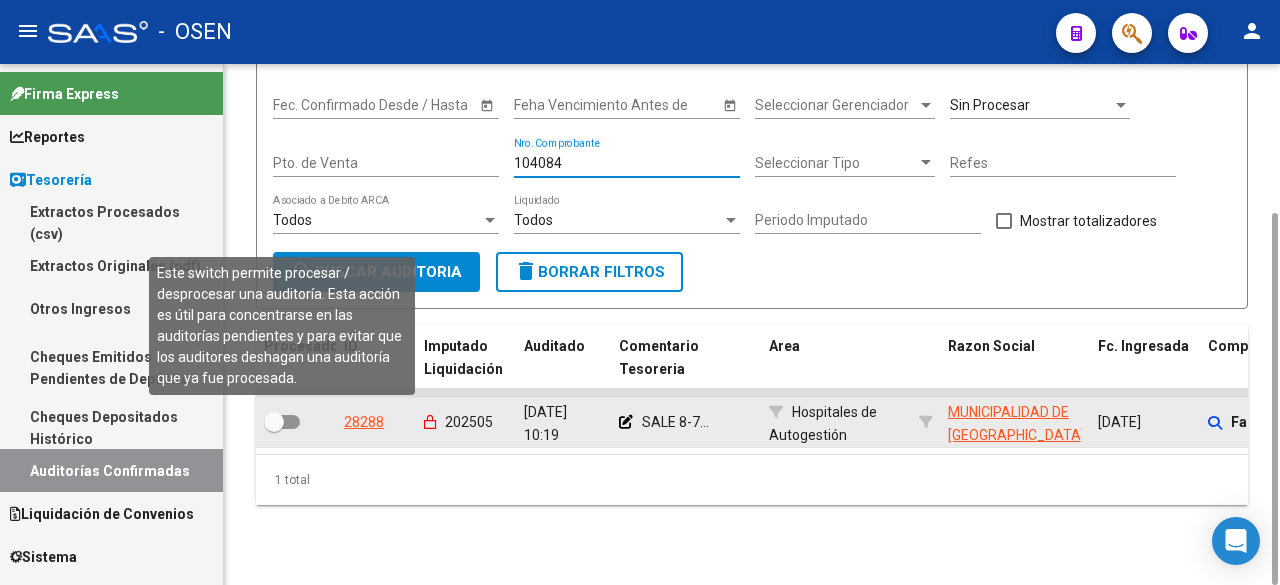 type on "104084" 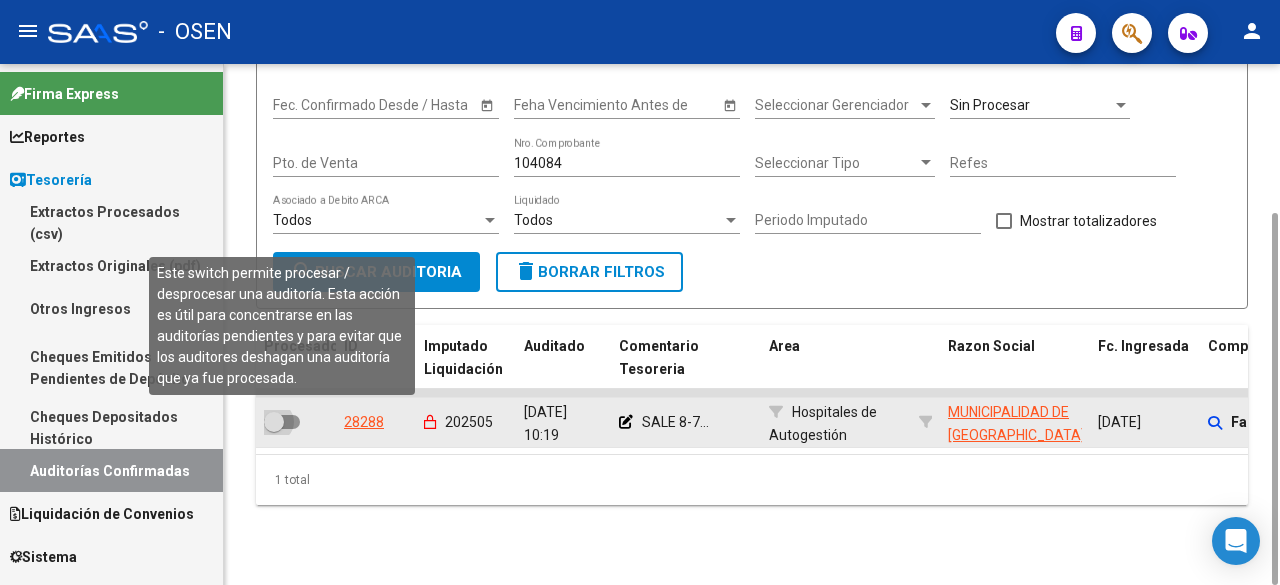 click at bounding box center (274, 422) 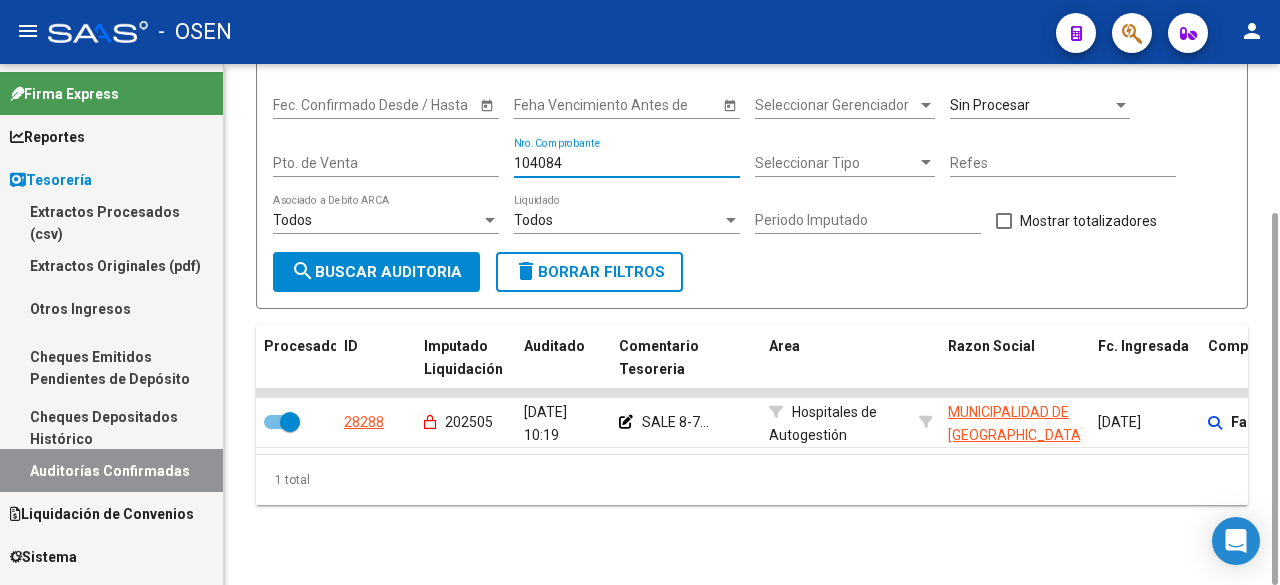 click on "104084" at bounding box center [627, 163] 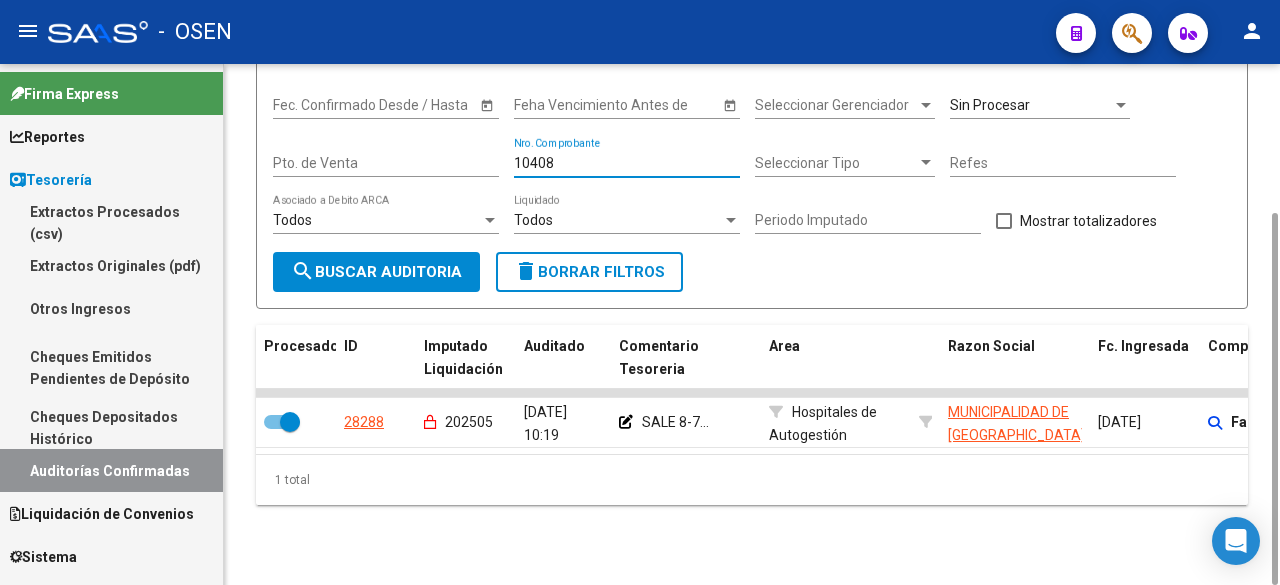 type on "104082" 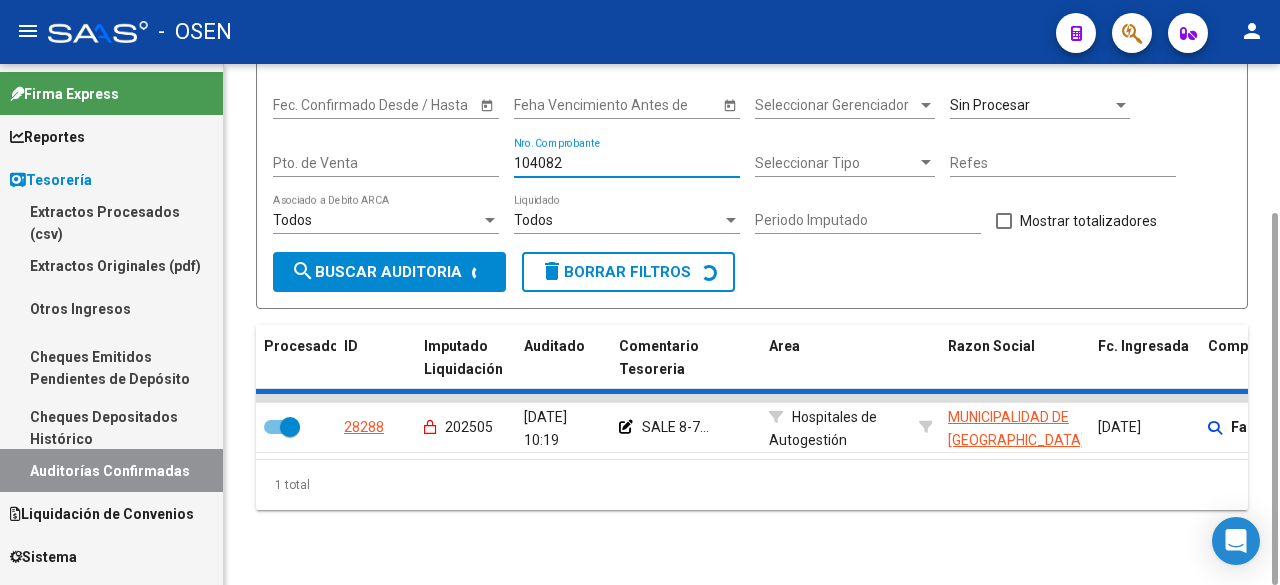 checkbox on "false" 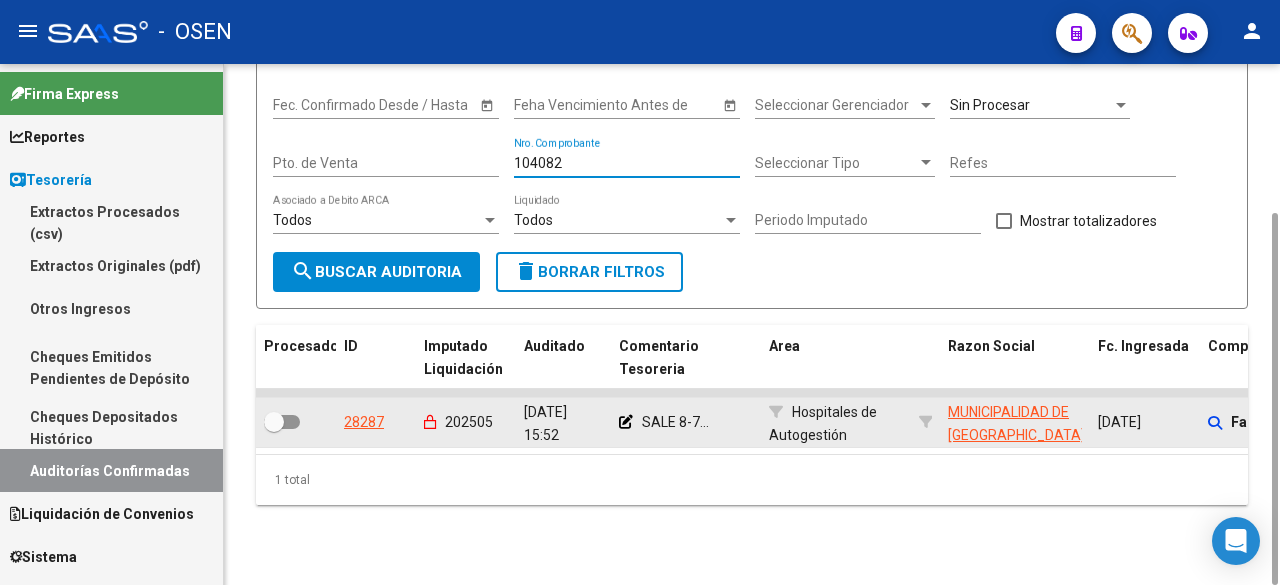 type on "104082" 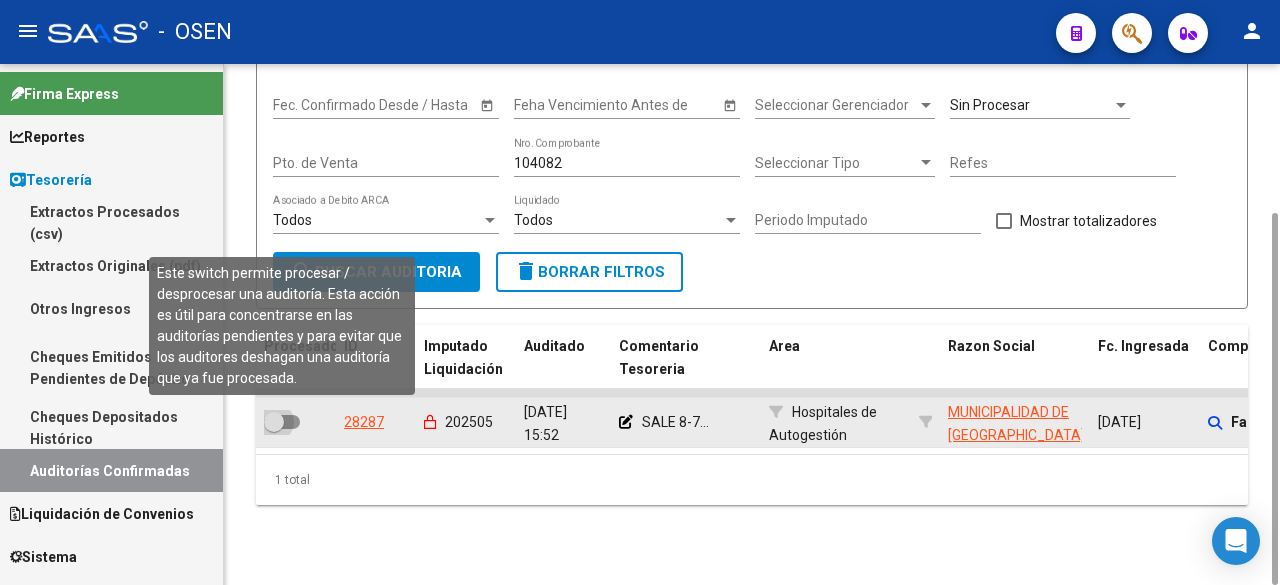 click at bounding box center [282, 422] 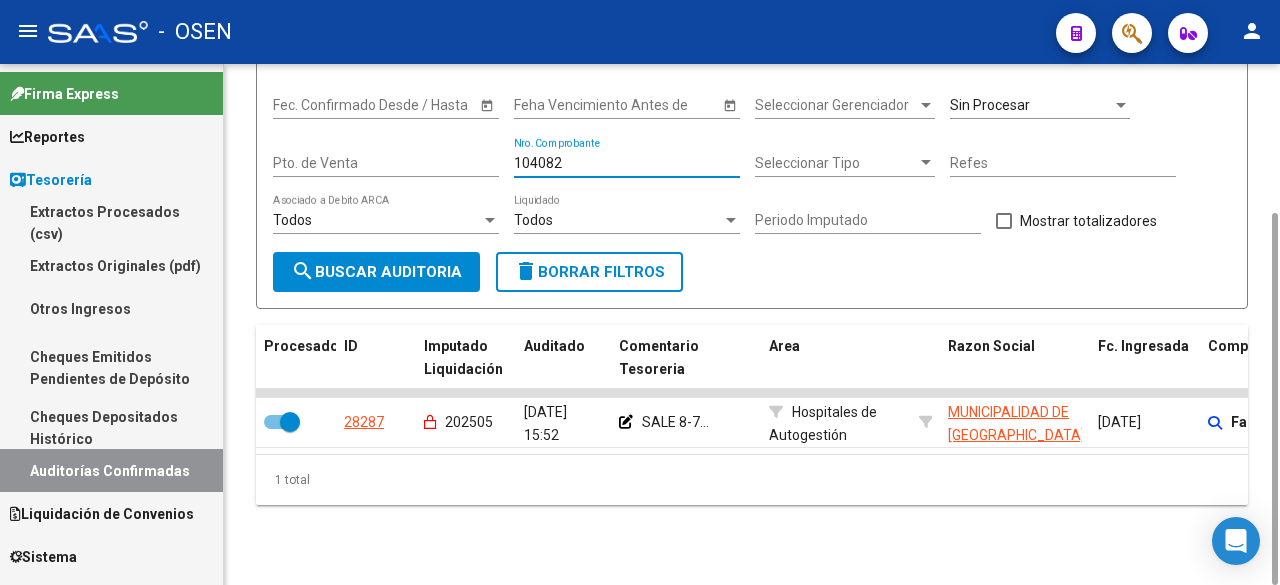 click on "104082" at bounding box center [627, 163] 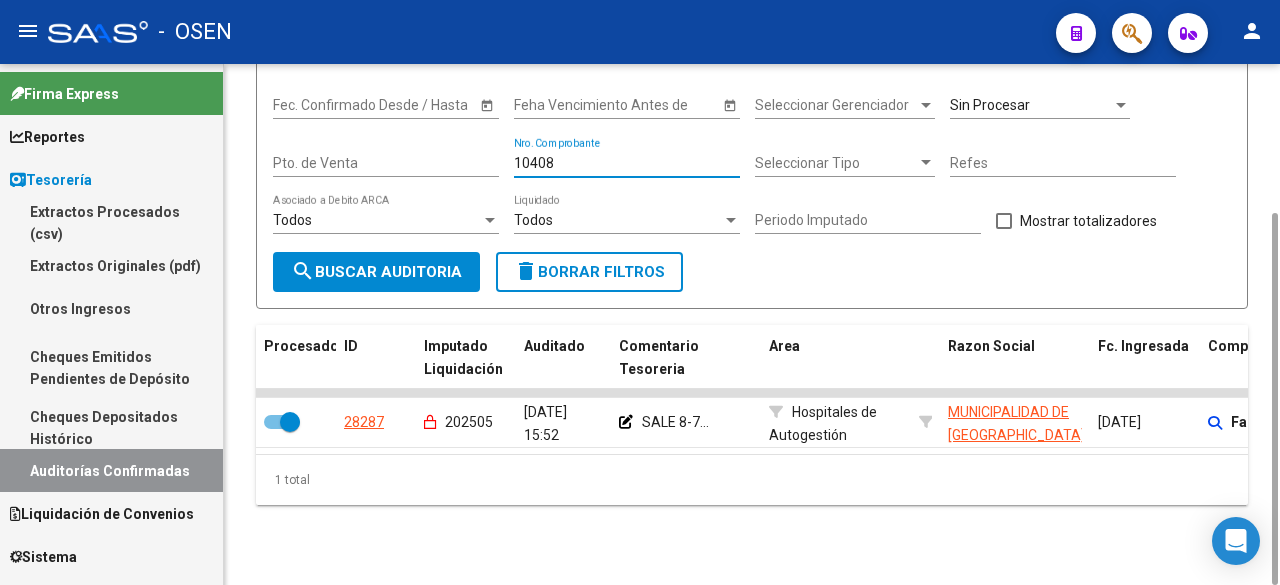 type on "104083" 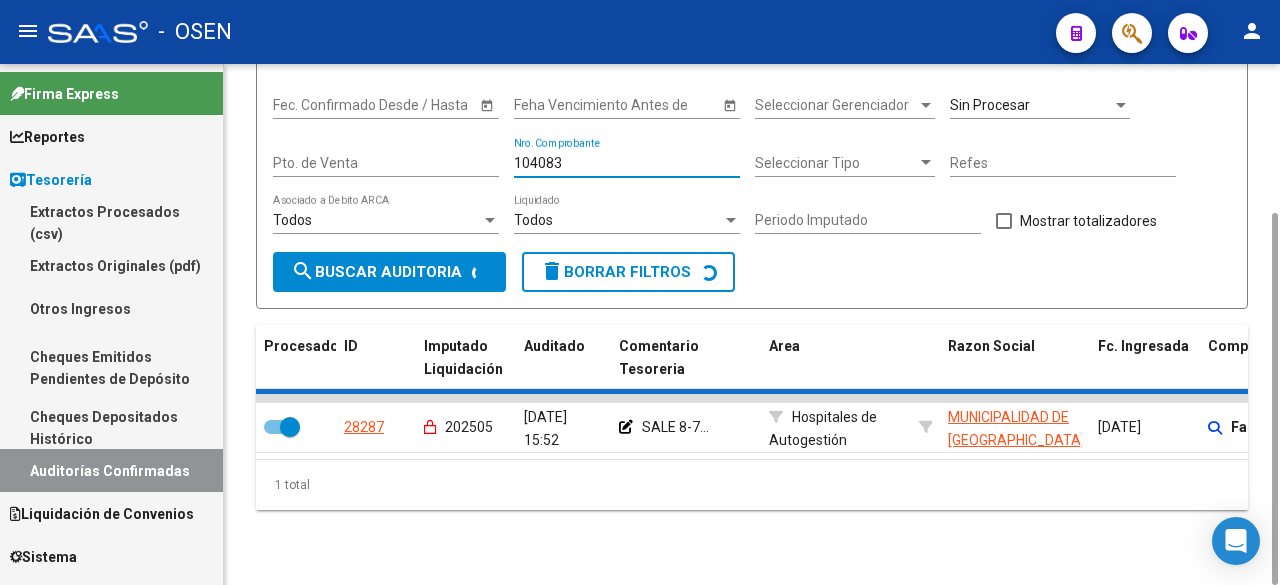 checkbox on "false" 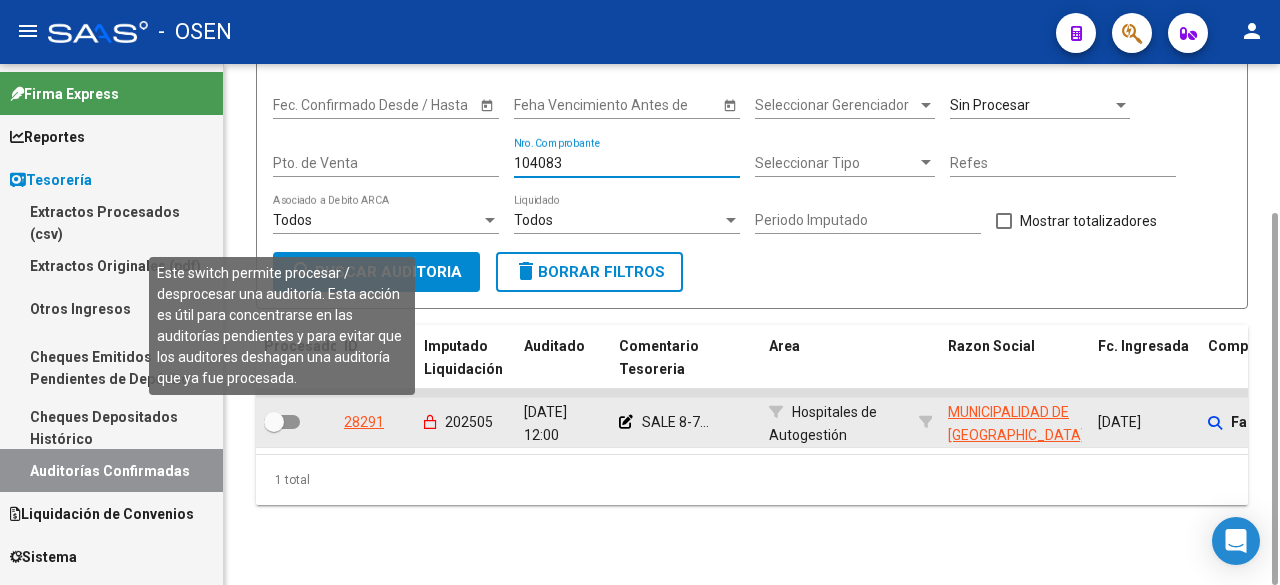 type on "104083" 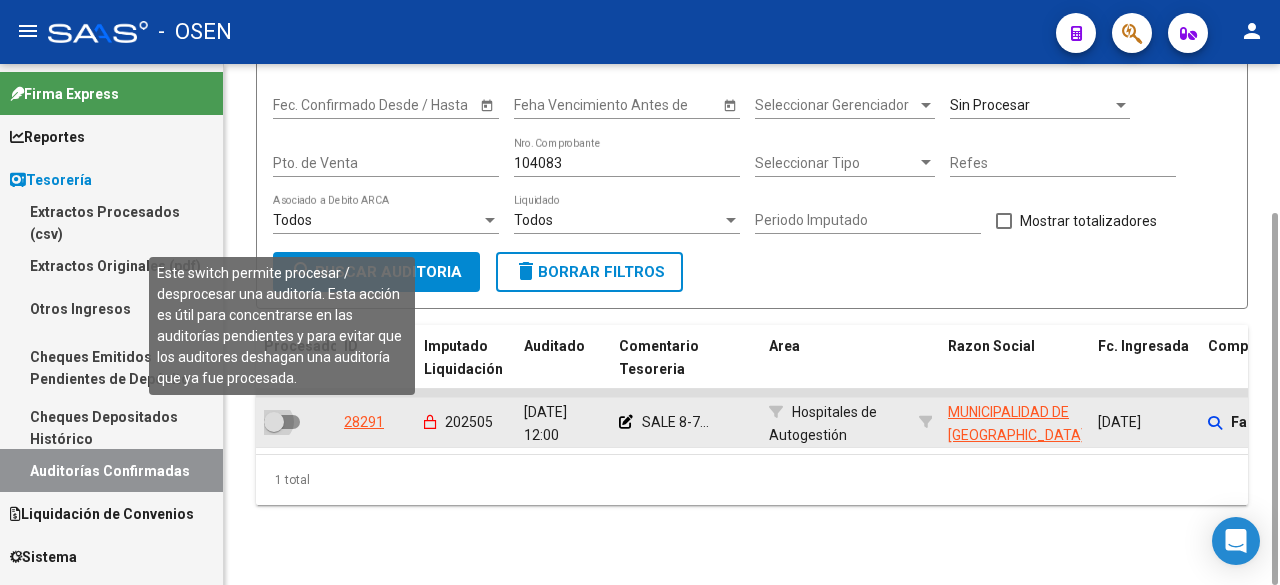 click at bounding box center [282, 422] 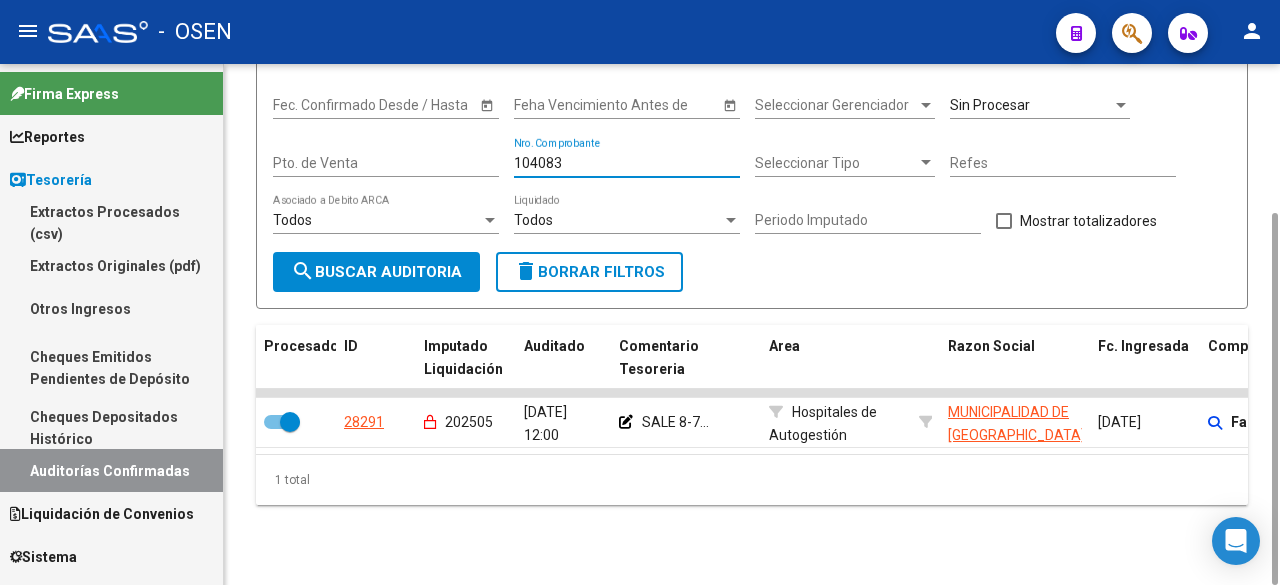 drag, startPoint x: 571, startPoint y: 167, endPoint x: 334, endPoint y: 152, distance: 237.47421 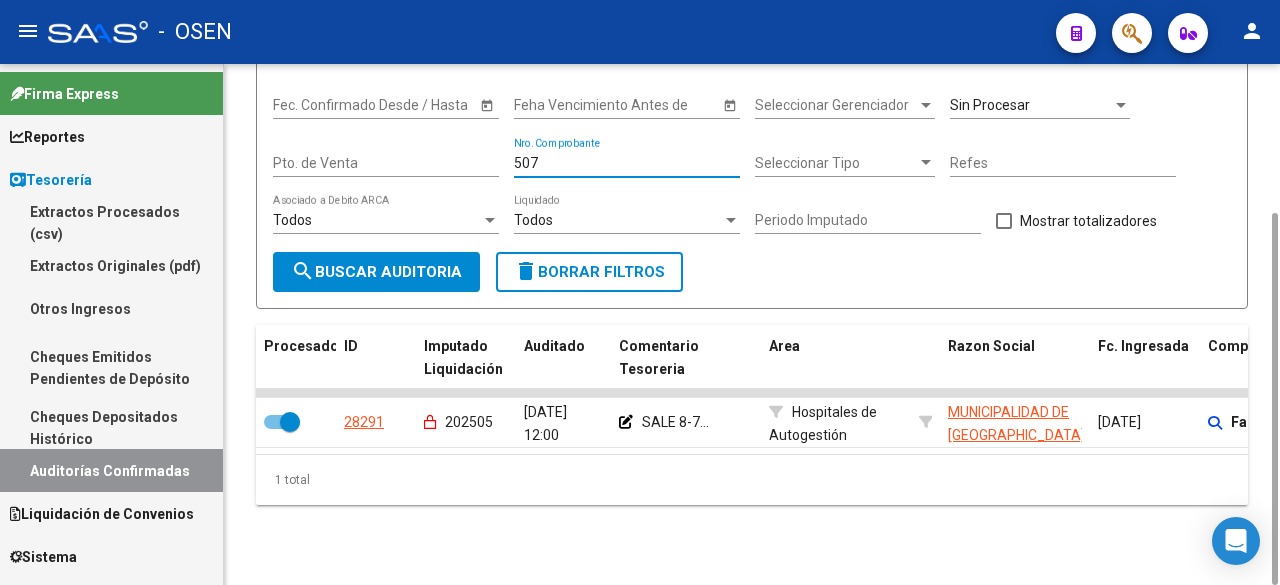 type on "5073" 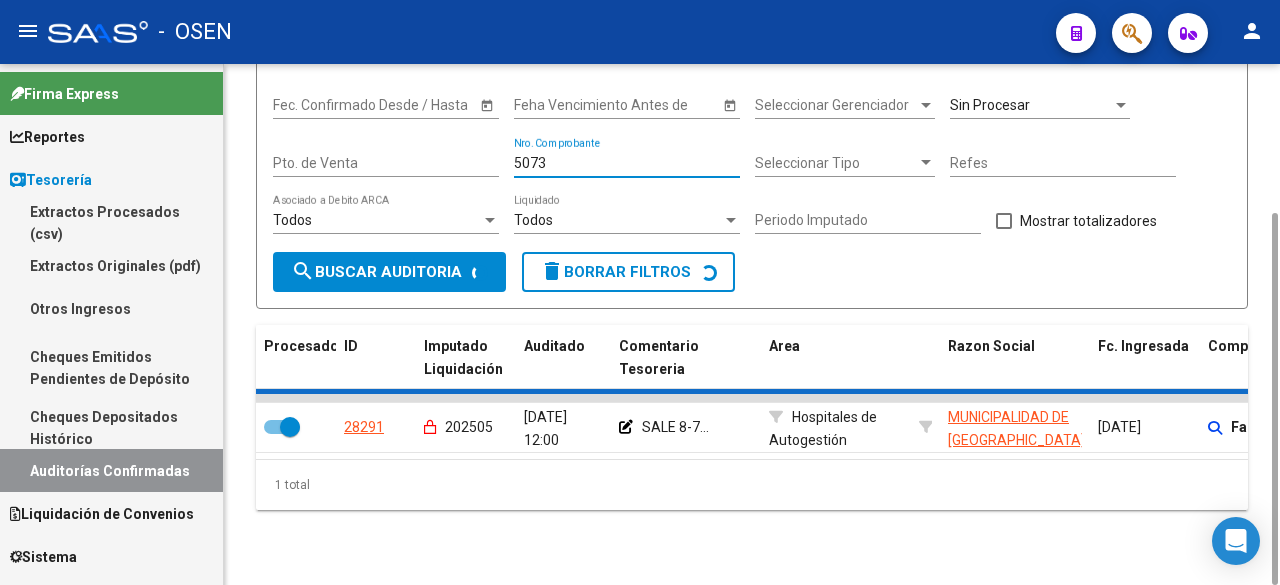 checkbox on "false" 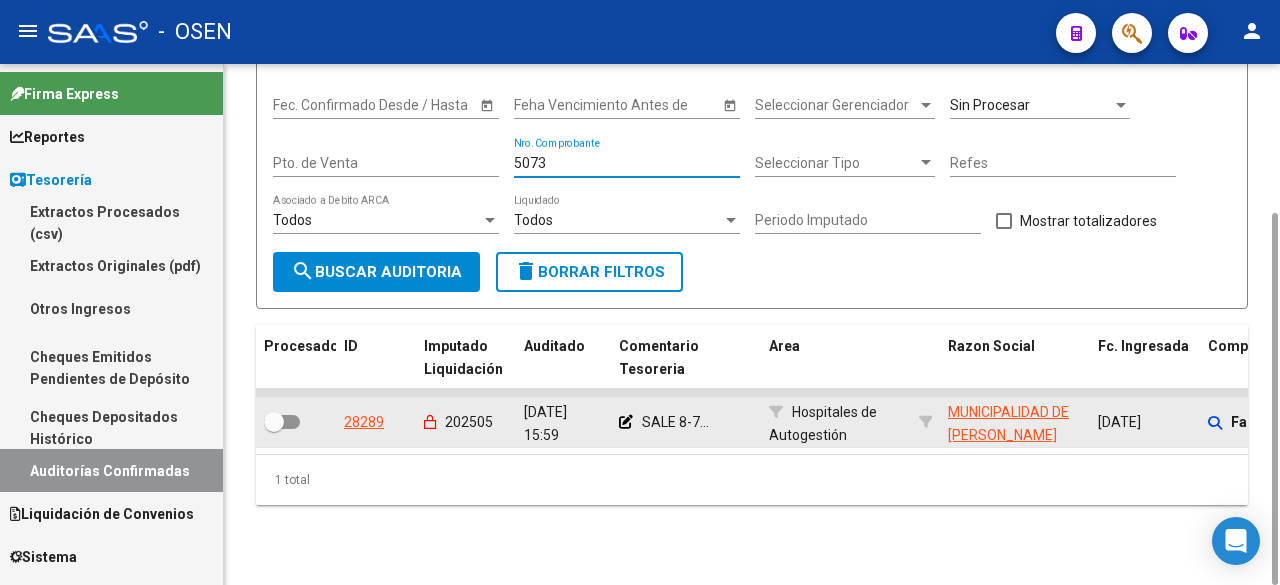 type on "5073" 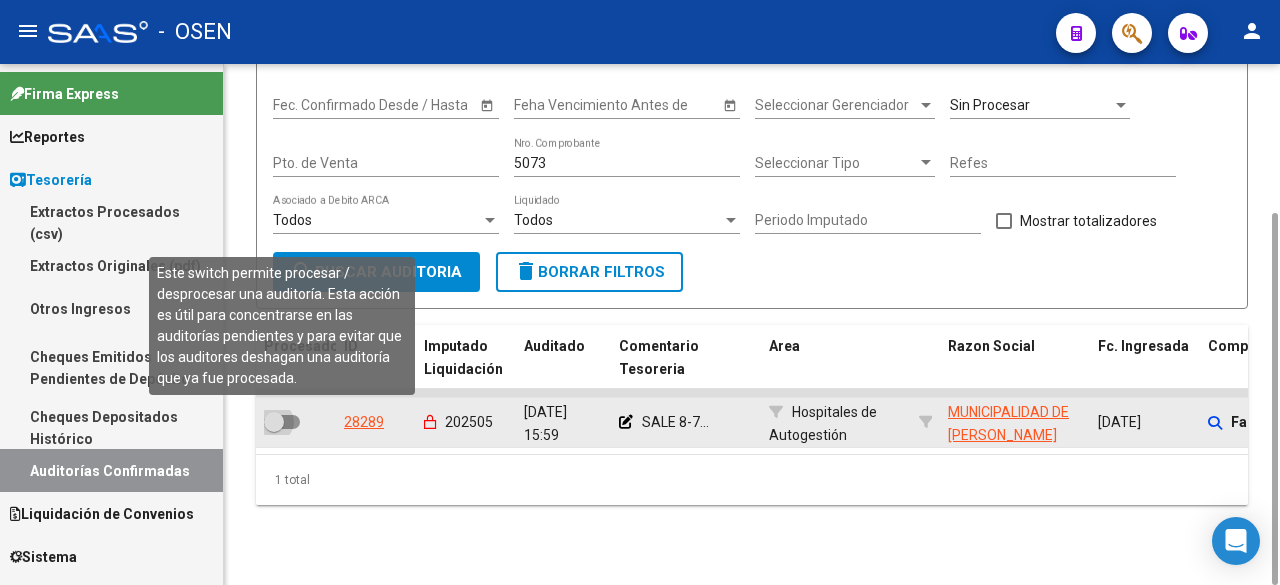 click at bounding box center [274, 422] 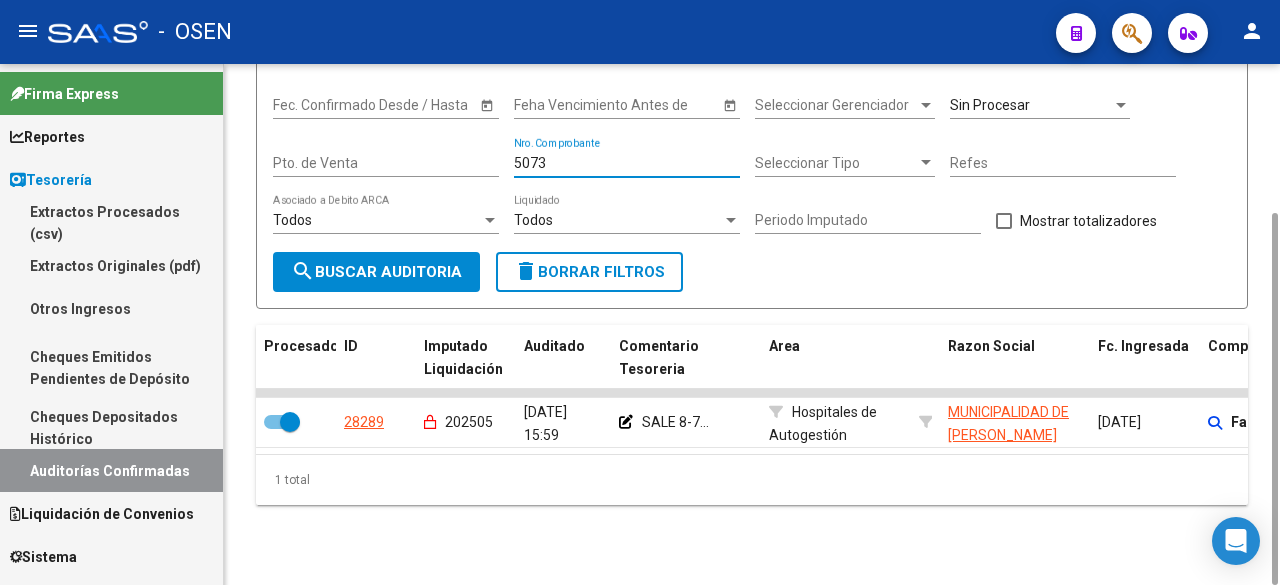 drag, startPoint x: 599, startPoint y: 170, endPoint x: 375, endPoint y: 157, distance: 224.37692 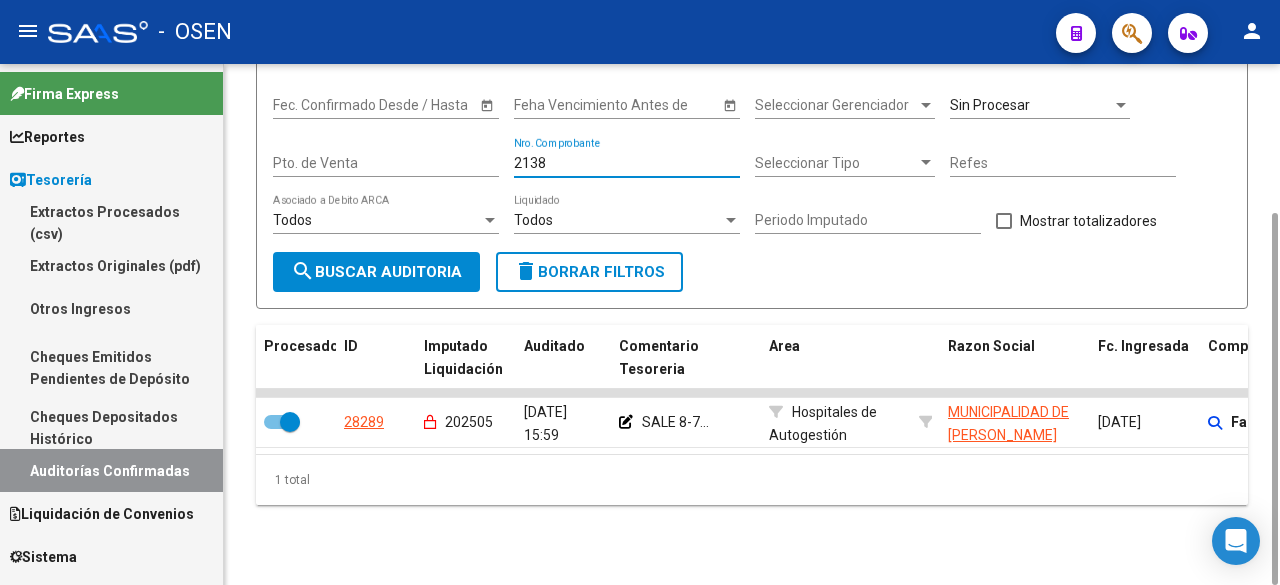 type on "21386" 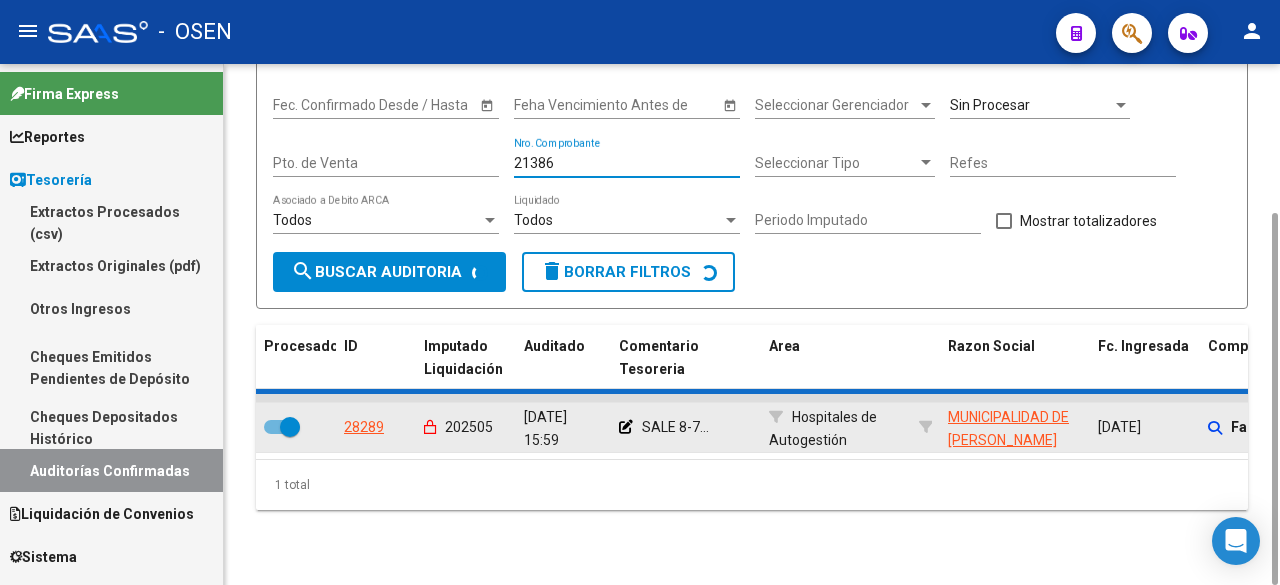 checkbox on "false" 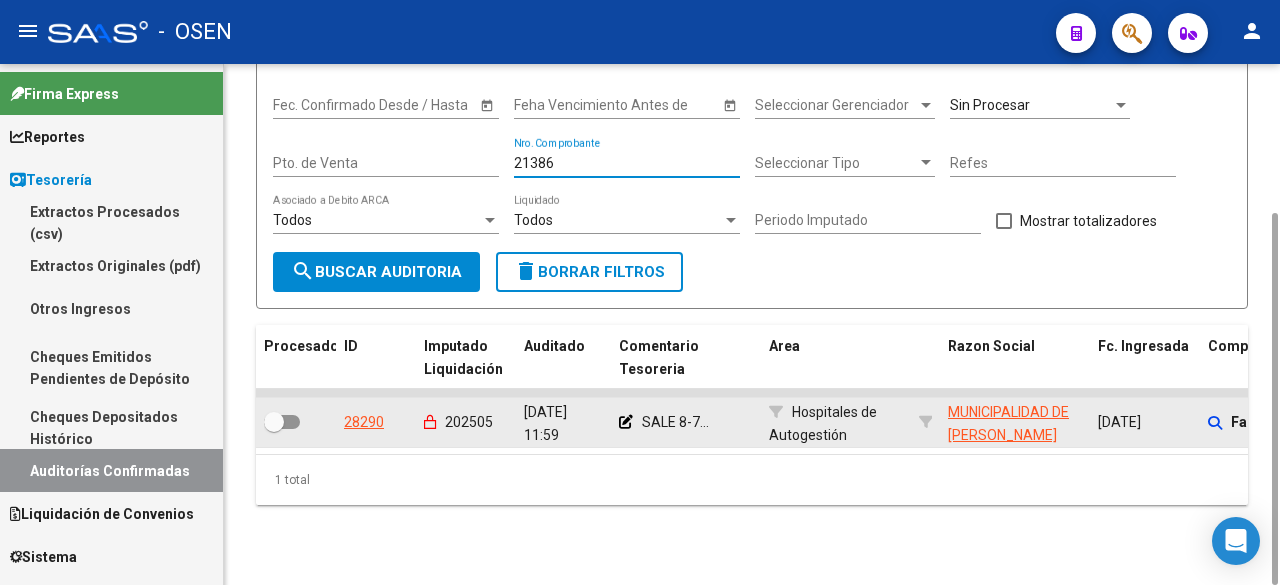 type on "21386" 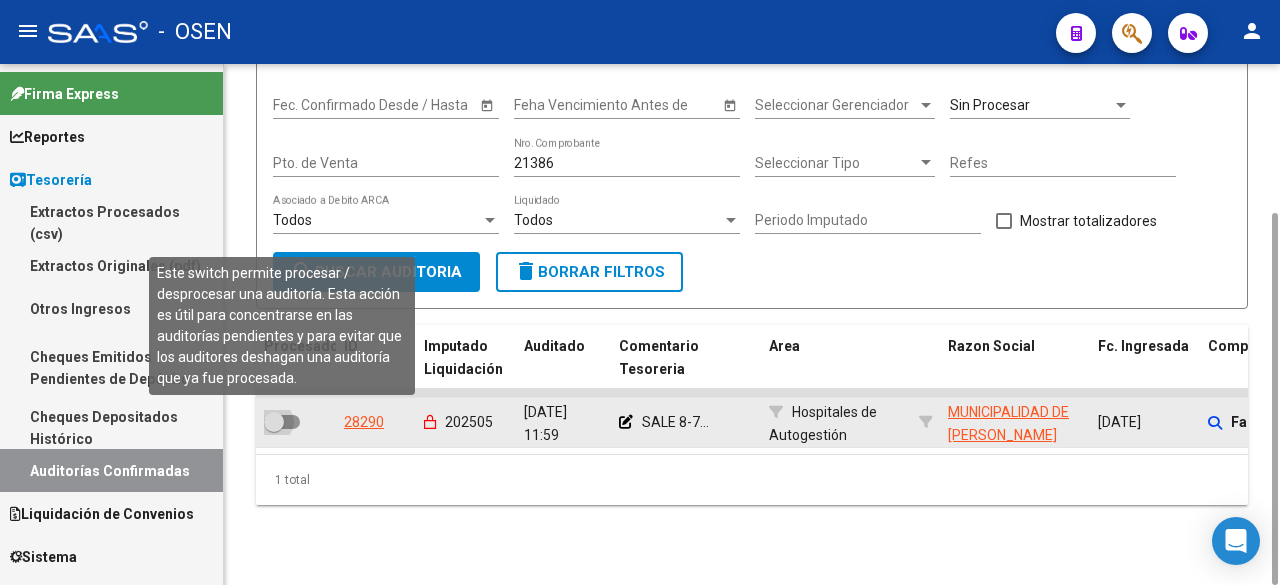 click at bounding box center [282, 422] 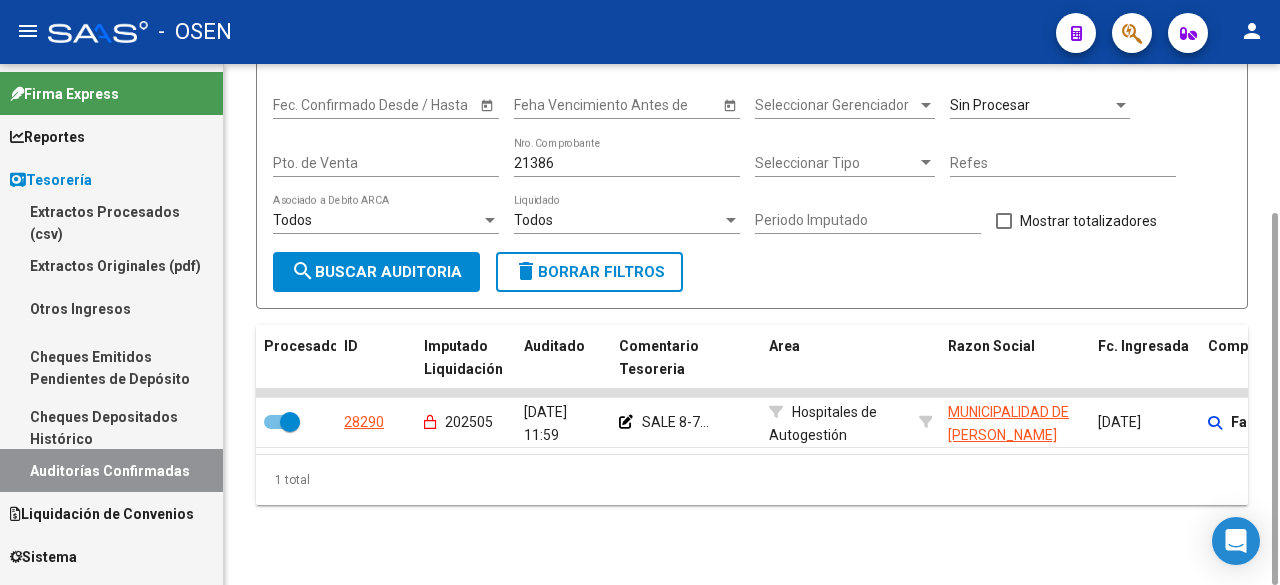 drag, startPoint x: 587, startPoint y: 160, endPoint x: 267, endPoint y: 163, distance: 320.01407 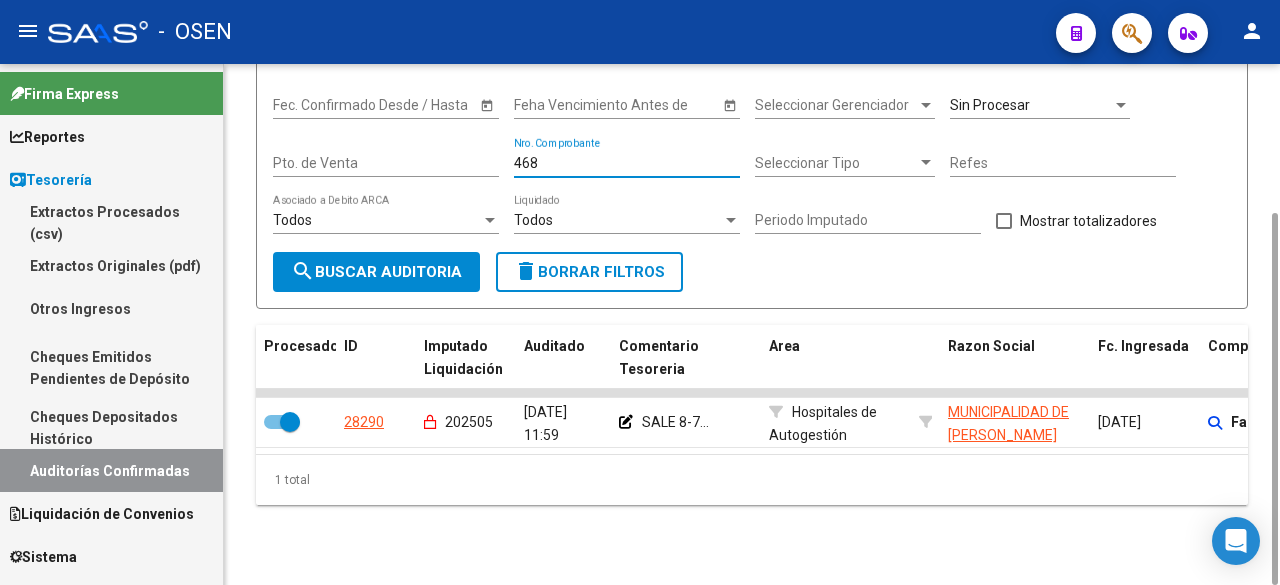 type on "4682" 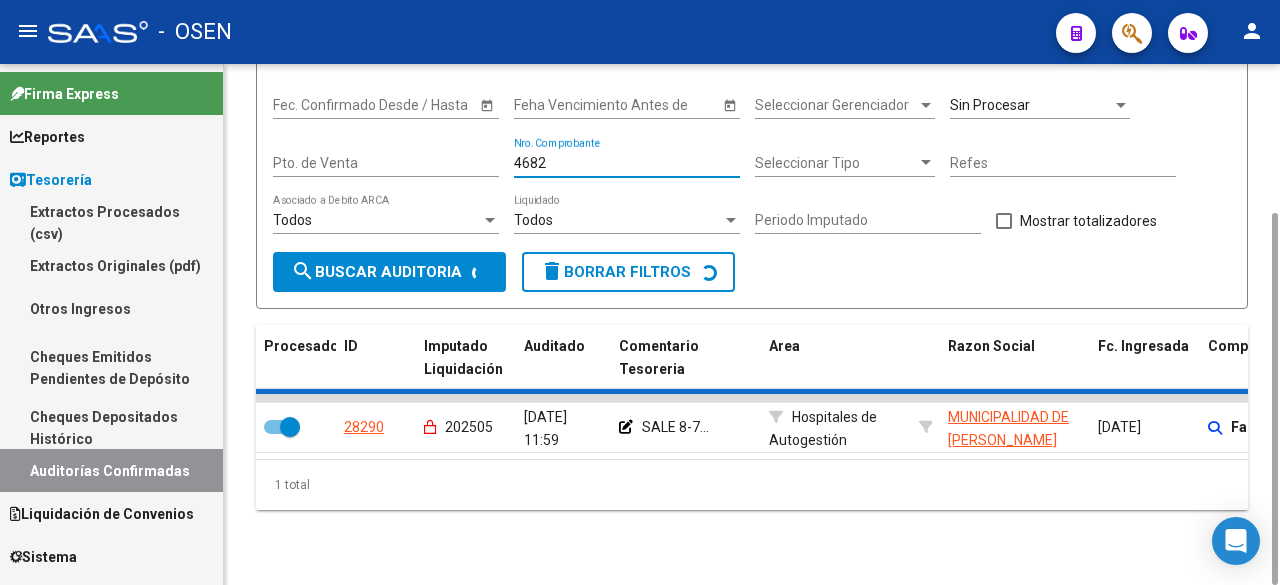 checkbox on "false" 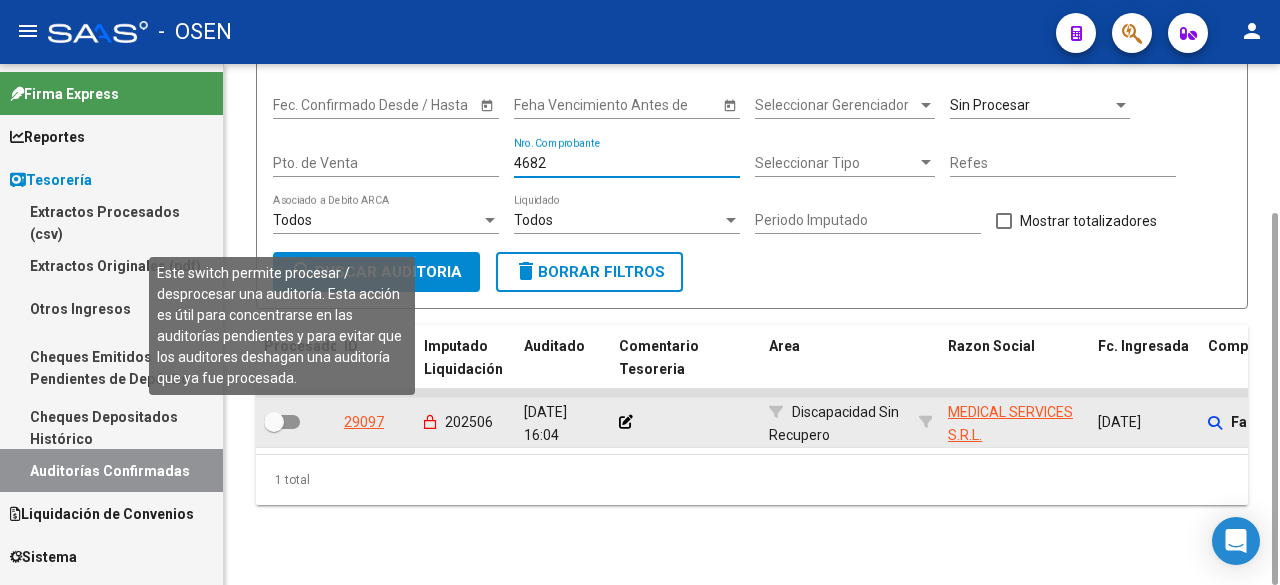 type on "4682" 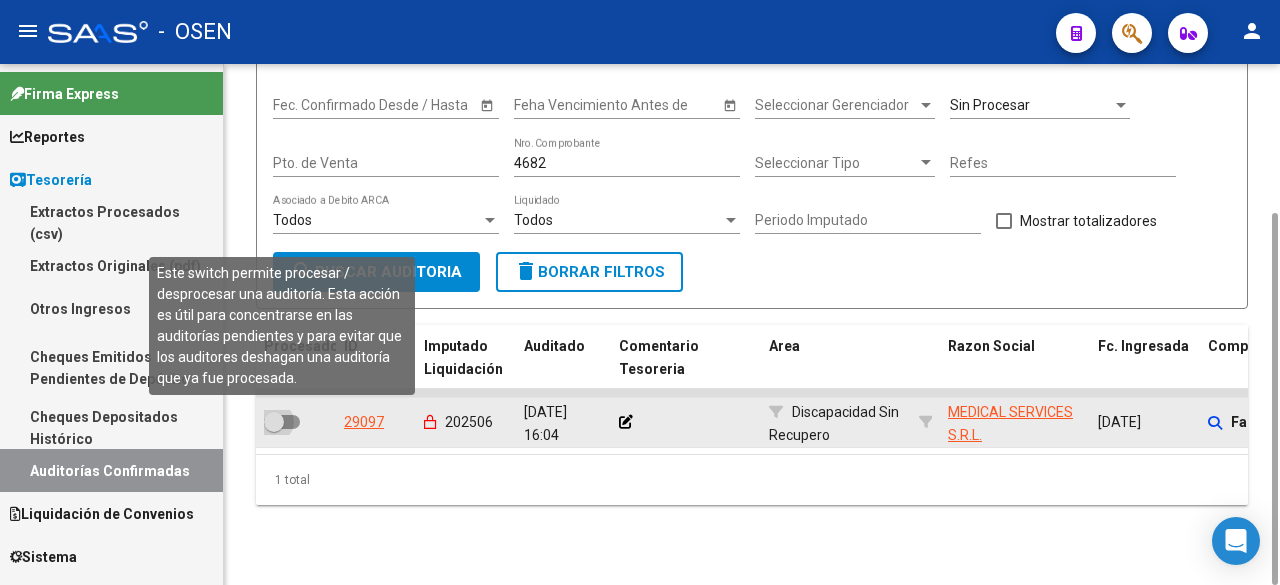 click at bounding box center [282, 422] 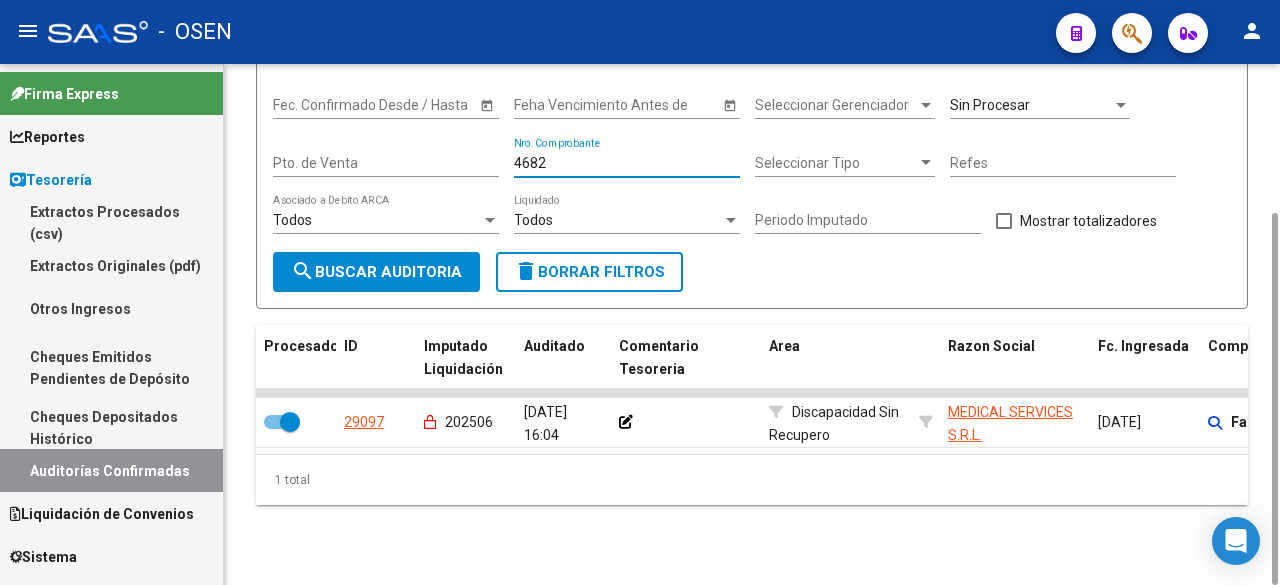 drag, startPoint x: 536, startPoint y: 159, endPoint x: 335, endPoint y: 163, distance: 201.0398 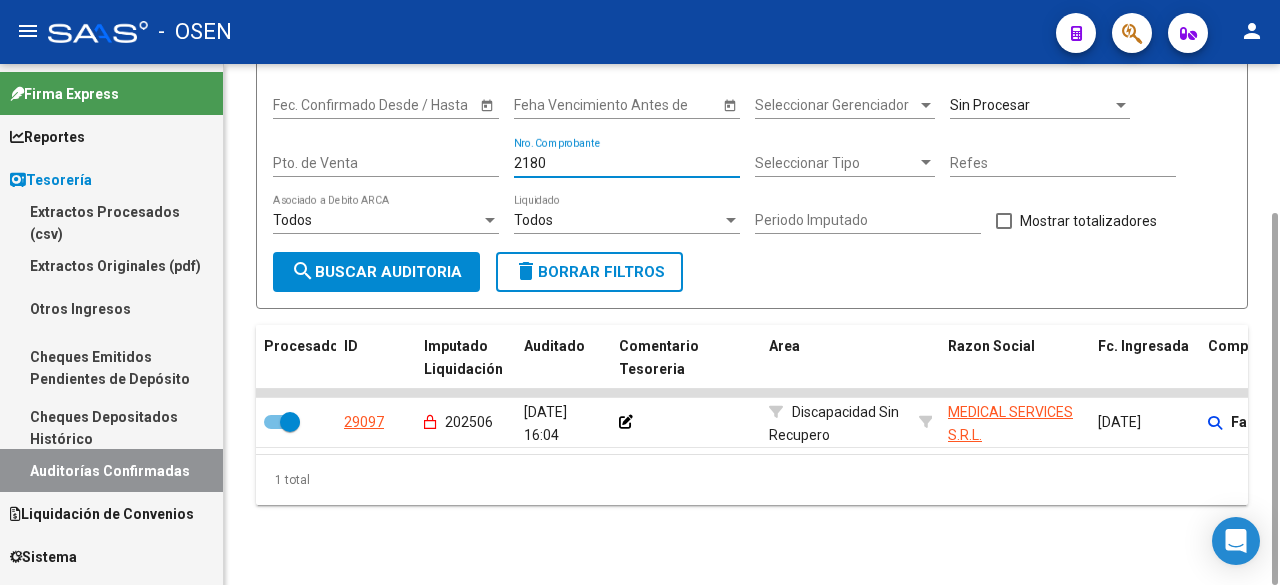type on "21808" 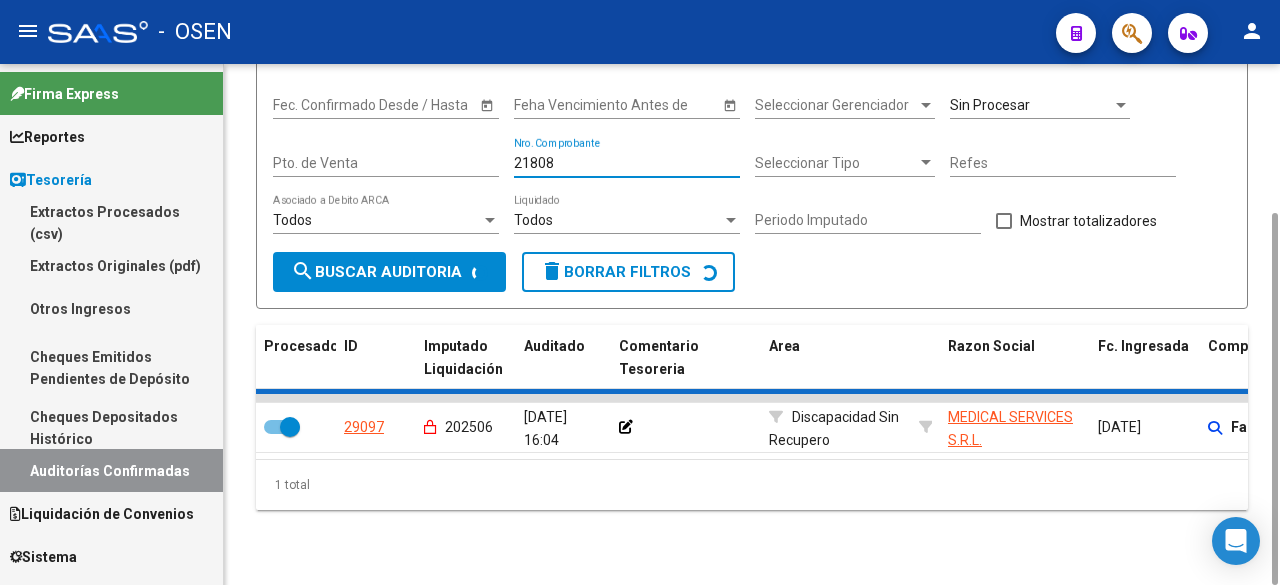 checkbox on "false" 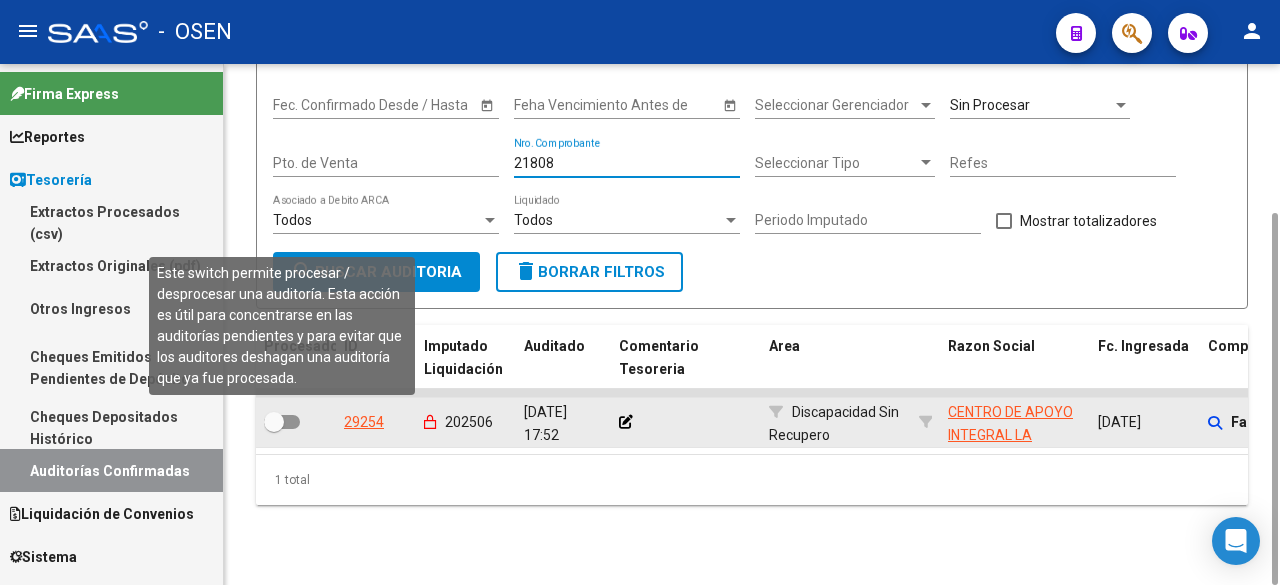 type on "21808" 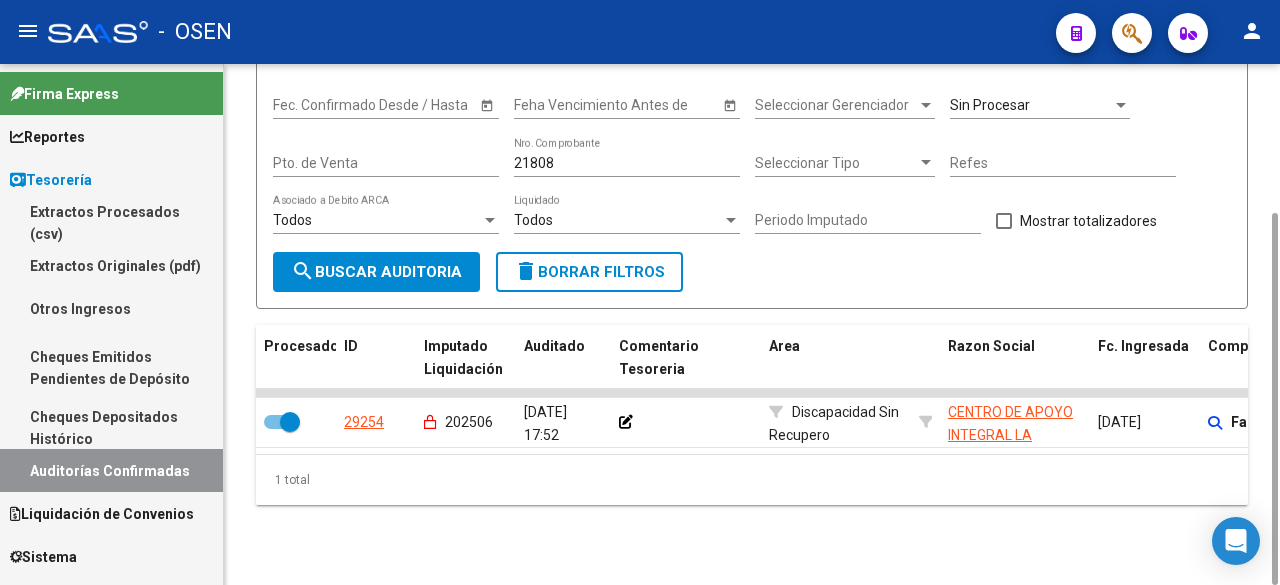 click on "21808 Nro. Comprobante" 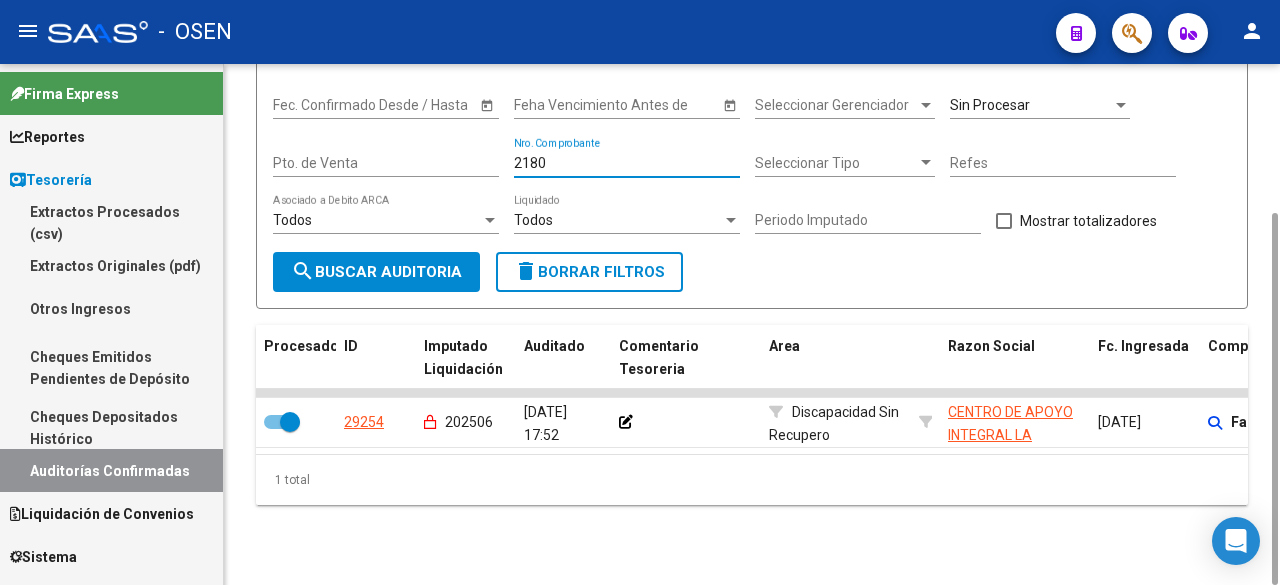 type on "21809" 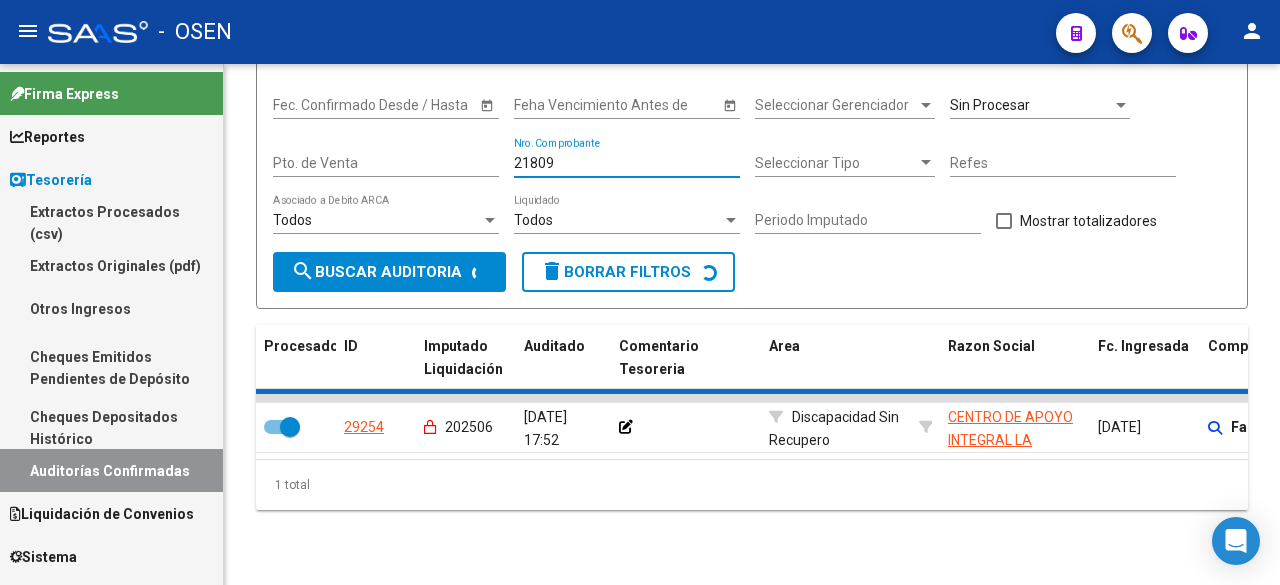 checkbox on "false" 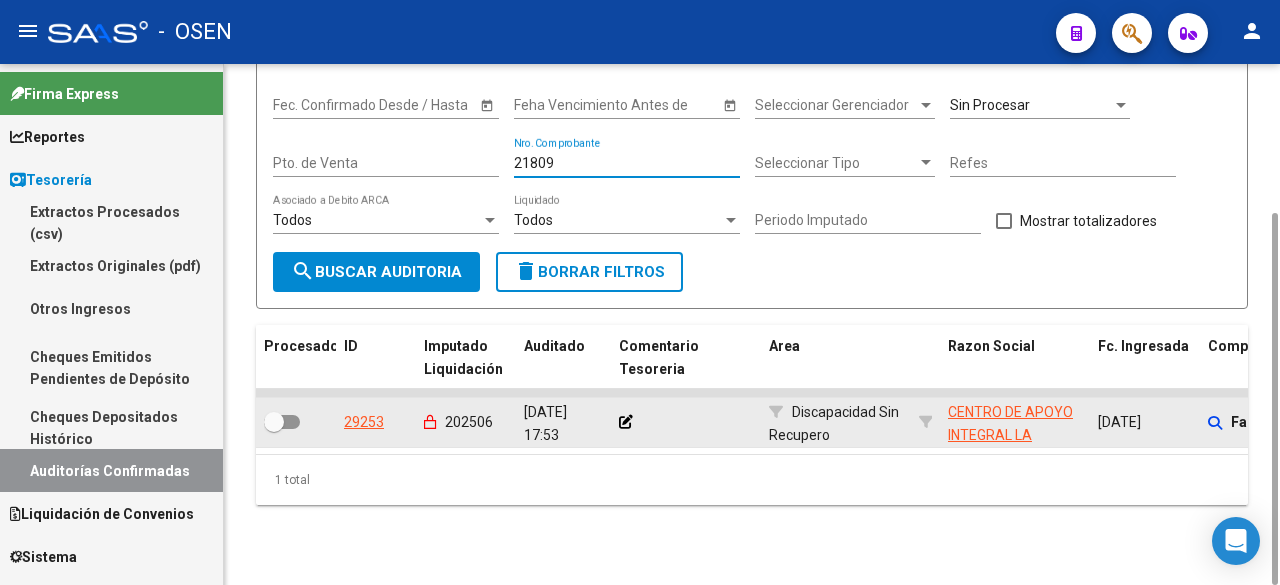 type on "21809" 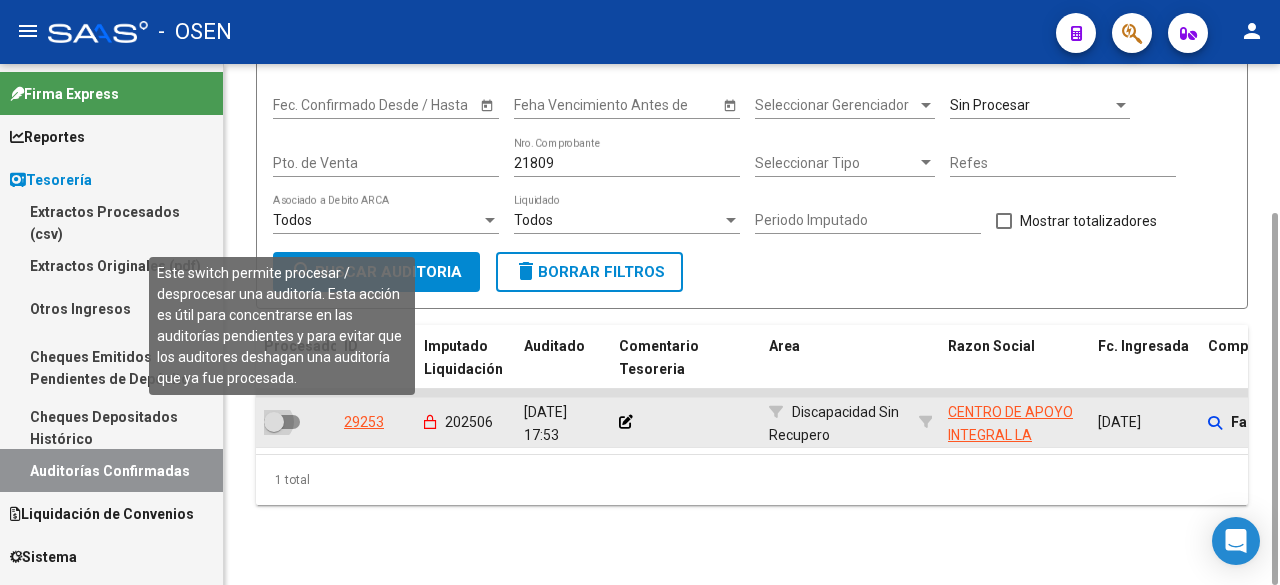 click at bounding box center [274, 422] 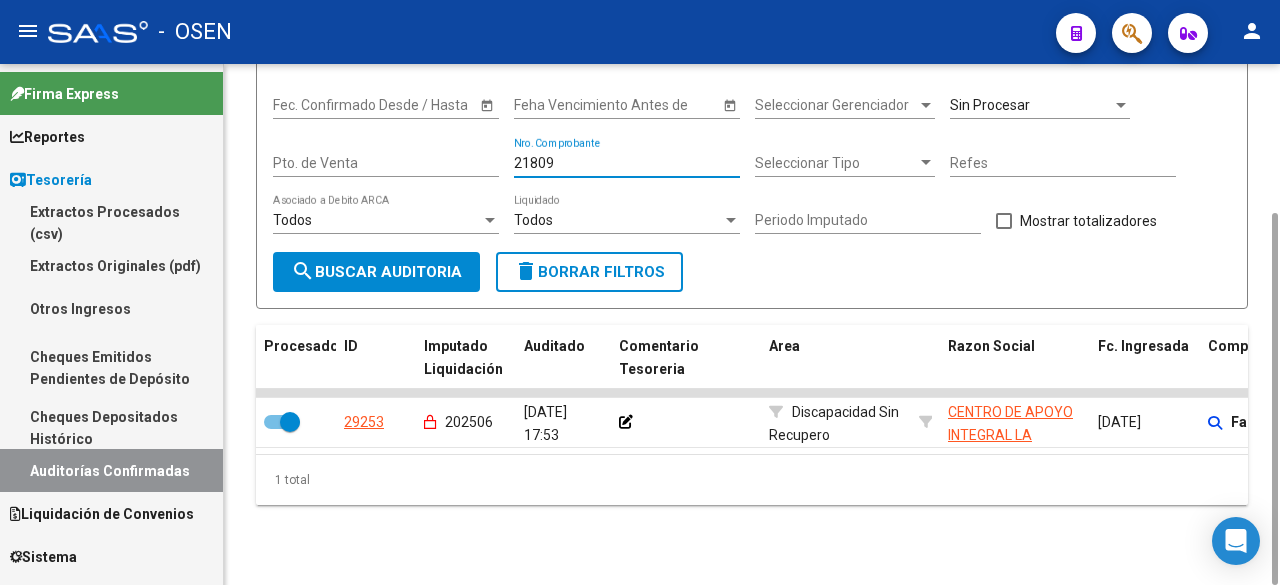drag, startPoint x: 557, startPoint y: 166, endPoint x: 449, endPoint y: 166, distance: 108 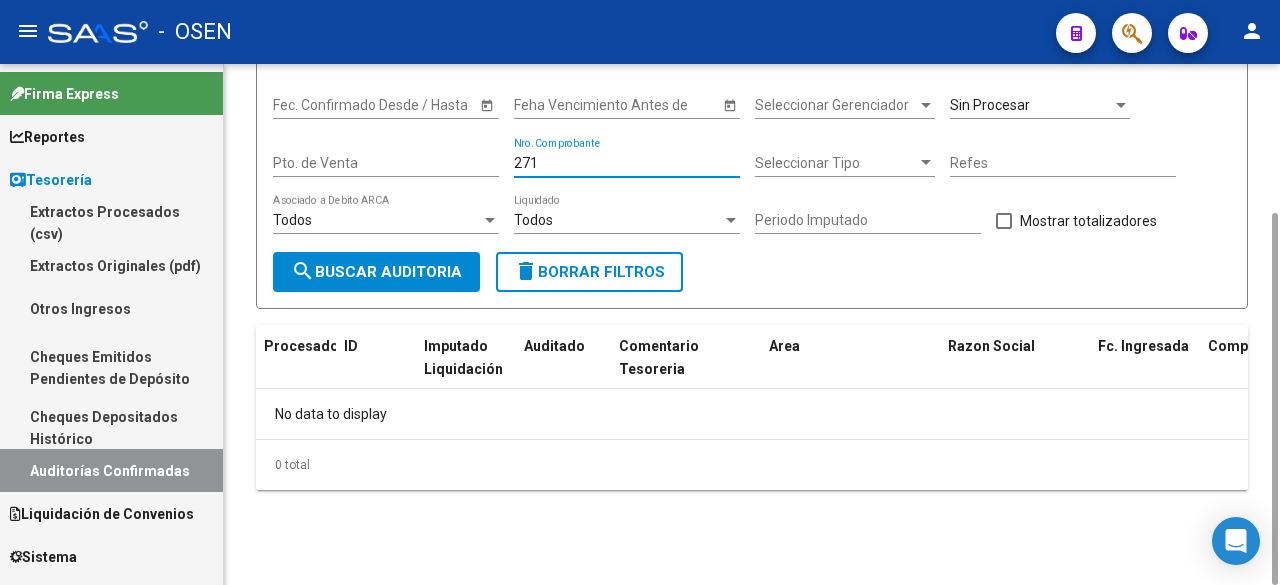 drag, startPoint x: 595, startPoint y: 155, endPoint x: 336, endPoint y: 153, distance: 259.00772 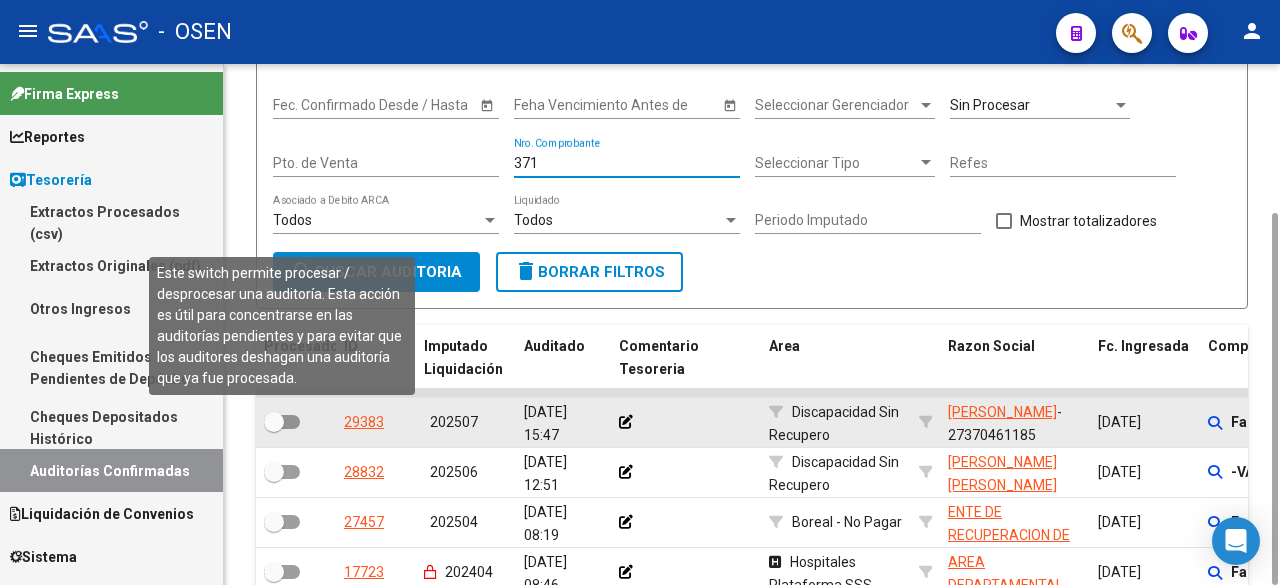 type on "371" 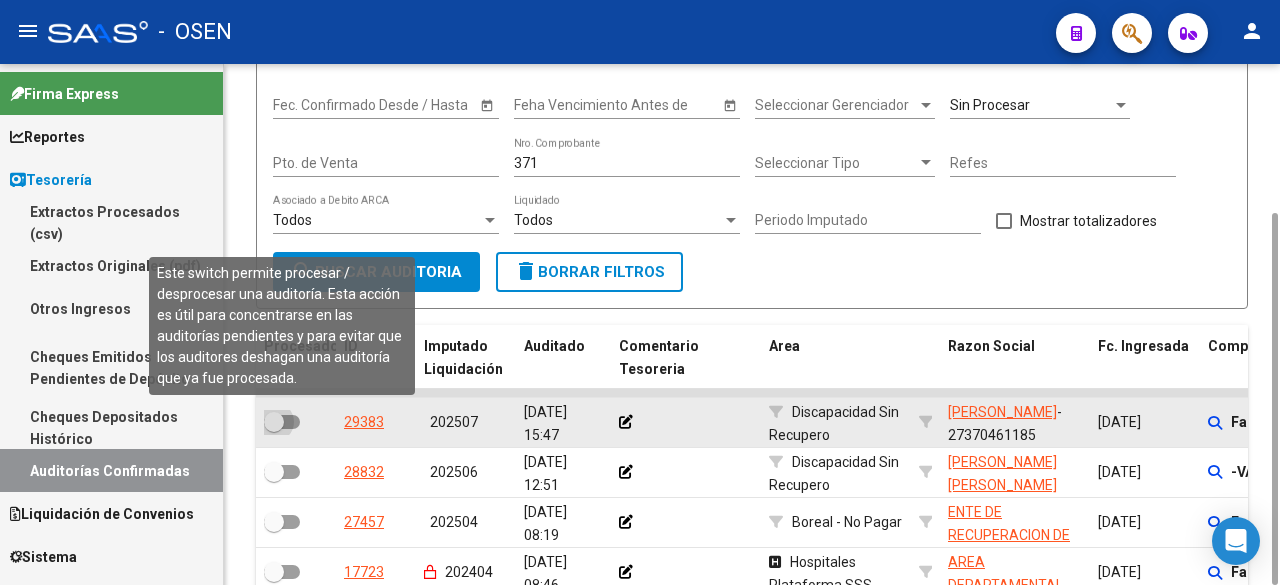 click at bounding box center [282, 422] 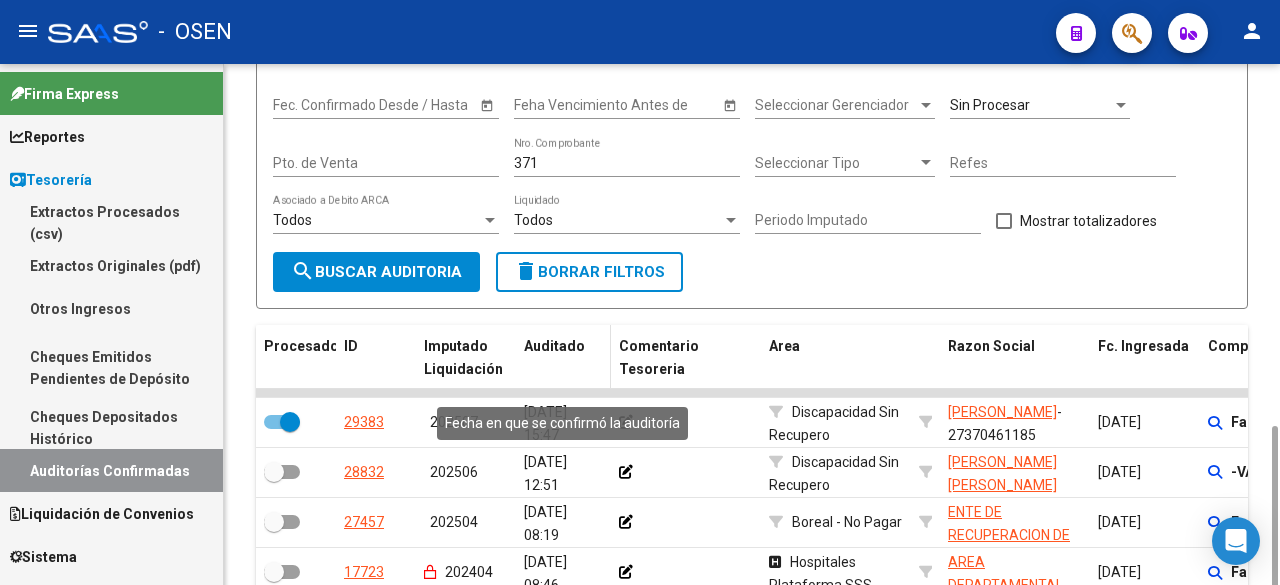 scroll, scrollTop: 357, scrollLeft: 0, axis: vertical 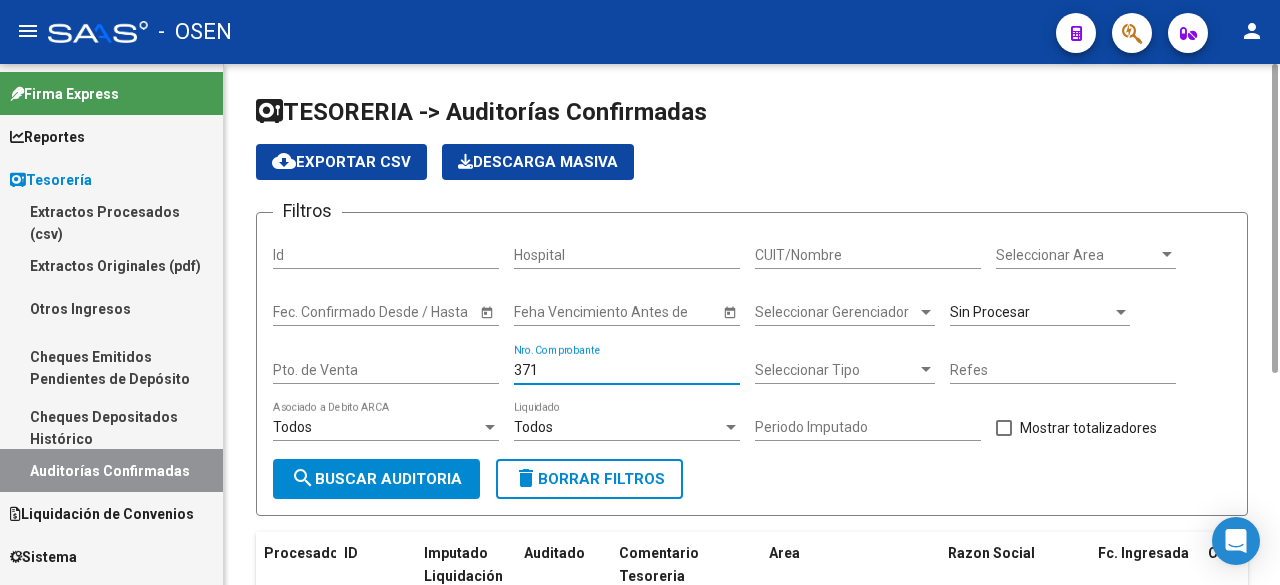 click on "371" at bounding box center (627, 370) 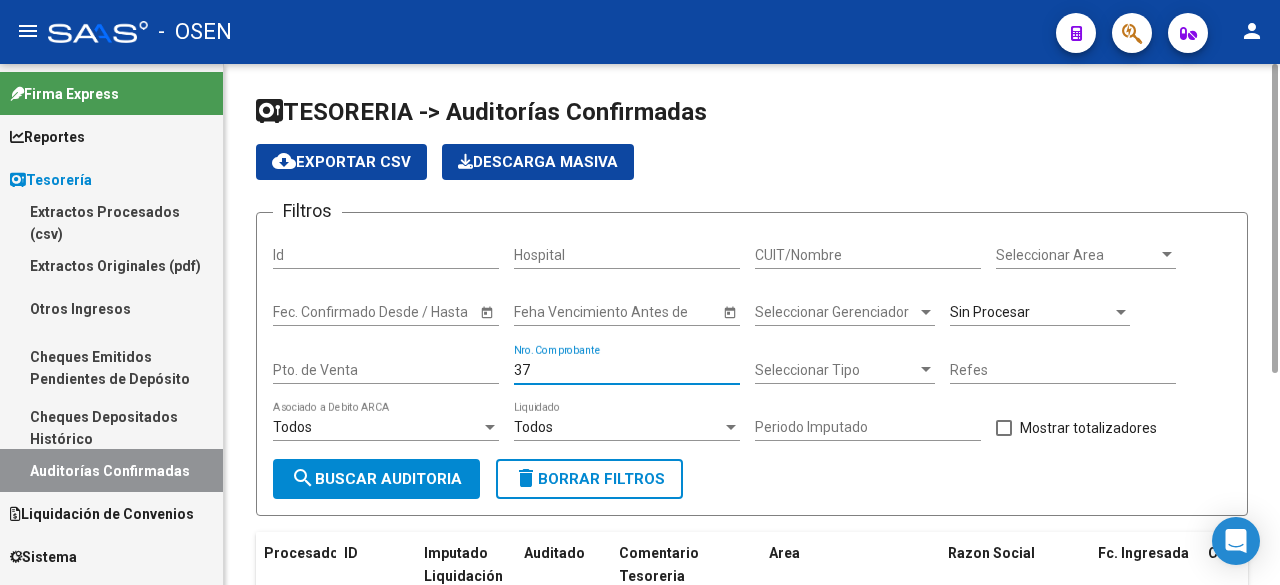 type on "373" 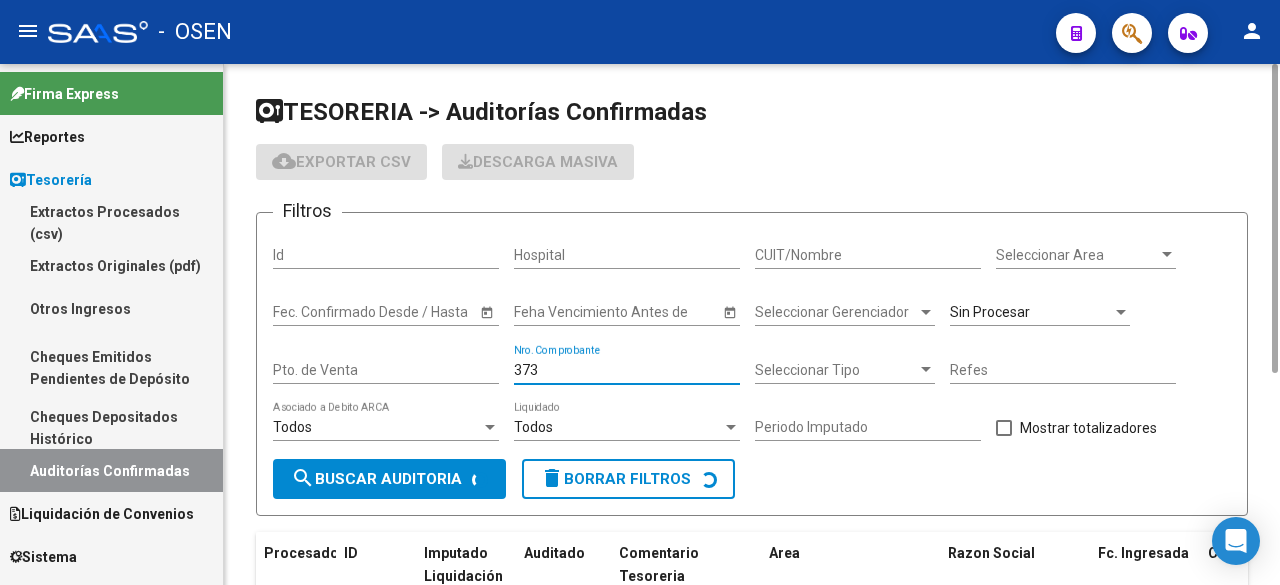 checkbox on "false" 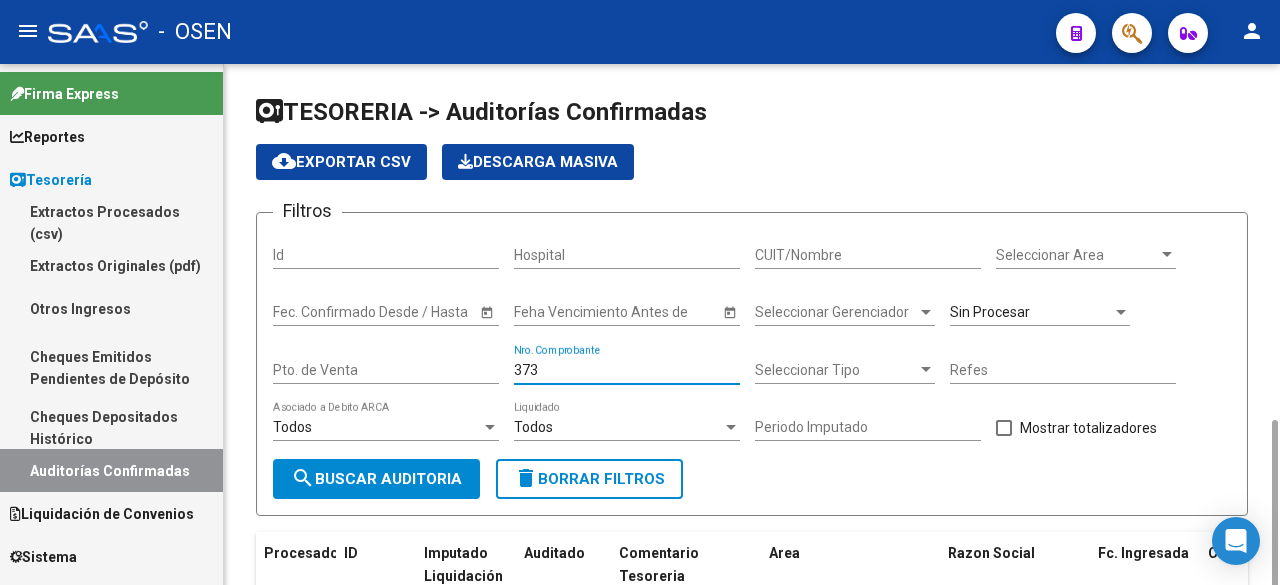 scroll, scrollTop: 207, scrollLeft: 0, axis: vertical 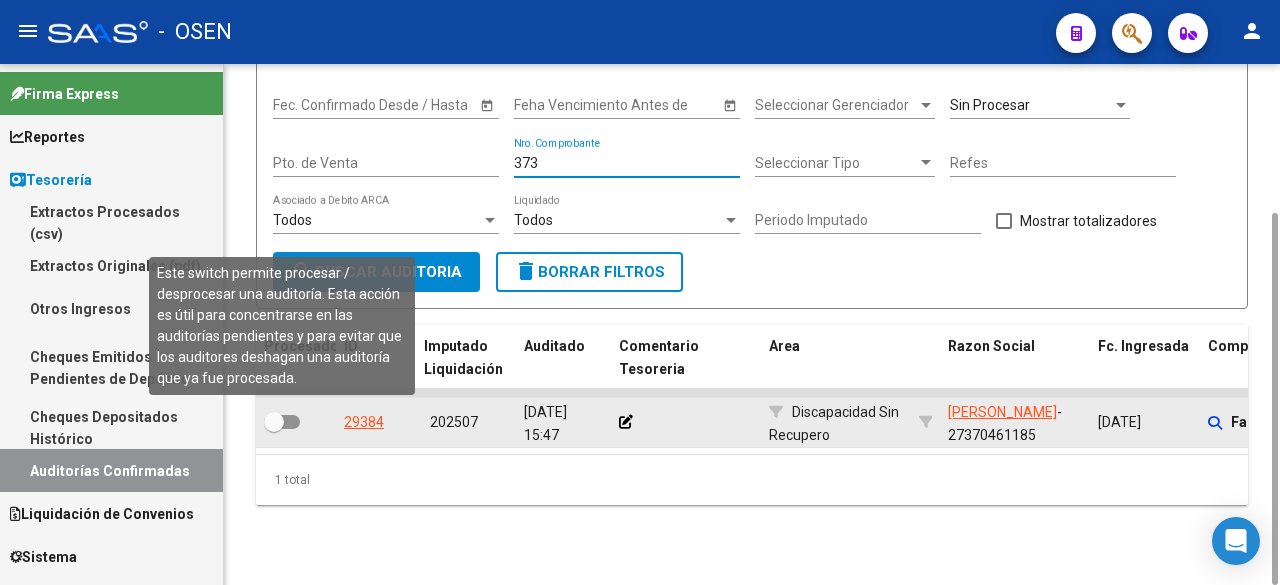 type on "373" 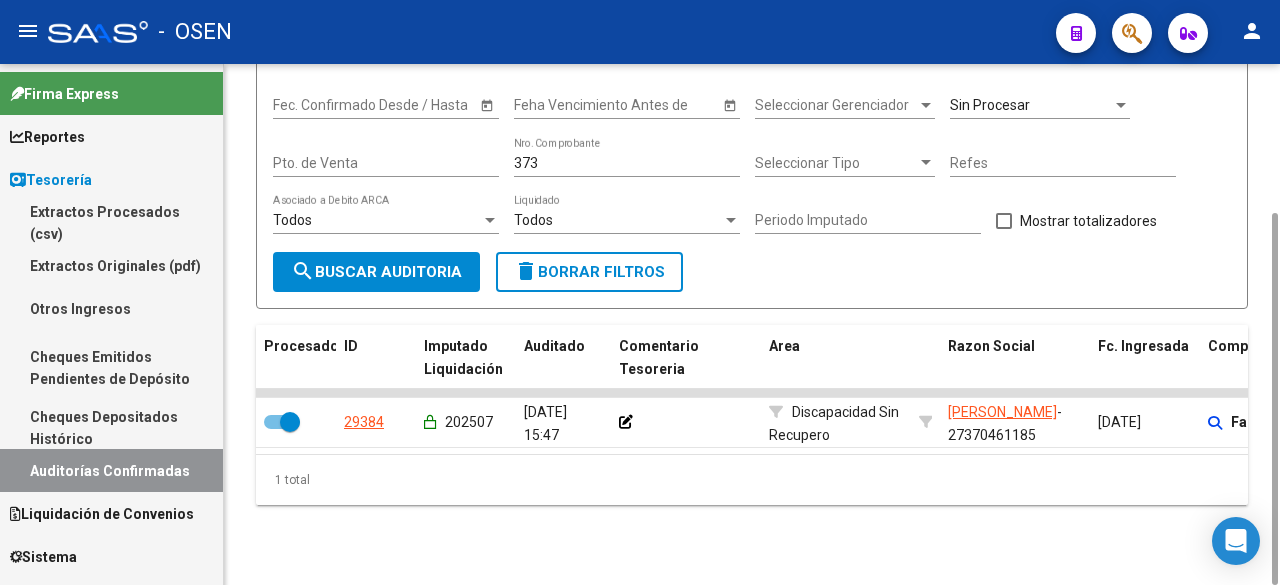 click on "373 Nro. Comprobante" 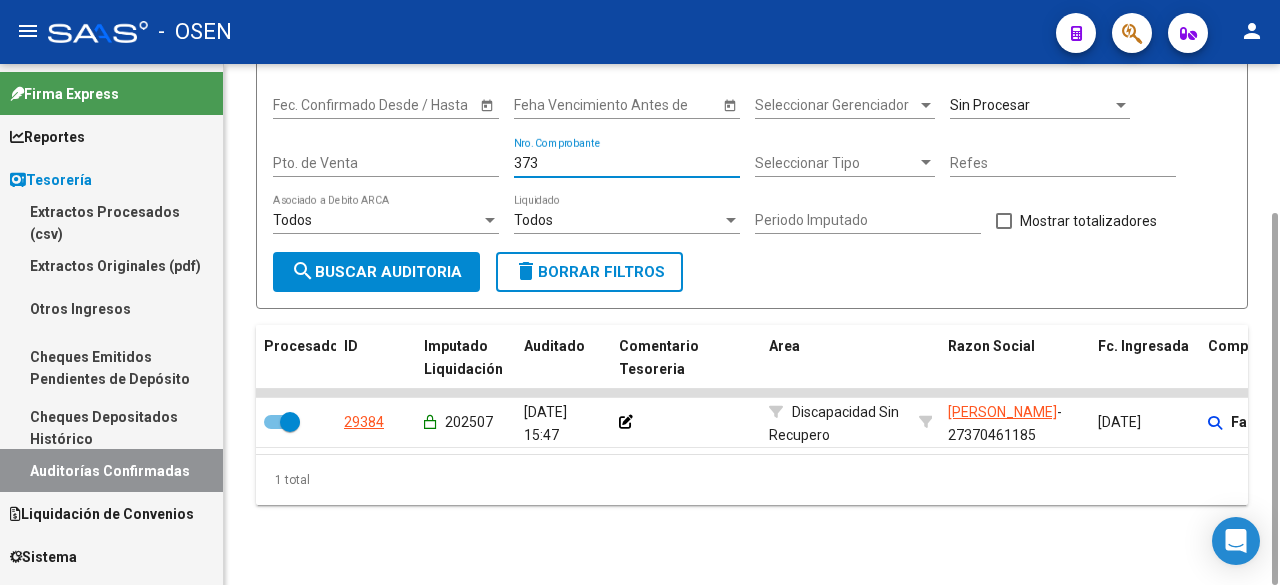 drag, startPoint x: 583, startPoint y: 168, endPoint x: 416, endPoint y: 166, distance: 167.01198 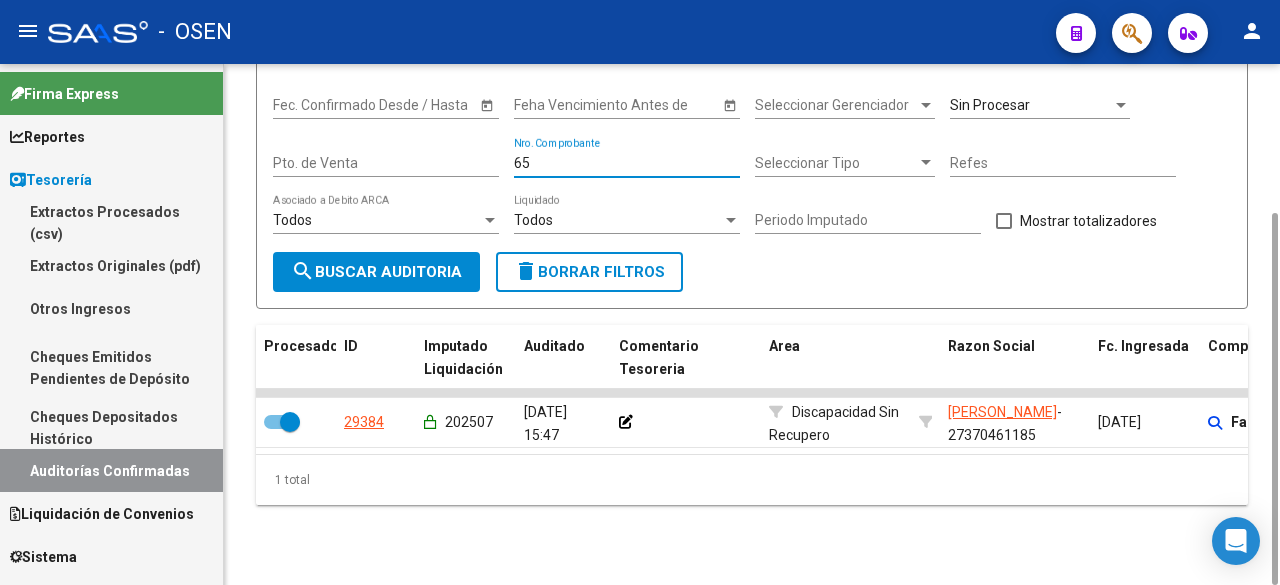 type on "656" 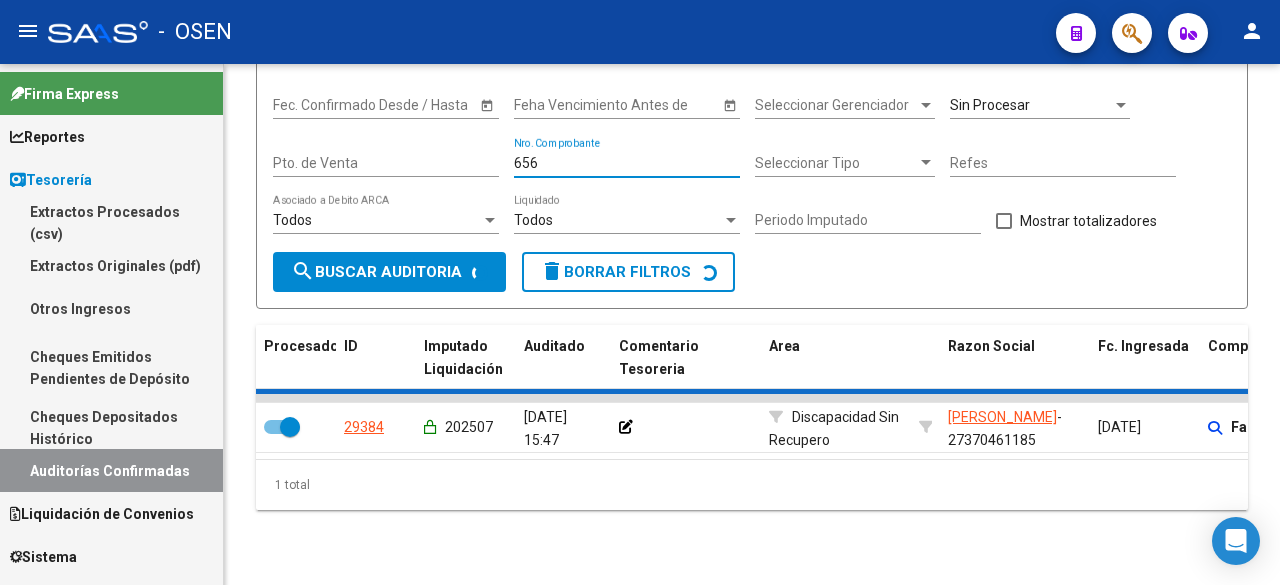 checkbox on "false" 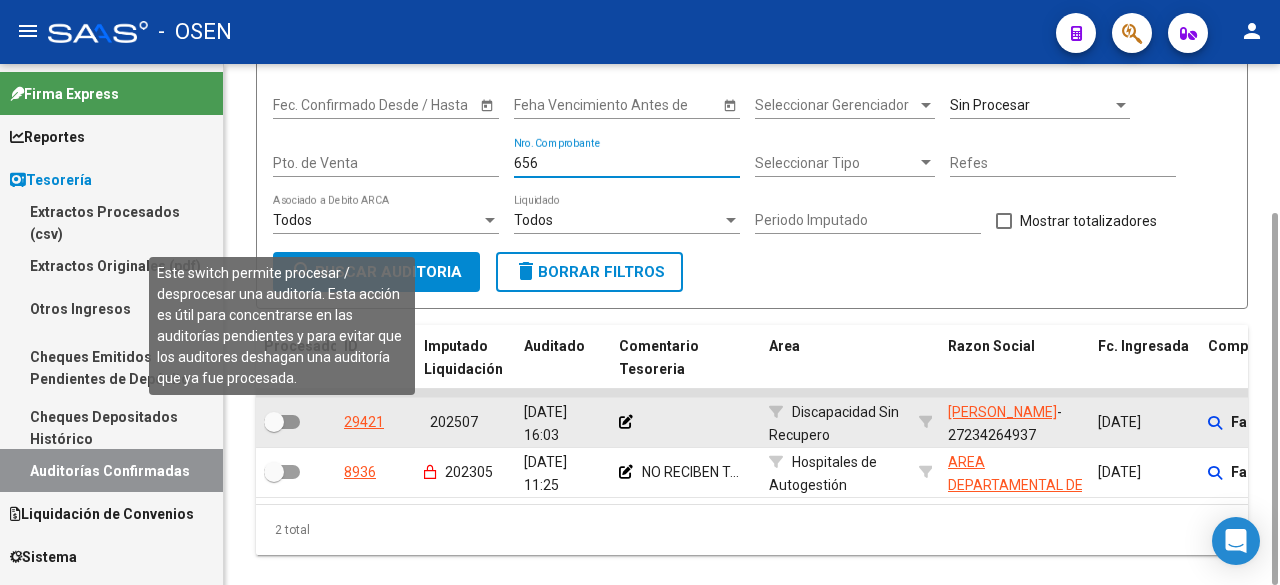 type on "656" 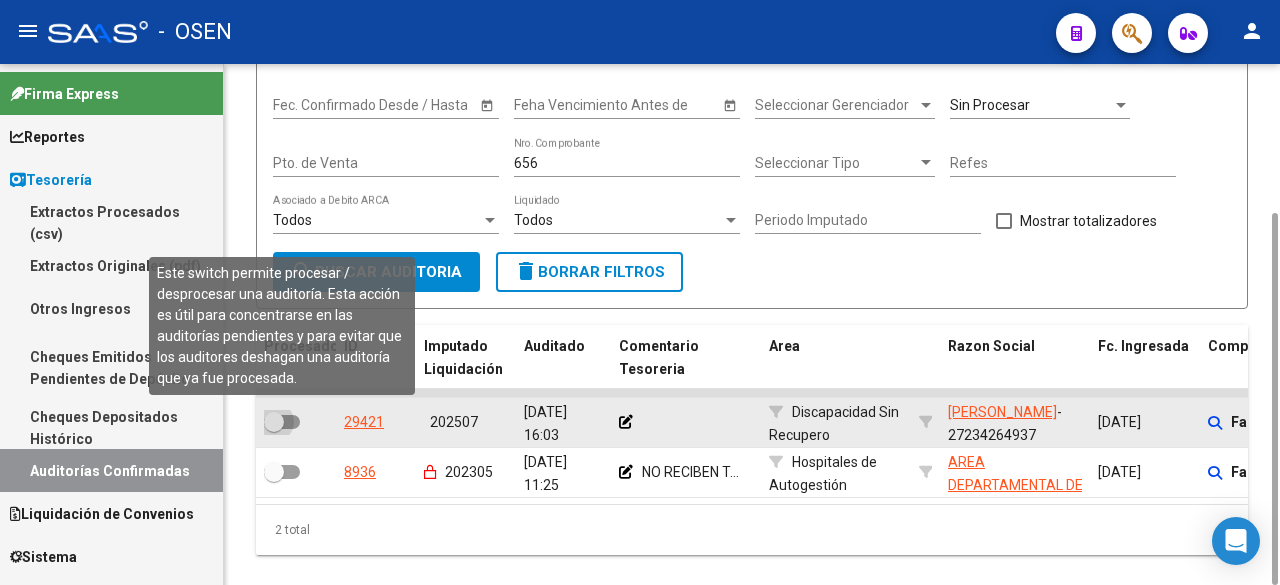click at bounding box center [274, 422] 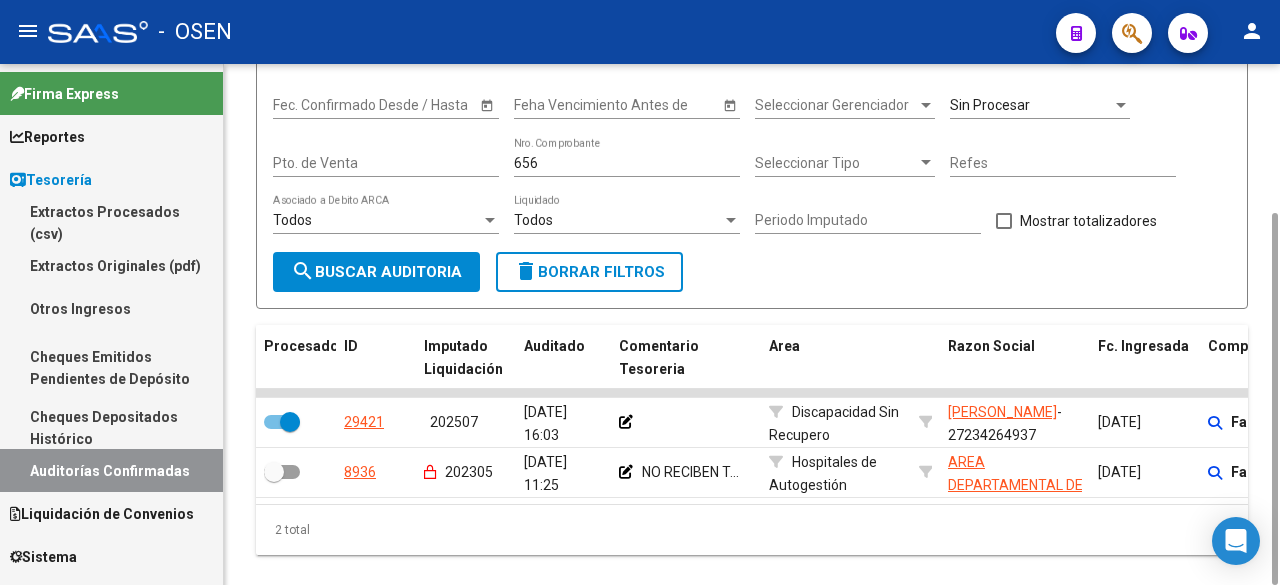 click on "656" at bounding box center [627, 163] 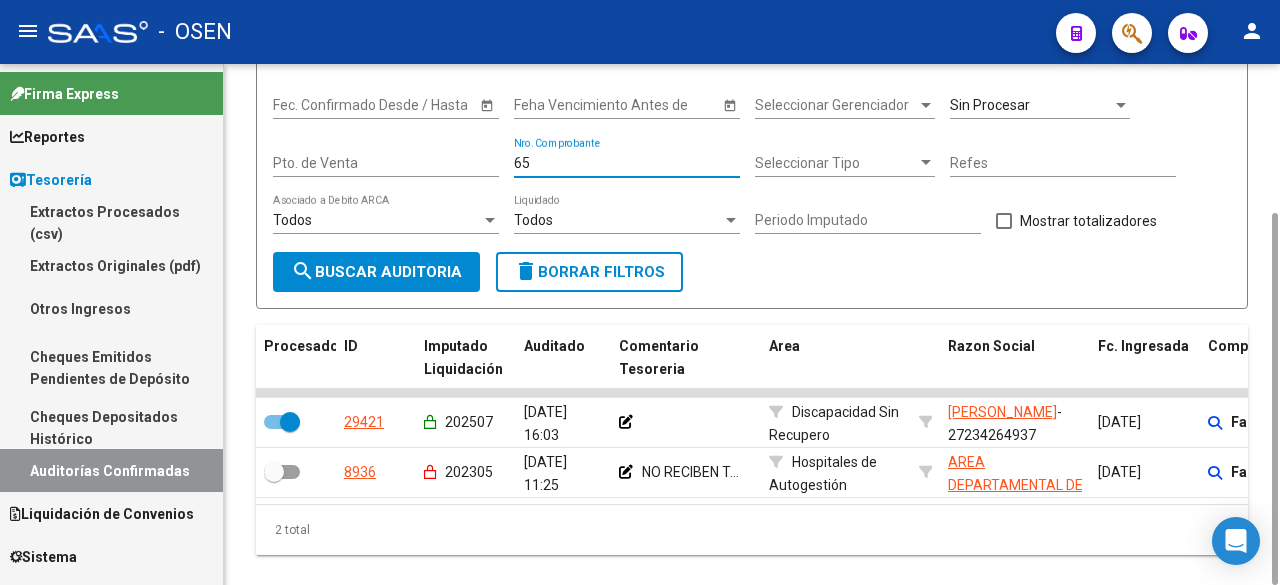 type on "657" 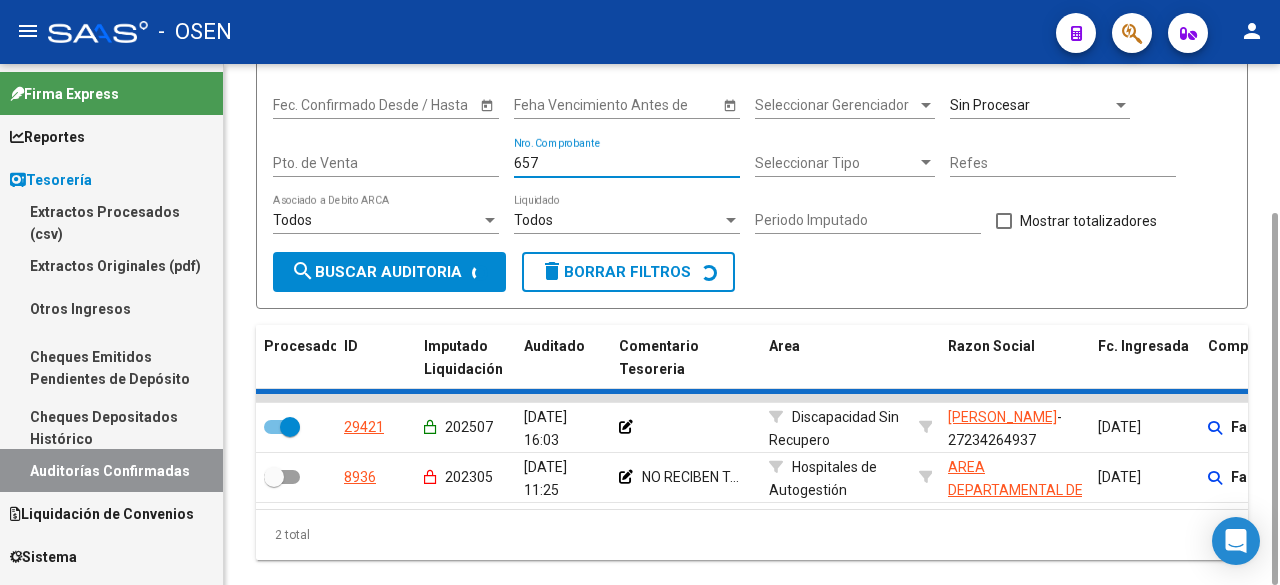 checkbox on "false" 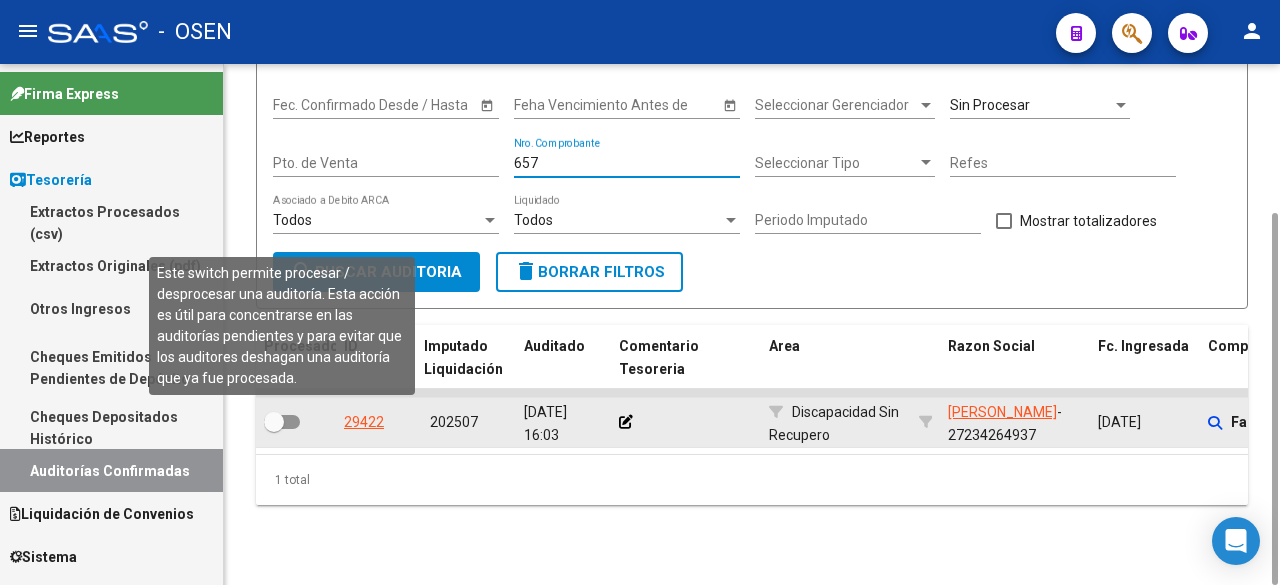 type on "657" 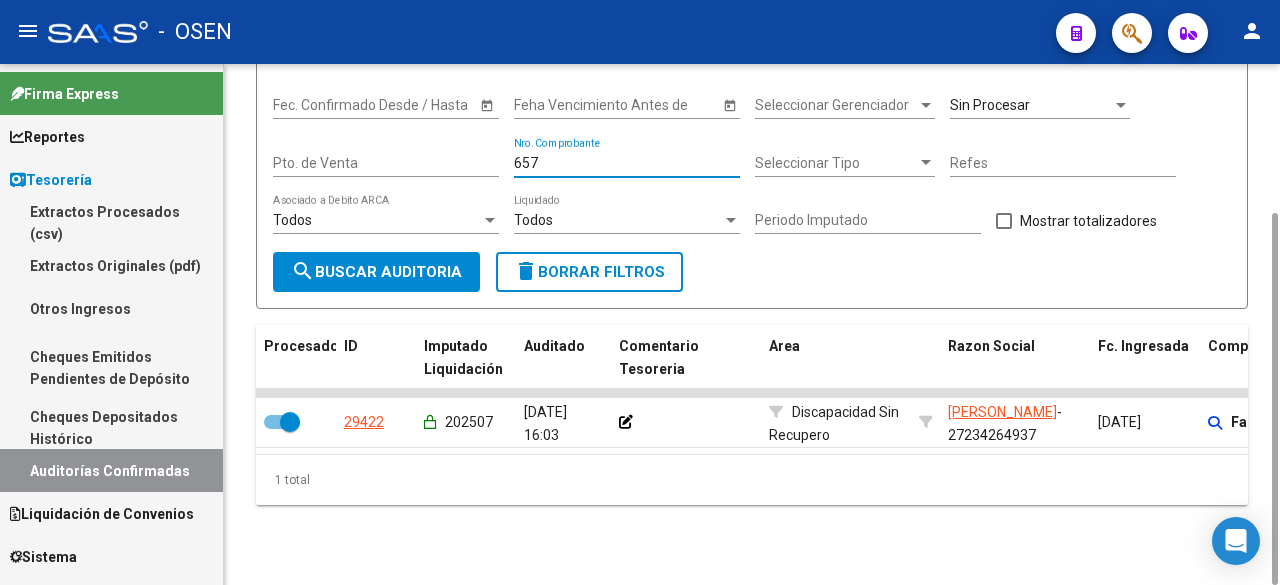 drag, startPoint x: 585, startPoint y: 155, endPoint x: 279, endPoint y: 171, distance: 306.41803 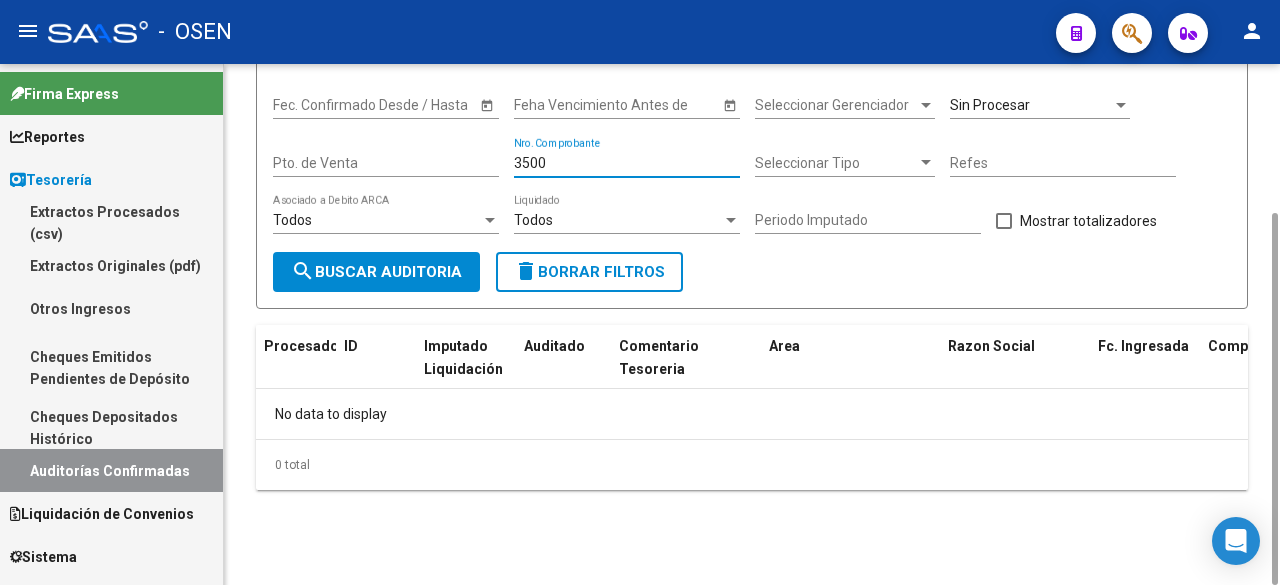 scroll, scrollTop: 0, scrollLeft: 0, axis: both 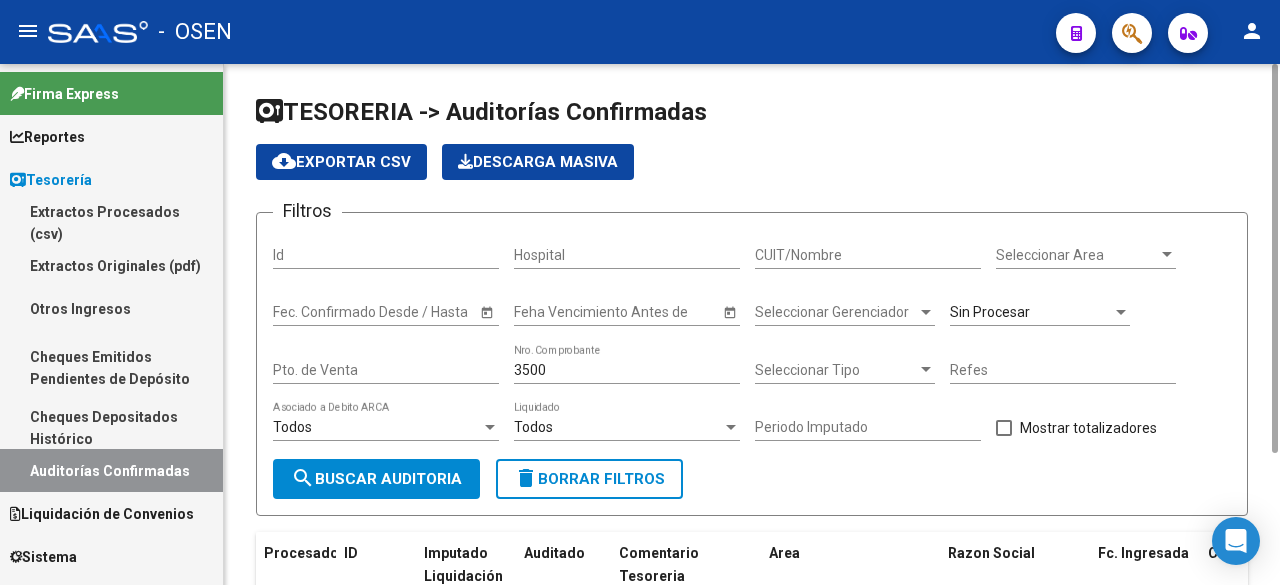 click on "Sin Procesar" 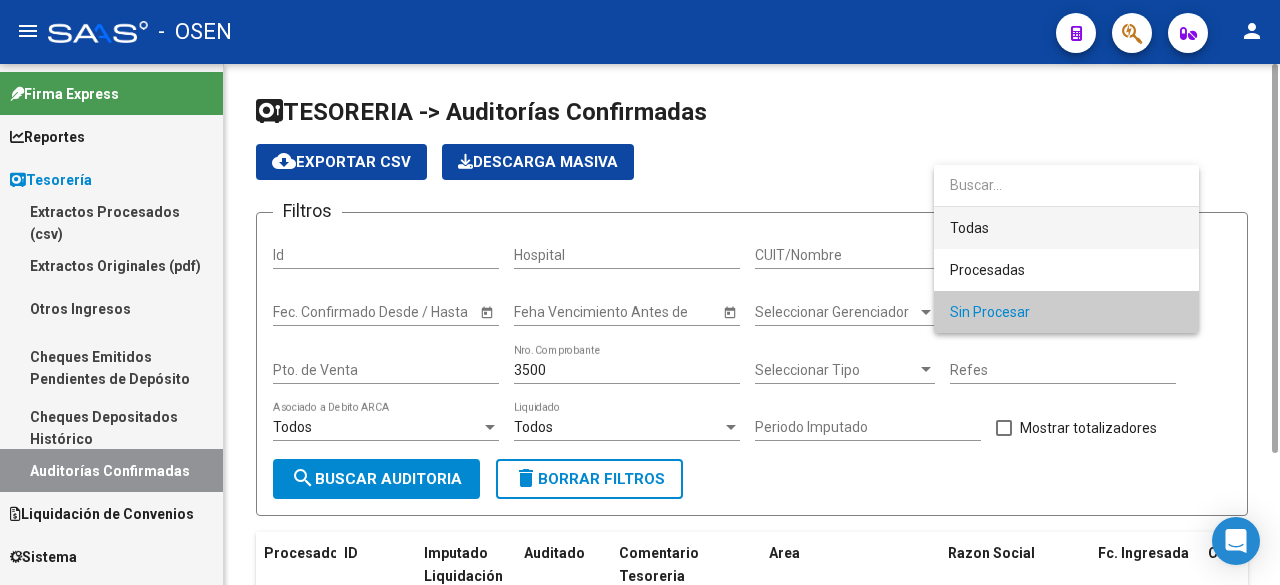 drag, startPoint x: 1046, startPoint y: 234, endPoint x: 1013, endPoint y: 235, distance: 33.01515 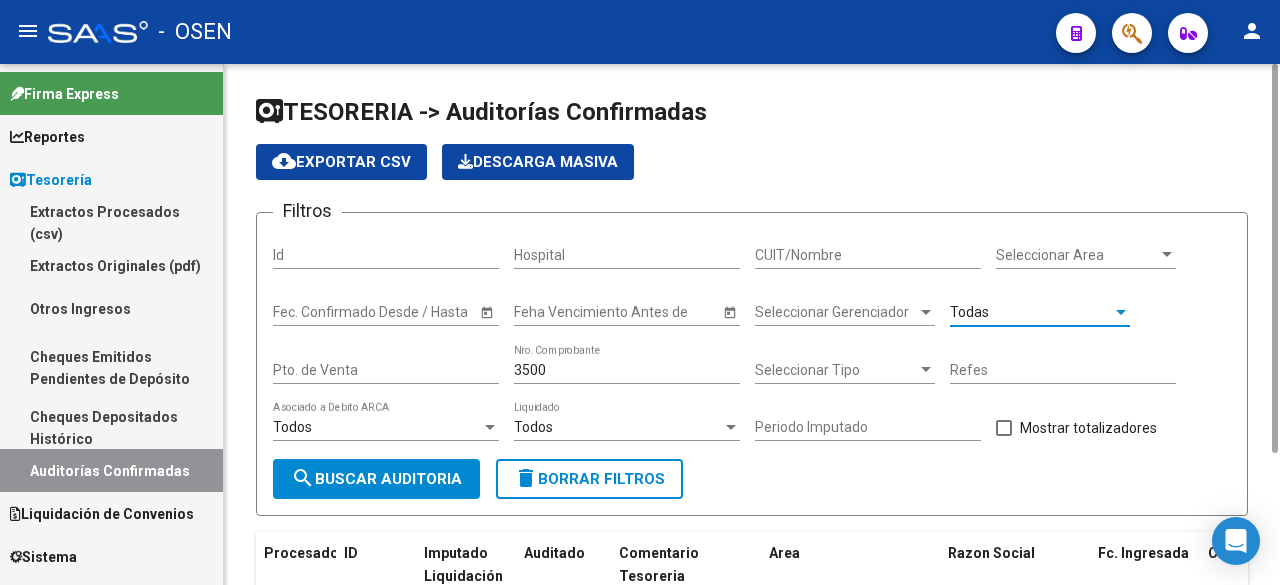 click on "search  Buscar Auditoria" 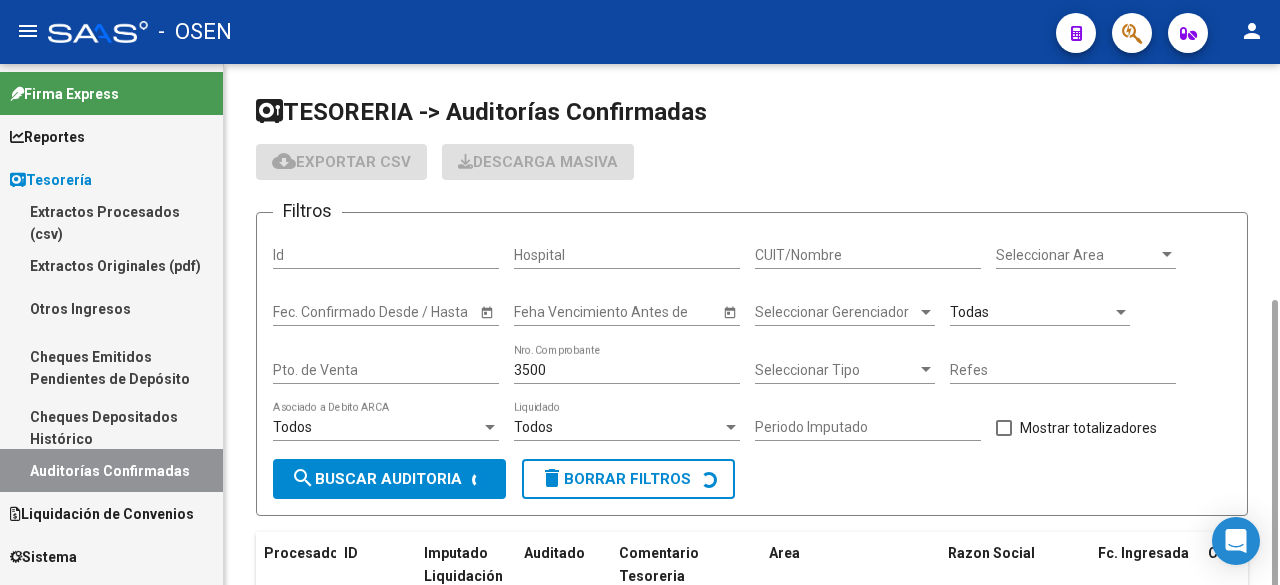 scroll, scrollTop: 131, scrollLeft: 0, axis: vertical 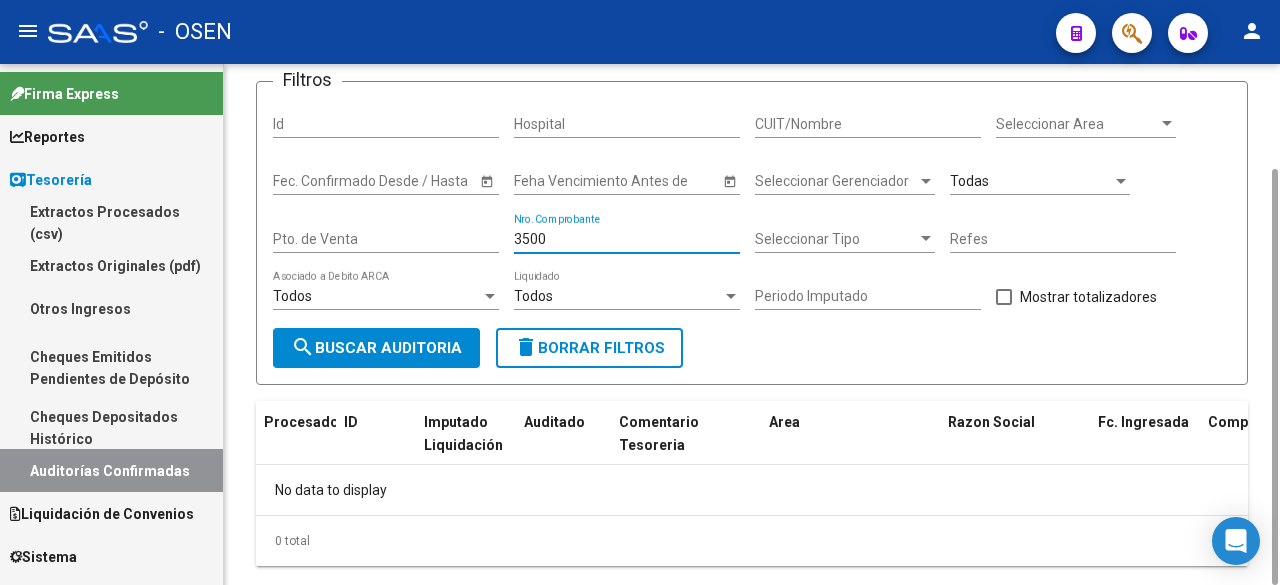 drag, startPoint x: 579, startPoint y: 237, endPoint x: 370, endPoint y: 226, distance: 209.28928 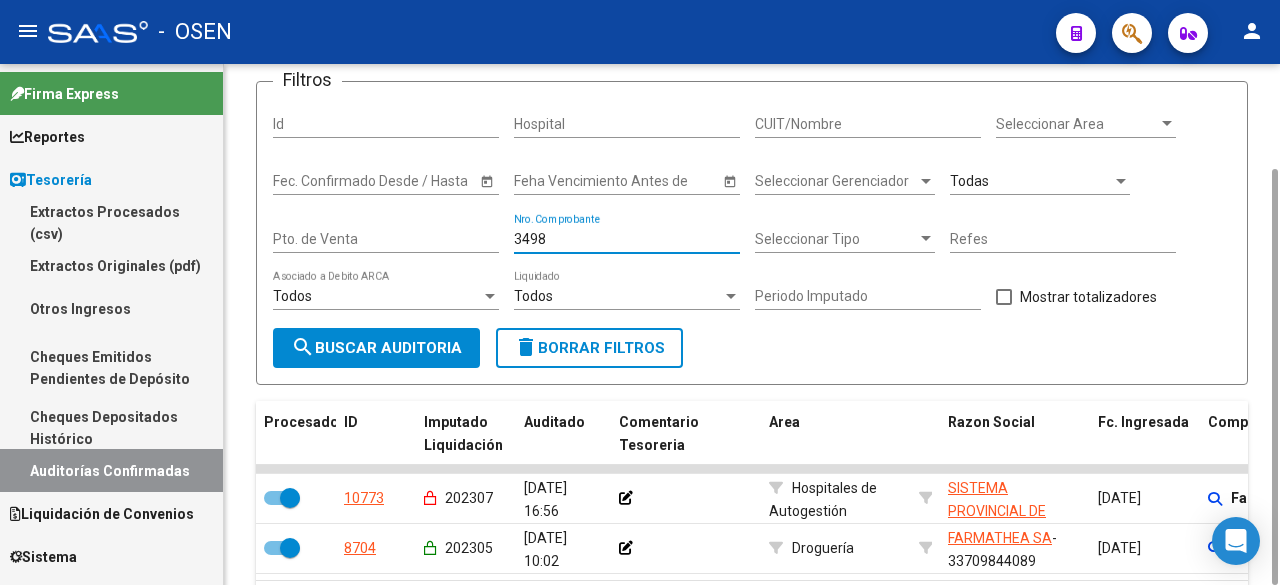 scroll, scrollTop: 257, scrollLeft: 0, axis: vertical 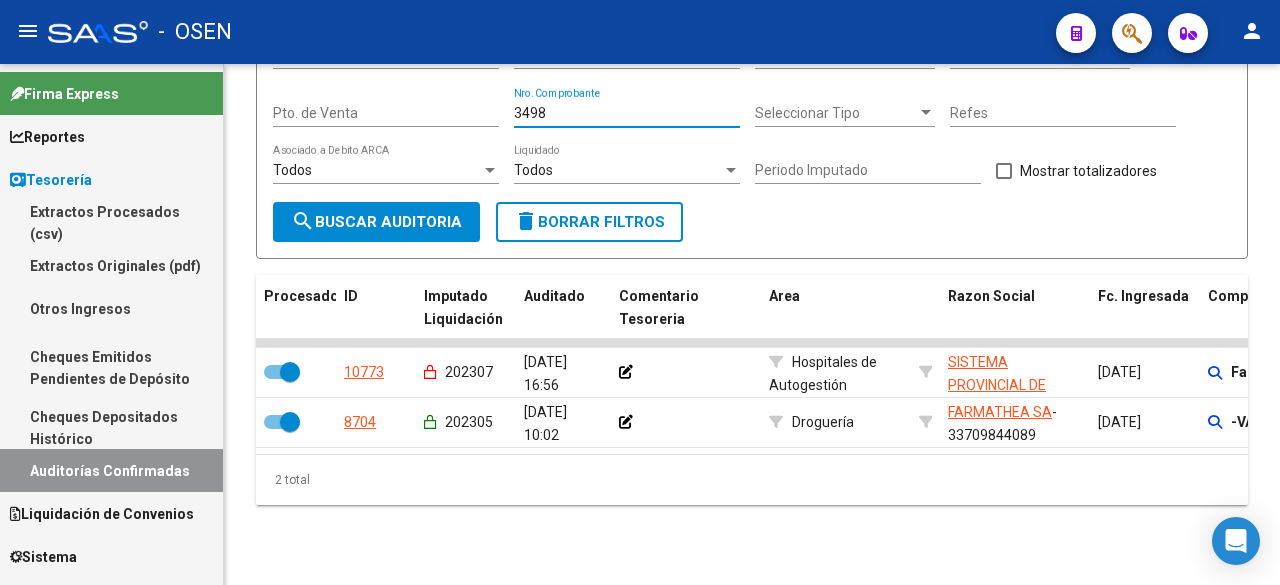 type on "3498" 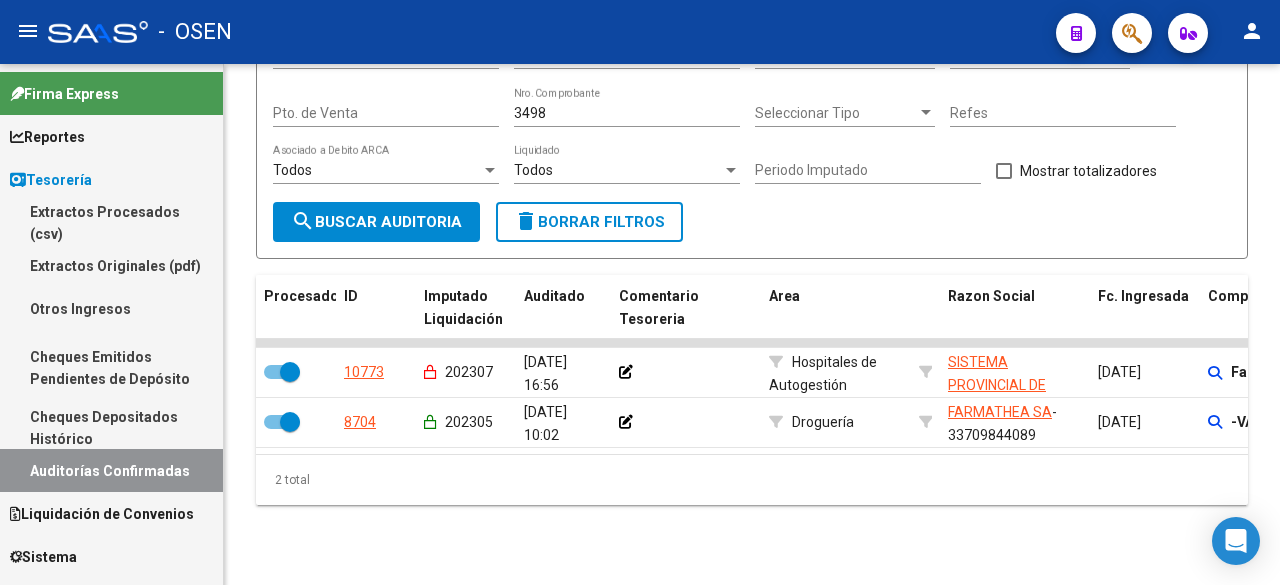 scroll, scrollTop: 333, scrollLeft: 0, axis: vertical 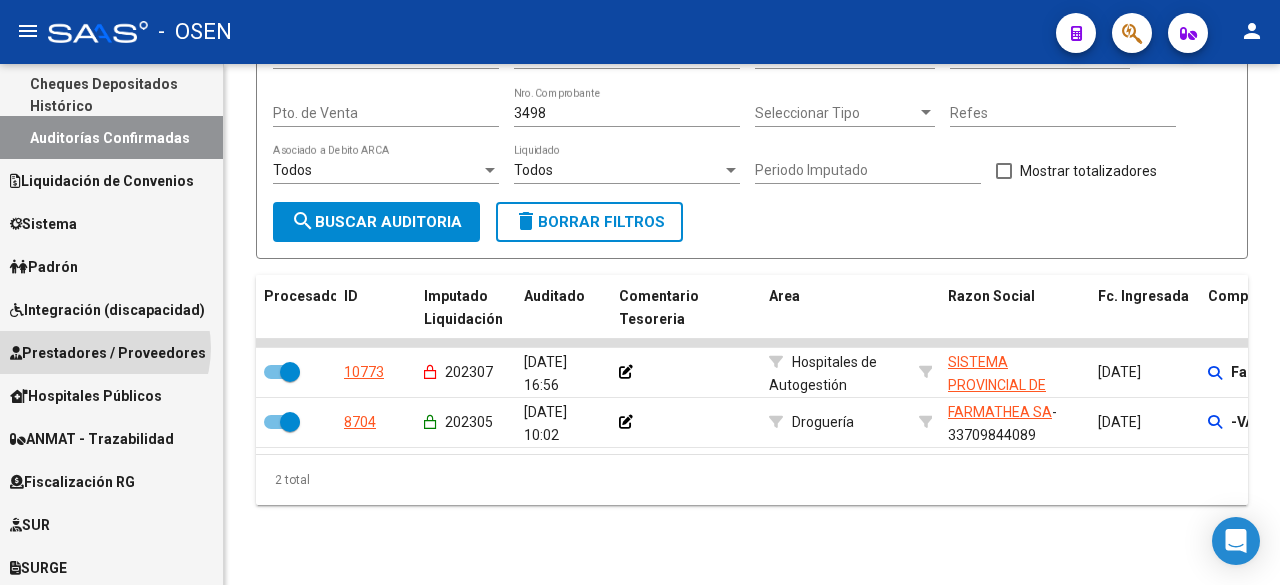 click on "Prestadores / Proveedores" at bounding box center (108, 353) 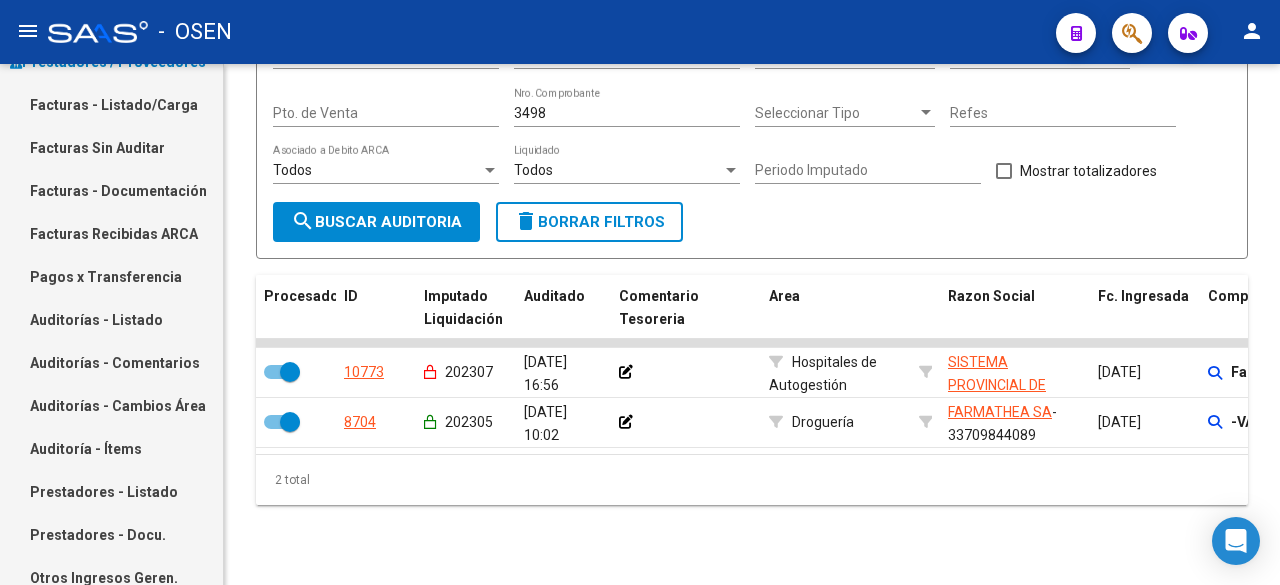 click on "Facturas - Listado/Carga" at bounding box center [111, 104] 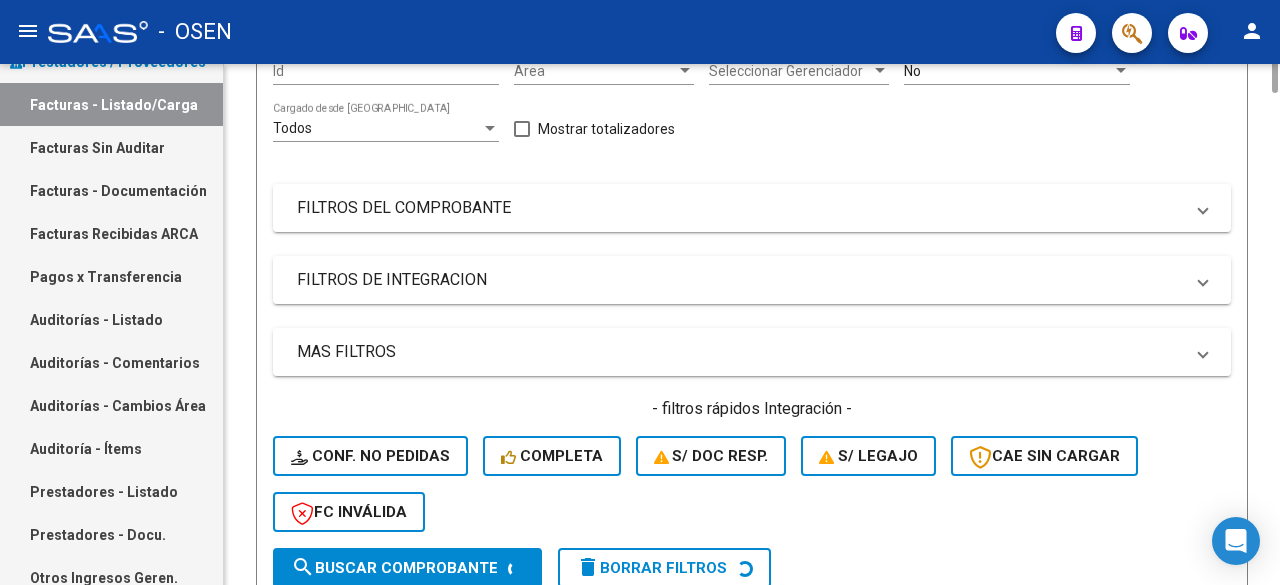 scroll, scrollTop: 0, scrollLeft: 0, axis: both 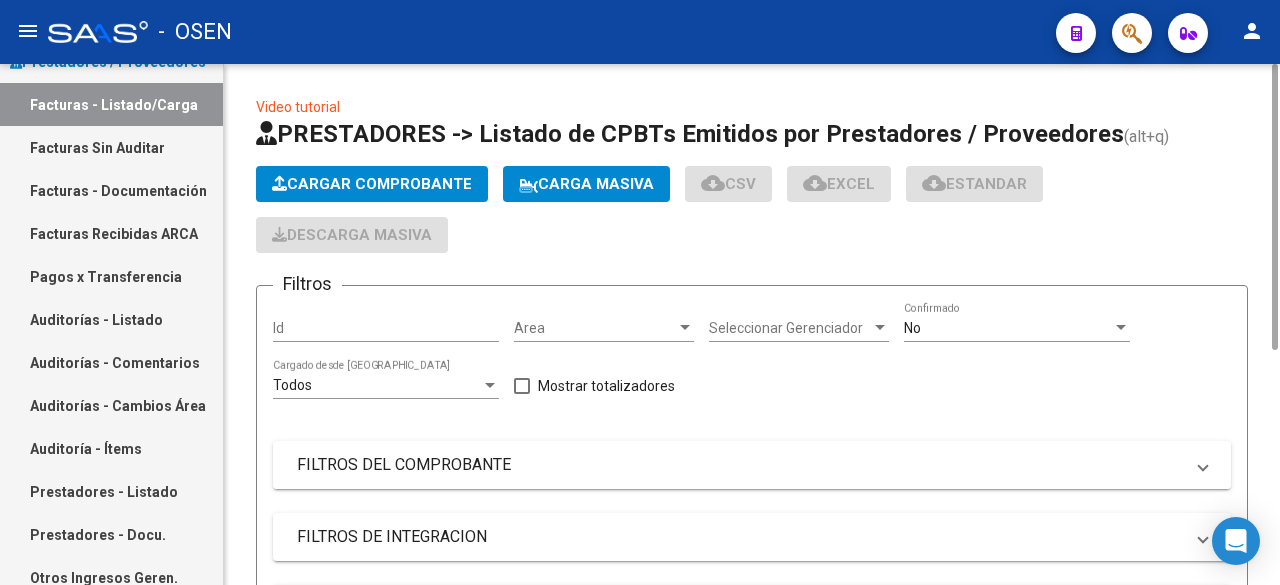 click on "FILTROS DEL COMPROBANTE" at bounding box center (752, 465) 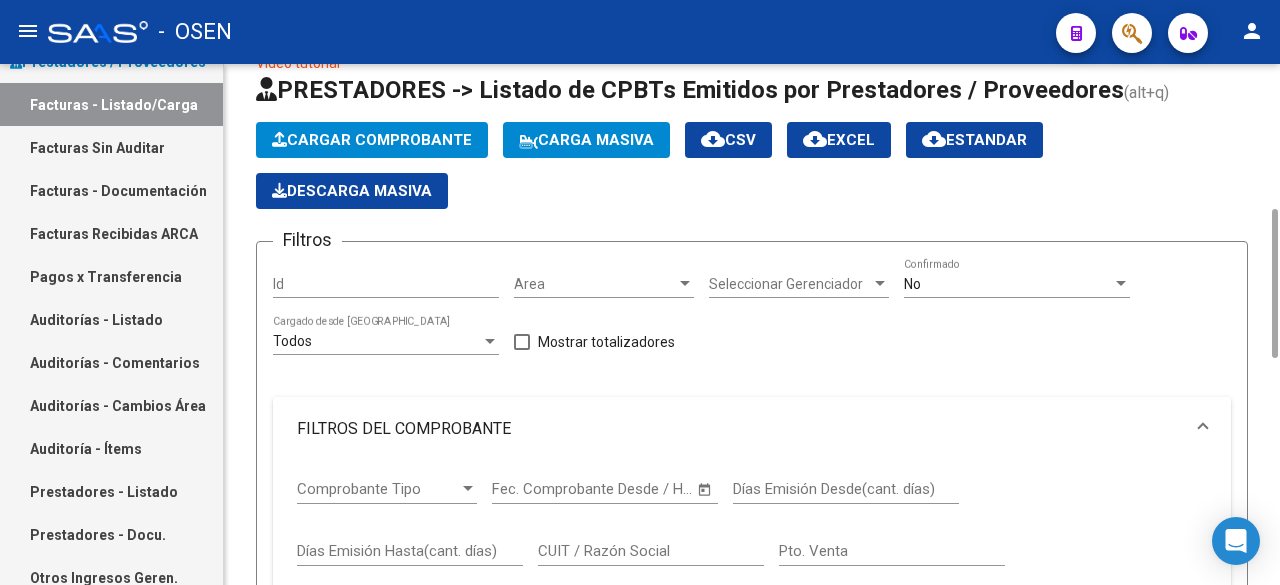 drag, startPoint x: 1275, startPoint y: 328, endPoint x: 672, endPoint y: 472, distance: 619.9556 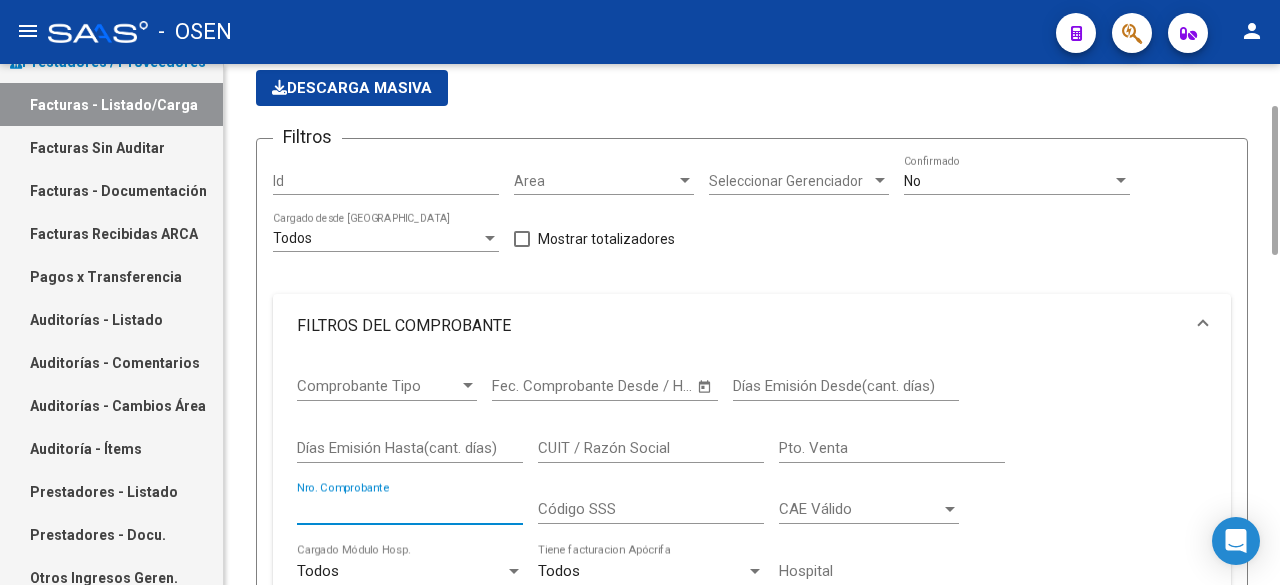 drag, startPoint x: 433, startPoint y: 453, endPoint x: 450, endPoint y: 444, distance: 19.235384 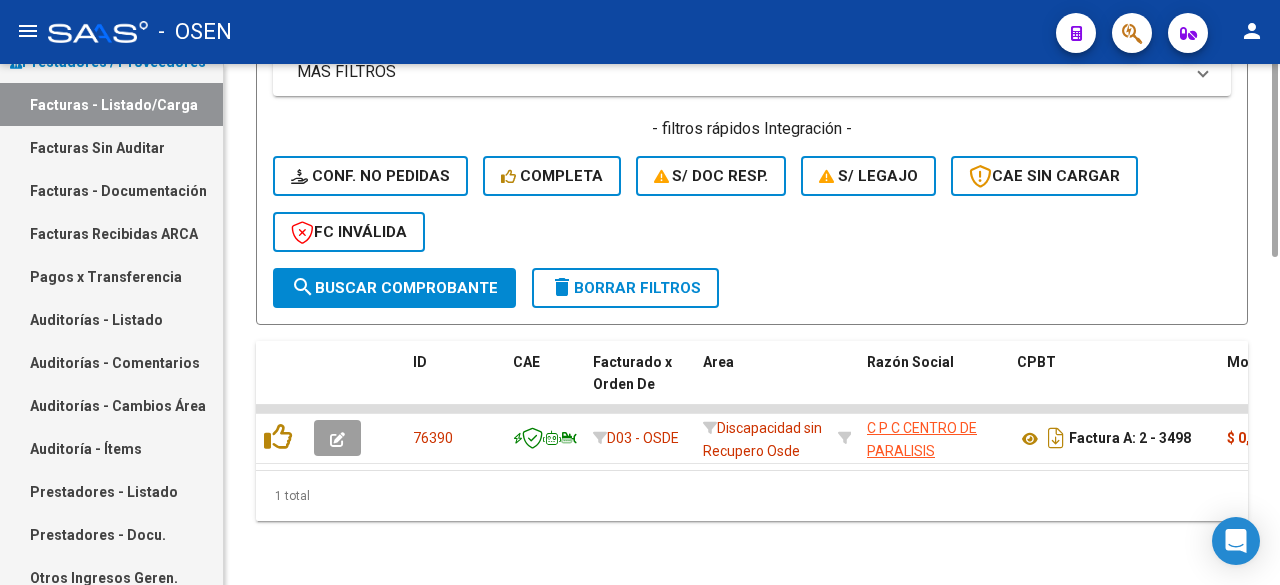 scroll, scrollTop: 631, scrollLeft: 0, axis: vertical 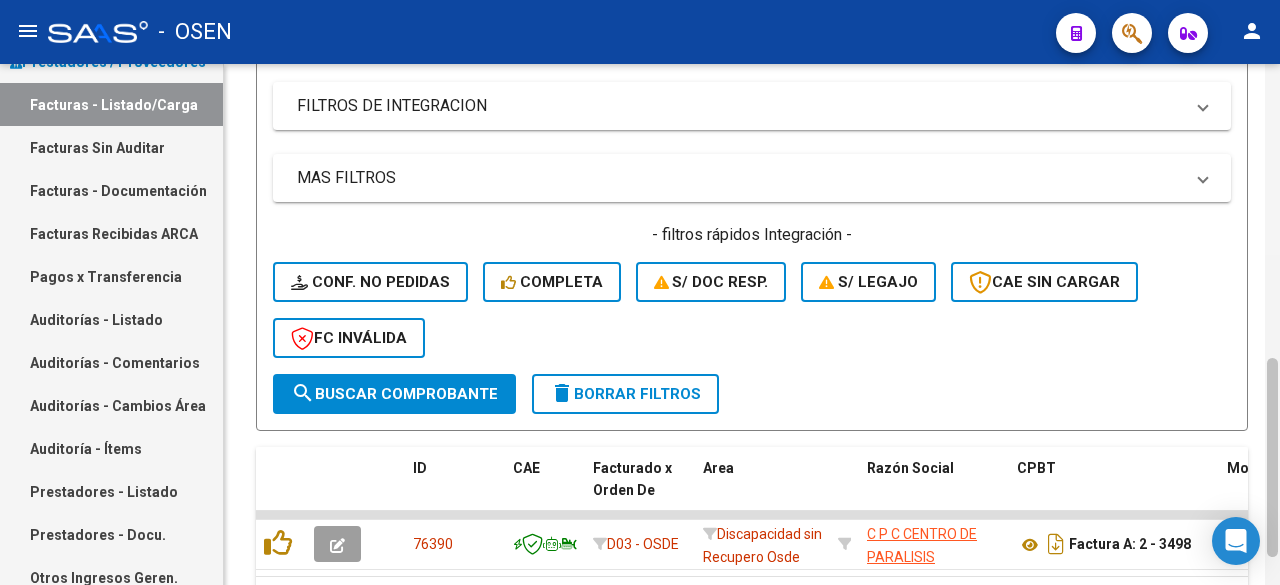 drag, startPoint x: 1276, startPoint y: 354, endPoint x: 1276, endPoint y: 408, distance: 54 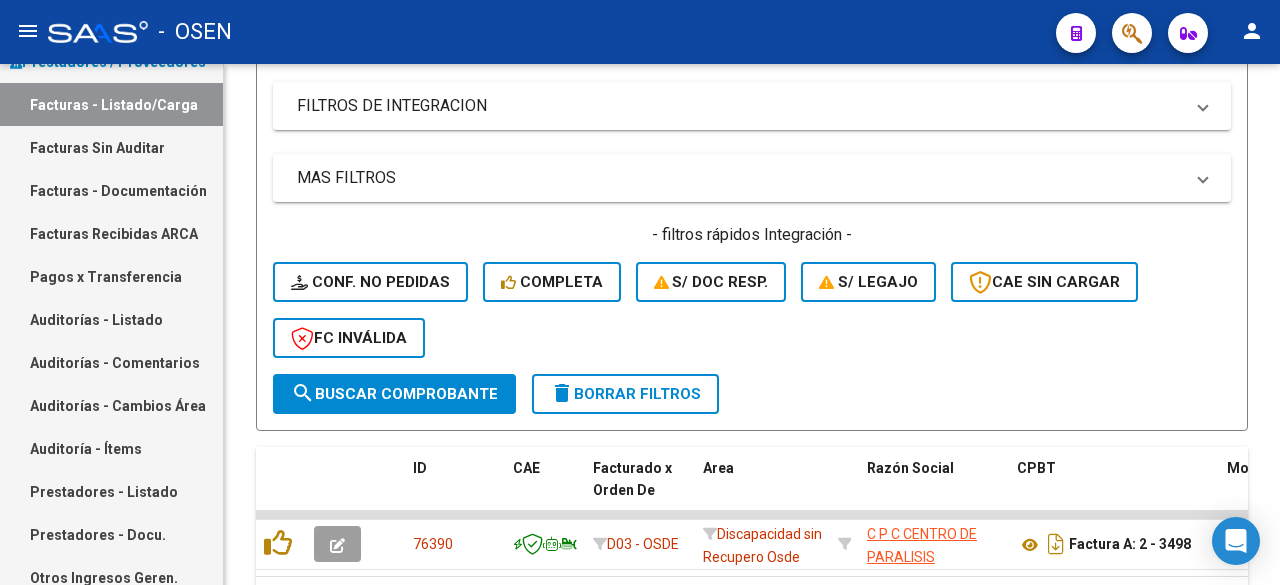 scroll, scrollTop: 0, scrollLeft: 0, axis: both 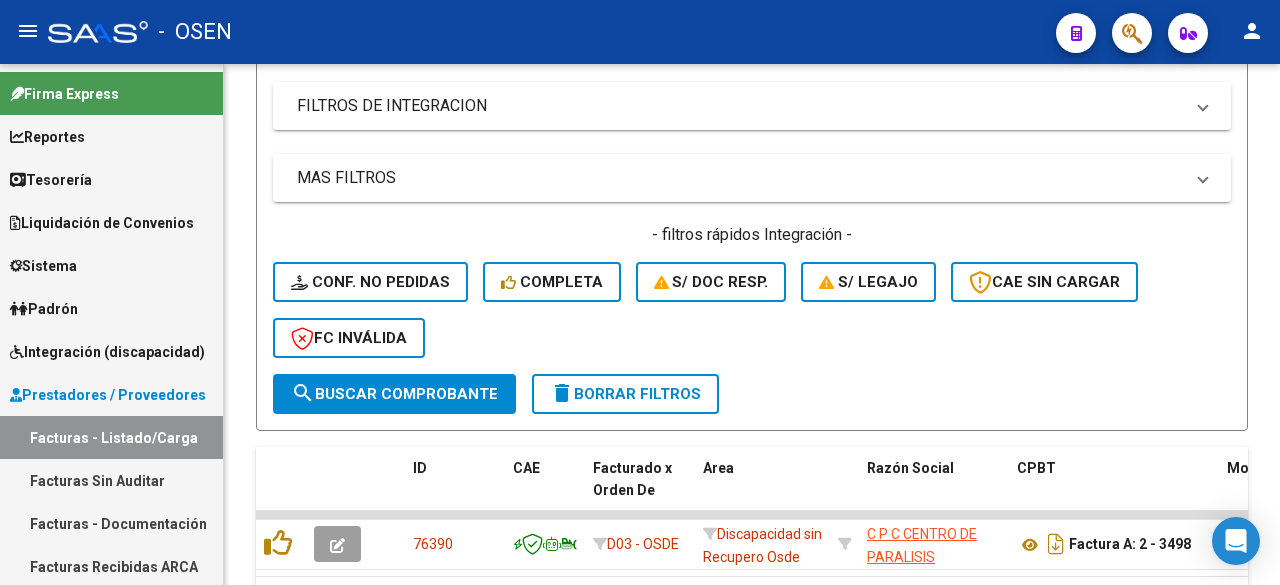 type on "3498" 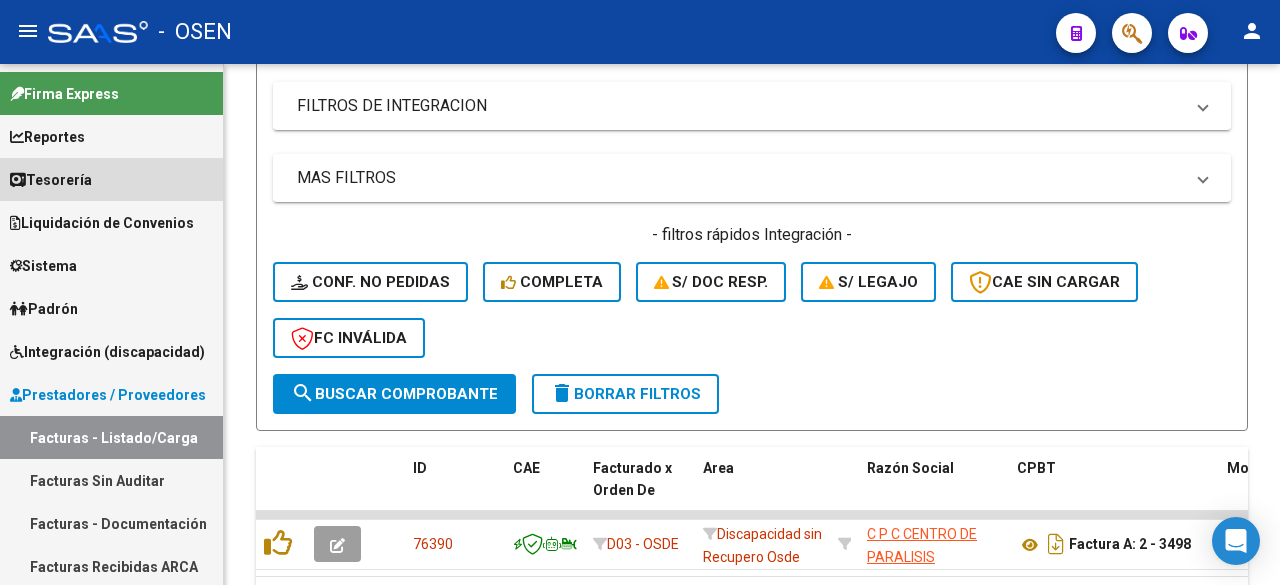 click on "Tesorería" at bounding box center [111, 179] 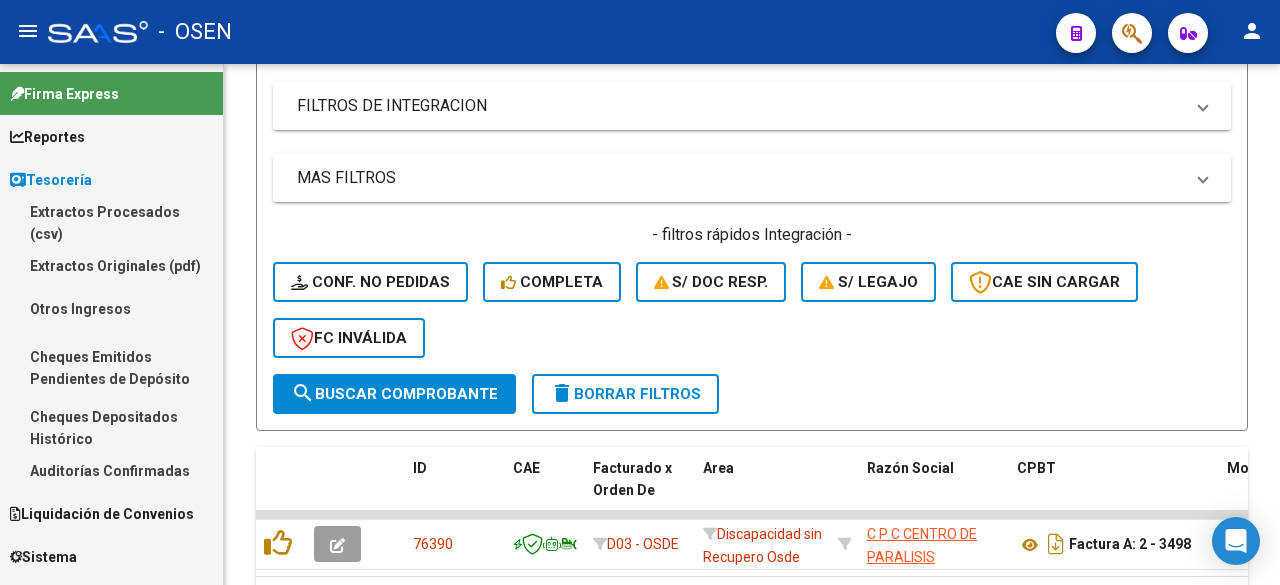 click on "Auditorías Confirmadas" at bounding box center [111, 470] 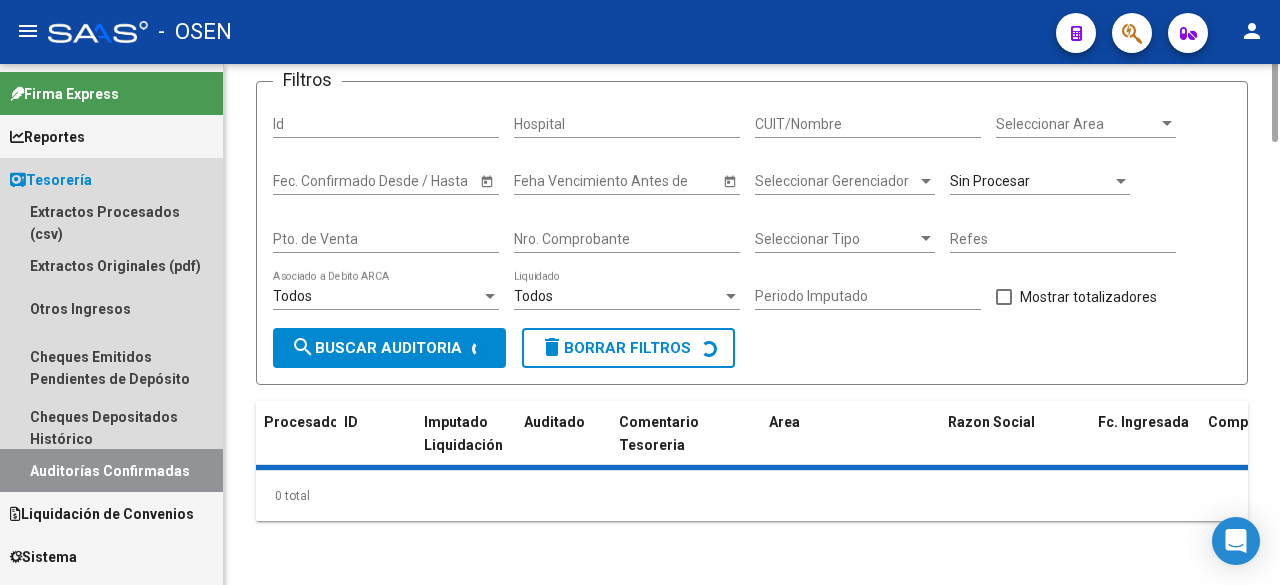 scroll, scrollTop: 0, scrollLeft: 0, axis: both 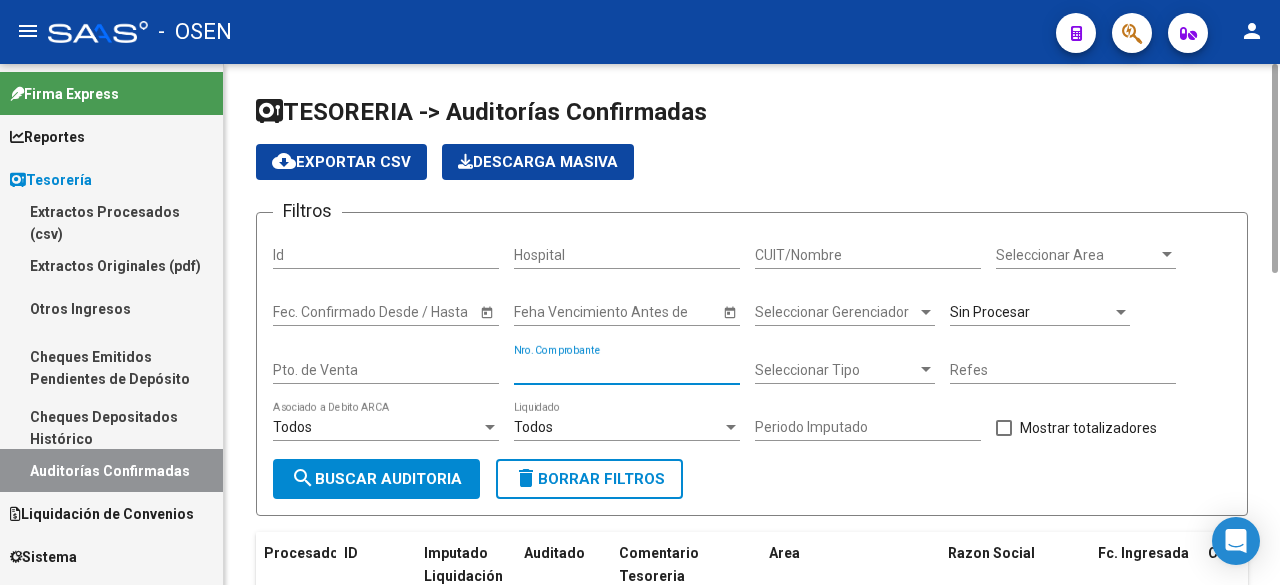click on "Nro. Comprobante" at bounding box center (627, 370) 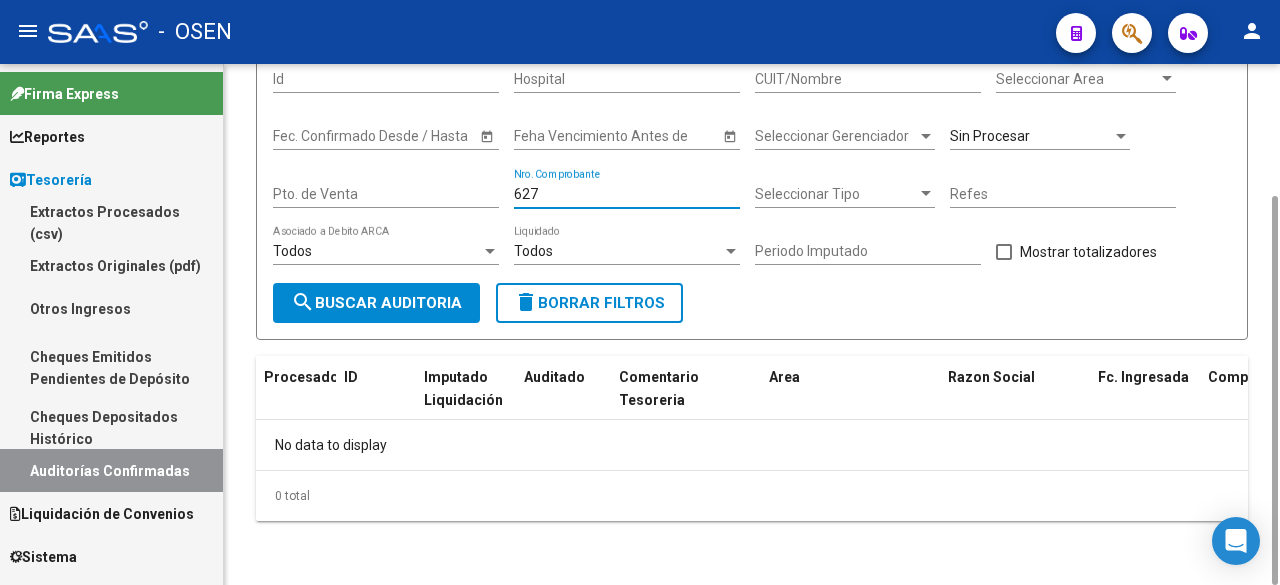 scroll, scrollTop: 0, scrollLeft: 0, axis: both 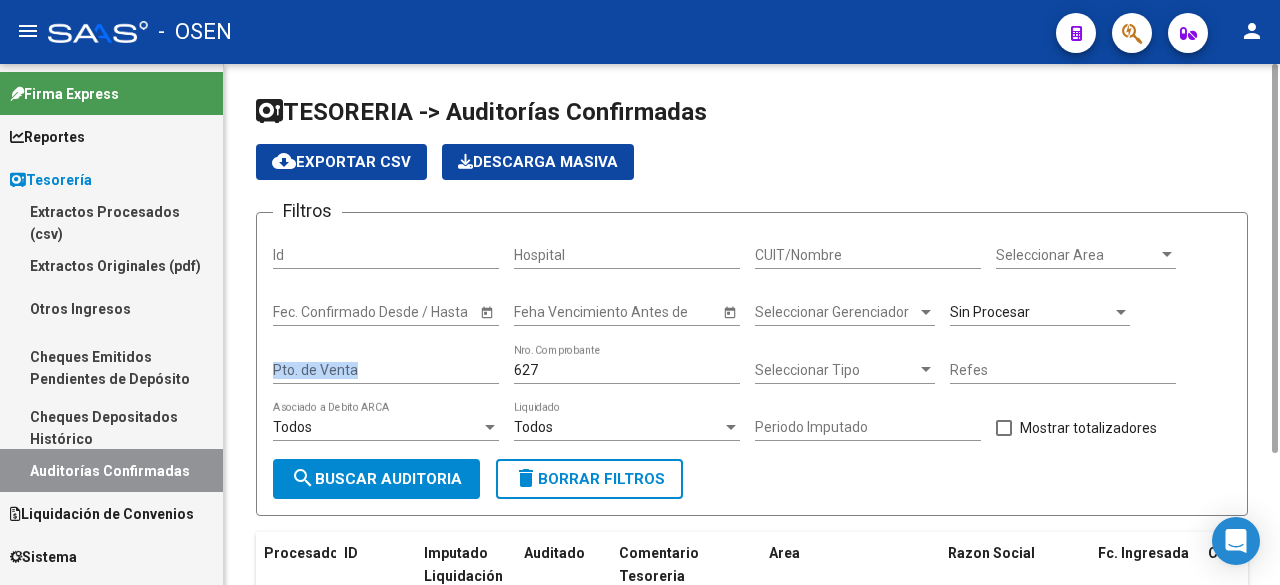 drag, startPoint x: 624, startPoint y: 379, endPoint x: 405, endPoint y: 380, distance: 219.00229 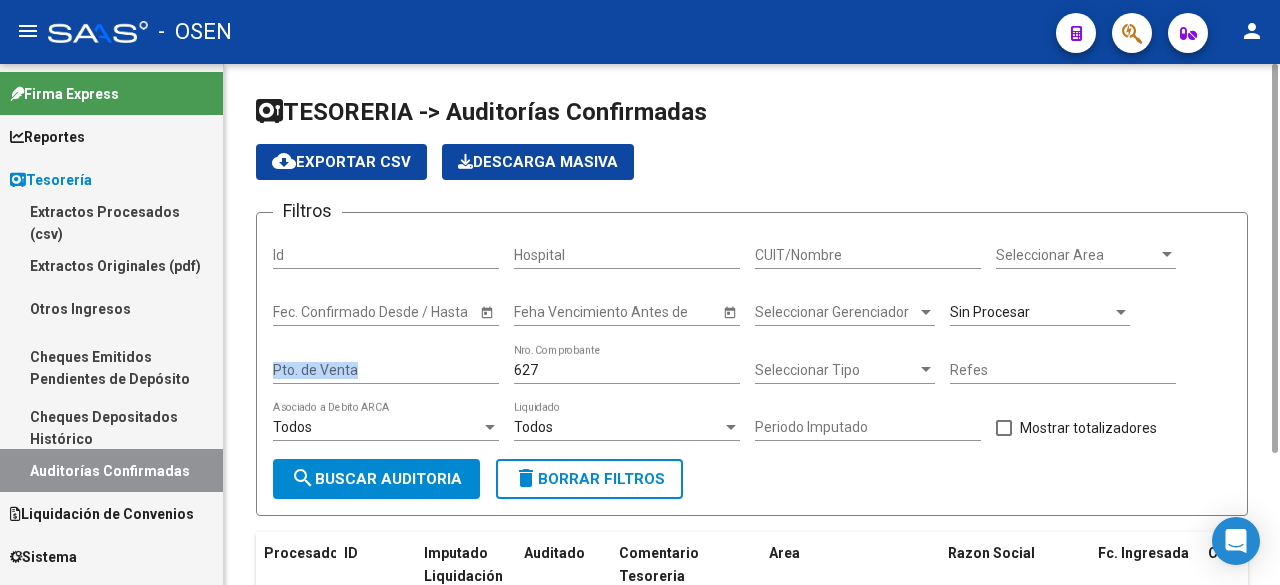 drag, startPoint x: 604, startPoint y: 378, endPoint x: 634, endPoint y: 374, distance: 30.265491 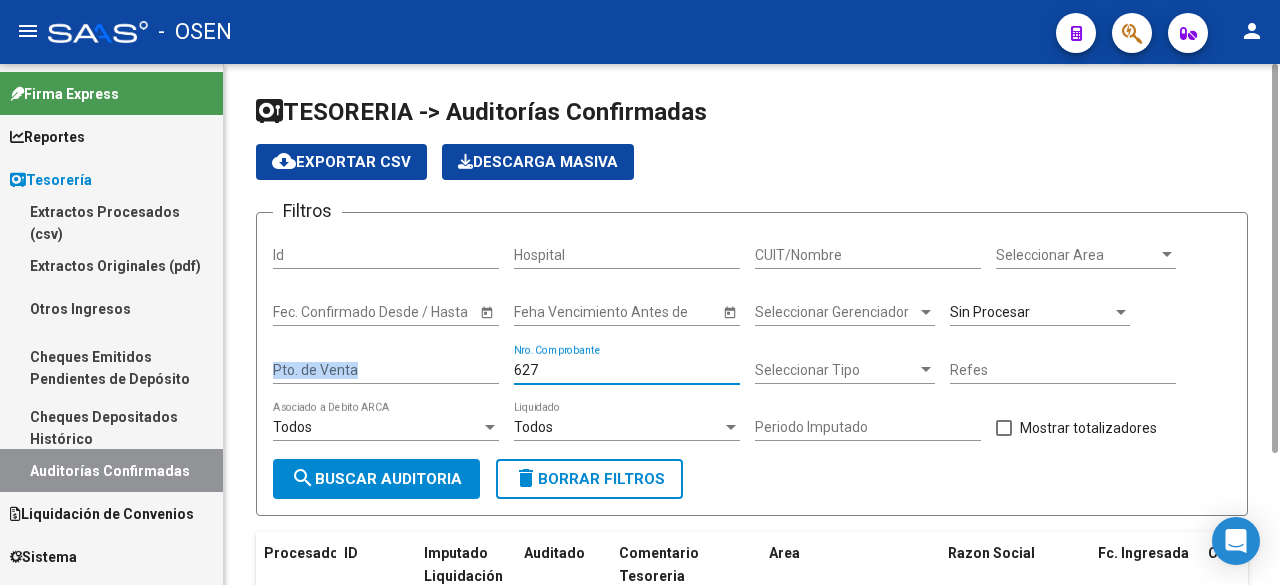 click on "627" at bounding box center [627, 370] 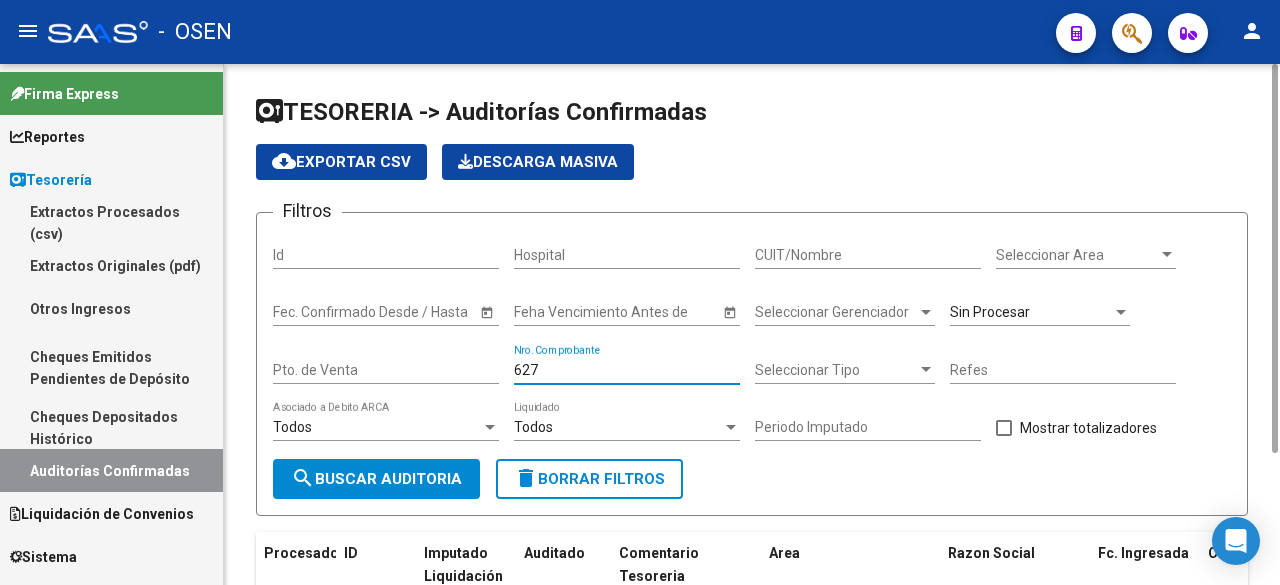 drag, startPoint x: 672, startPoint y: 365, endPoint x: 419, endPoint y: 362, distance: 253.01779 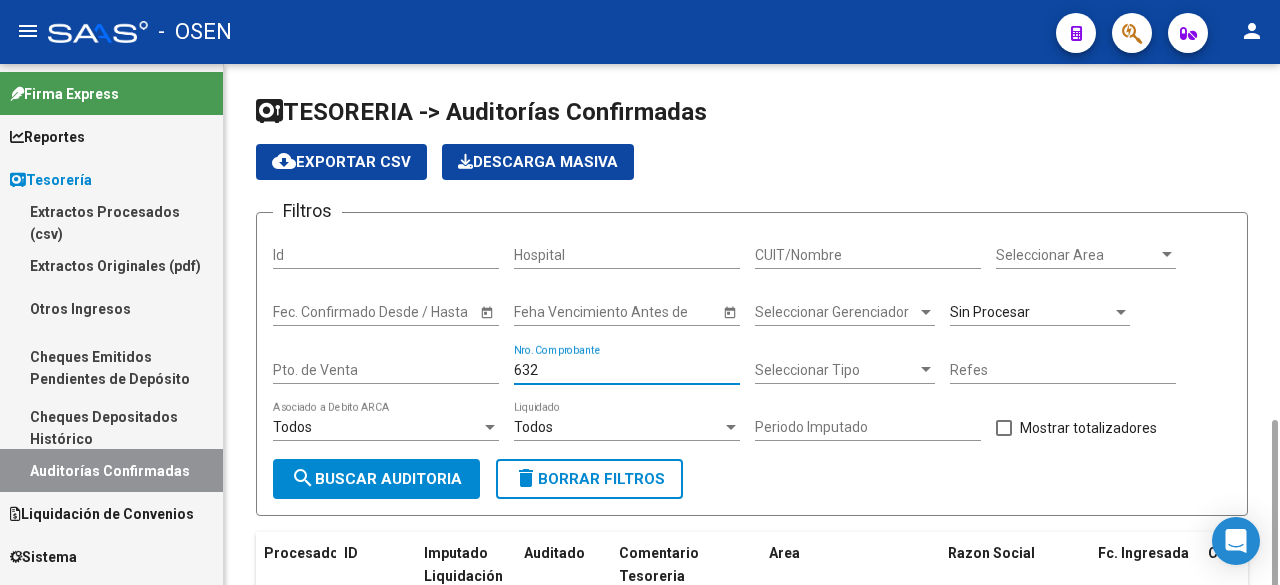 scroll, scrollTop: 207, scrollLeft: 0, axis: vertical 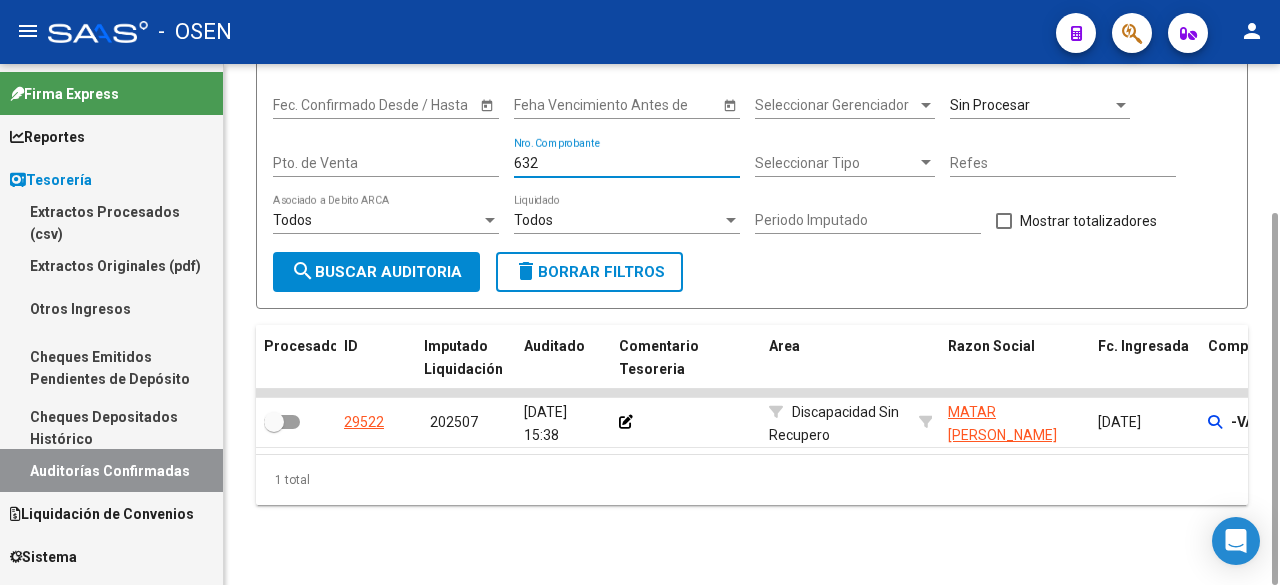 drag, startPoint x: 557, startPoint y: 165, endPoint x: 395, endPoint y: 156, distance: 162.2498 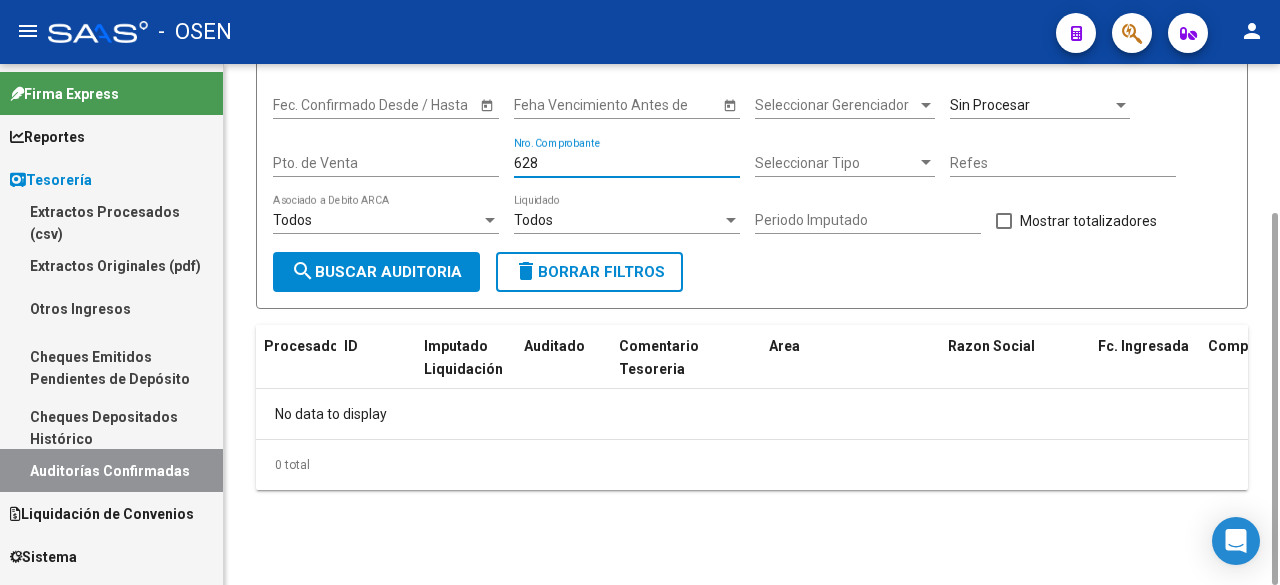 drag, startPoint x: 590, startPoint y: 169, endPoint x: 353, endPoint y: 171, distance: 237.00844 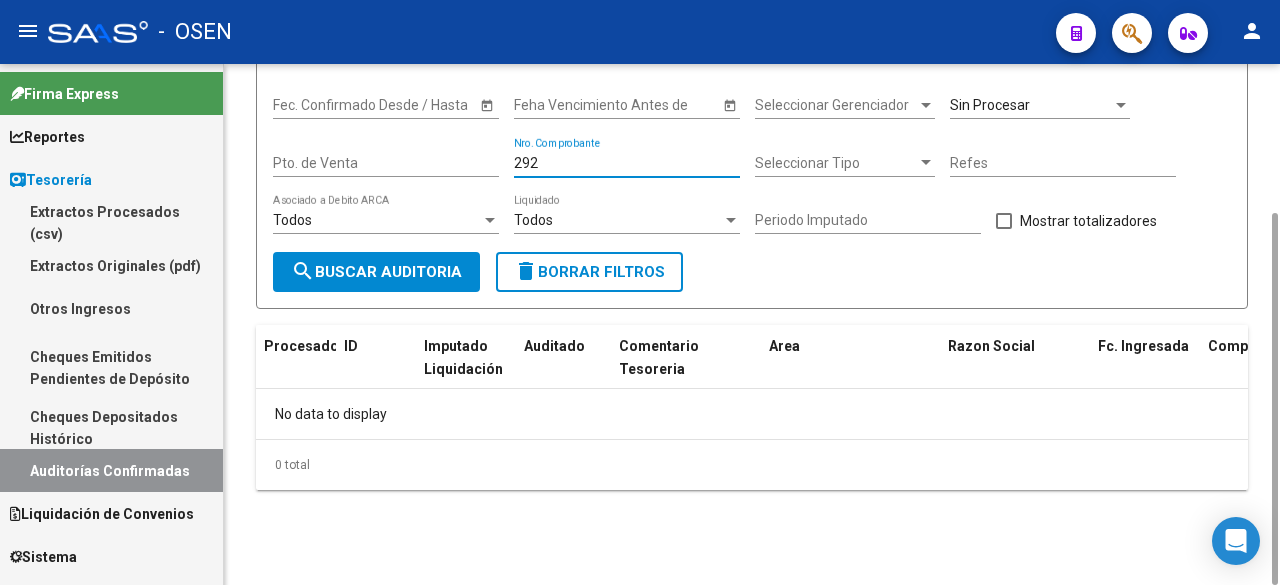 drag, startPoint x: 593, startPoint y: 163, endPoint x: 268, endPoint y: 157, distance: 325.0554 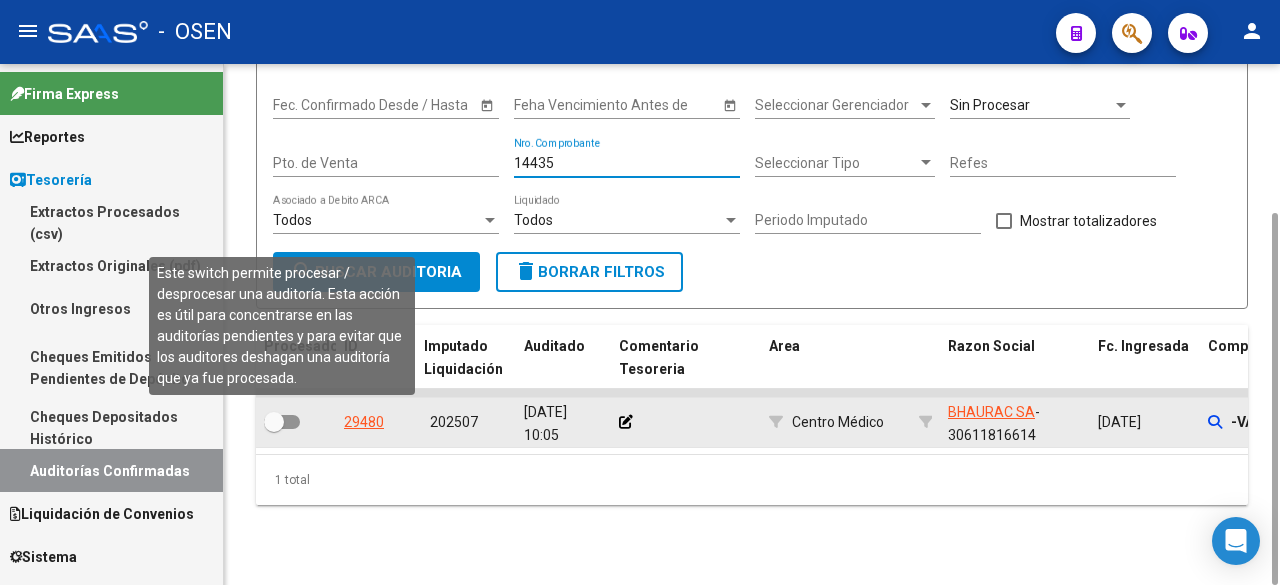 type on "14435" 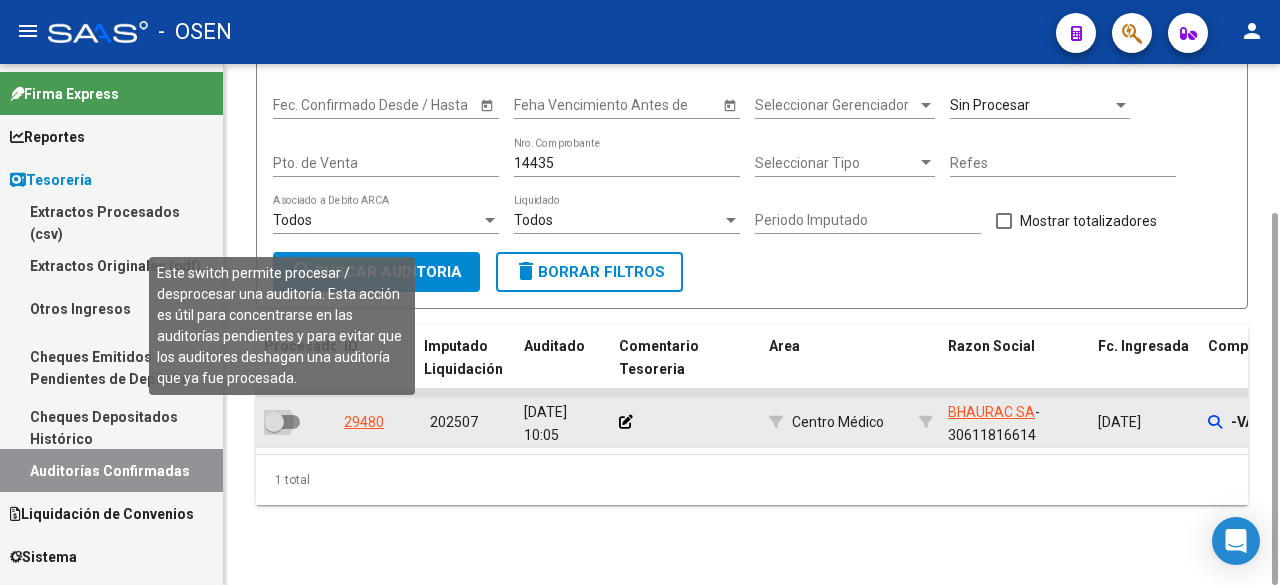 click at bounding box center (282, 422) 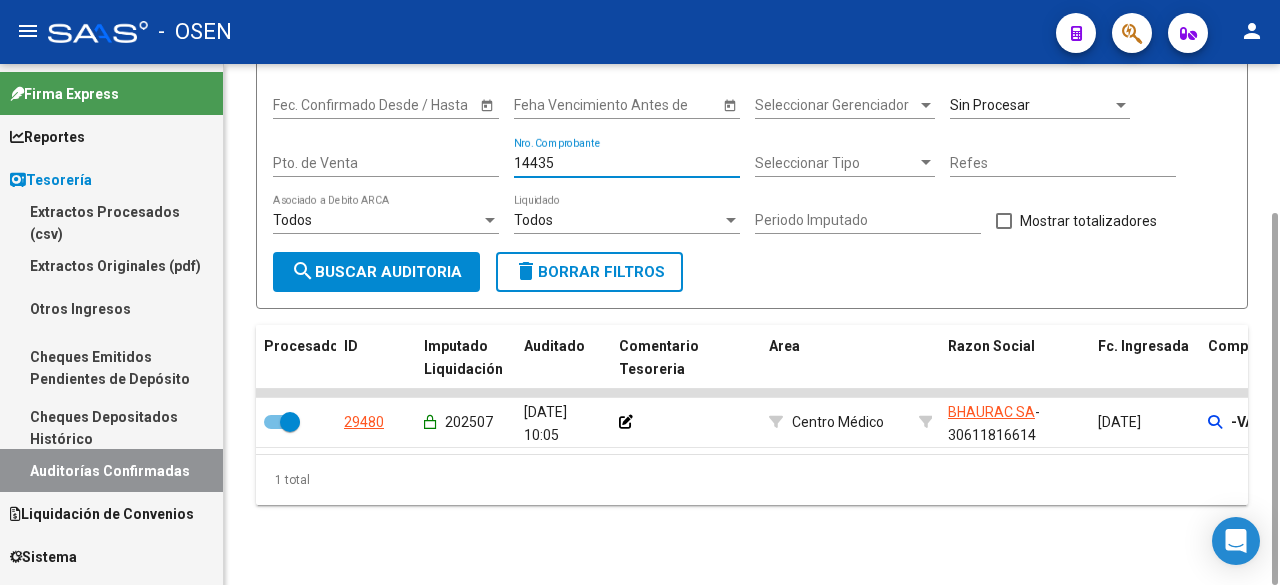 drag, startPoint x: 620, startPoint y: 164, endPoint x: 385, endPoint y: 166, distance: 235.00851 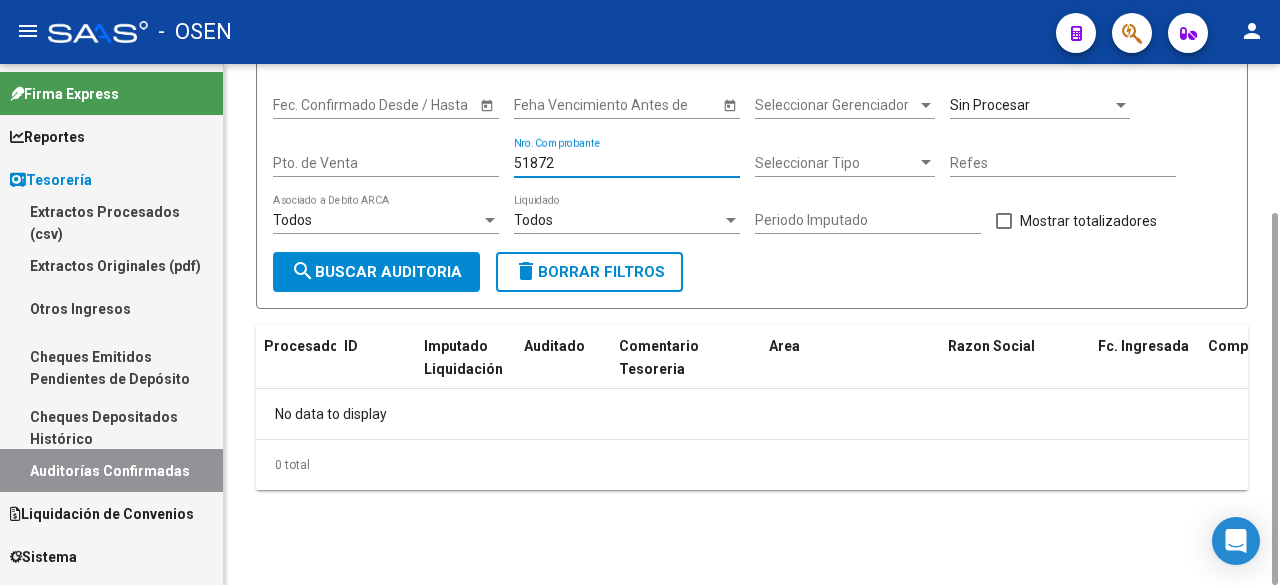 drag, startPoint x: 596, startPoint y: 164, endPoint x: 321, endPoint y: 168, distance: 275.02908 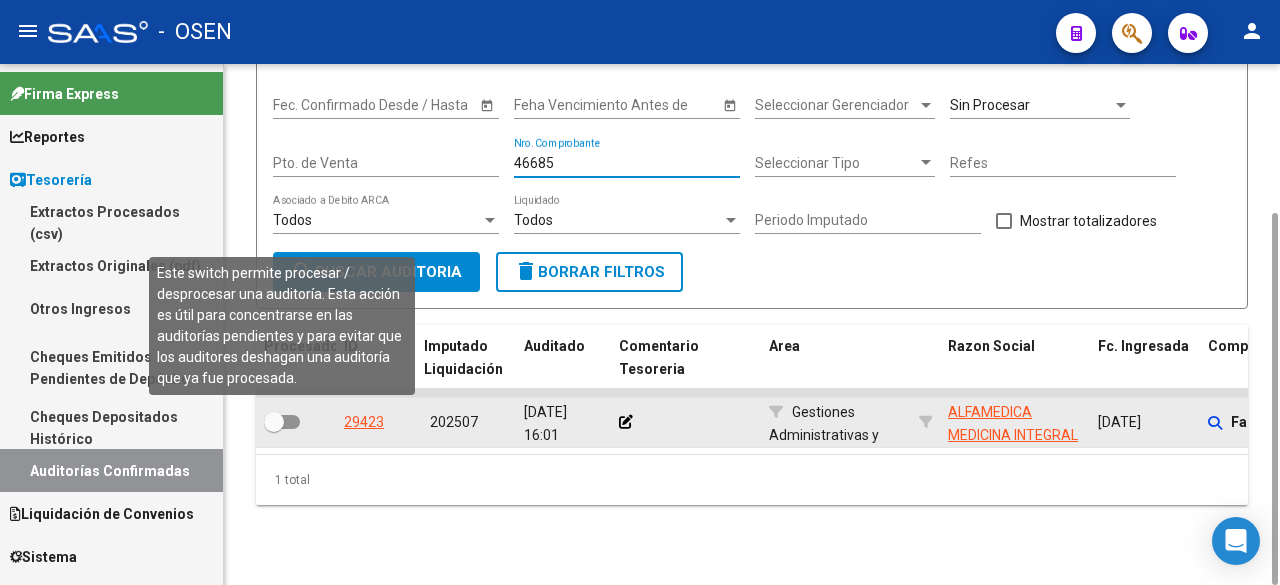 type on "46685" 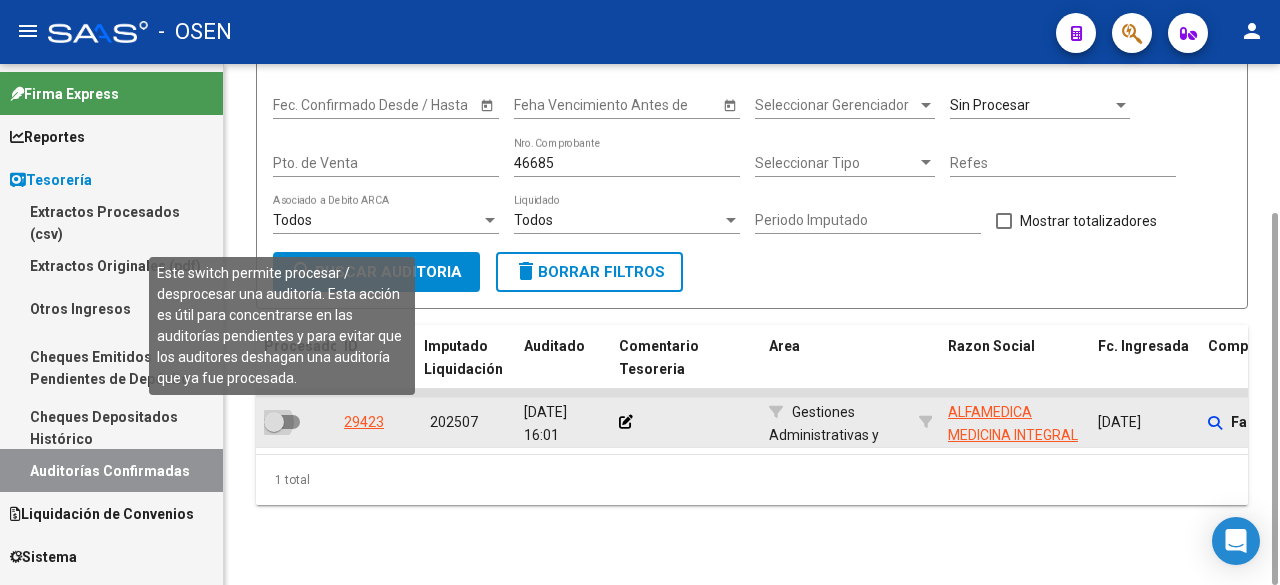 click at bounding box center [282, 422] 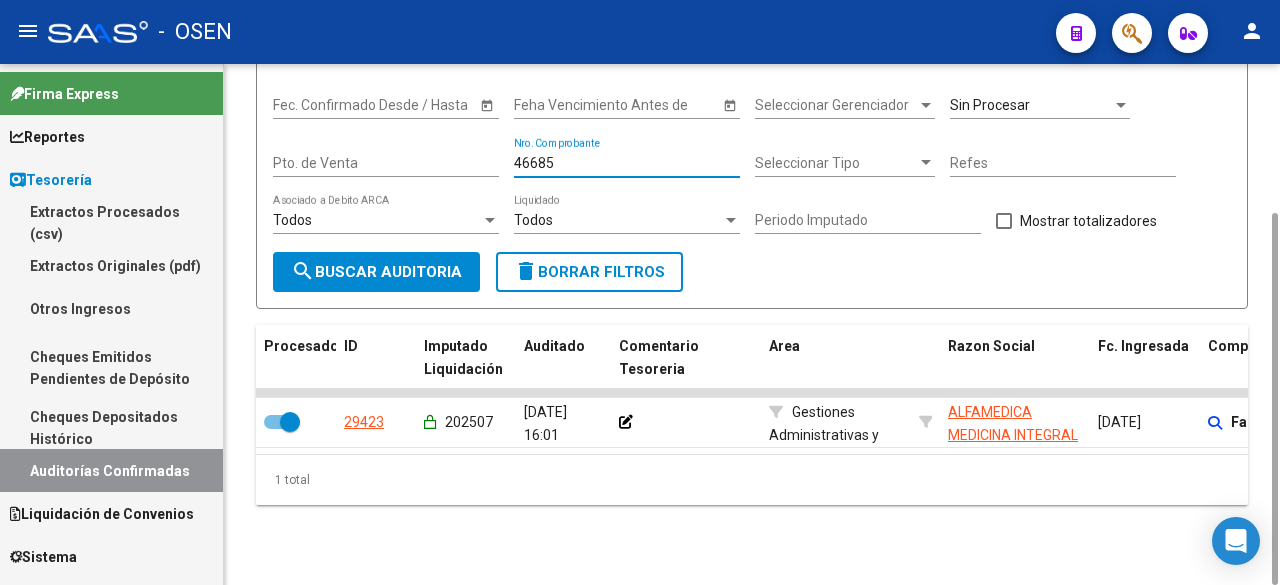 drag, startPoint x: 570, startPoint y: 166, endPoint x: 361, endPoint y: 183, distance: 209.69025 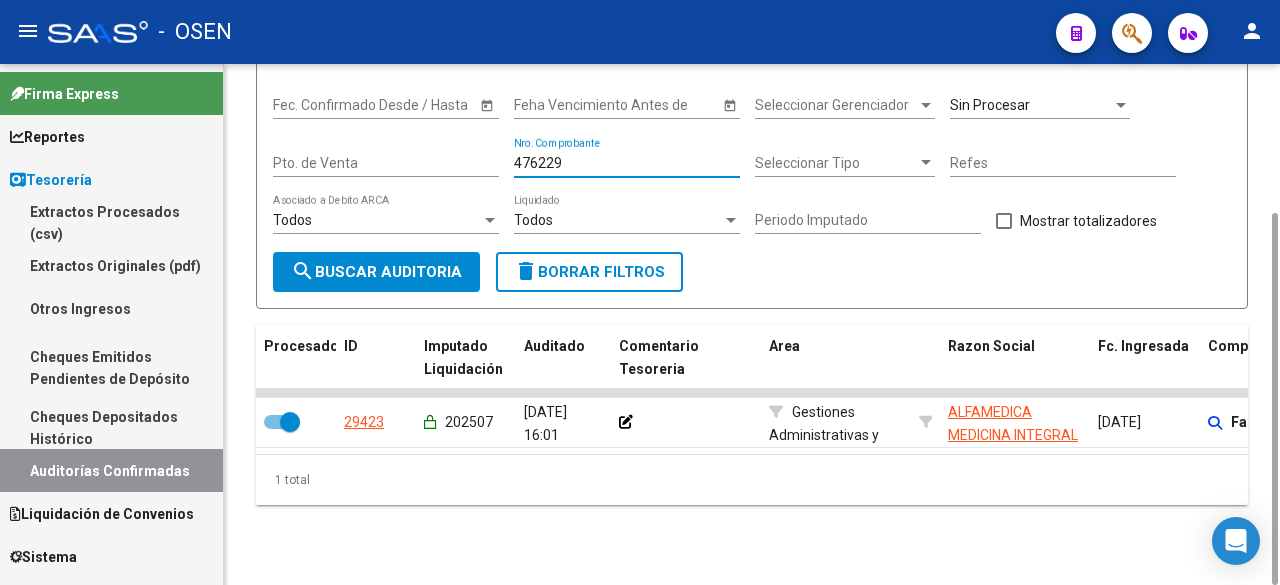 type on "4762290" 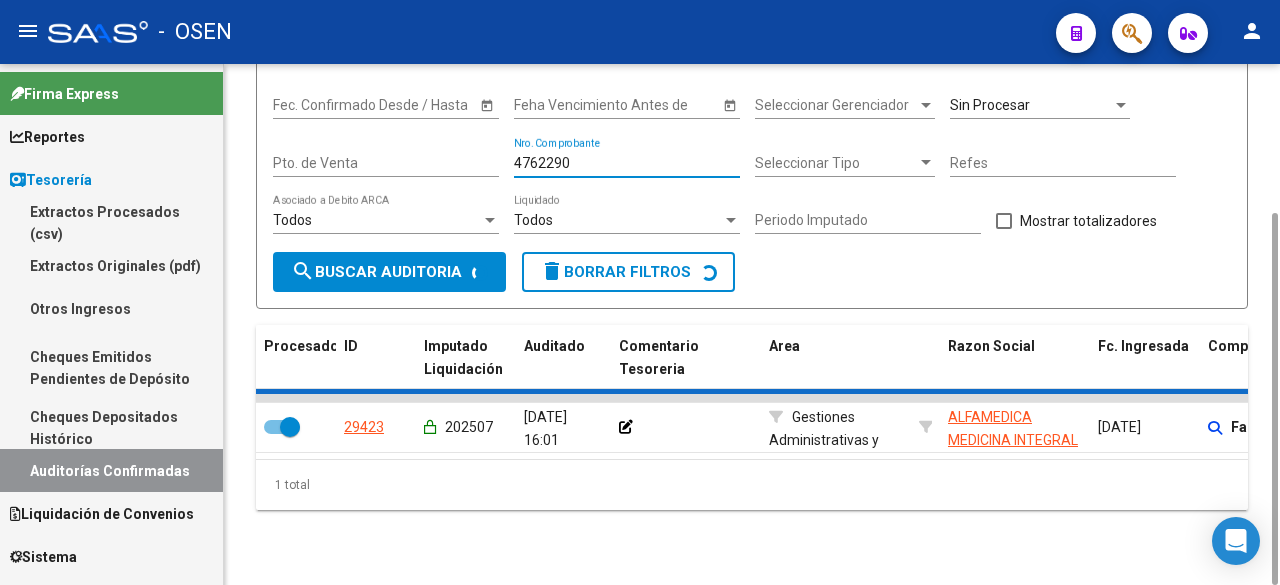 checkbox on "false" 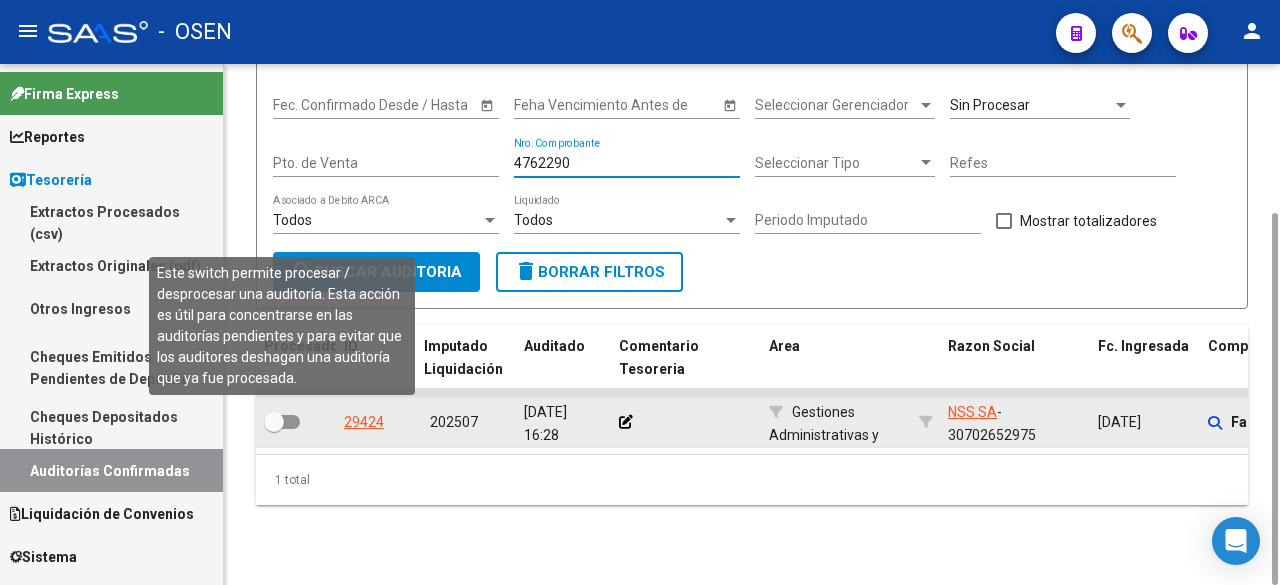 type on "4762290" 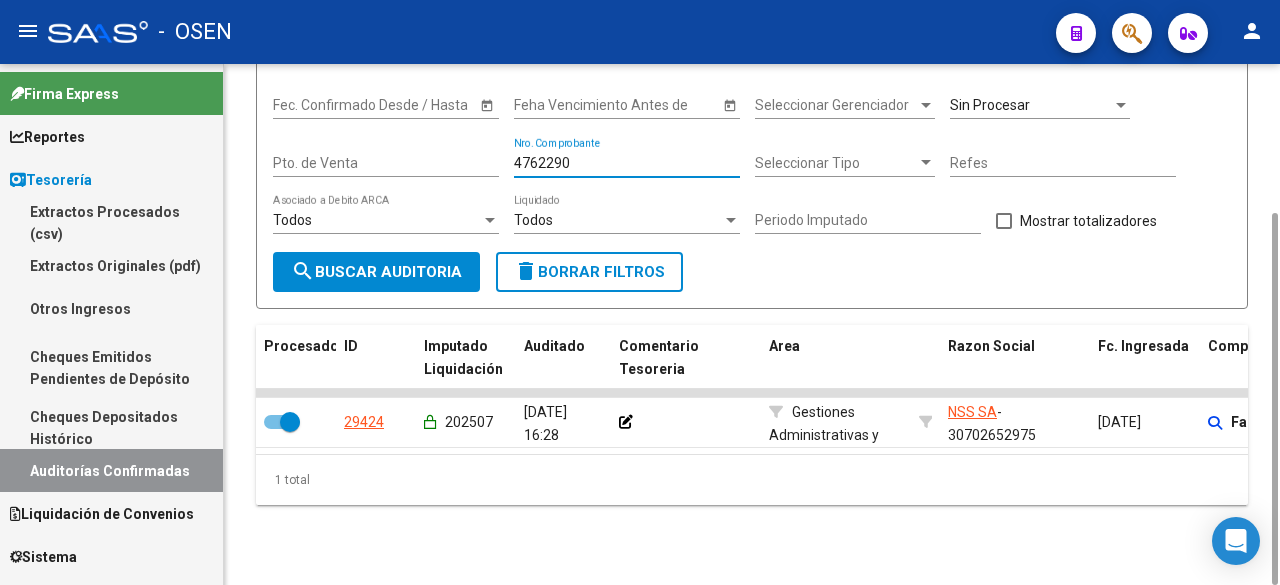 drag, startPoint x: 586, startPoint y: 159, endPoint x: 359, endPoint y: 175, distance: 227.56317 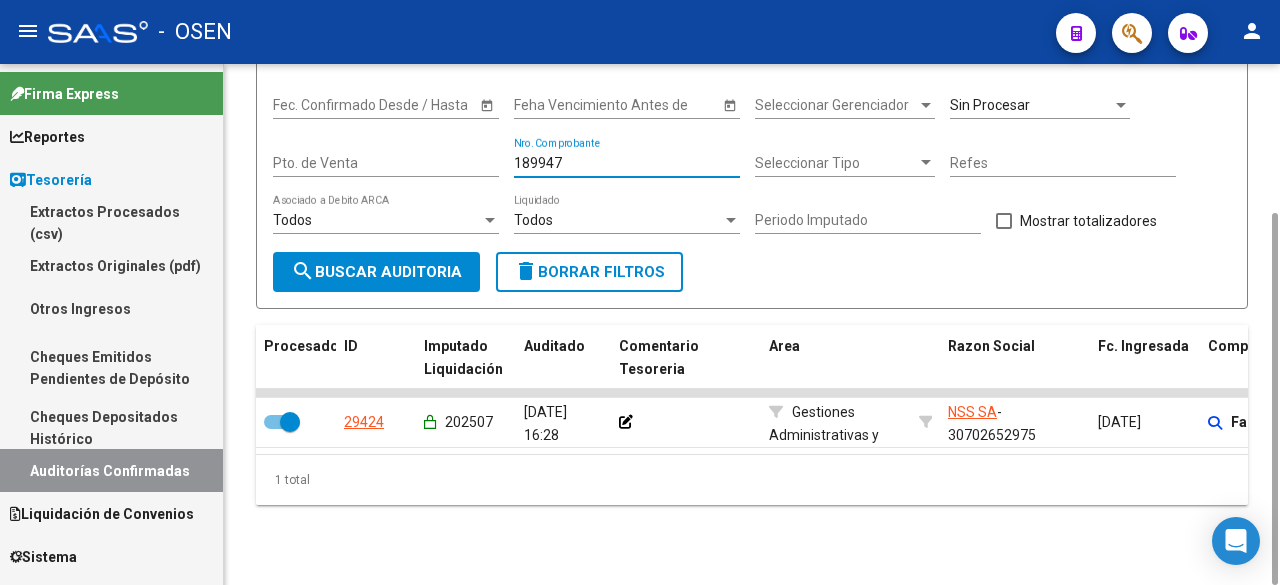 type on "1899472" 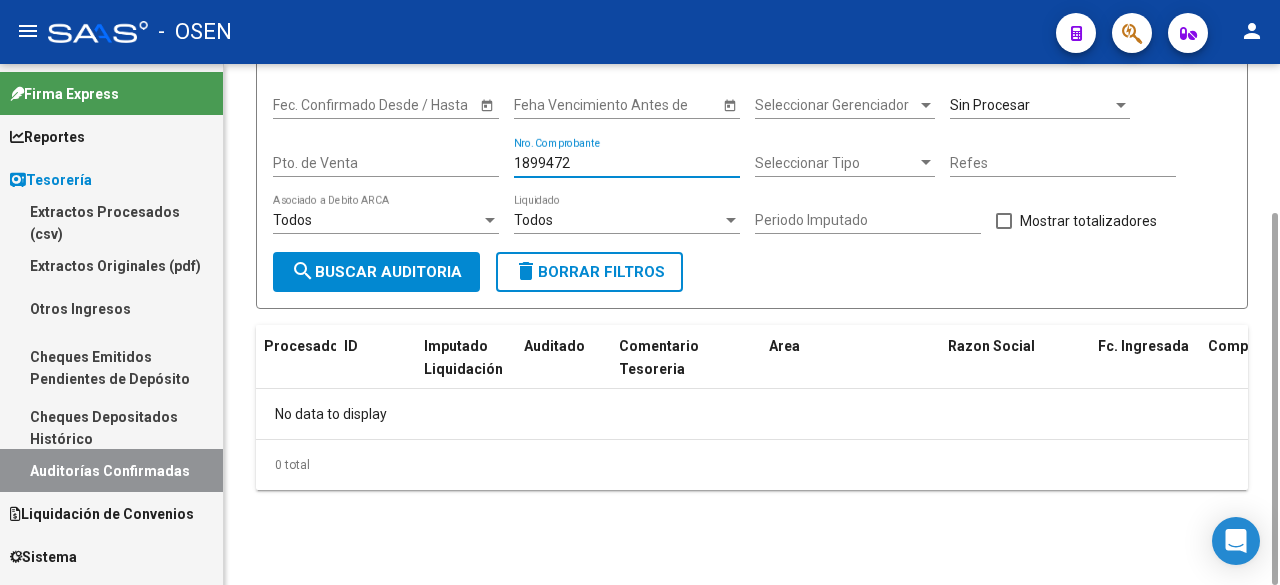 drag, startPoint x: 655, startPoint y: 160, endPoint x: 443, endPoint y: 159, distance: 212.00237 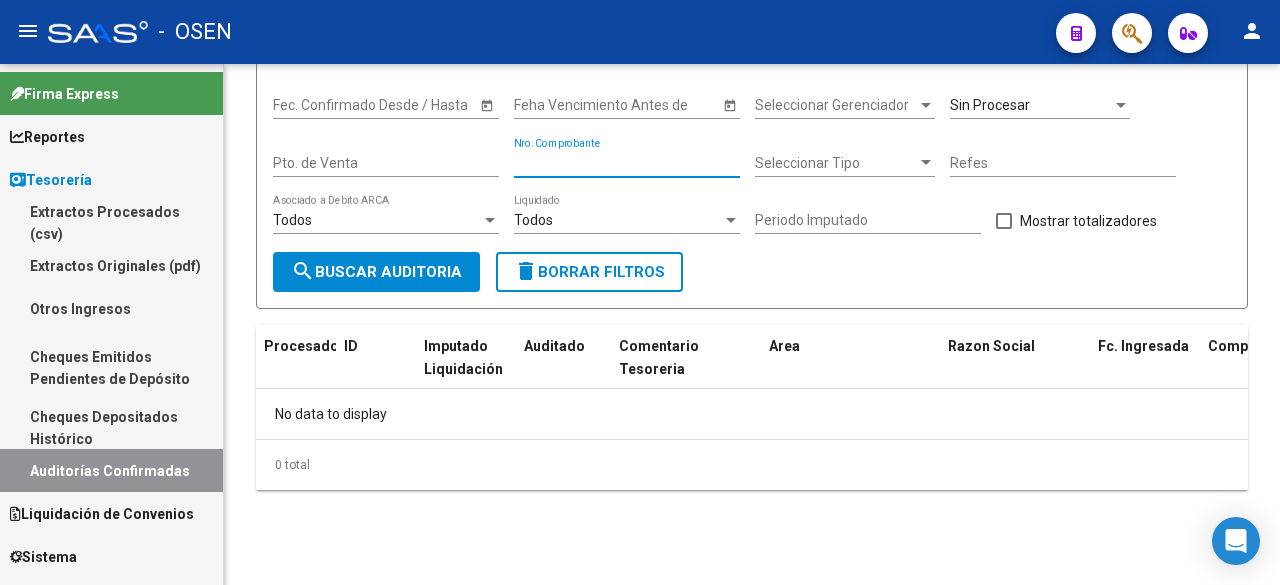 type 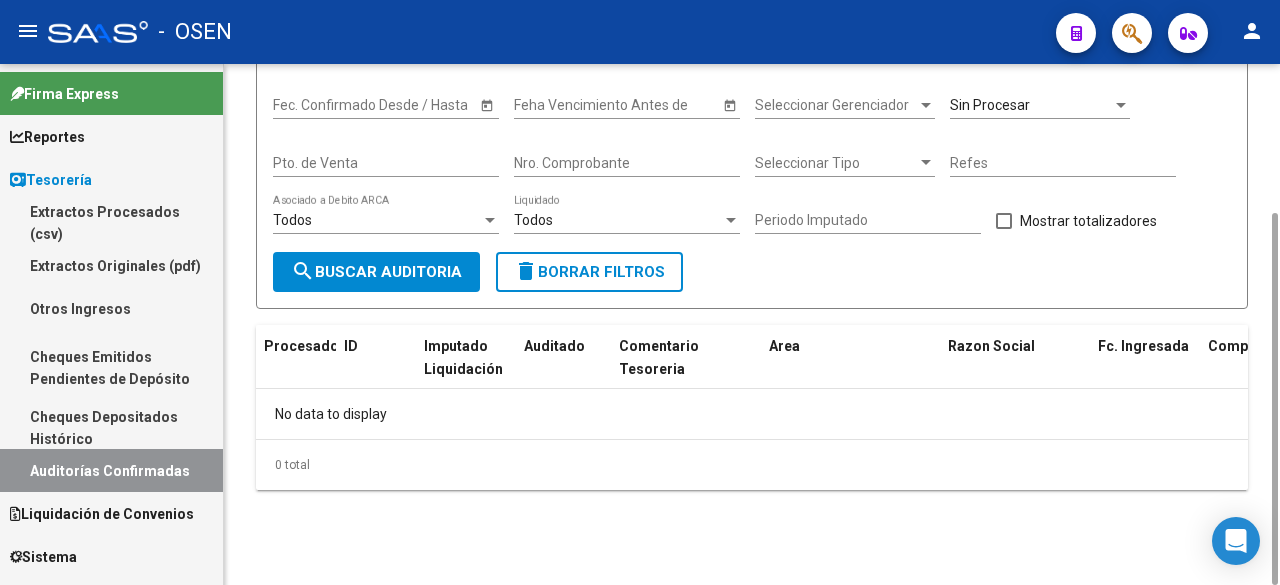 scroll, scrollTop: 0, scrollLeft: 0, axis: both 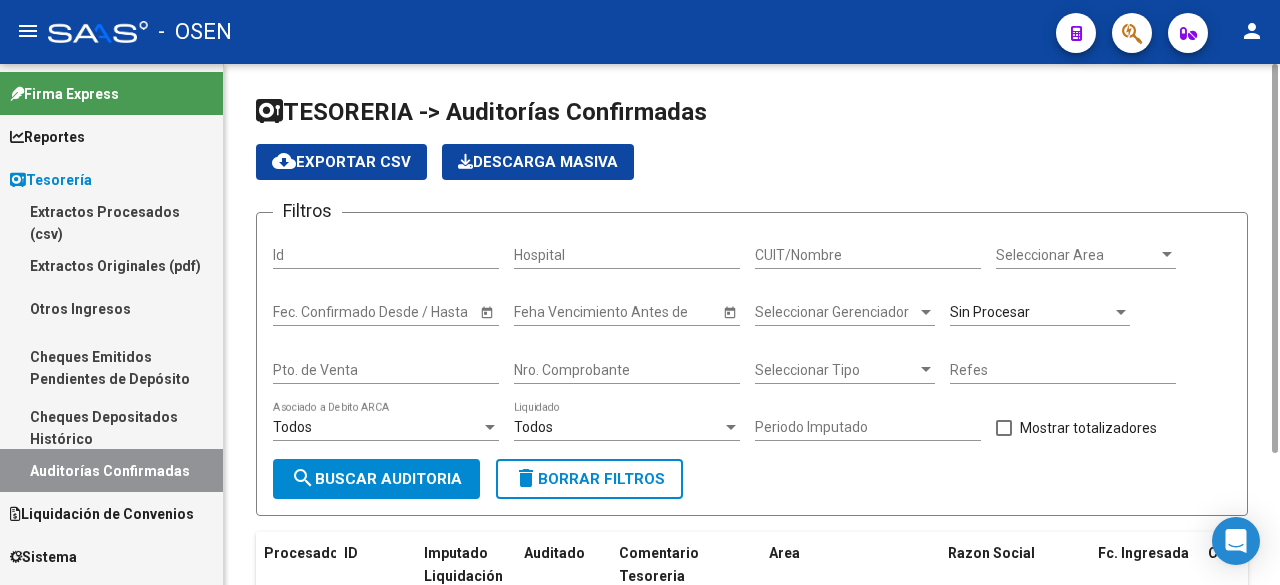 click on "CUIT/Nombre" 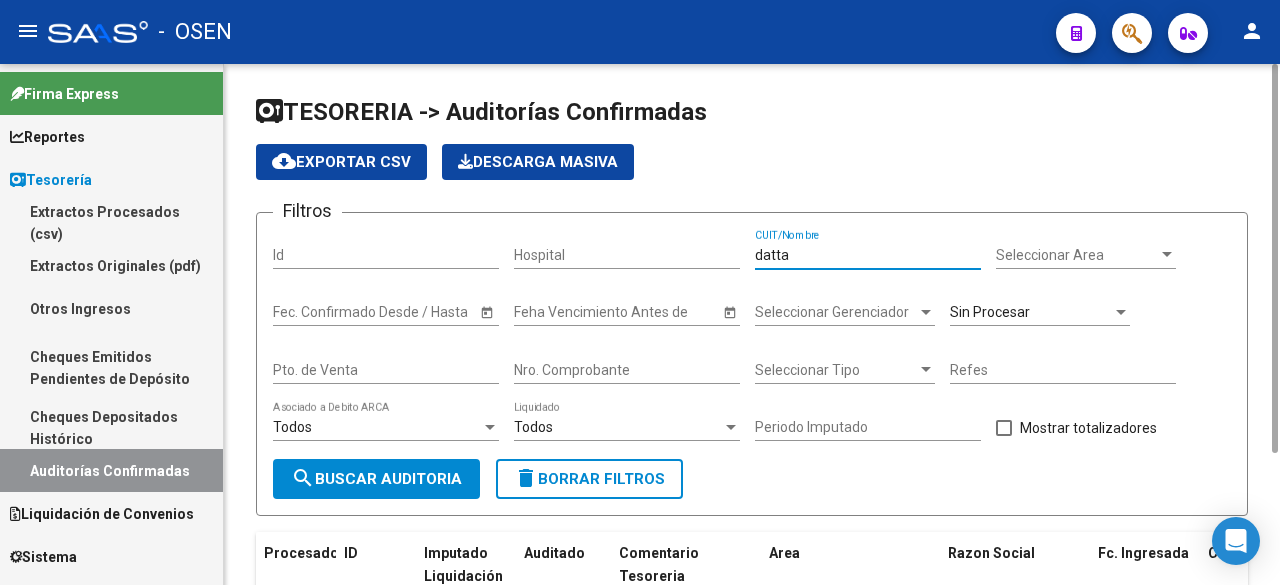 type on "datta" 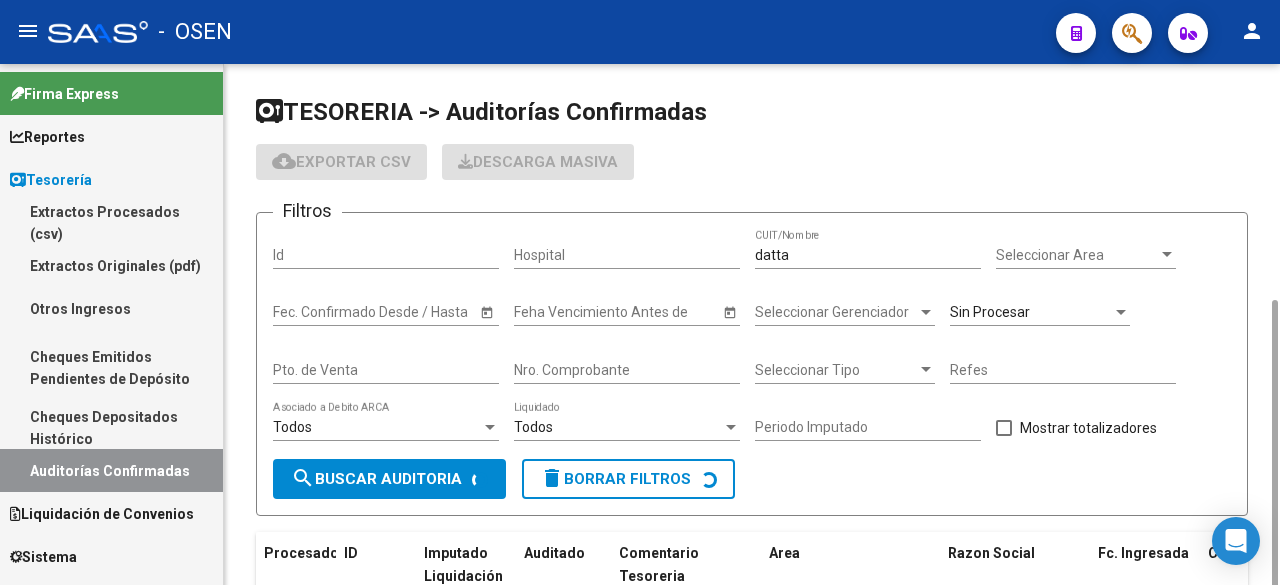 scroll, scrollTop: 131, scrollLeft: 0, axis: vertical 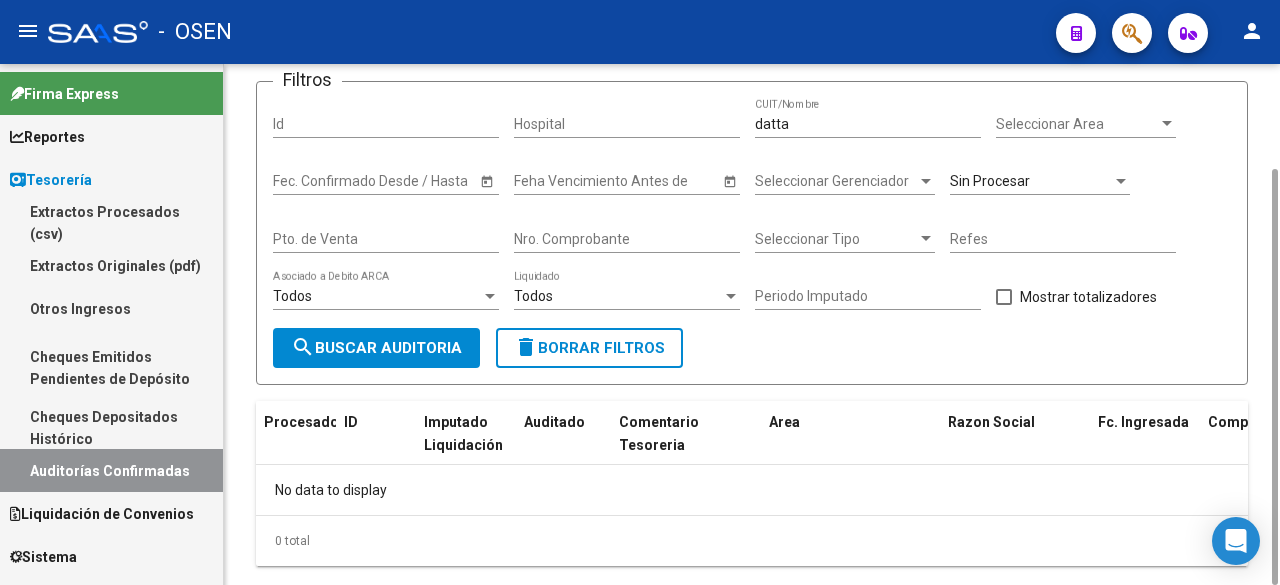 click on "Sin Procesar" 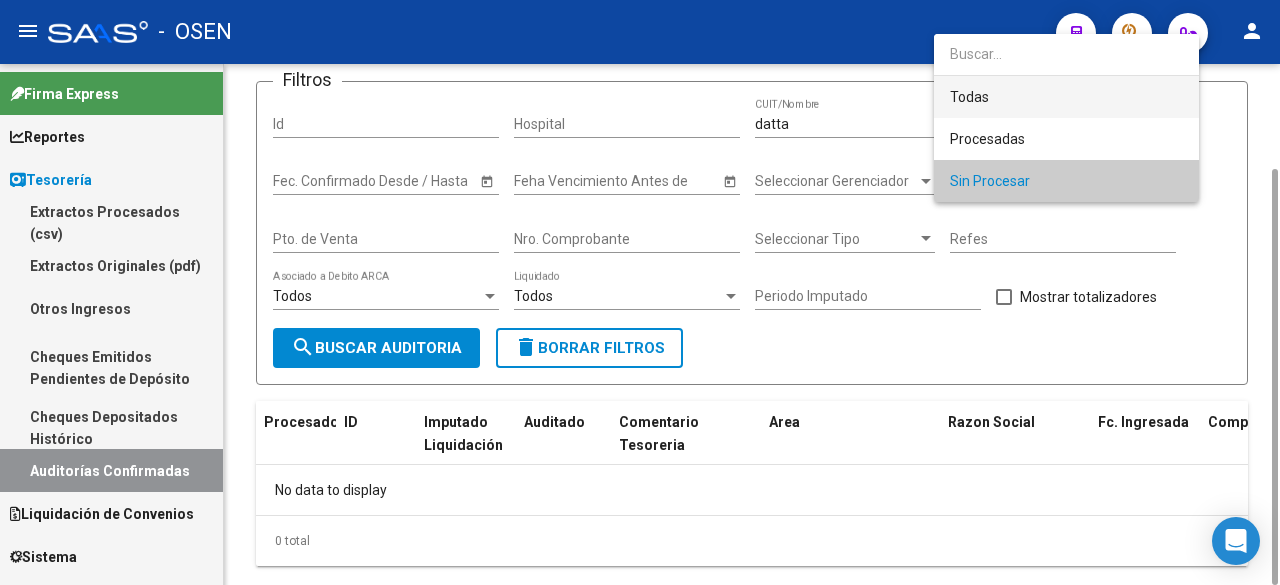 drag, startPoint x: 1025, startPoint y: 101, endPoint x: 584, endPoint y: 276, distance: 474.45337 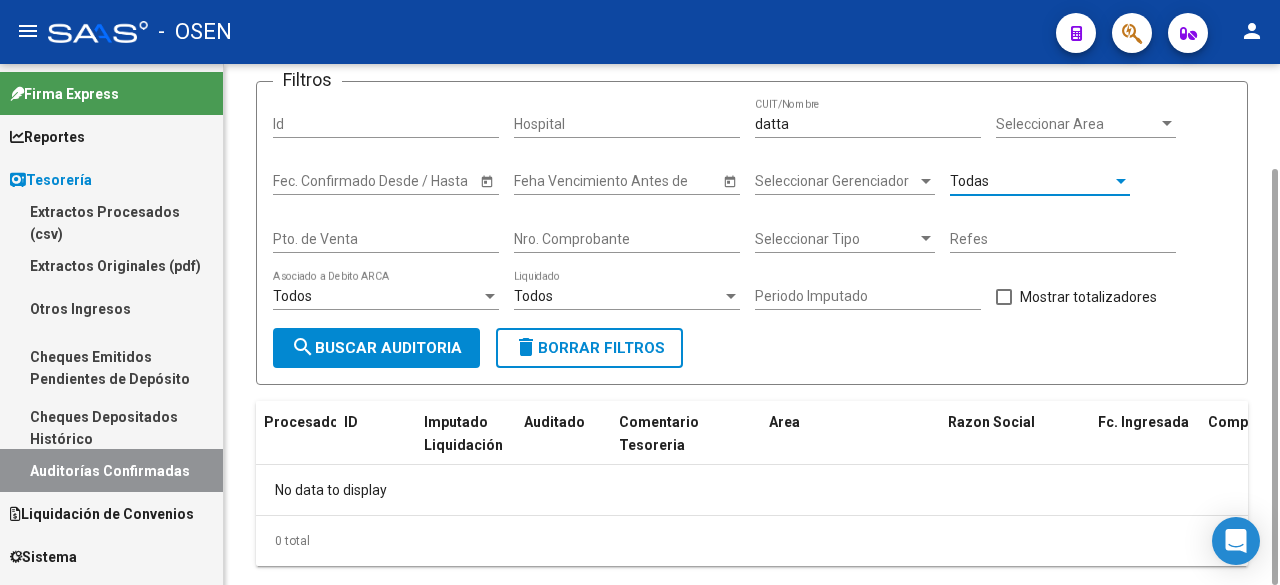 click on "search  Buscar Auditoria" 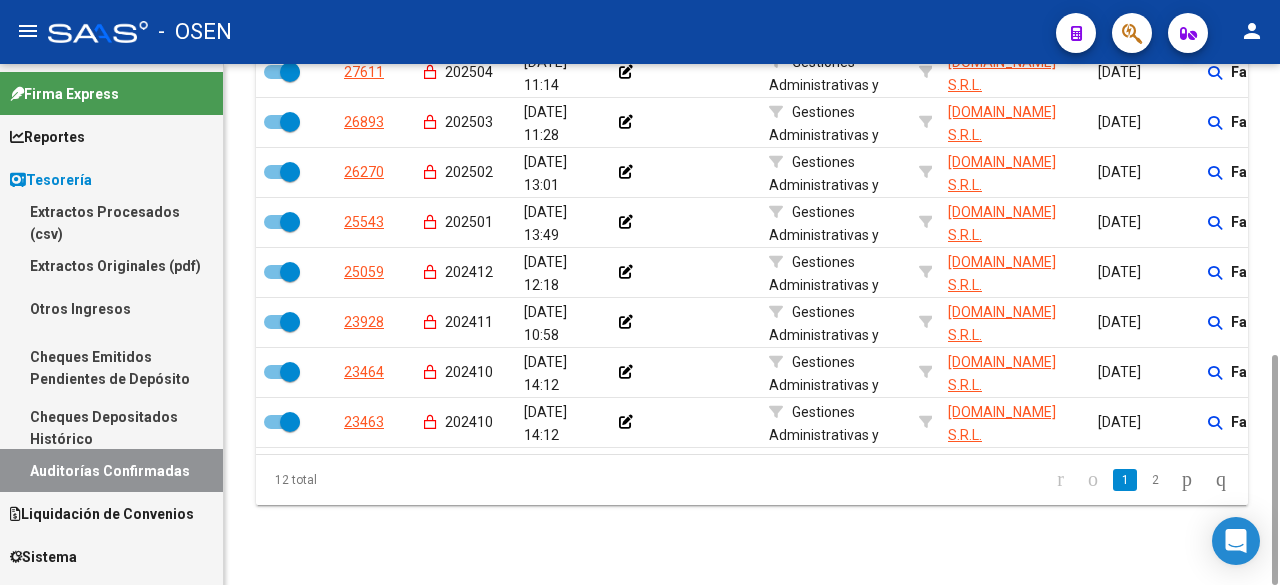 scroll, scrollTop: 0, scrollLeft: 0, axis: both 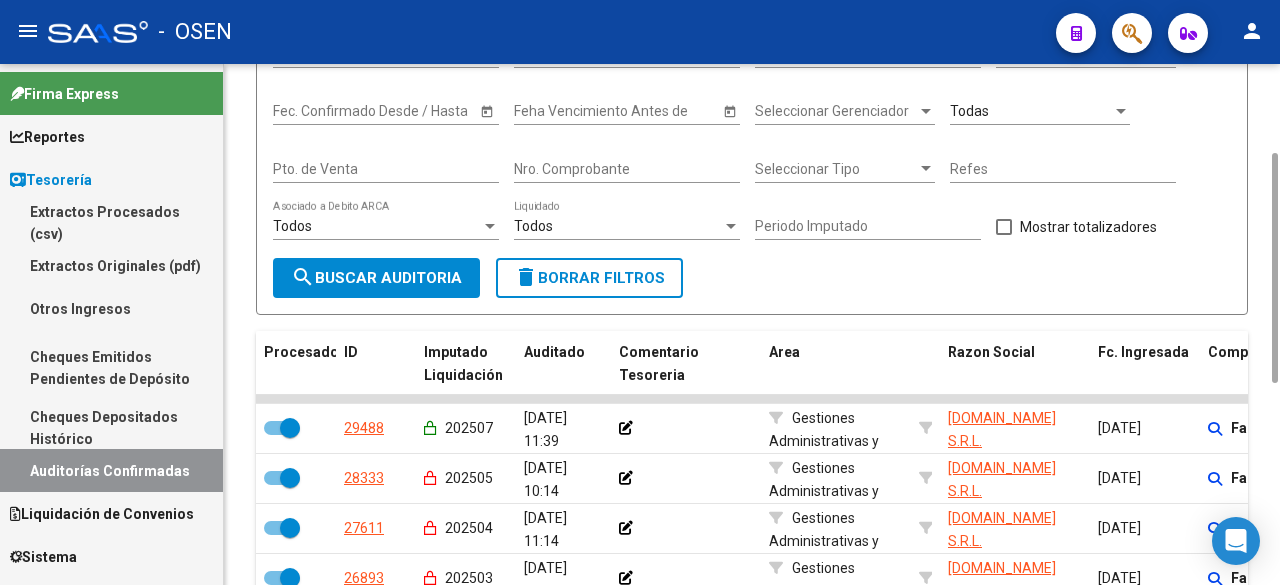 drag, startPoint x: 1274, startPoint y: 278, endPoint x: 1043, endPoint y: 346, distance: 240.80075 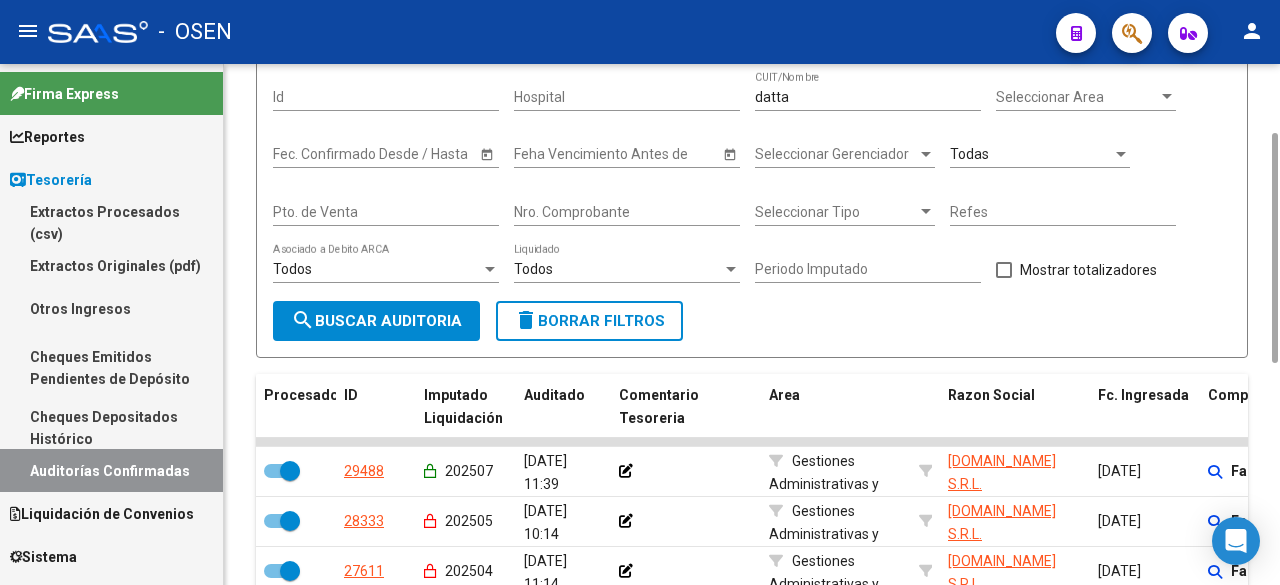 click on "Todas" 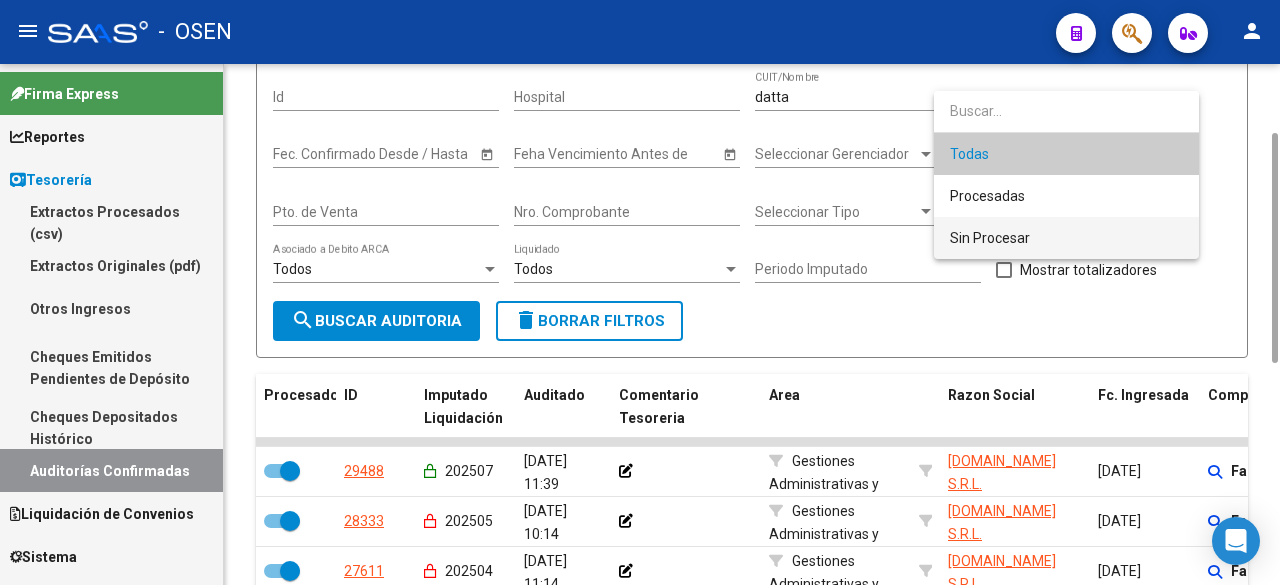 drag, startPoint x: 1032, startPoint y: 234, endPoint x: 657, endPoint y: 259, distance: 375.8324 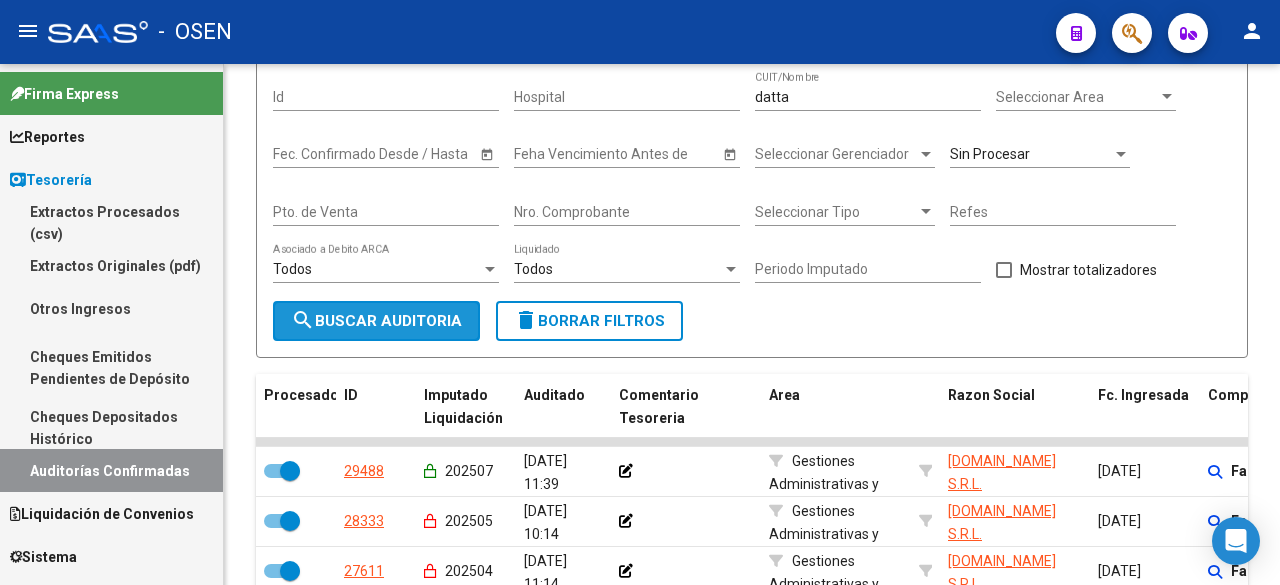 drag, startPoint x: 426, startPoint y: 321, endPoint x: 34, endPoint y: 320, distance: 392.00128 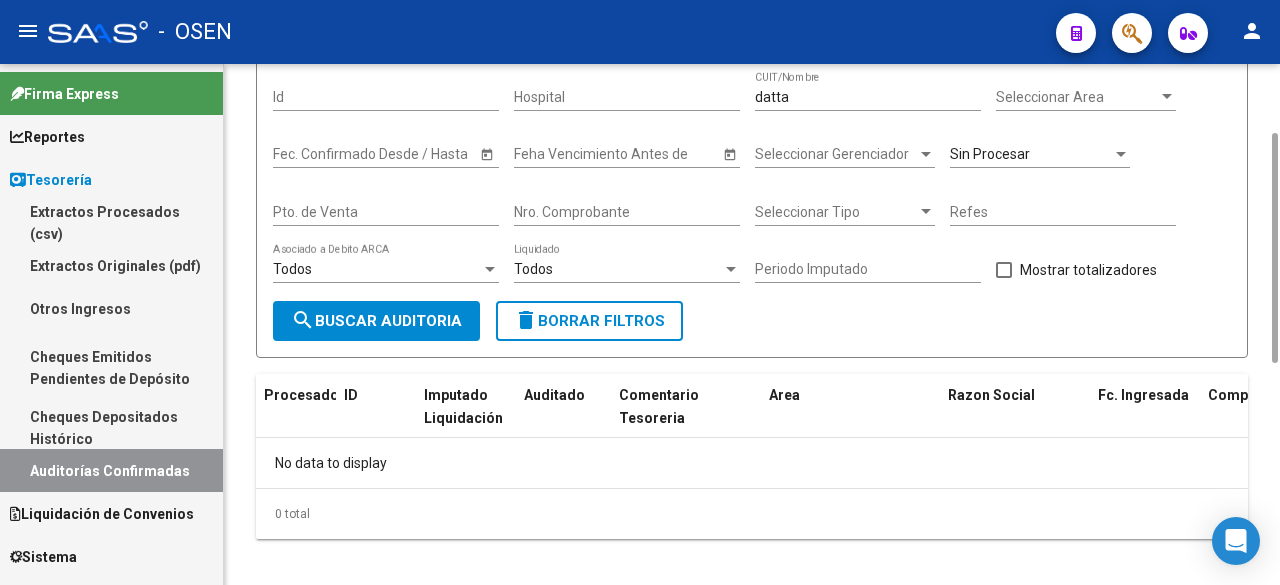 click on "datta CUIT/Nombre" 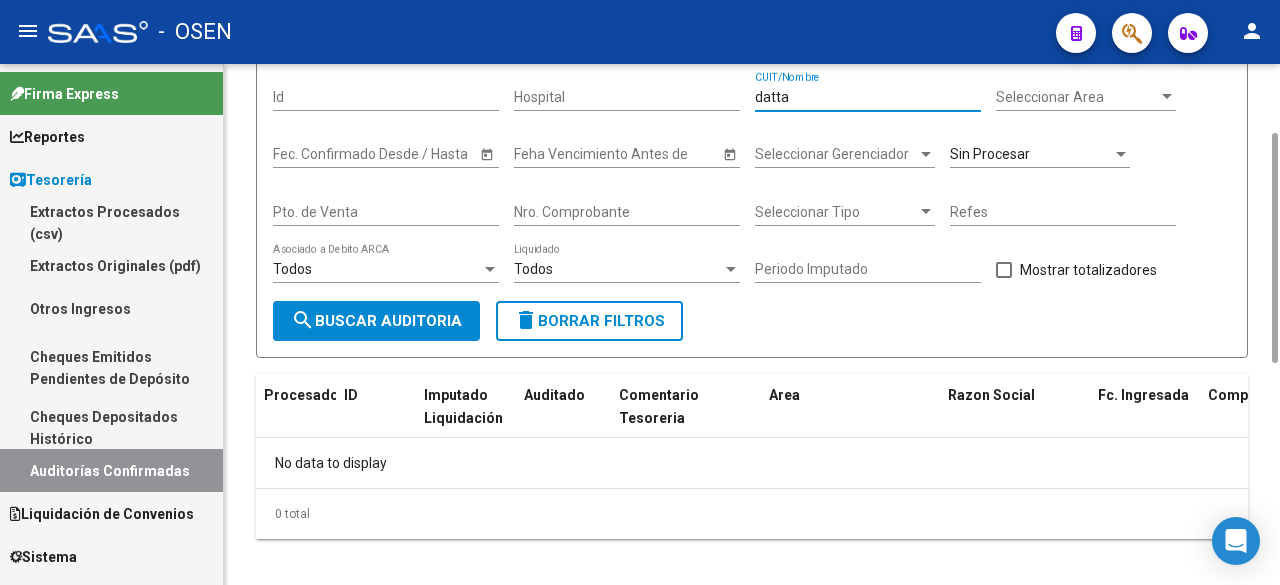 drag, startPoint x: 874, startPoint y: 100, endPoint x: 643, endPoint y: 104, distance: 231.03462 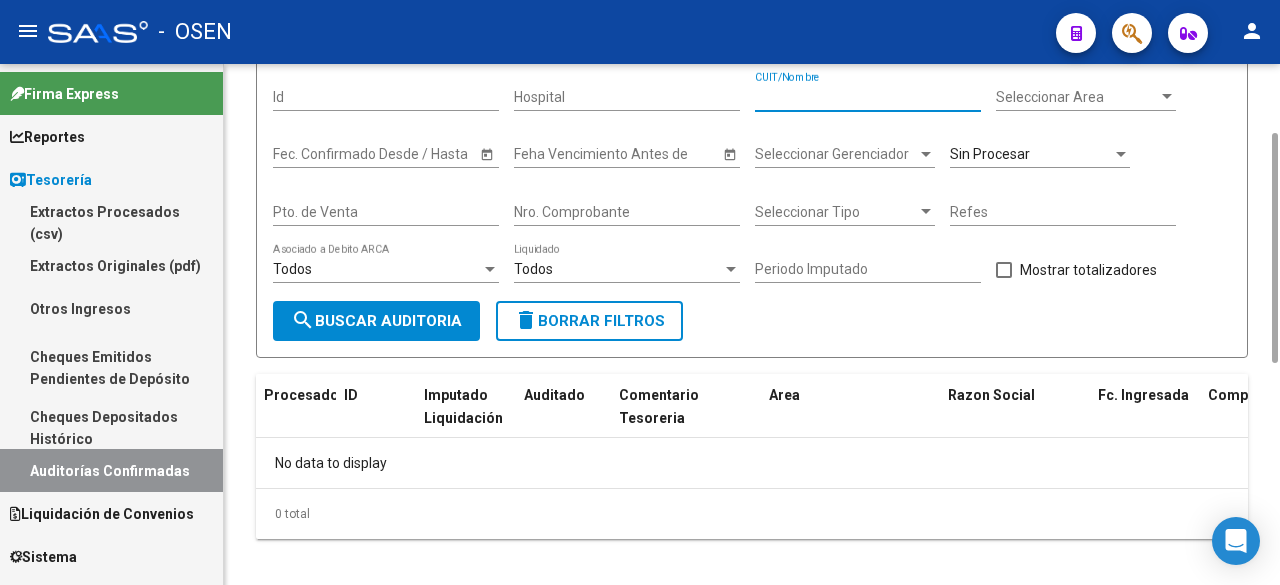 type 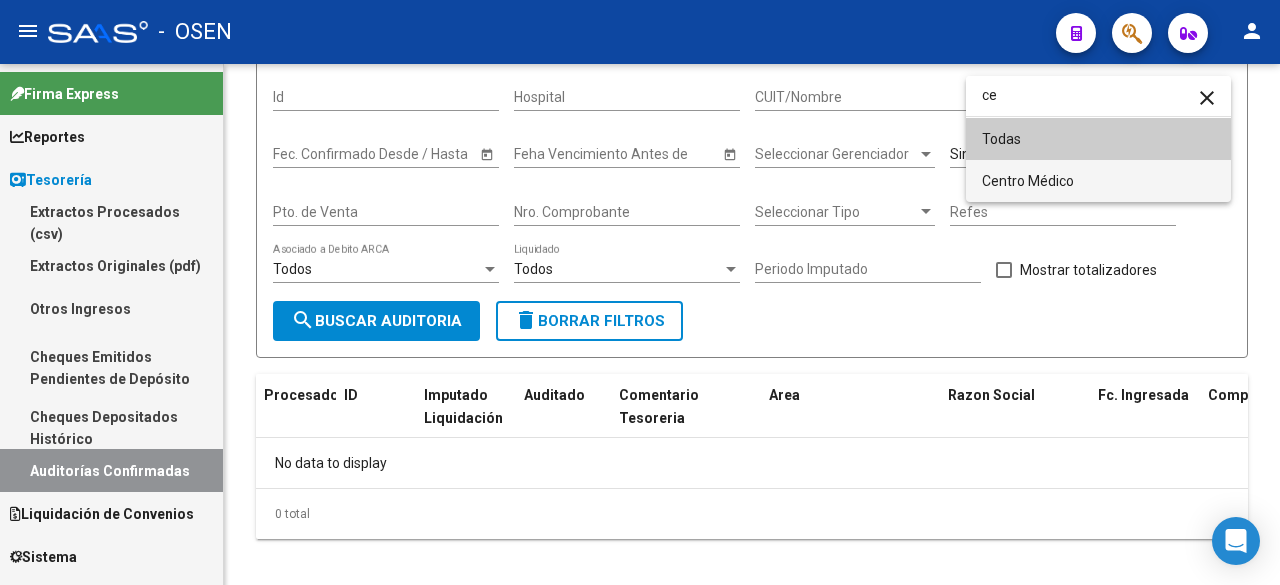 type on "ce" 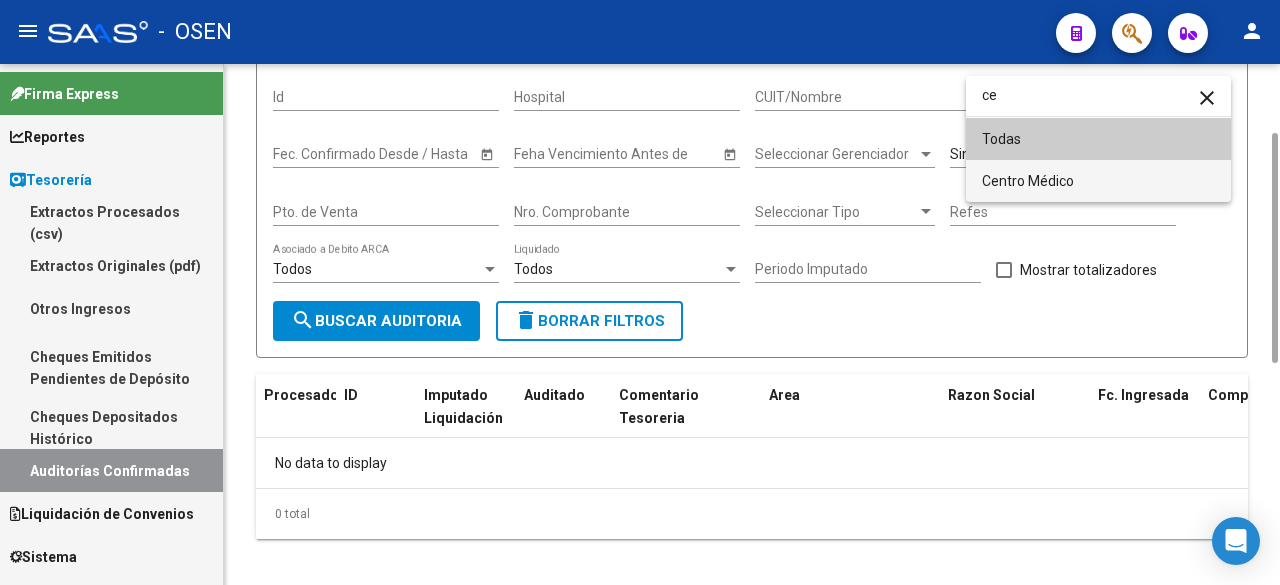 drag, startPoint x: 1082, startPoint y: 169, endPoint x: 1056, endPoint y: 169, distance: 26 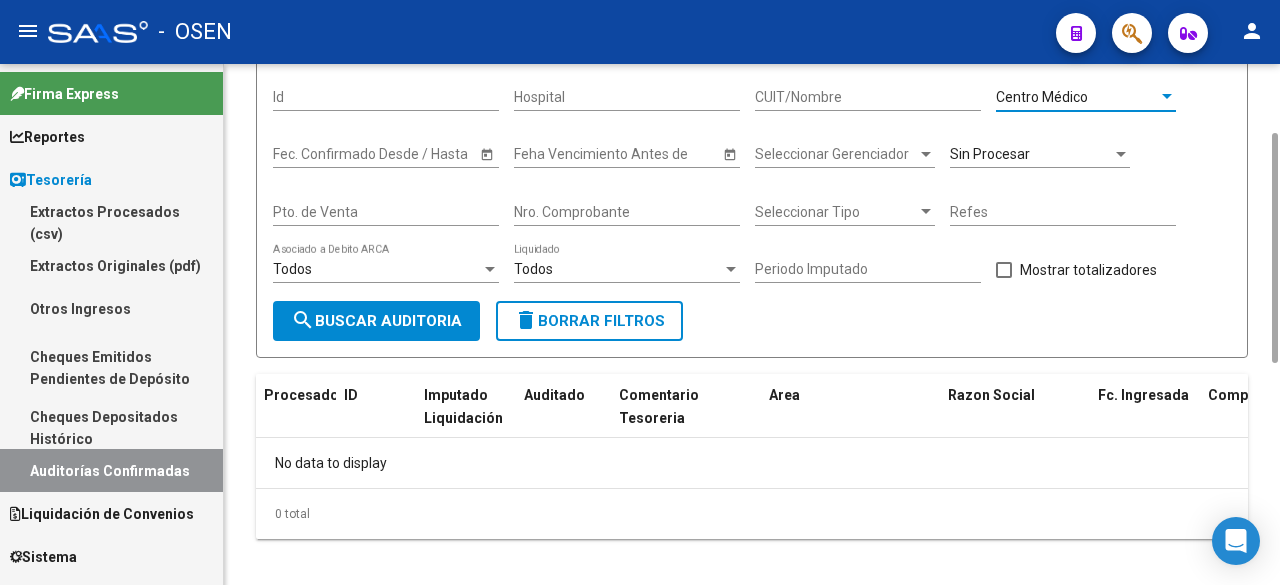 click on "search  Buscar Auditoria" 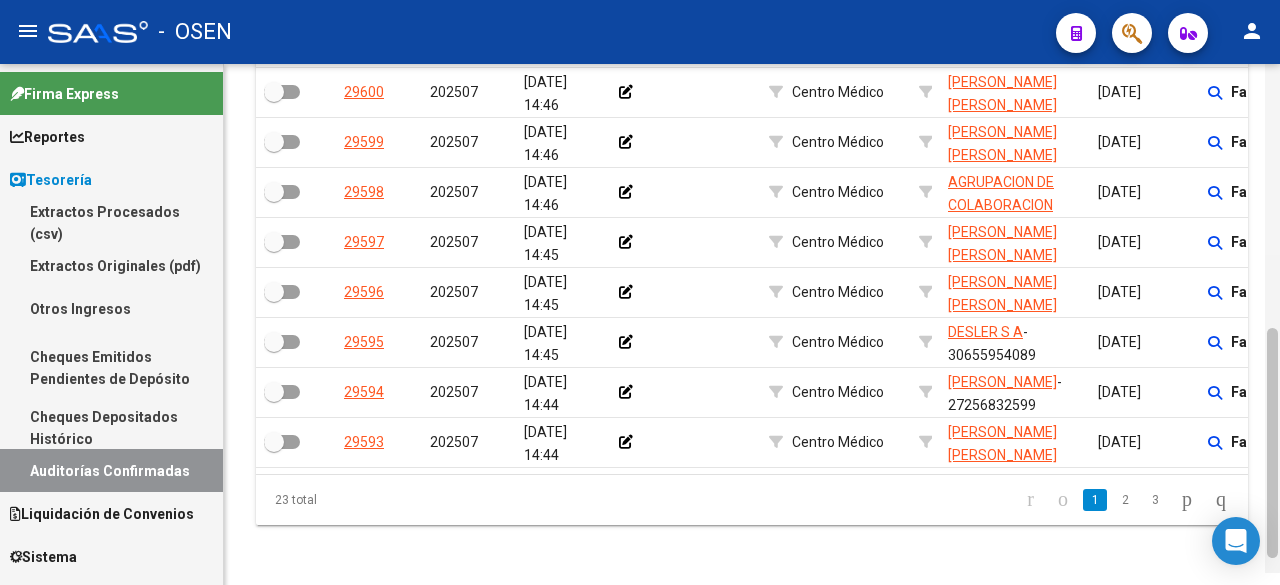 scroll, scrollTop: 655, scrollLeft: 0, axis: vertical 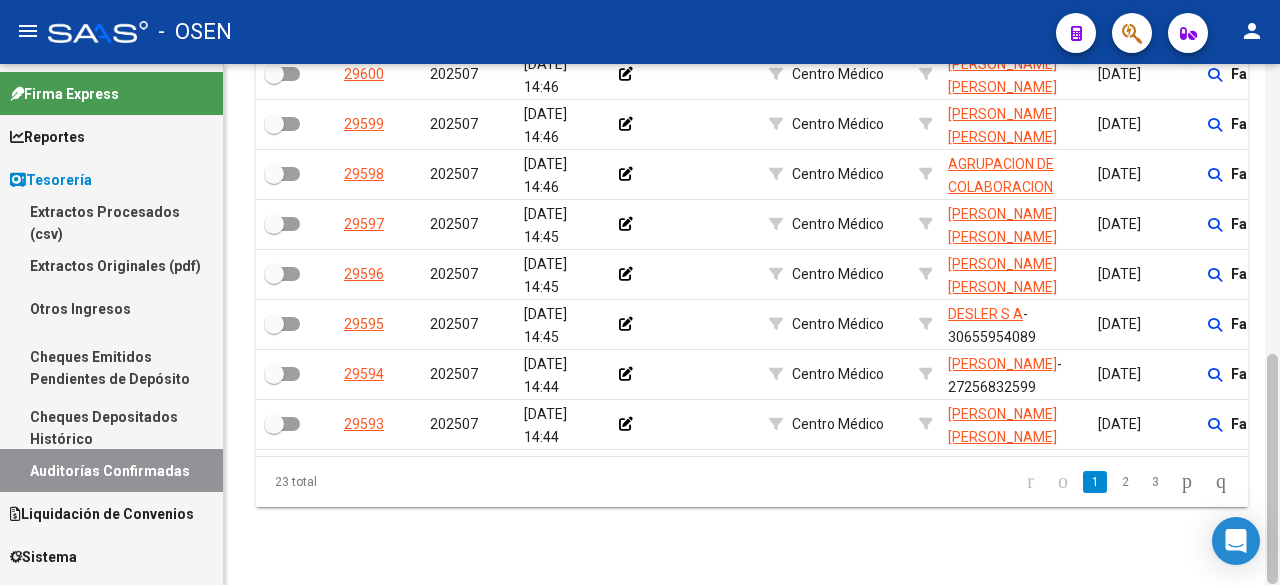 click 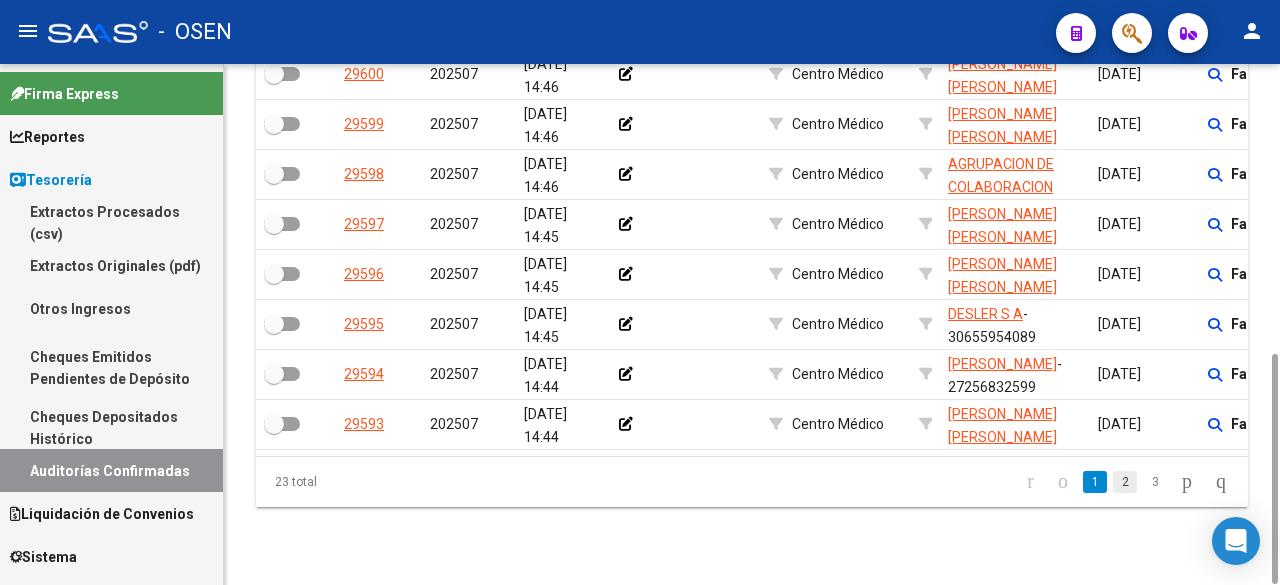 click on "2" 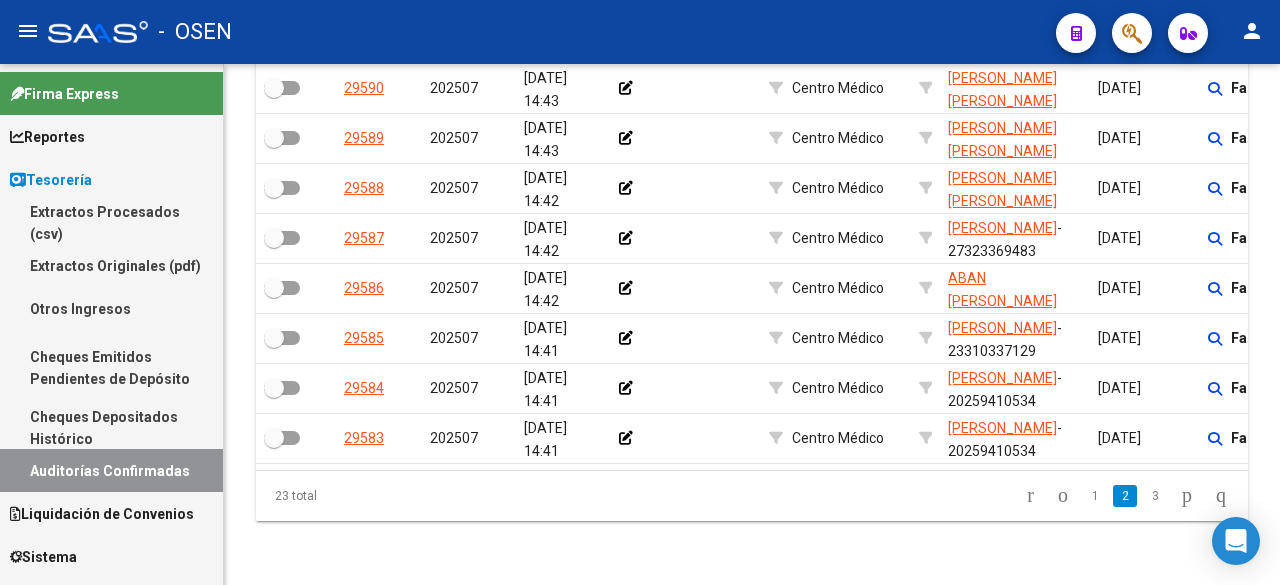 scroll, scrollTop: 0, scrollLeft: 0, axis: both 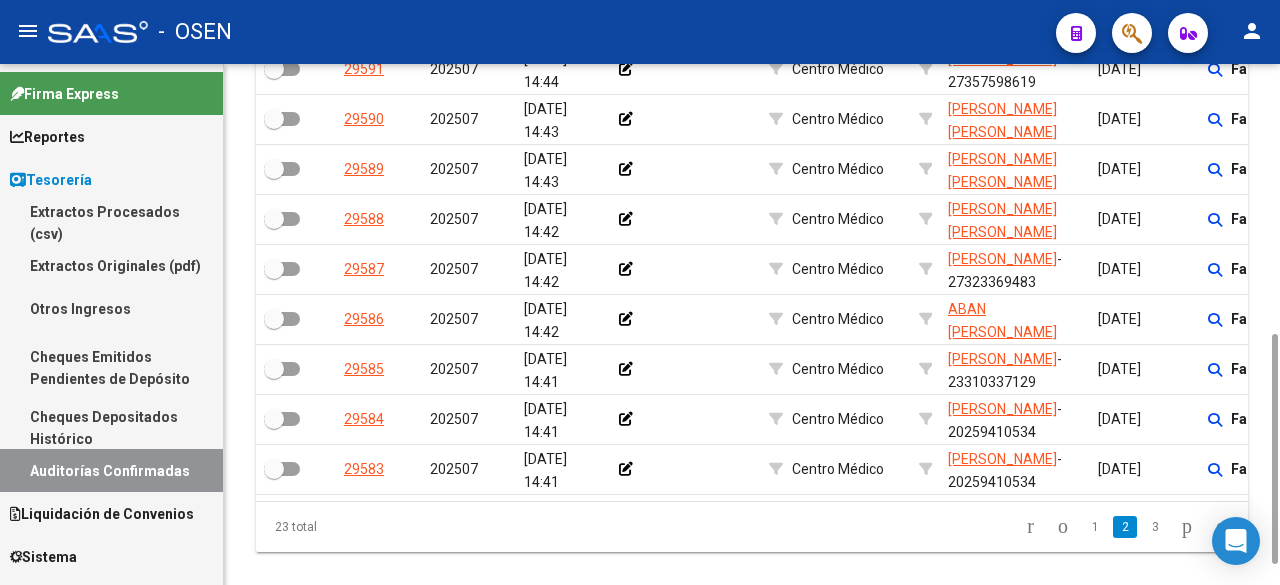 drag, startPoint x: 1274, startPoint y: 264, endPoint x: 1214, endPoint y: 515, distance: 258.0717 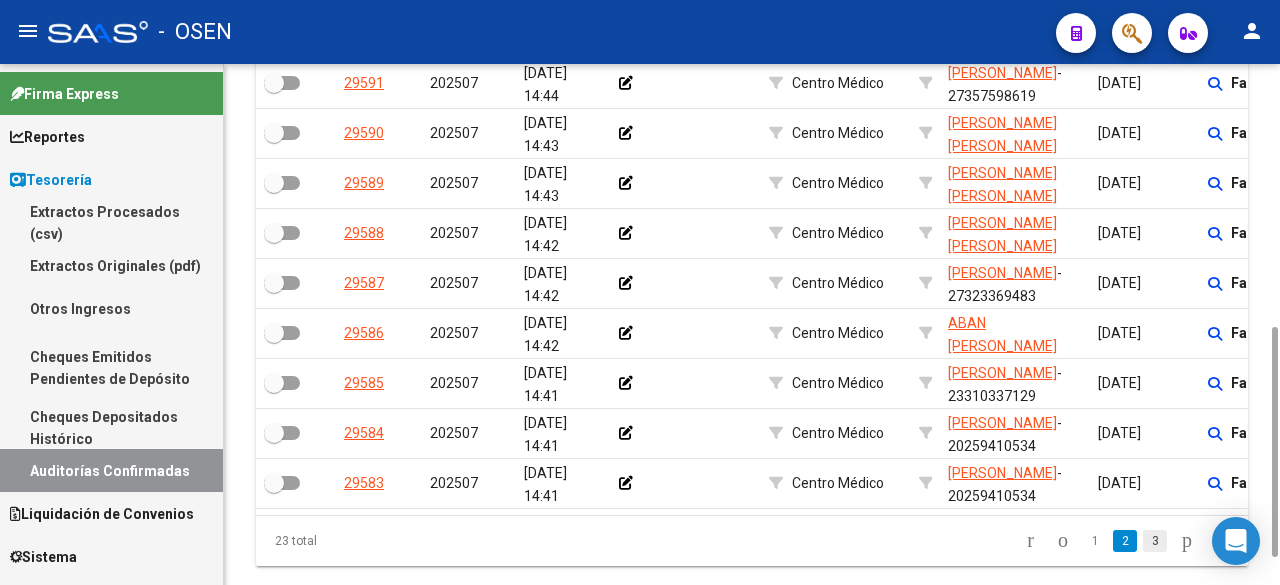 click on "3" 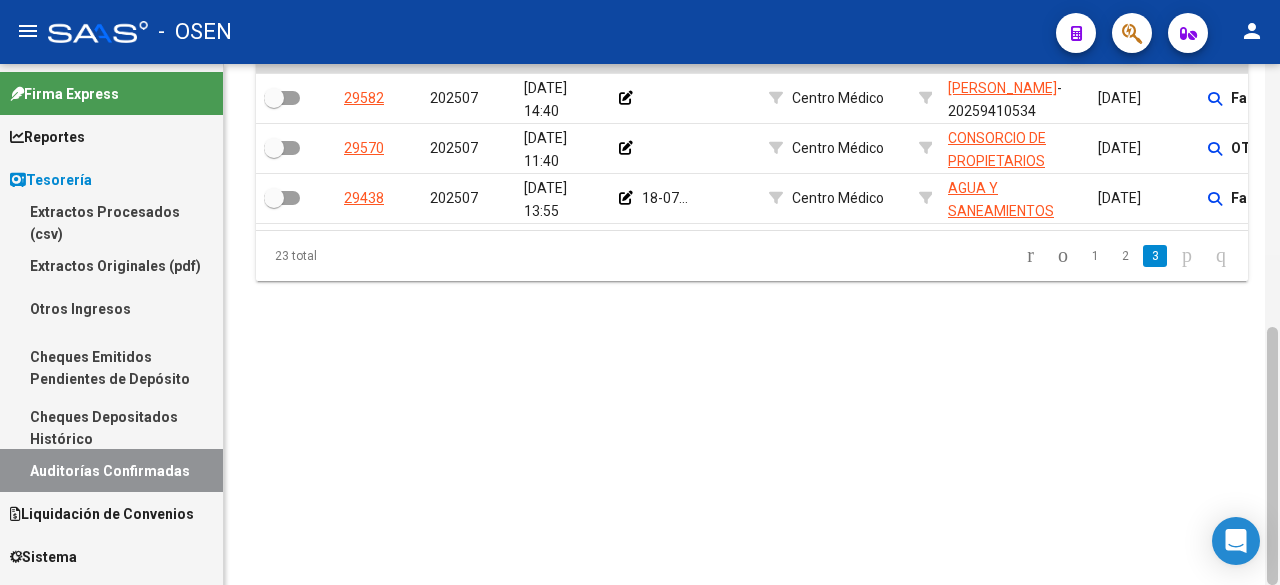 scroll, scrollTop: 503, scrollLeft: 0, axis: vertical 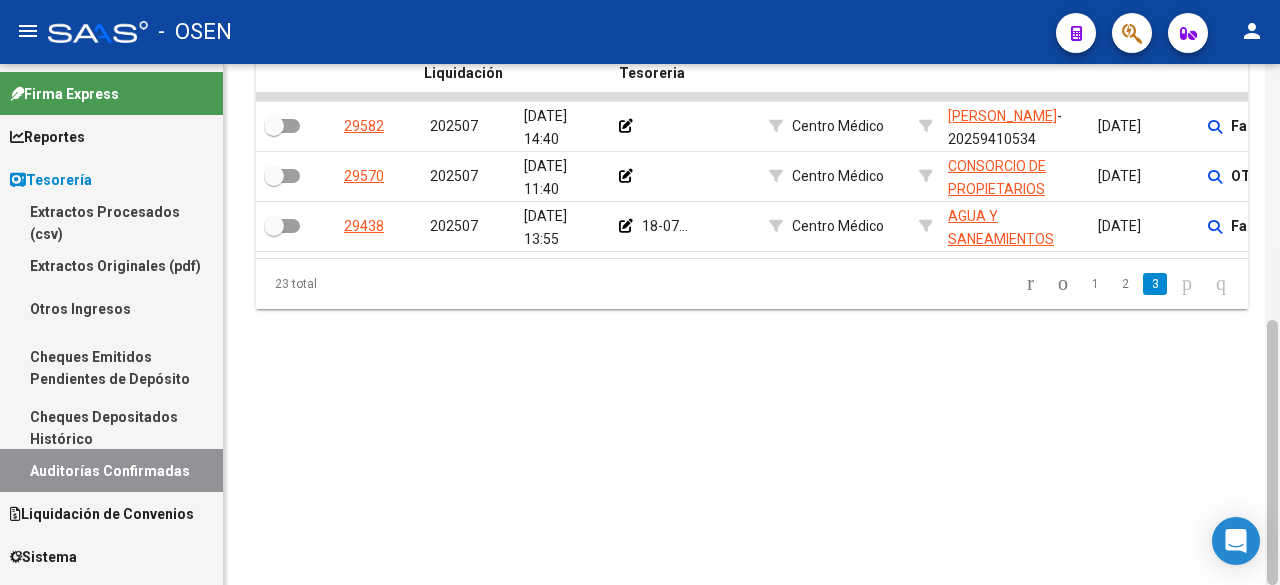 drag, startPoint x: 1272, startPoint y: 376, endPoint x: 1266, endPoint y: 335, distance: 41.4367 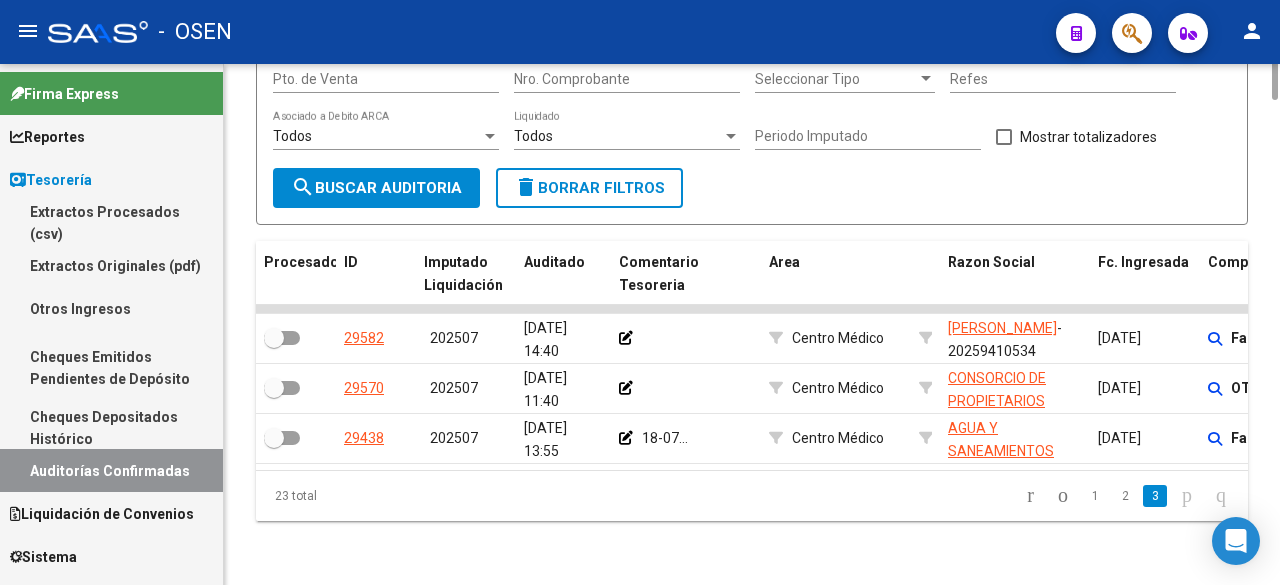 scroll, scrollTop: 0, scrollLeft: 0, axis: both 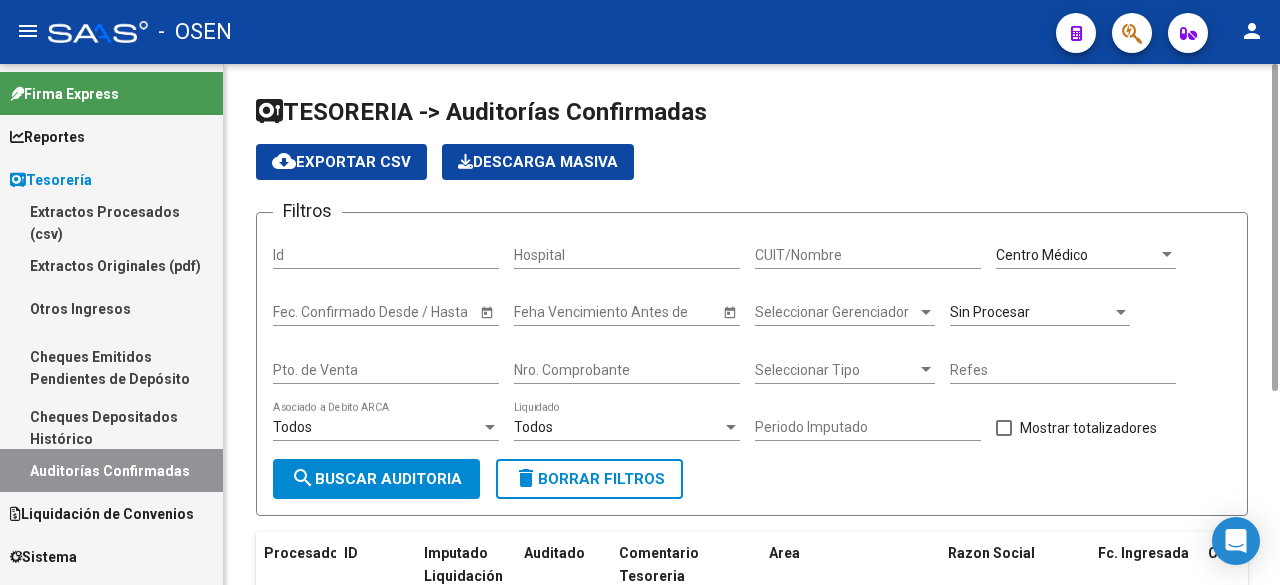 click on "Nro. Comprobante" 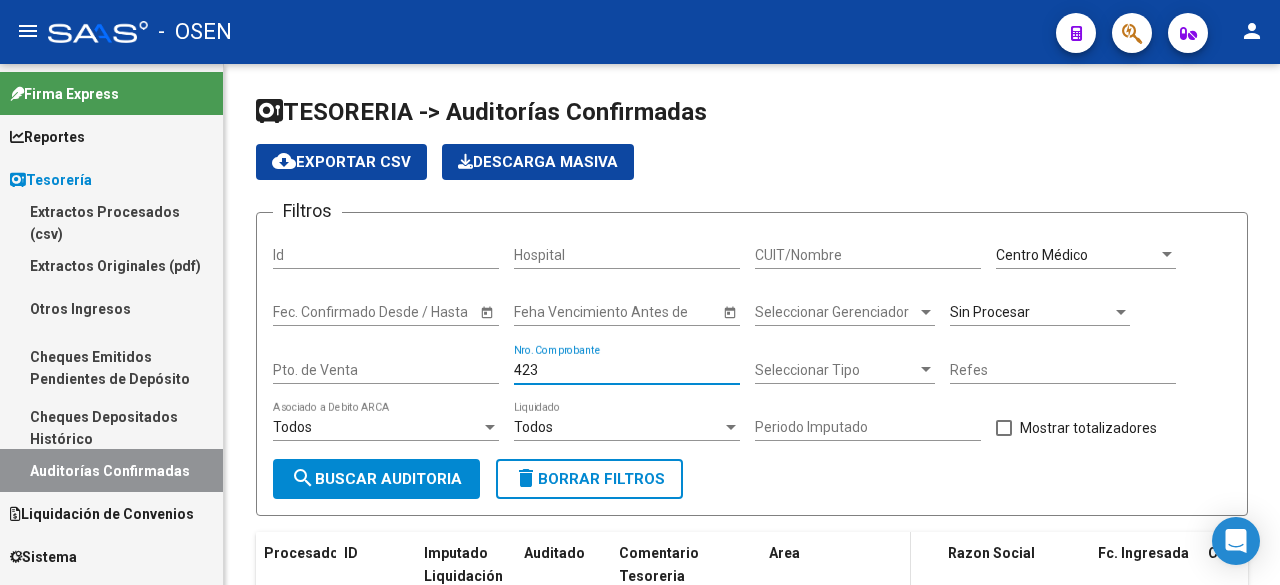 scroll, scrollTop: 176, scrollLeft: 0, axis: vertical 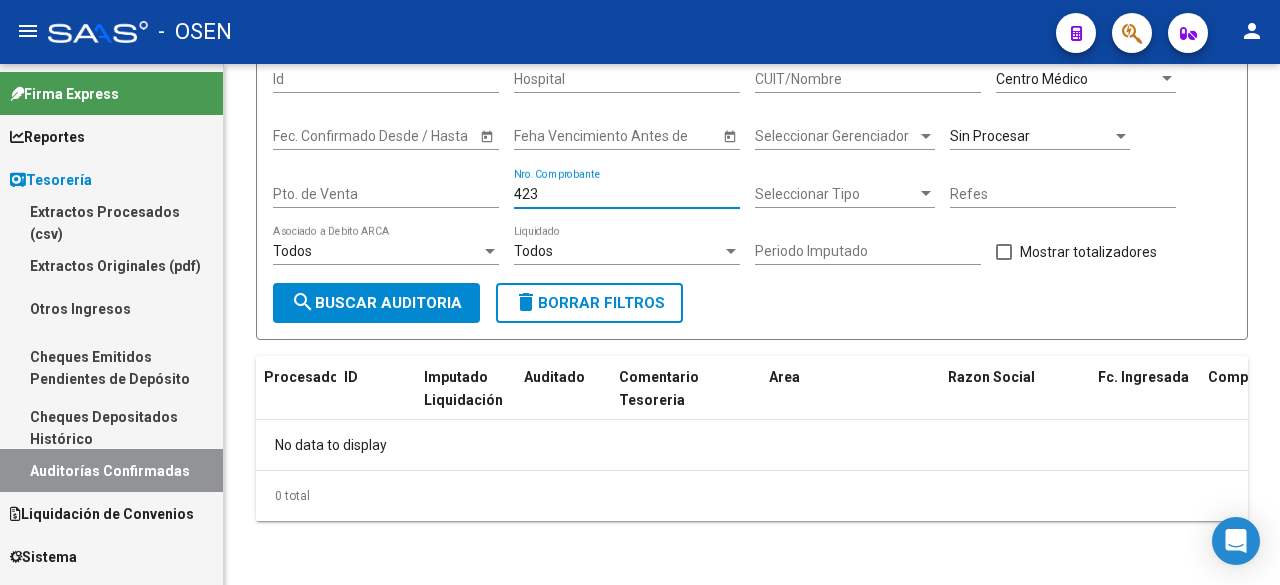 type on "423" 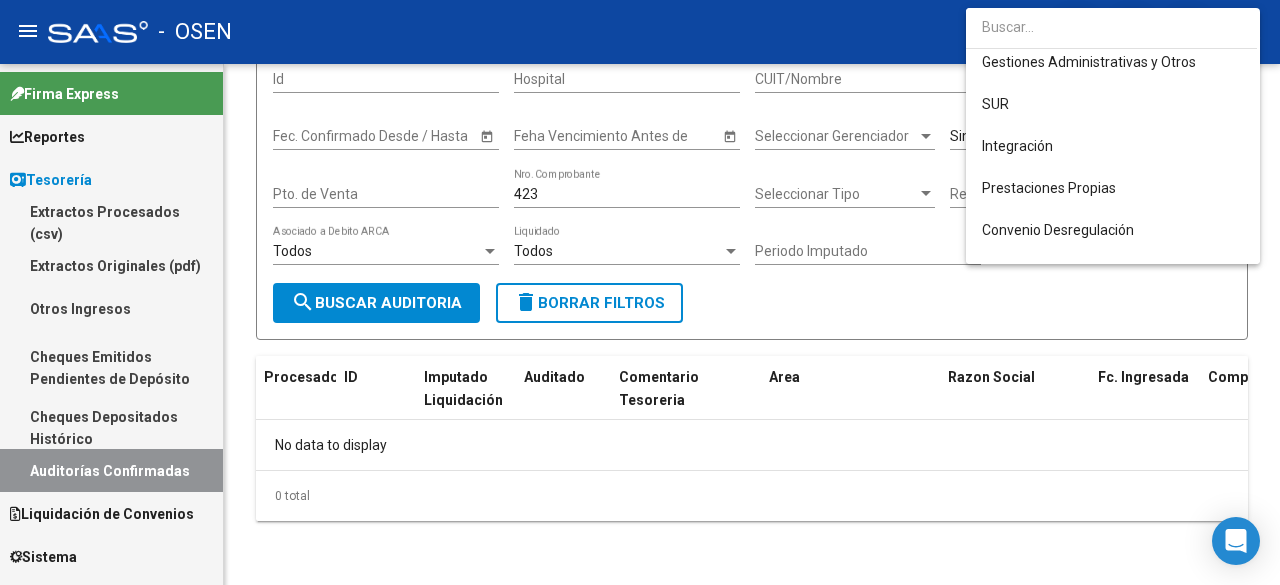 scroll, scrollTop: 0, scrollLeft: 0, axis: both 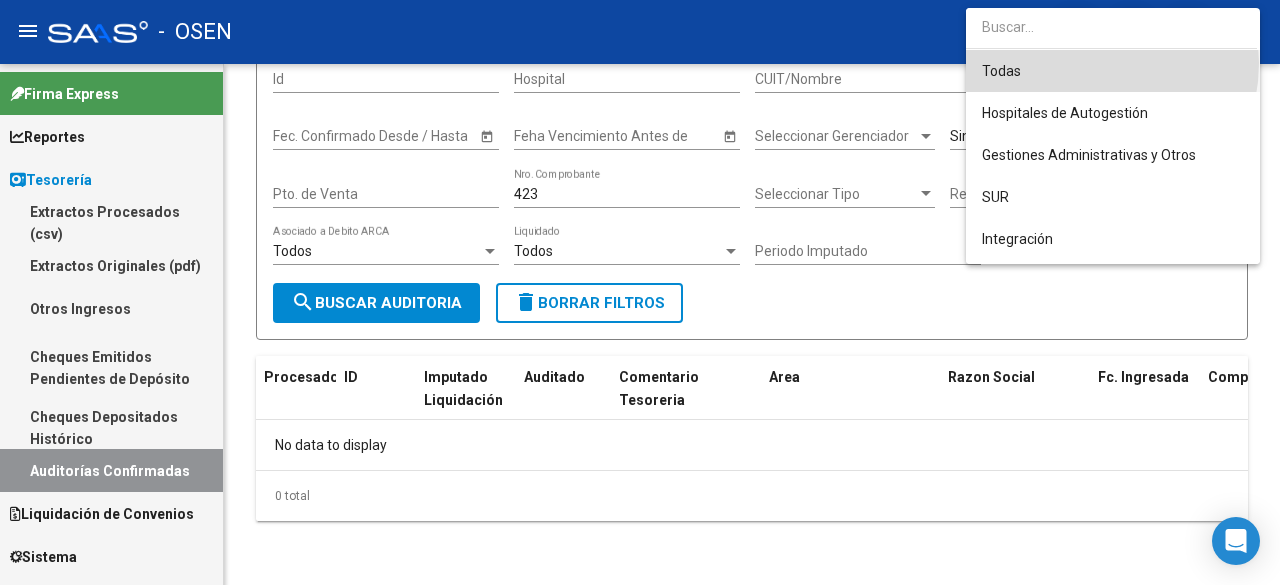 click on "Todas" at bounding box center (1113, 71) 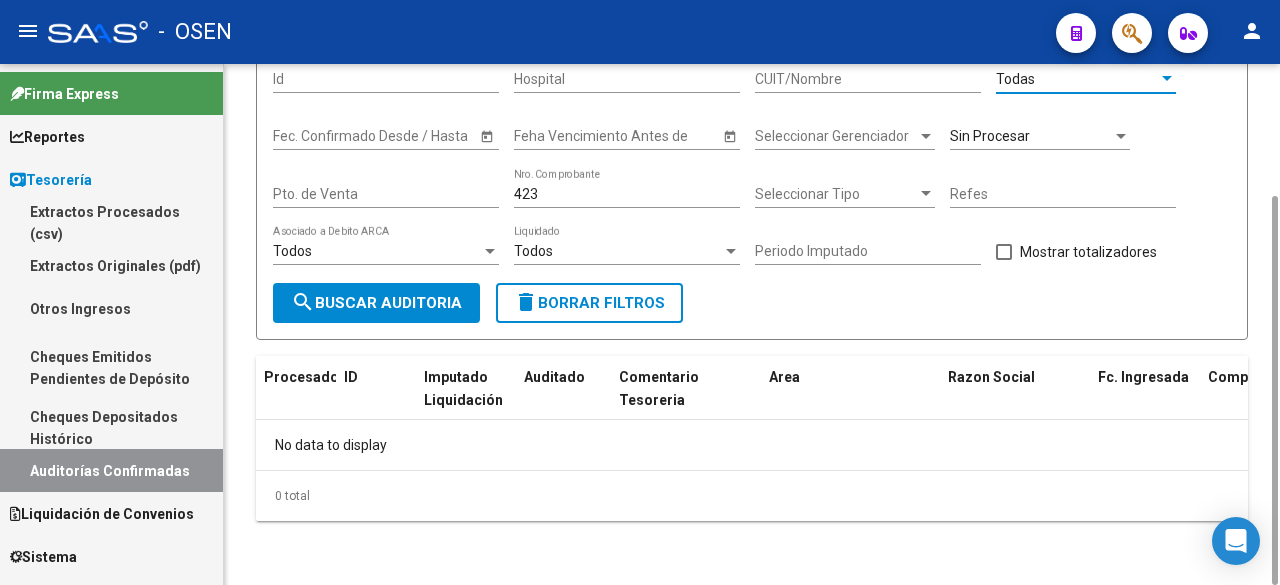click on "search  Buscar Auditoria" 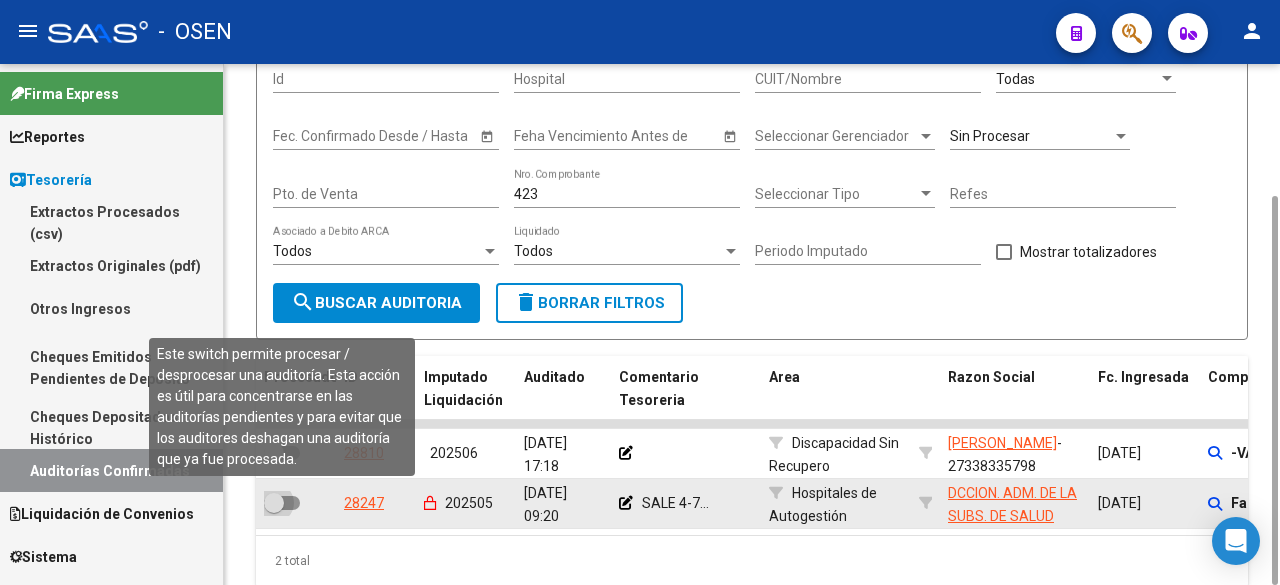 click at bounding box center [274, 503] 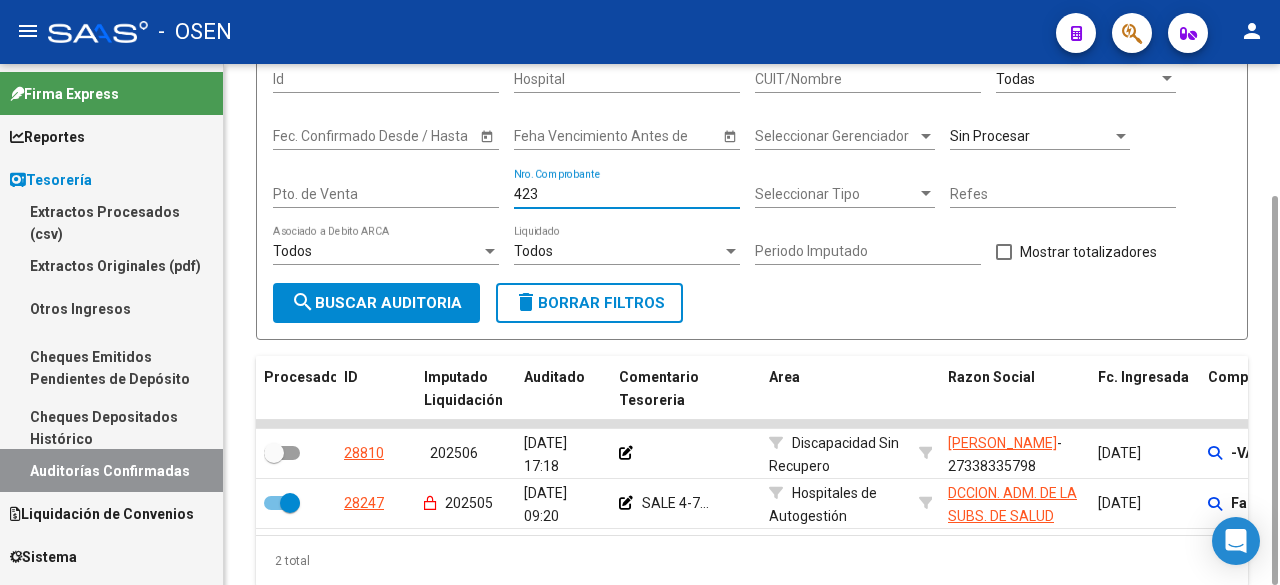 drag, startPoint x: 574, startPoint y: 201, endPoint x: 458, endPoint y: 208, distance: 116.21101 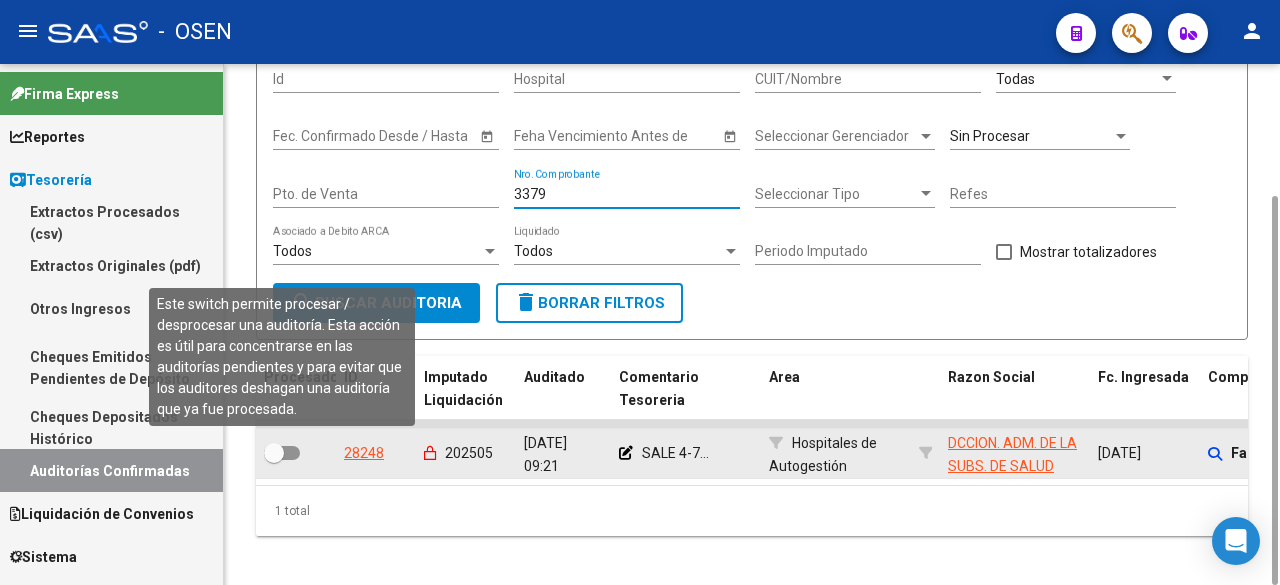 type on "3379" 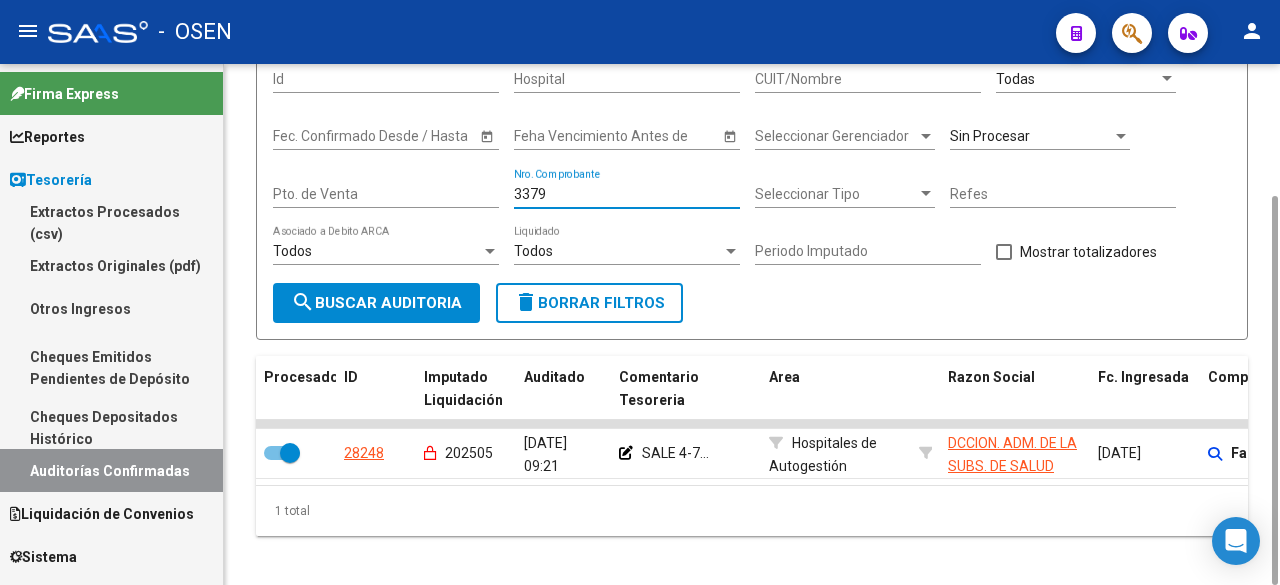 drag, startPoint x: 573, startPoint y: 200, endPoint x: 401, endPoint y: 183, distance: 172.83807 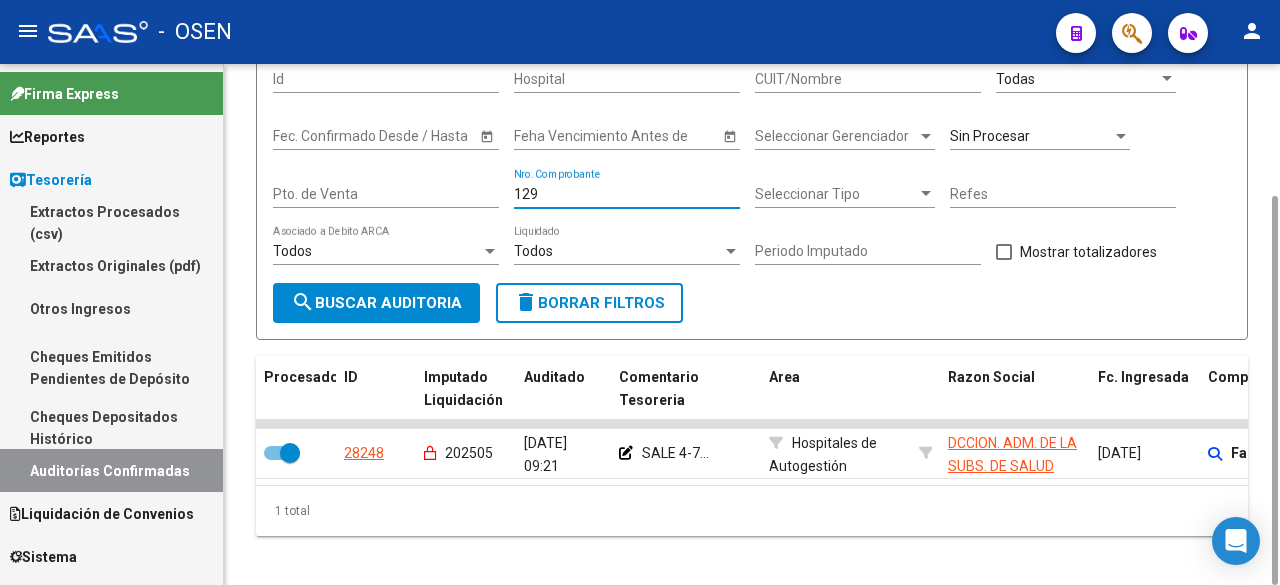 type on "1296" 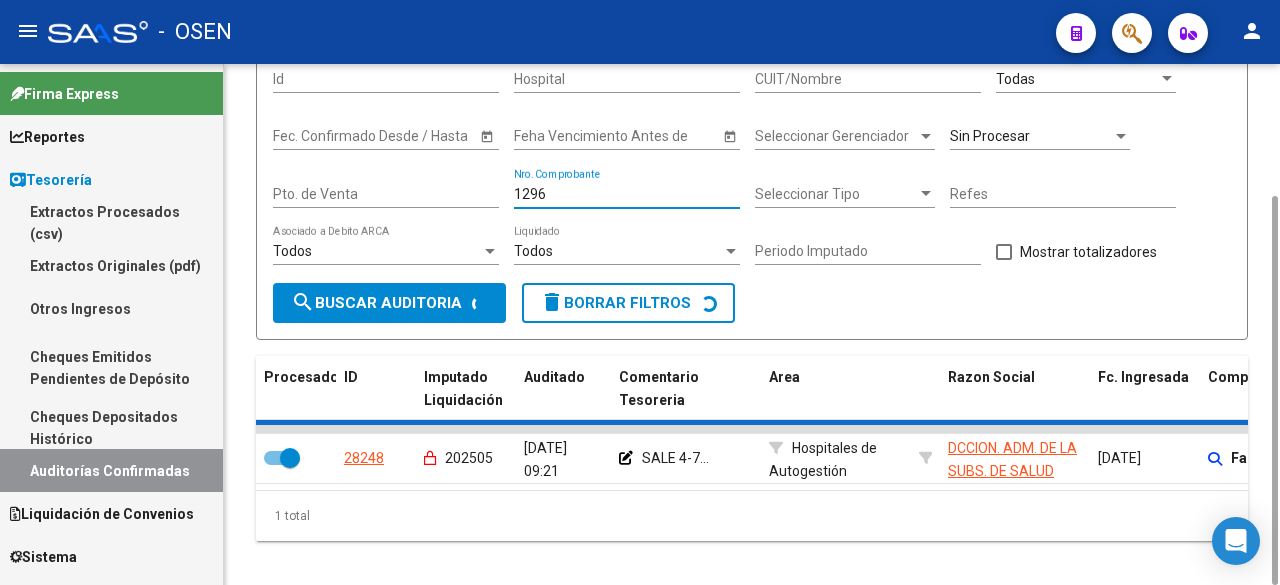 checkbox on "false" 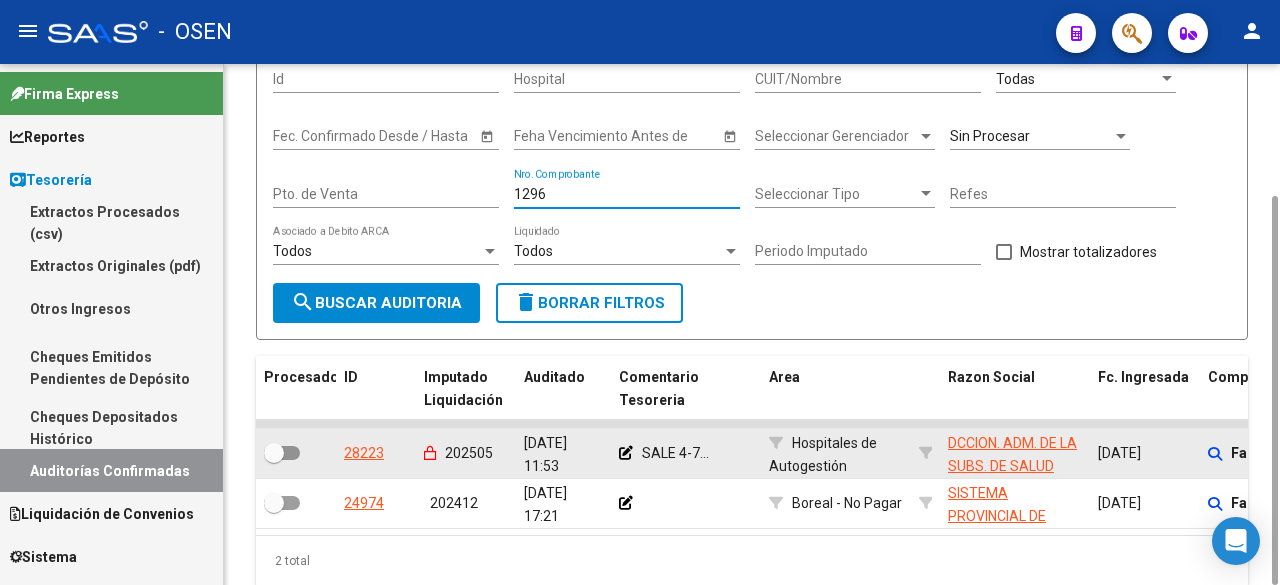 type on "1296" 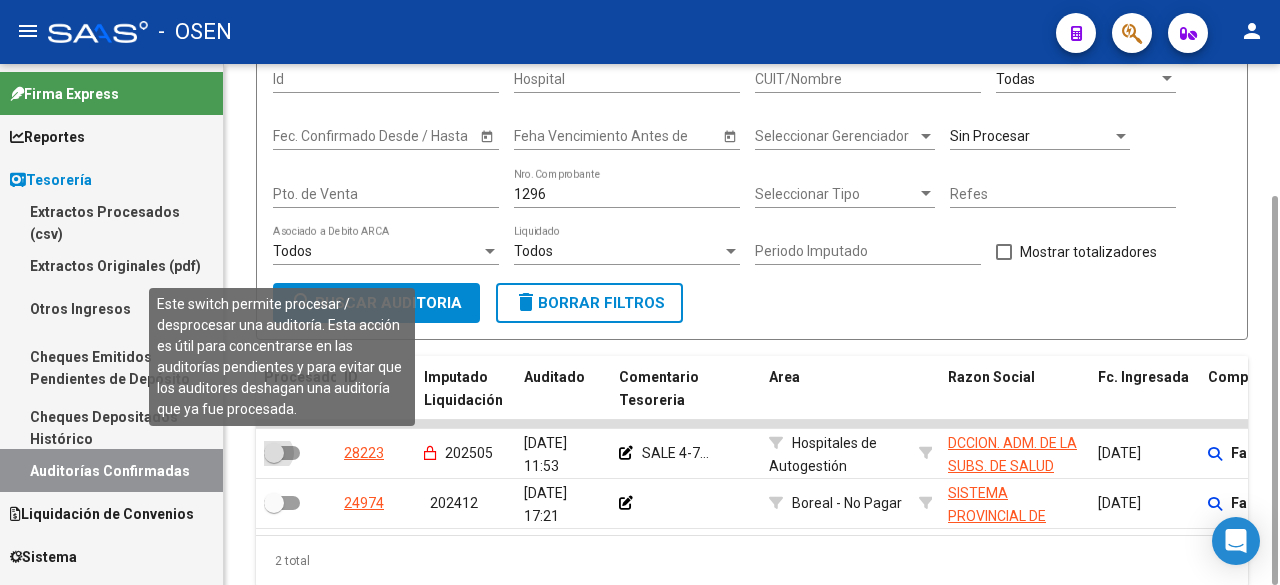 drag, startPoint x: 277, startPoint y: 446, endPoint x: 621, endPoint y: 199, distance: 423.49146 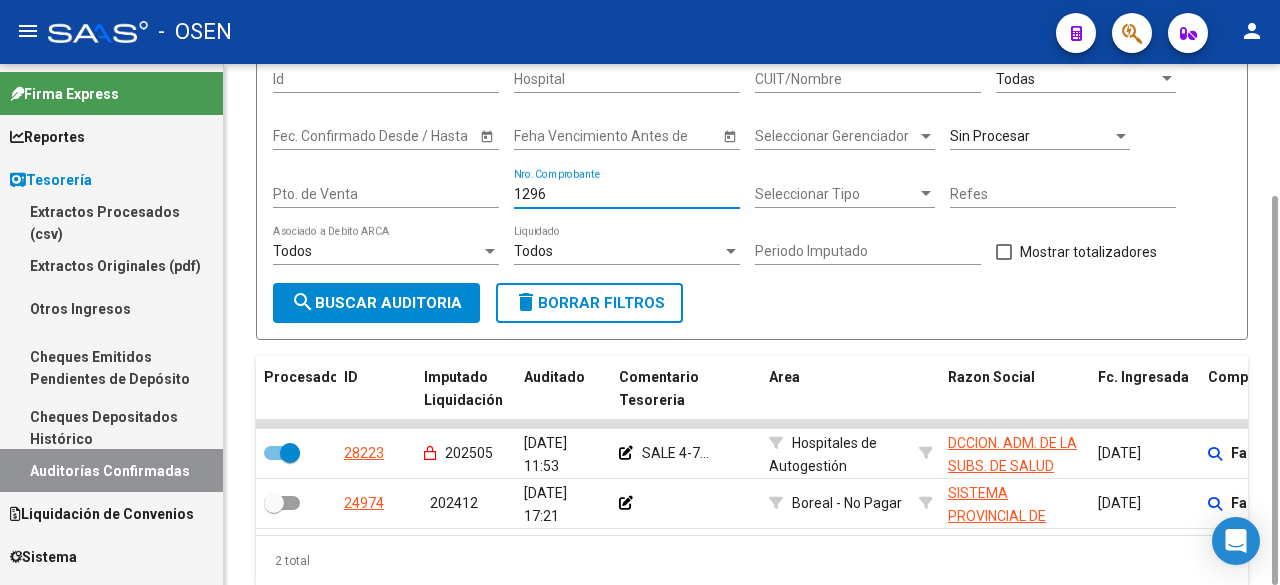 drag, startPoint x: 622, startPoint y: 196, endPoint x: 462, endPoint y: 195, distance: 160.00313 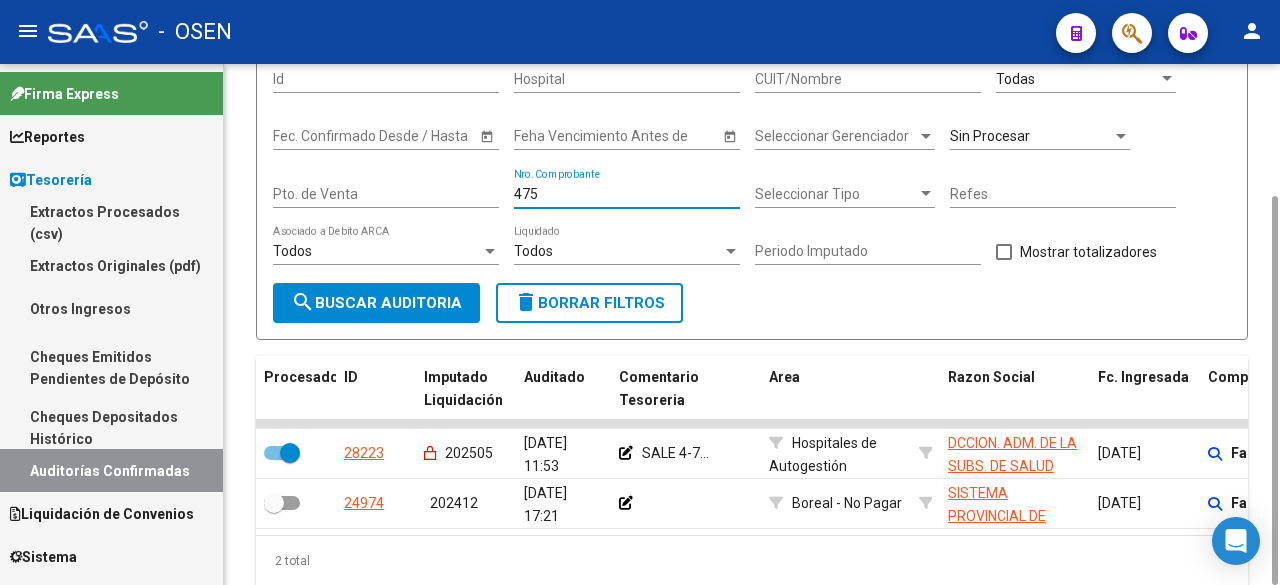 type on "4756" 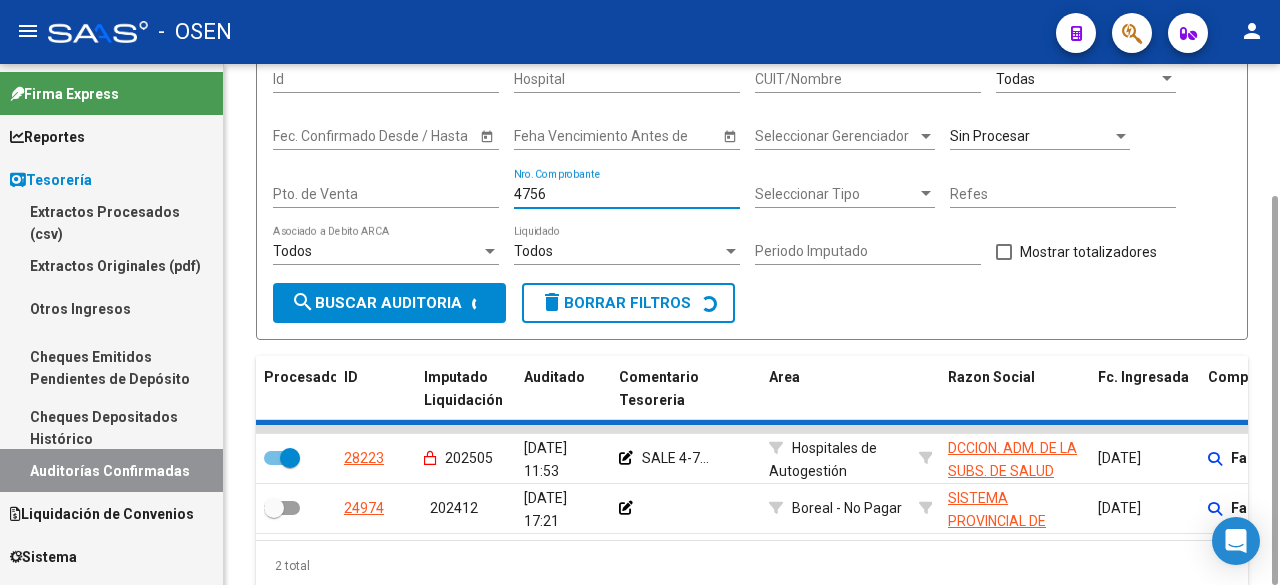 checkbox on "false" 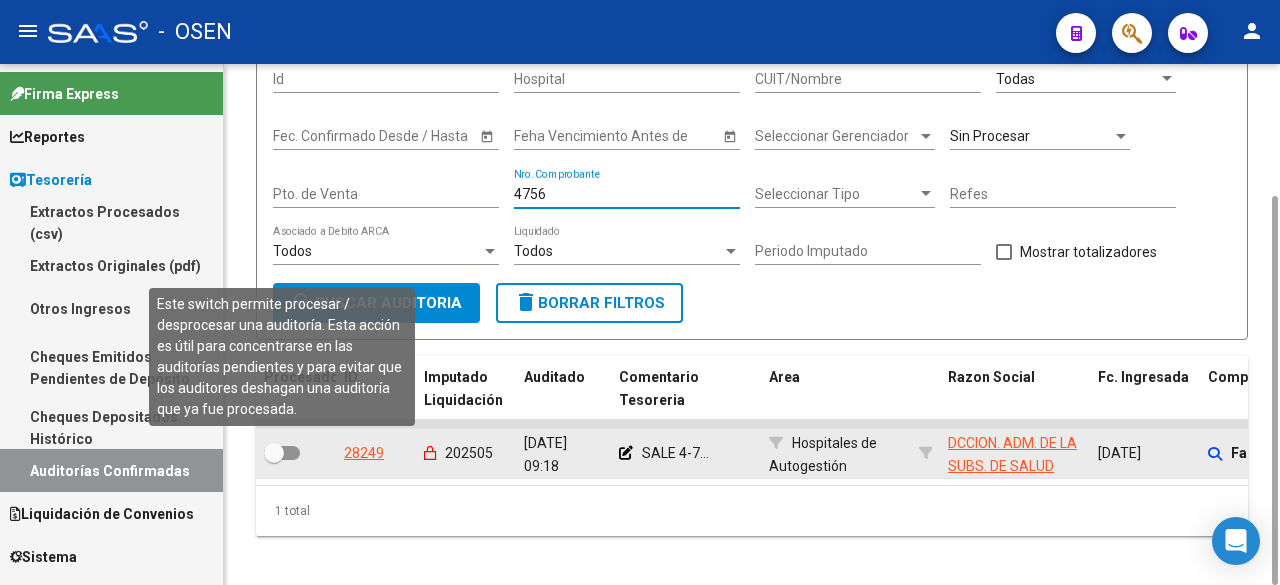 type on "4756" 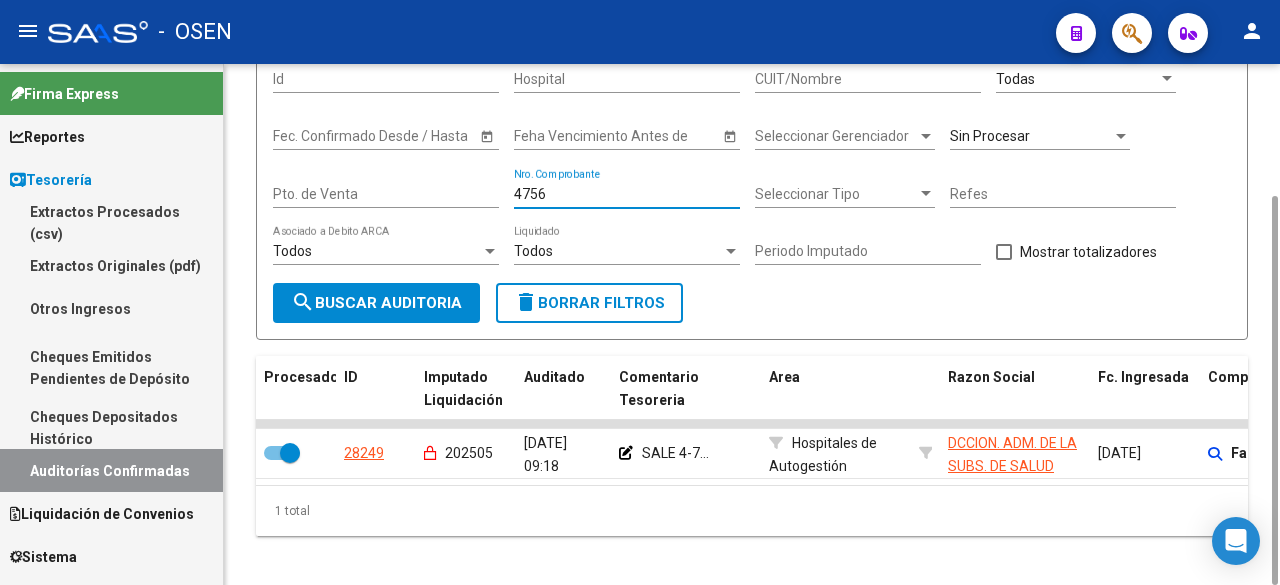 drag, startPoint x: 595, startPoint y: 196, endPoint x: 286, endPoint y: 211, distance: 309.36386 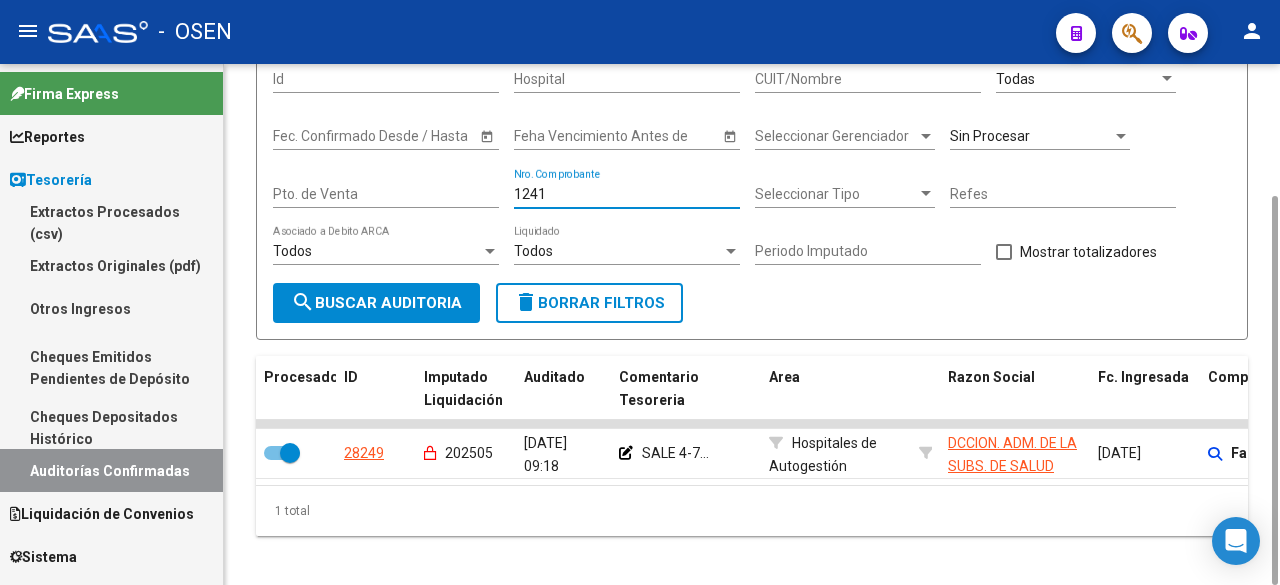 type on "12417" 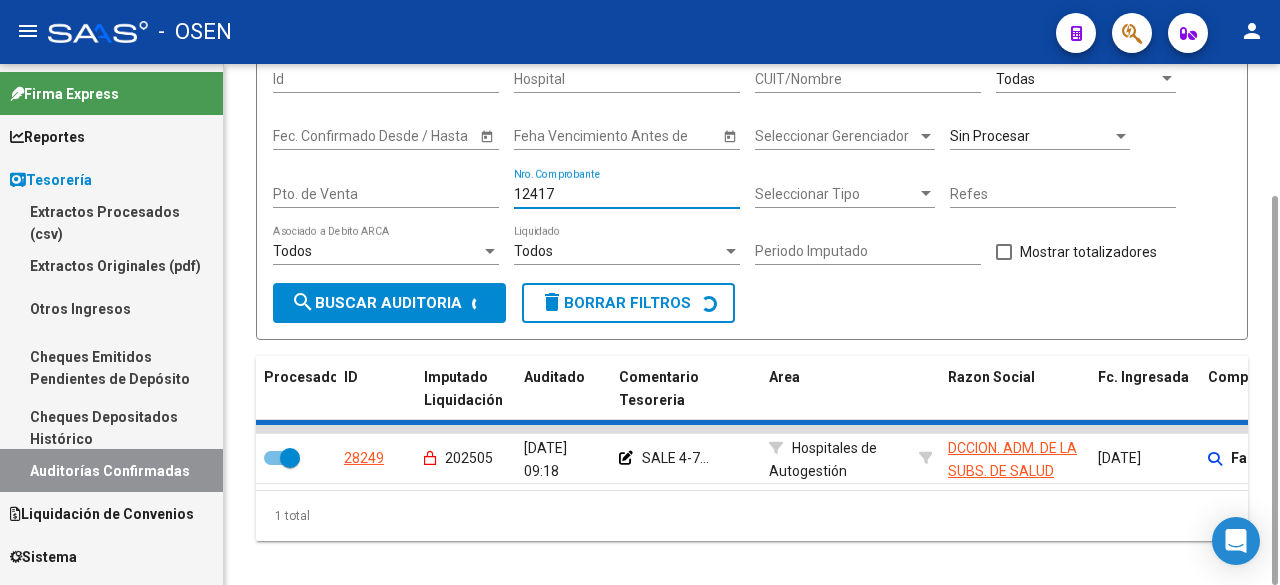 checkbox on "false" 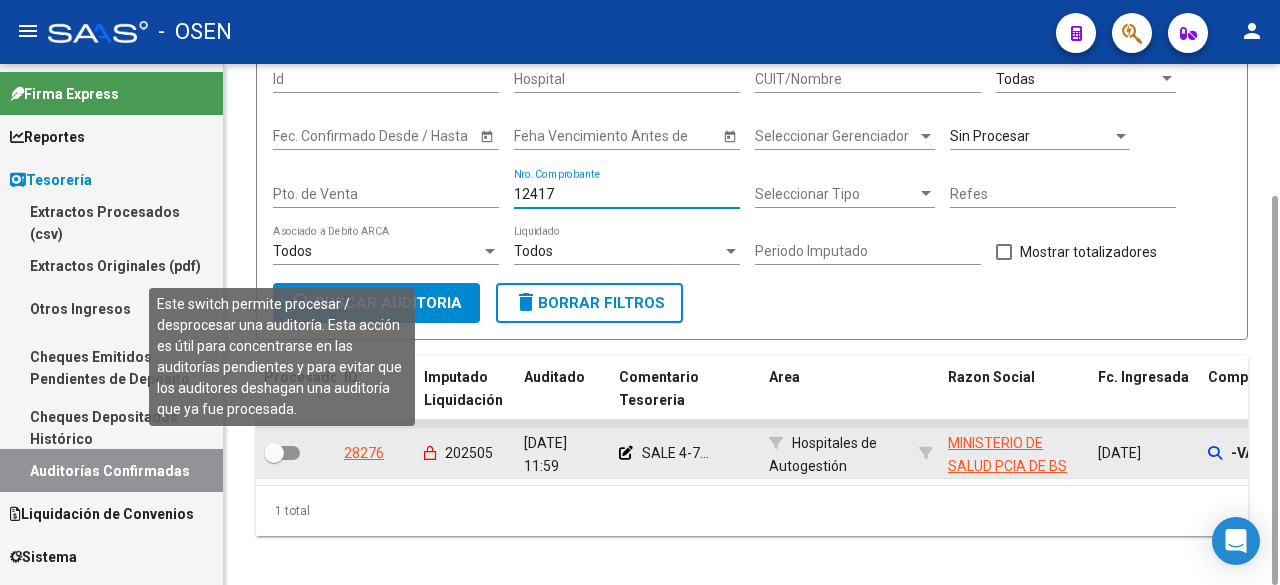 type on "12417" 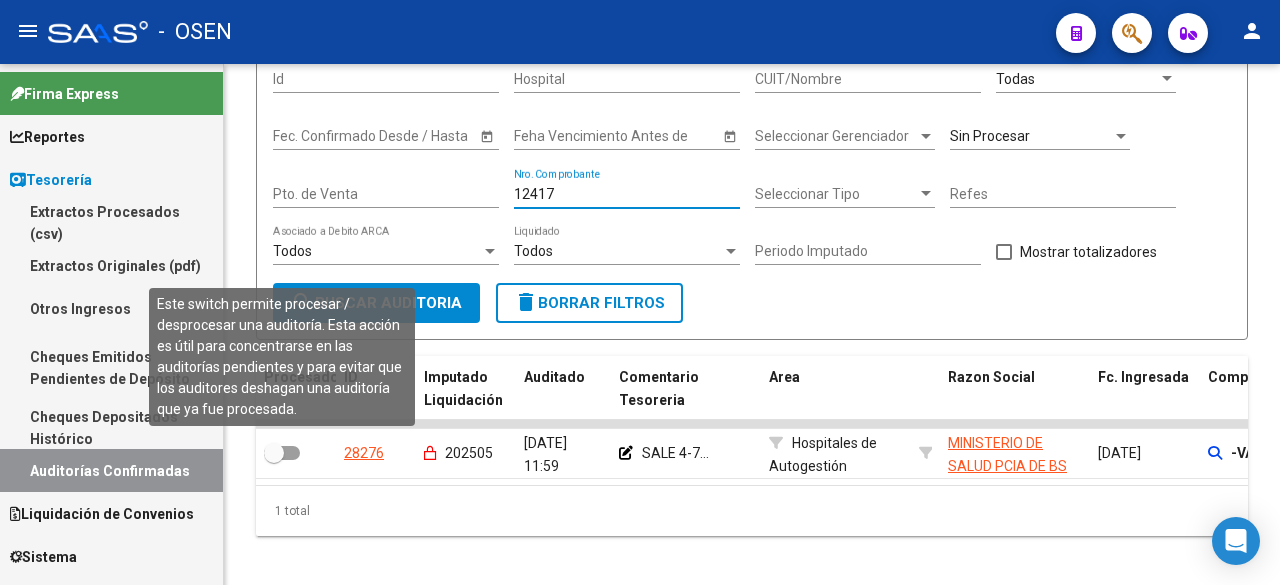 drag, startPoint x: 274, startPoint y: 451, endPoint x: 213, endPoint y: 462, distance: 61.983868 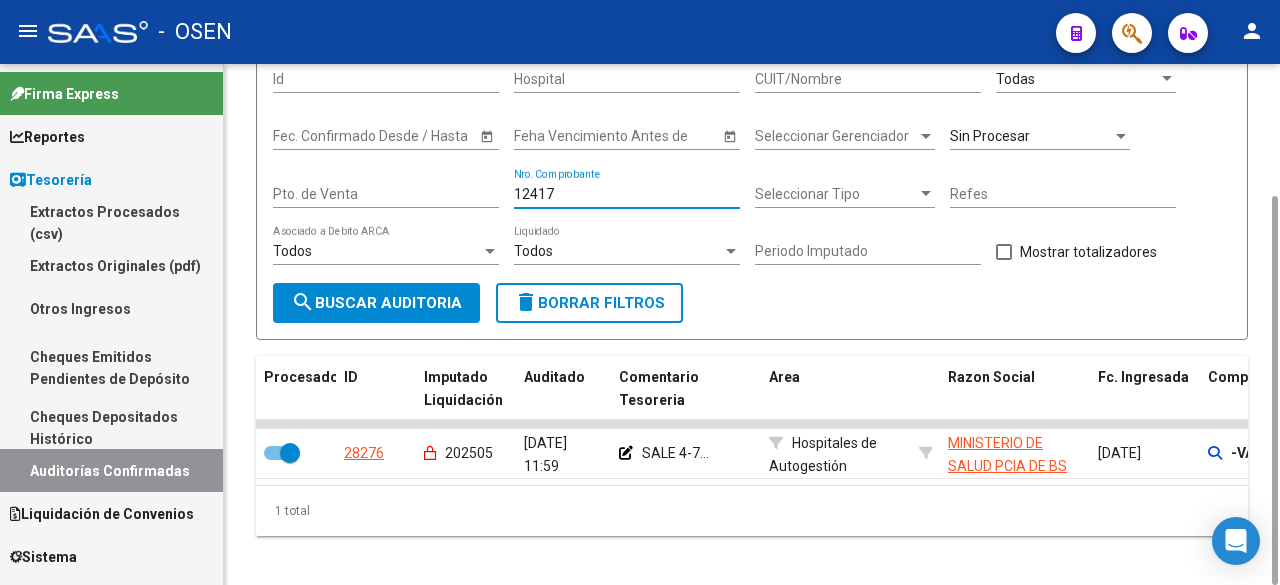 drag, startPoint x: 556, startPoint y: 202, endPoint x: 357, endPoint y: 214, distance: 199.36148 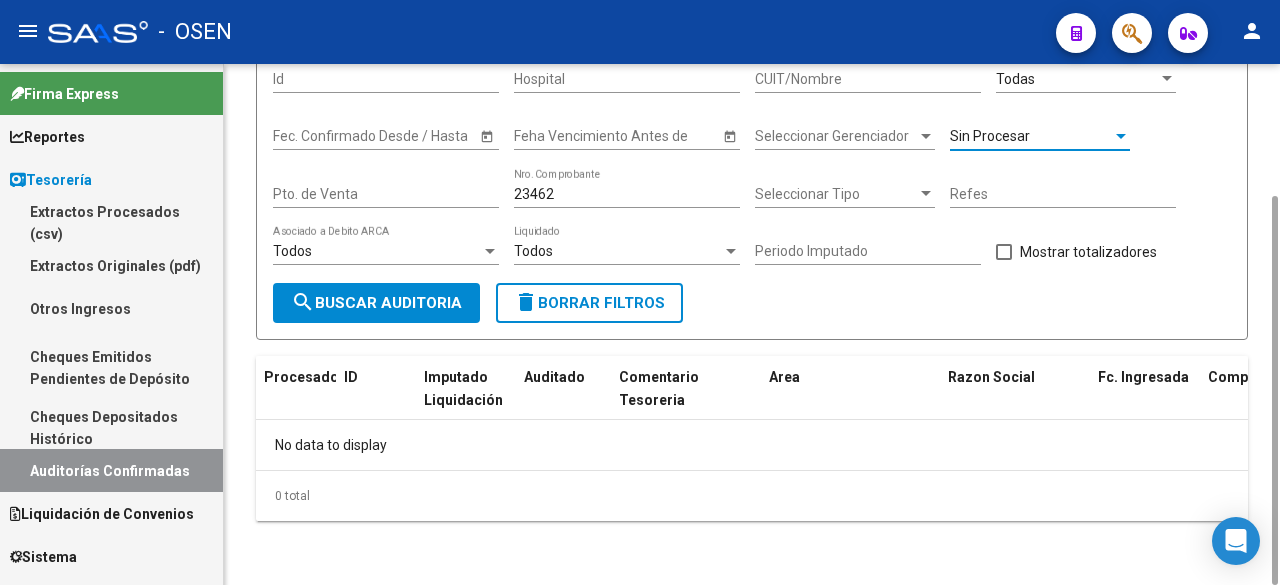 click on "Sin Procesar" at bounding box center [1031, 136] 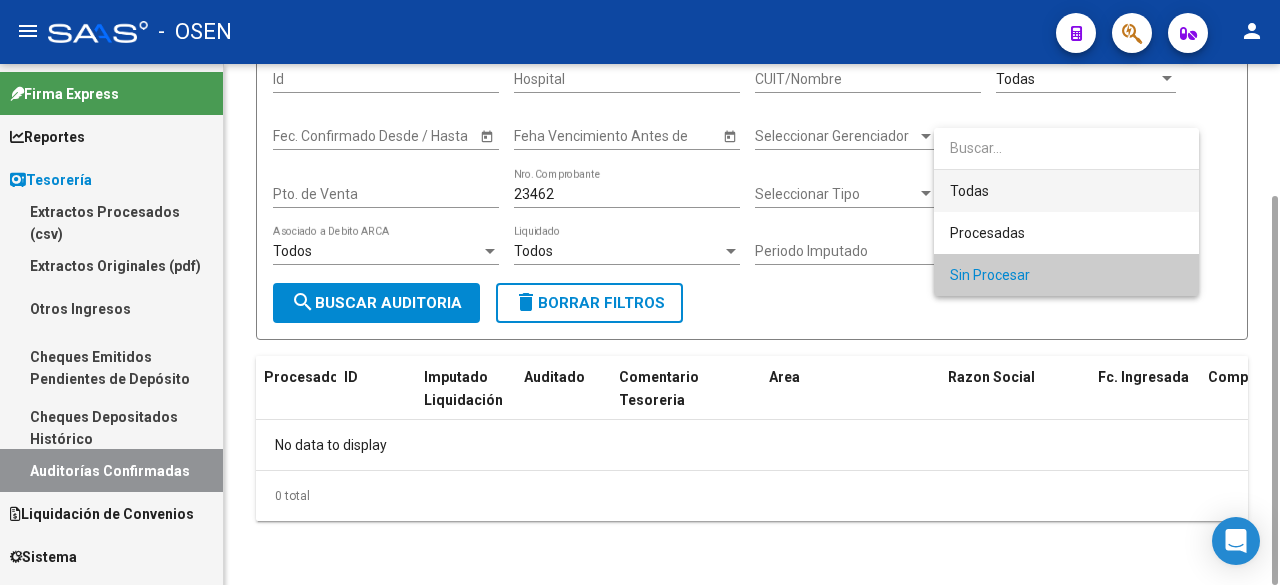 drag, startPoint x: 1018, startPoint y: 191, endPoint x: 659, endPoint y: 234, distance: 361.56604 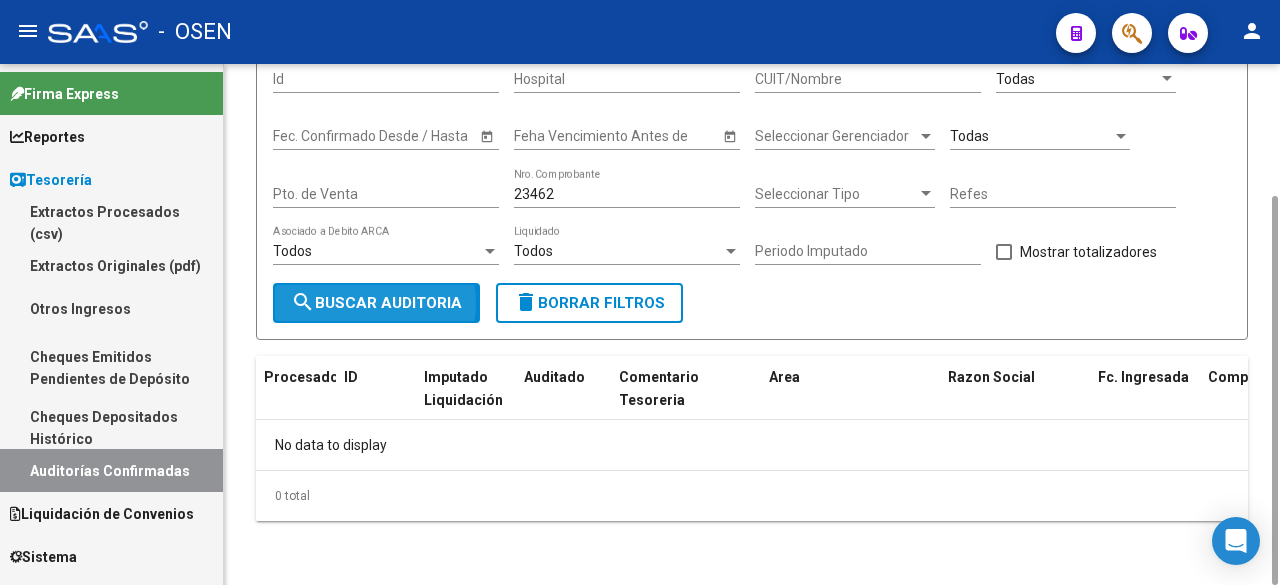 click on "search  Buscar Auditoria" 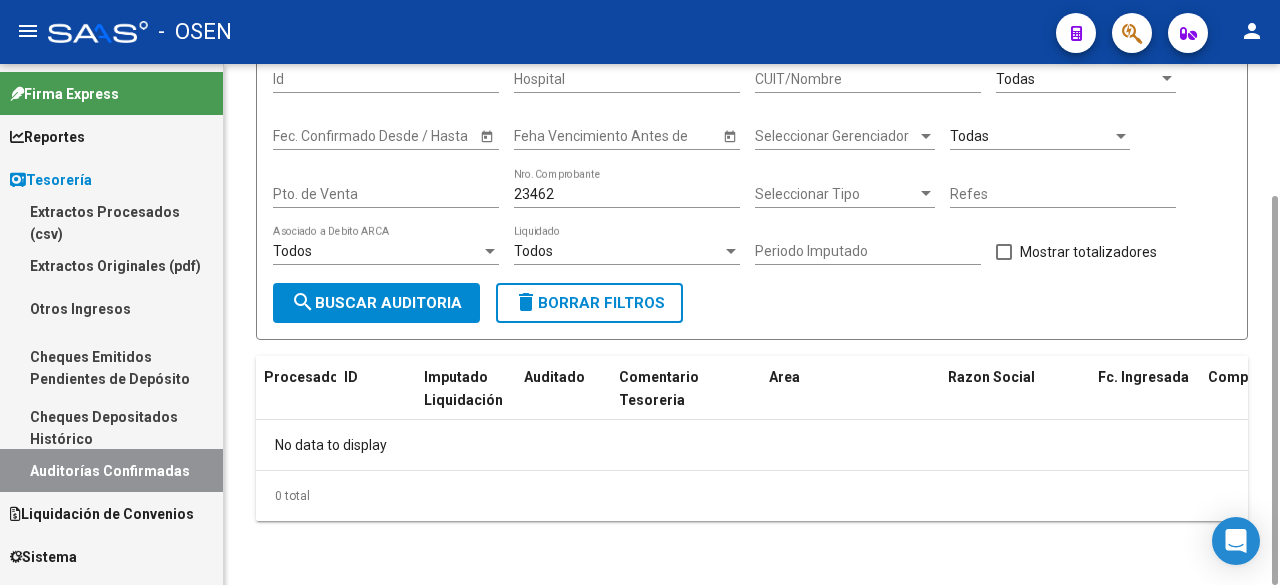 scroll, scrollTop: 0, scrollLeft: 0, axis: both 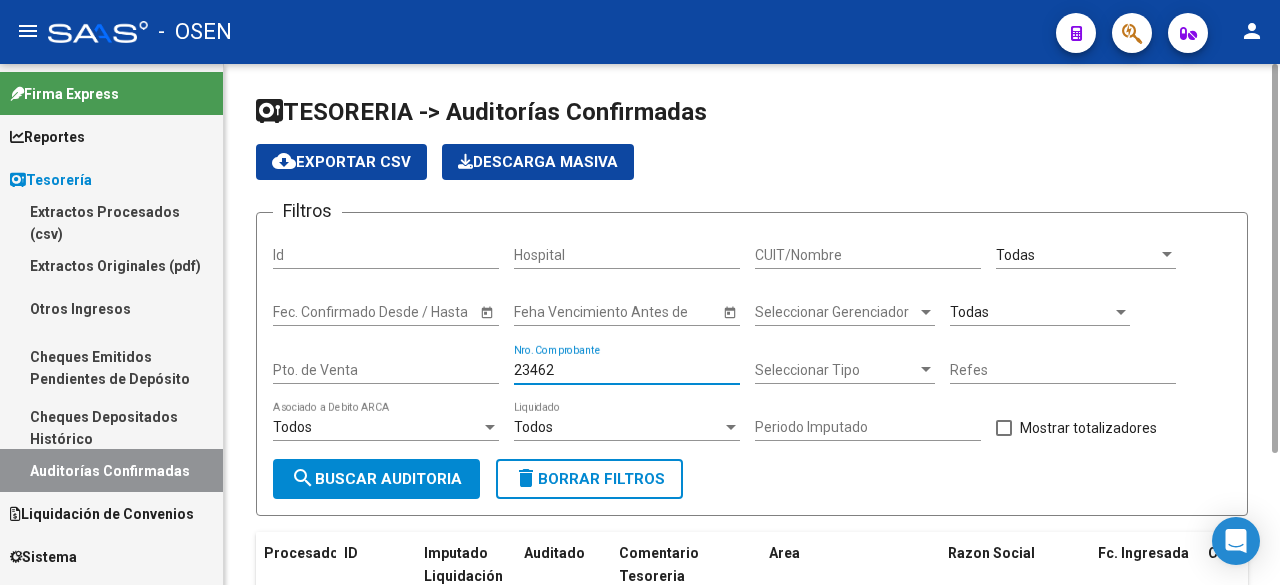 drag, startPoint x: 644, startPoint y: 366, endPoint x: 450, endPoint y: 366, distance: 194 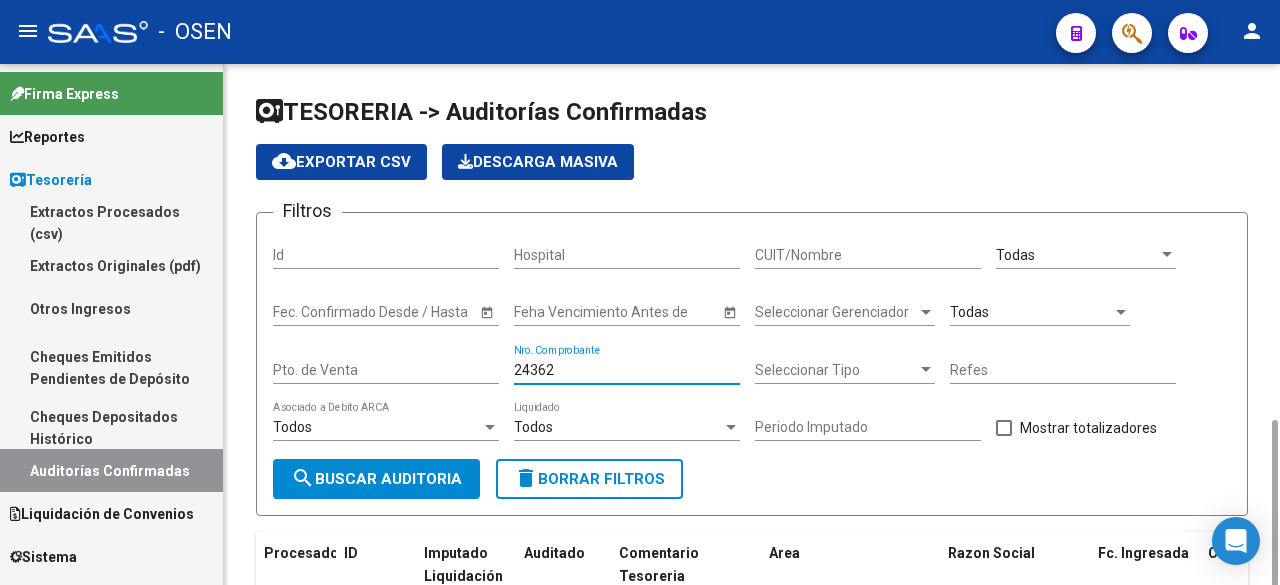 scroll, scrollTop: 207, scrollLeft: 0, axis: vertical 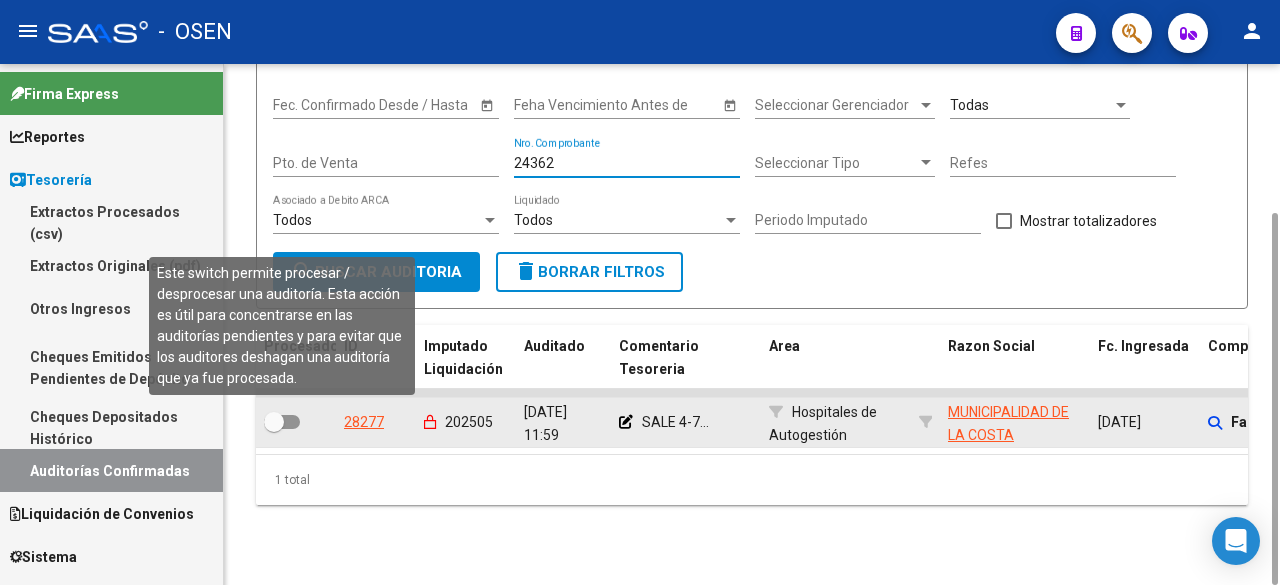 type on "24362" 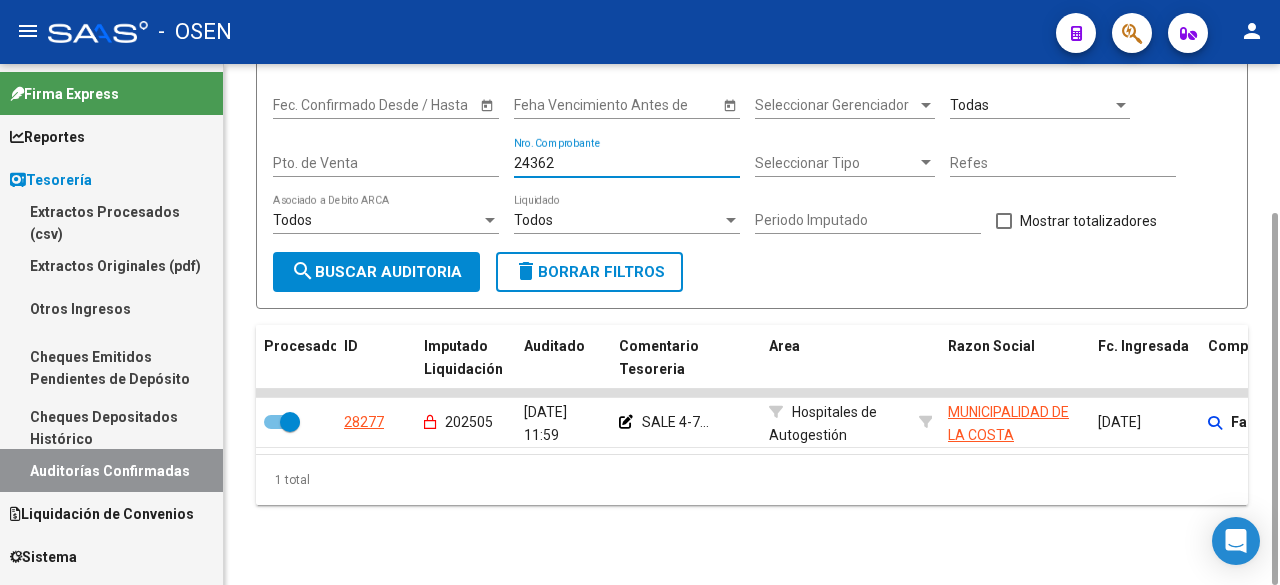 drag, startPoint x: 589, startPoint y: 160, endPoint x: 267, endPoint y: 151, distance: 322.12576 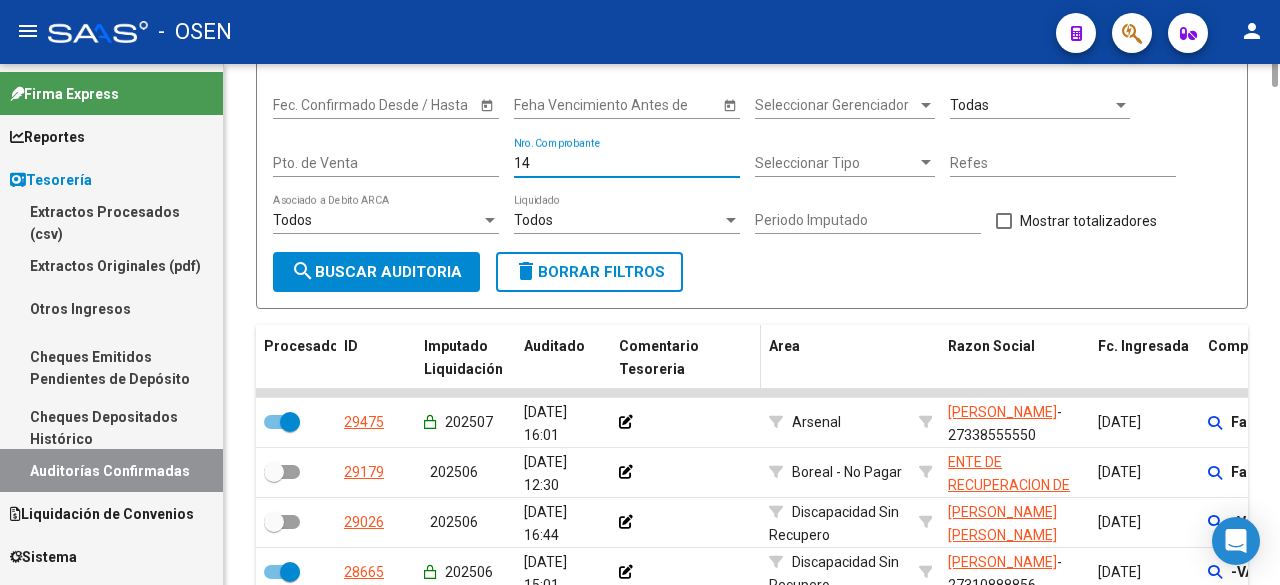 scroll, scrollTop: 0, scrollLeft: 0, axis: both 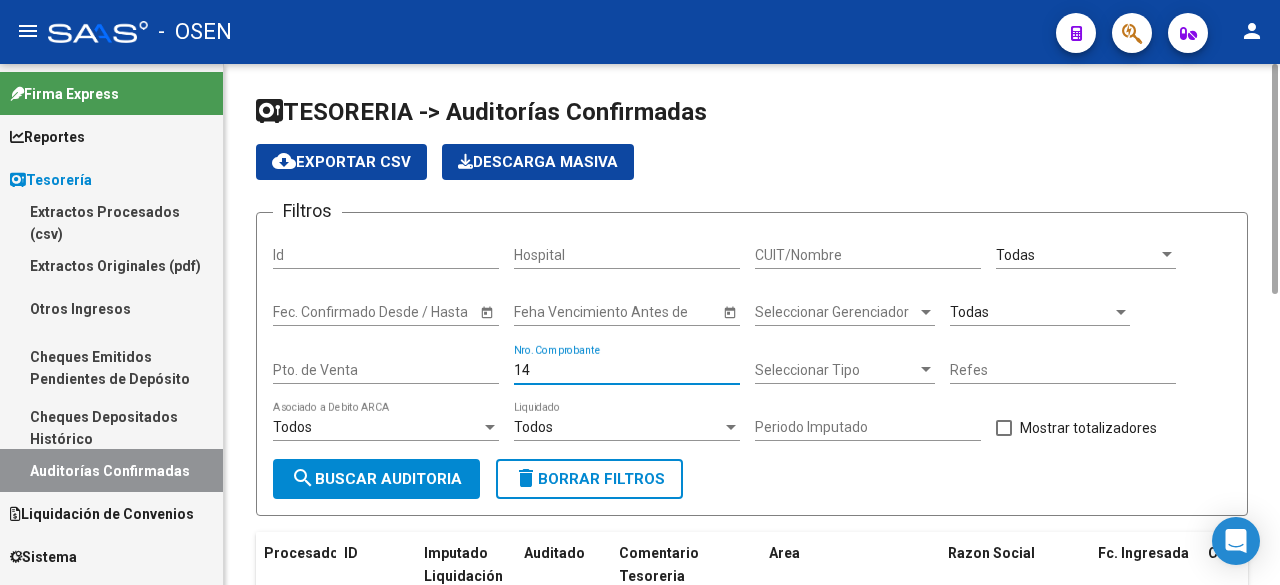 type on "14" 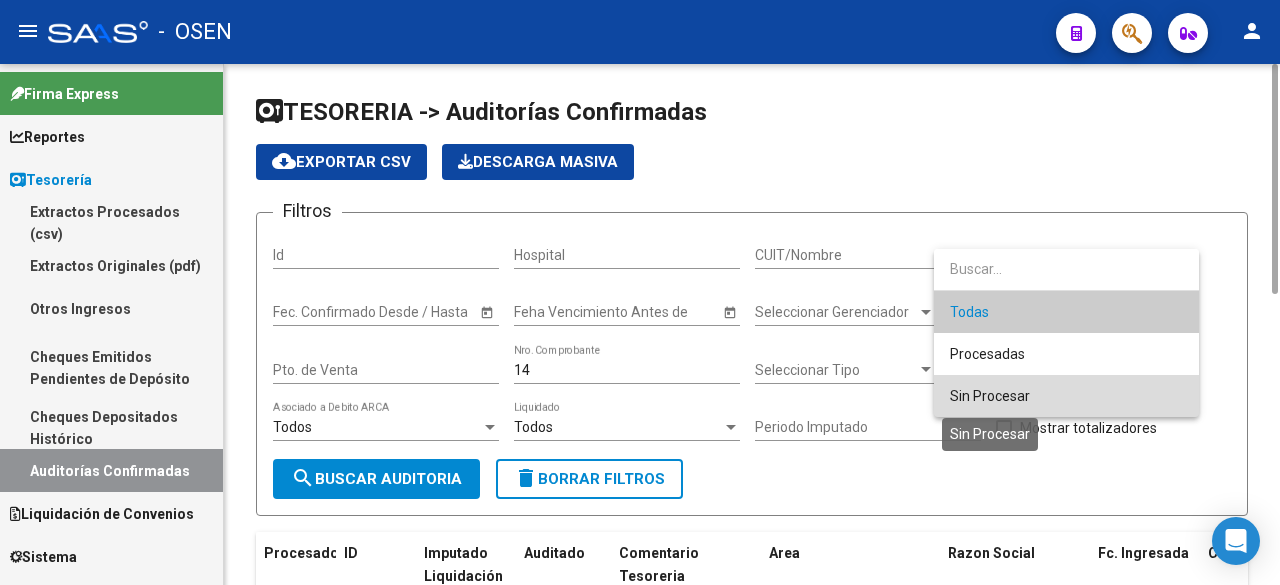 drag, startPoint x: 1009, startPoint y: 399, endPoint x: 772, endPoint y: 397, distance: 237.00844 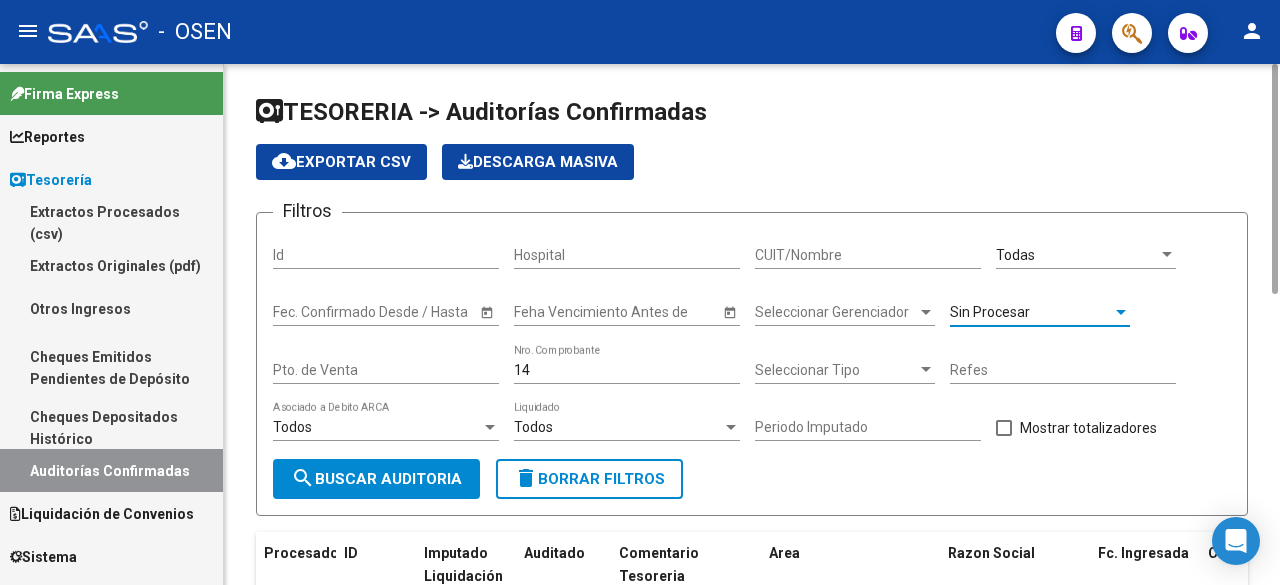 click on "search  Buscar Auditoria" 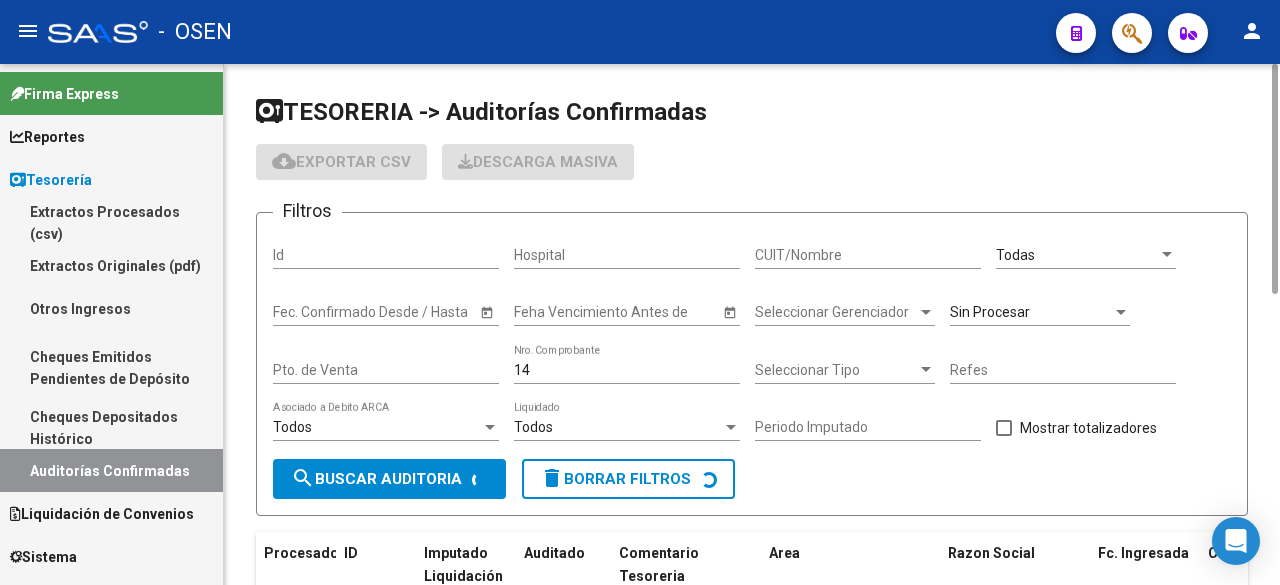 checkbox on "false" 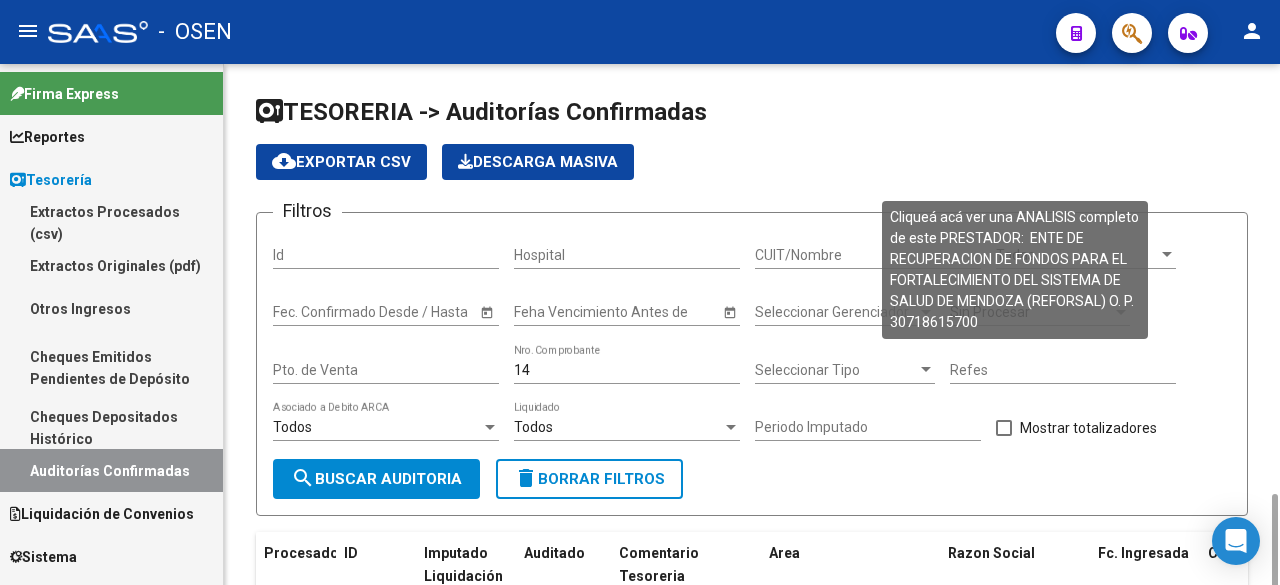scroll, scrollTop: 257, scrollLeft: 0, axis: vertical 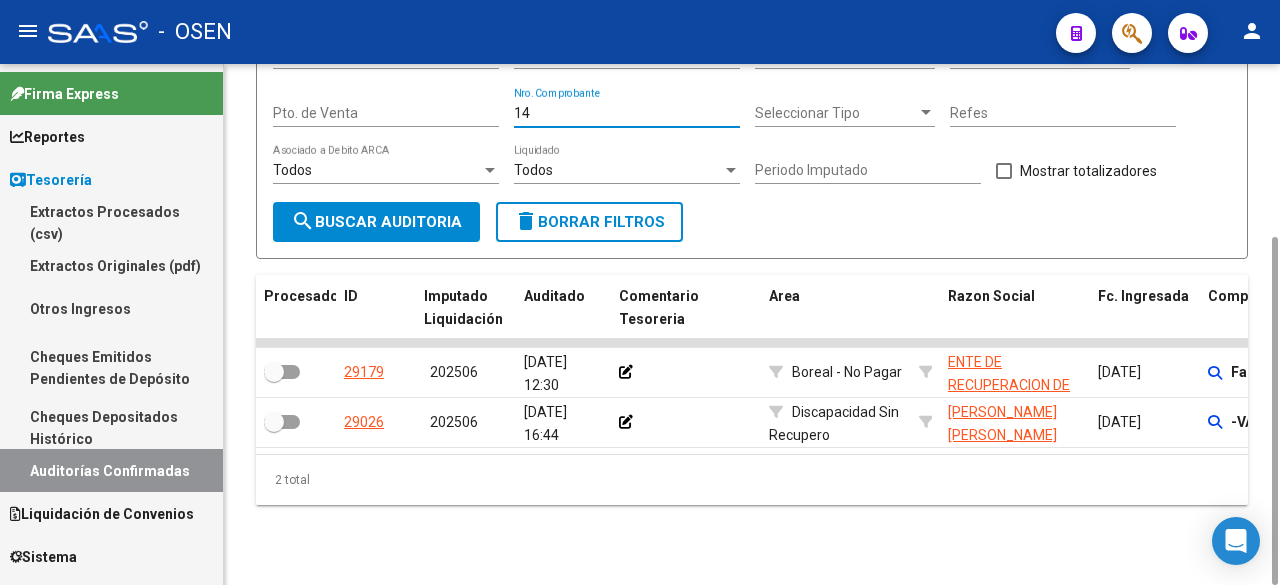 drag, startPoint x: 548, startPoint y: 109, endPoint x: 308, endPoint y: 109, distance: 240 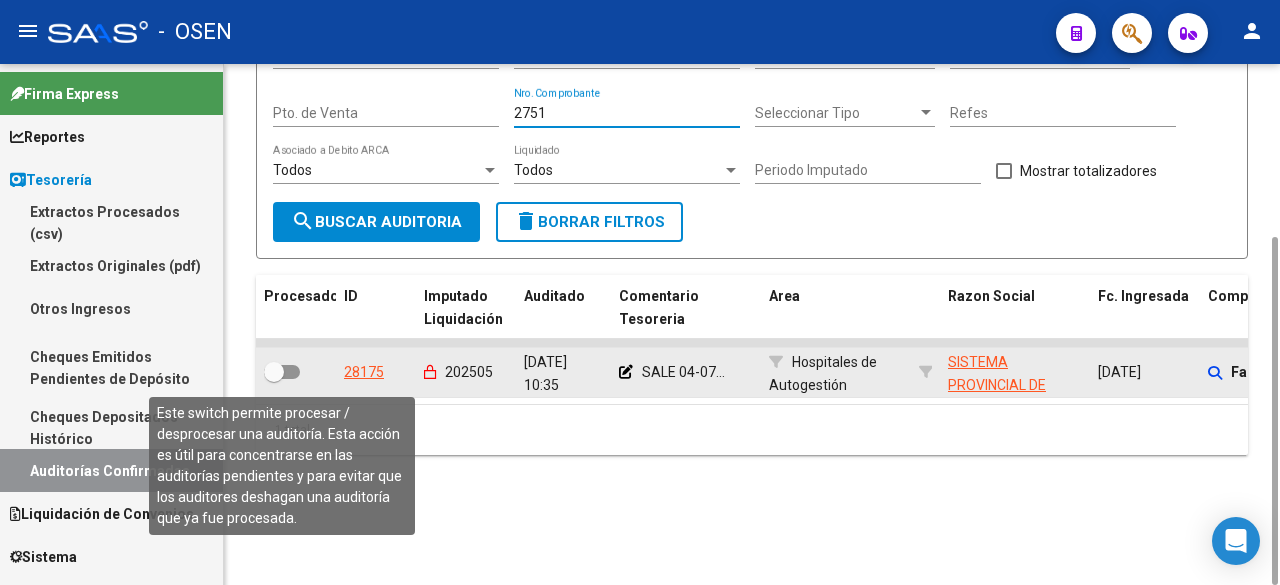 type on "2751" 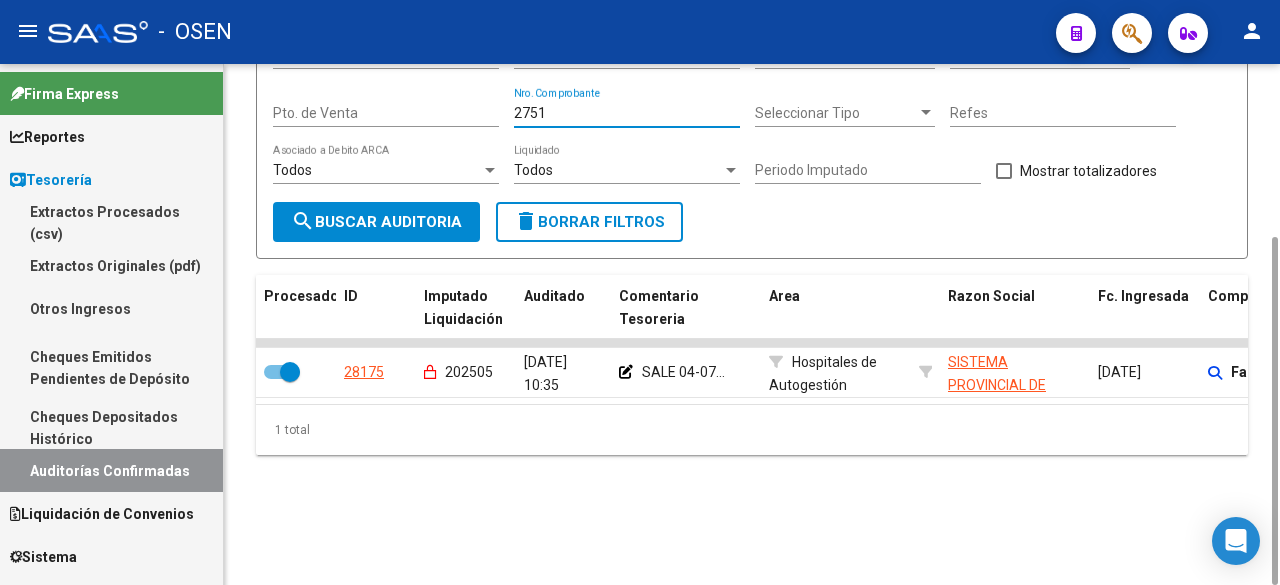 drag, startPoint x: 593, startPoint y: 108, endPoint x: 351, endPoint y: 108, distance: 242 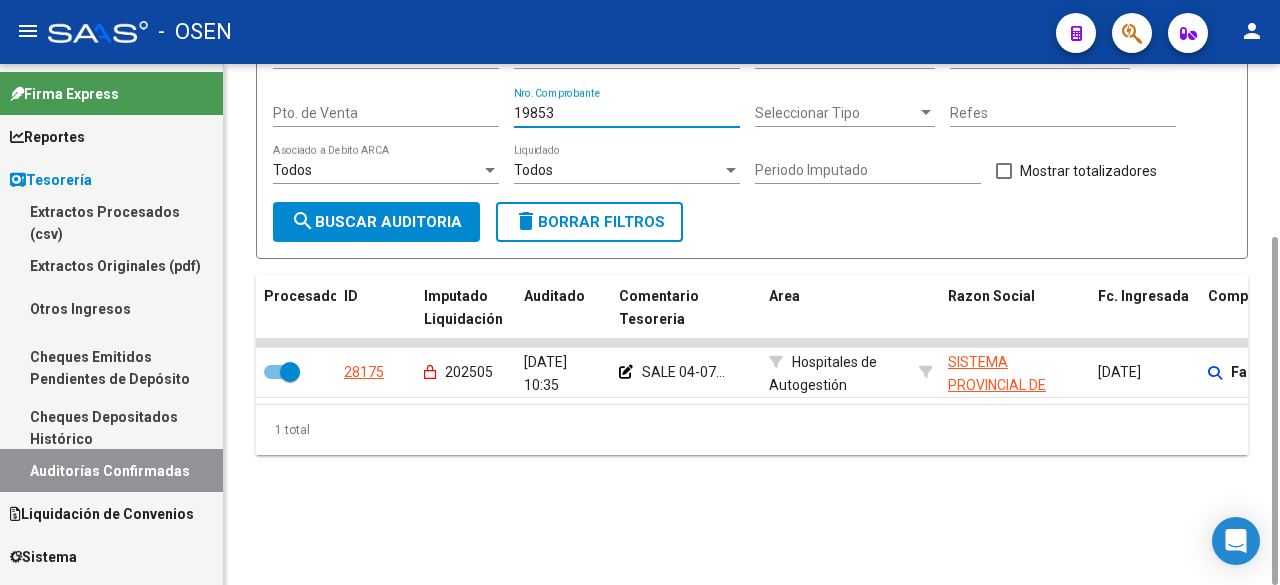 type on "198537" 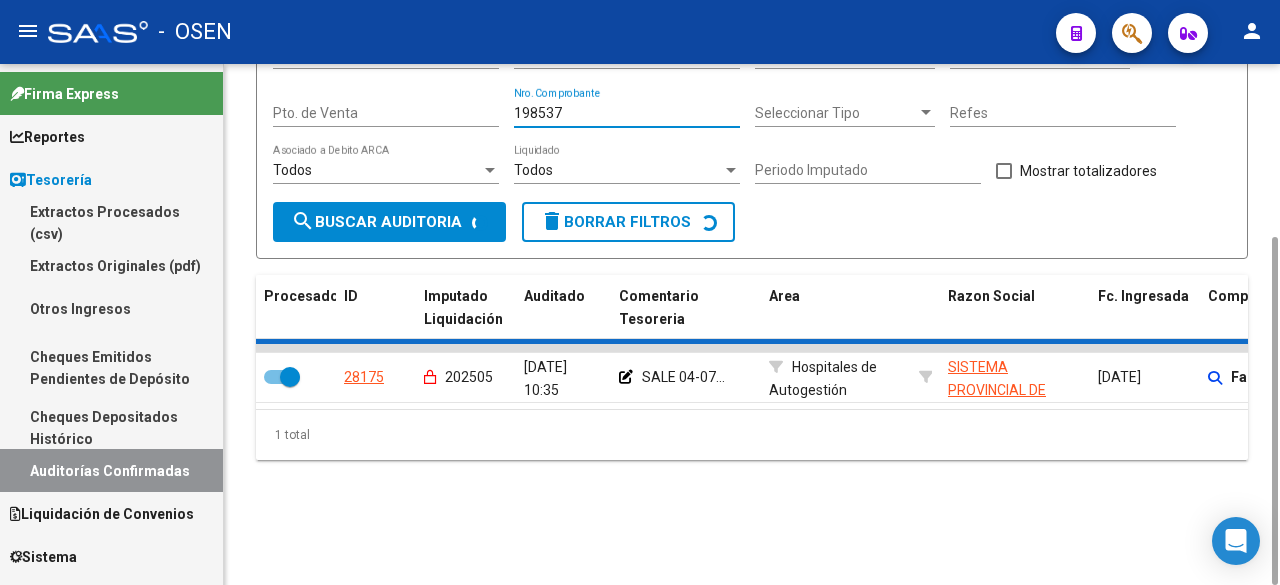 checkbox on "false" 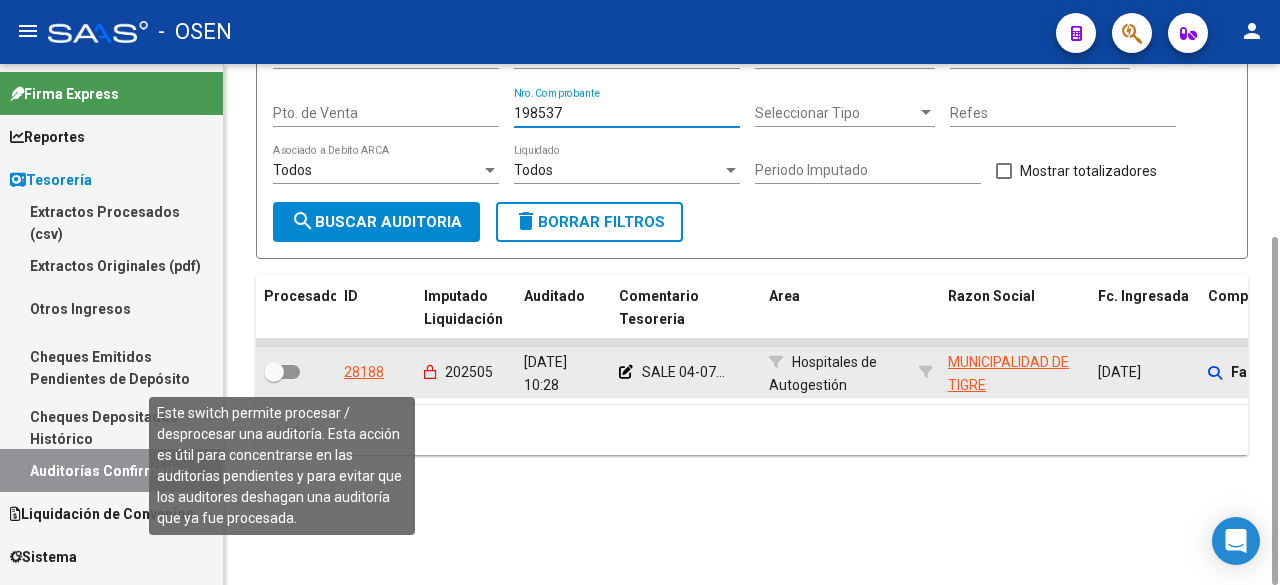 type on "198537" 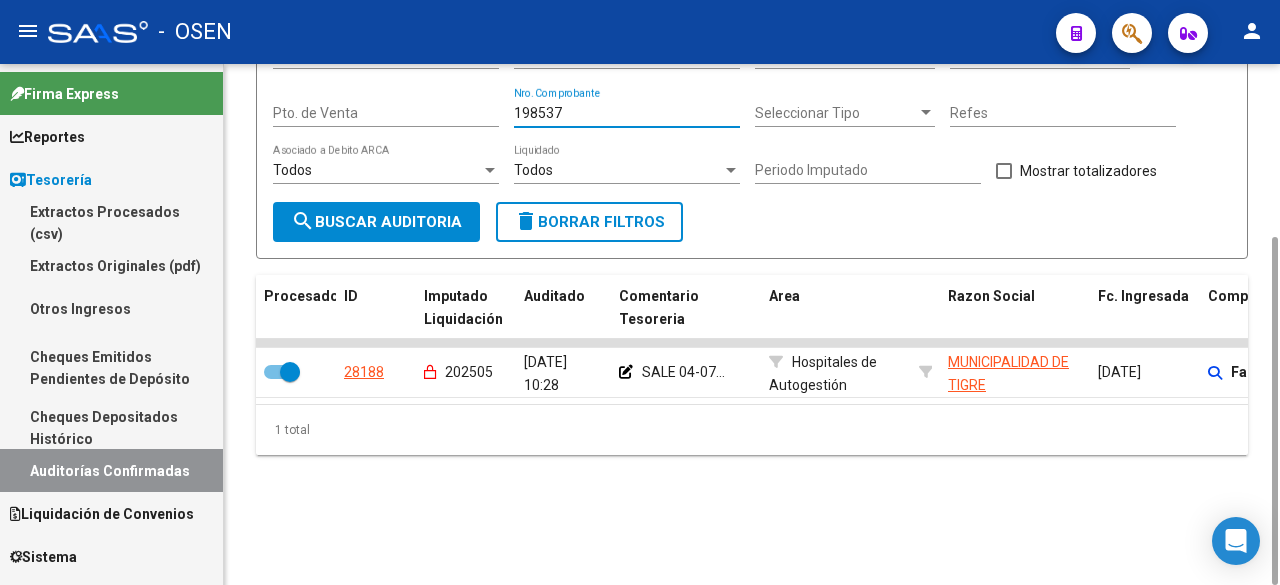 drag, startPoint x: 567, startPoint y: 112, endPoint x: 374, endPoint y: 101, distance: 193.31322 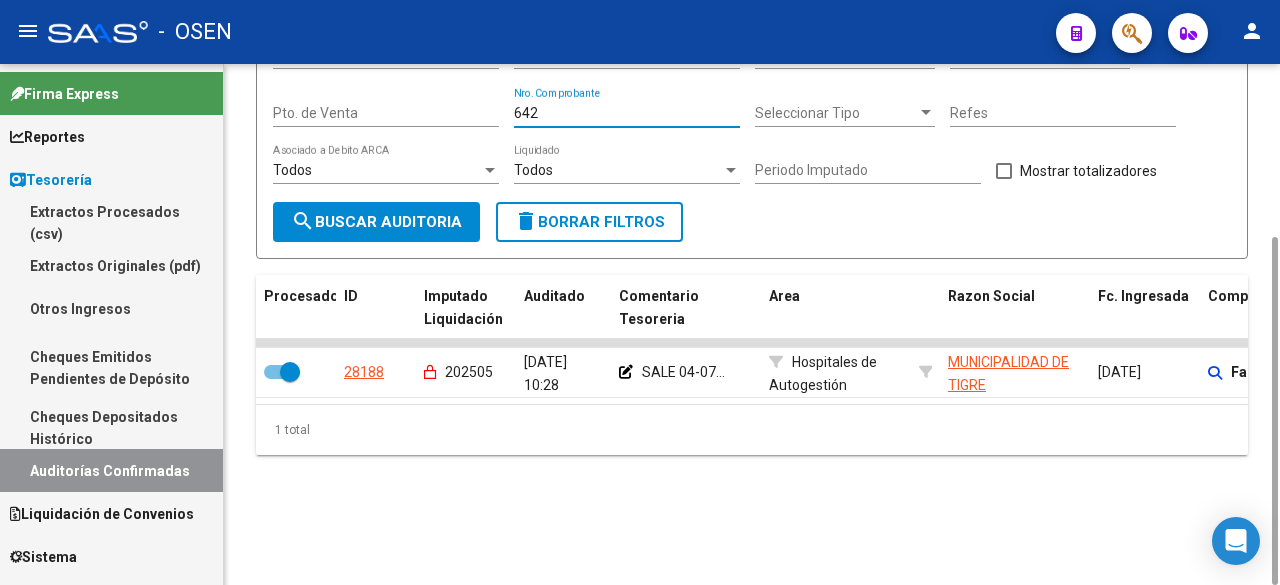 type on "6424" 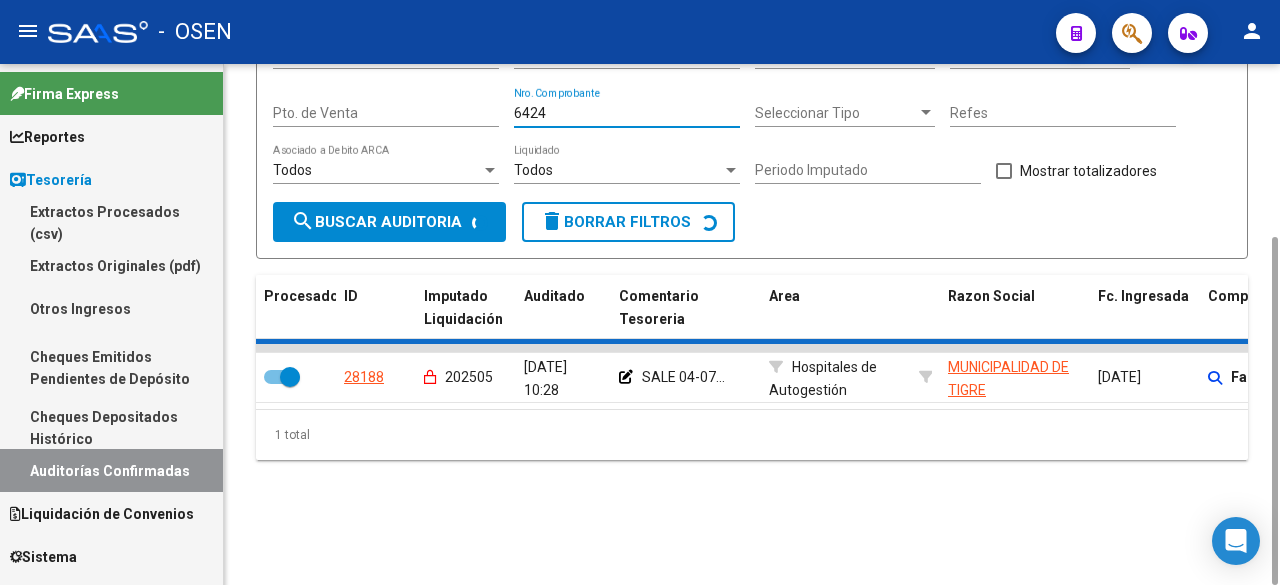 checkbox on "false" 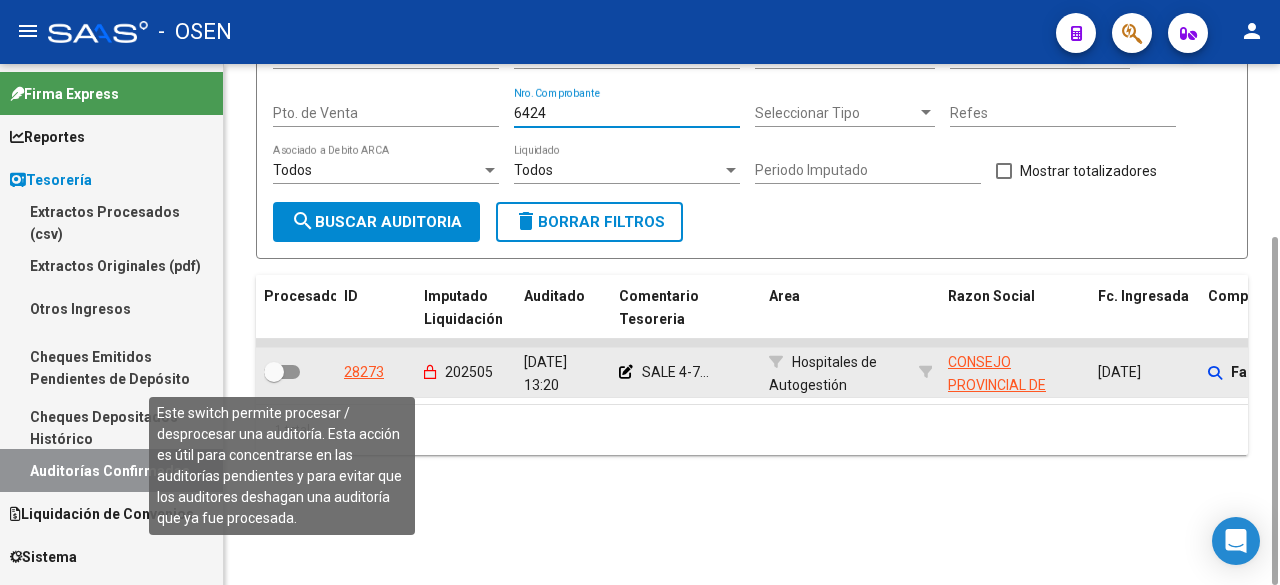 type on "6424" 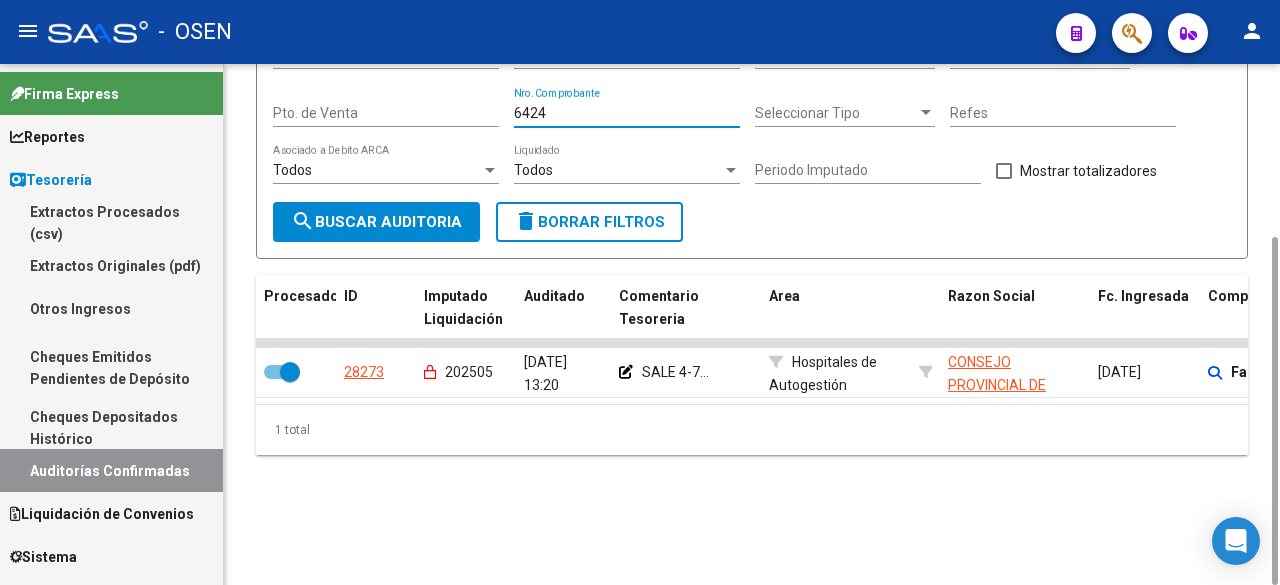 drag, startPoint x: 637, startPoint y: 115, endPoint x: 265, endPoint y: 115, distance: 372 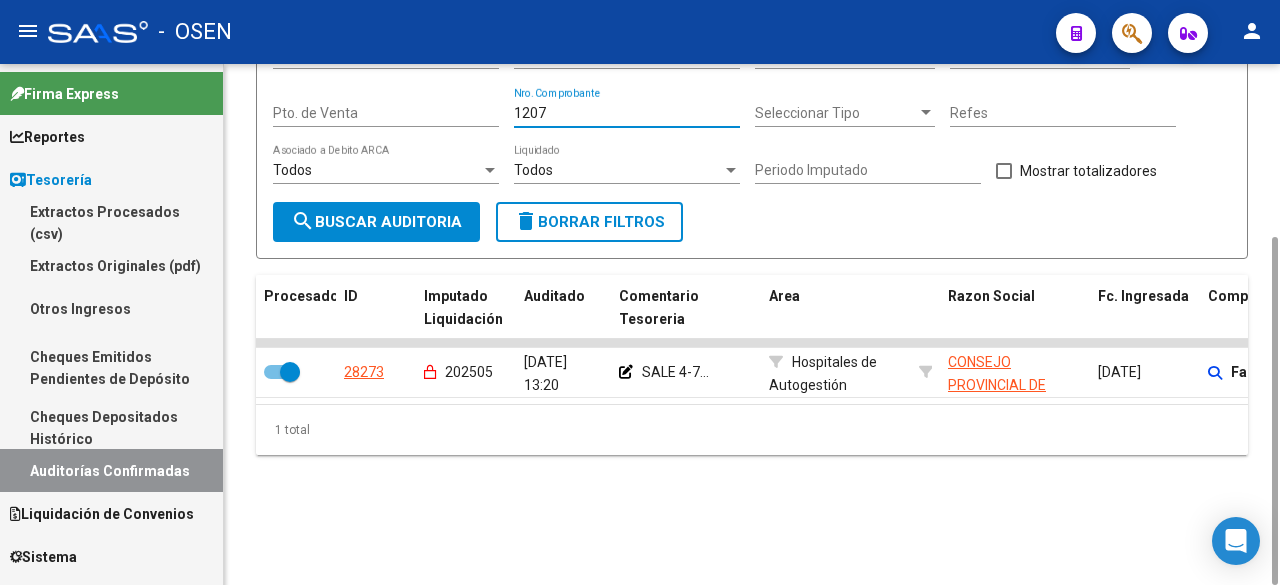type on "12077" 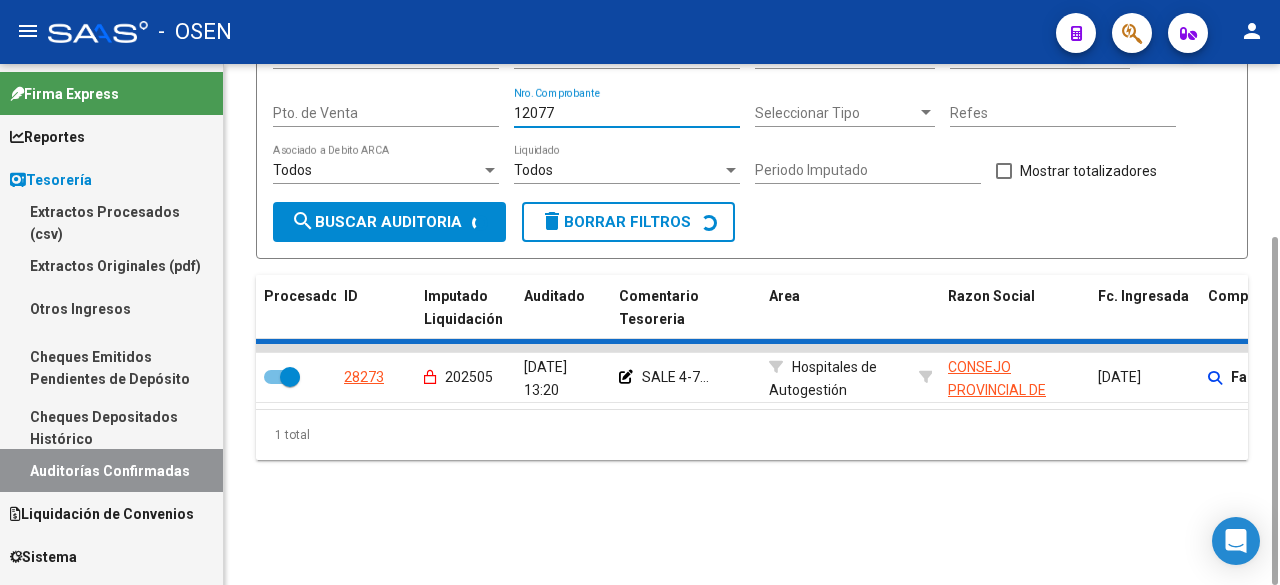 checkbox on "false" 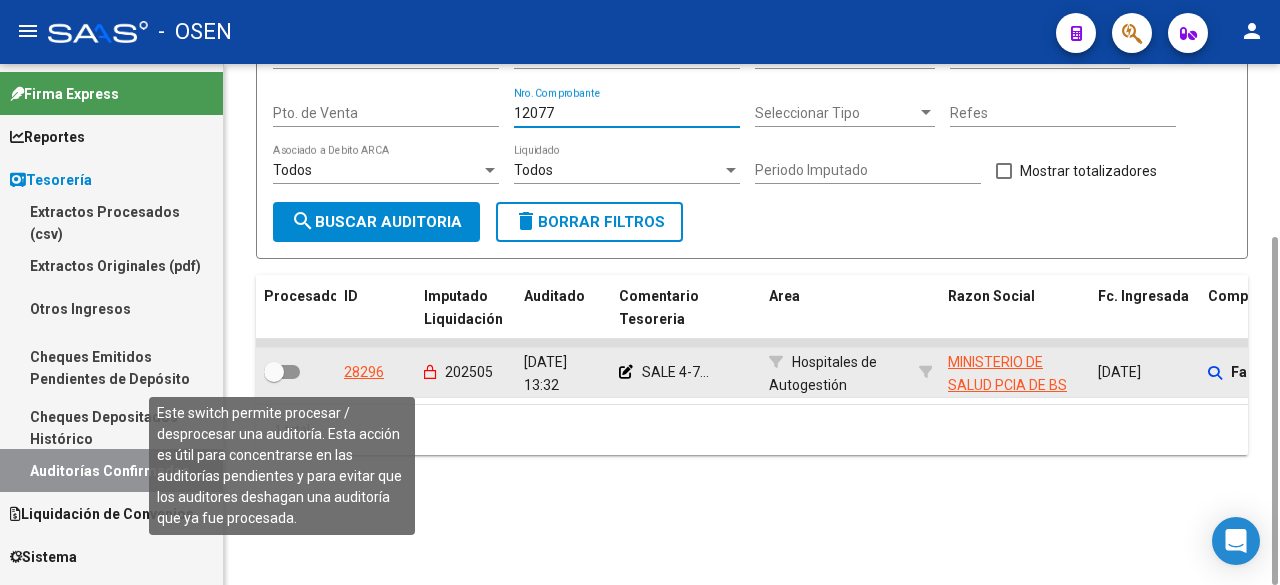 type on "12077" 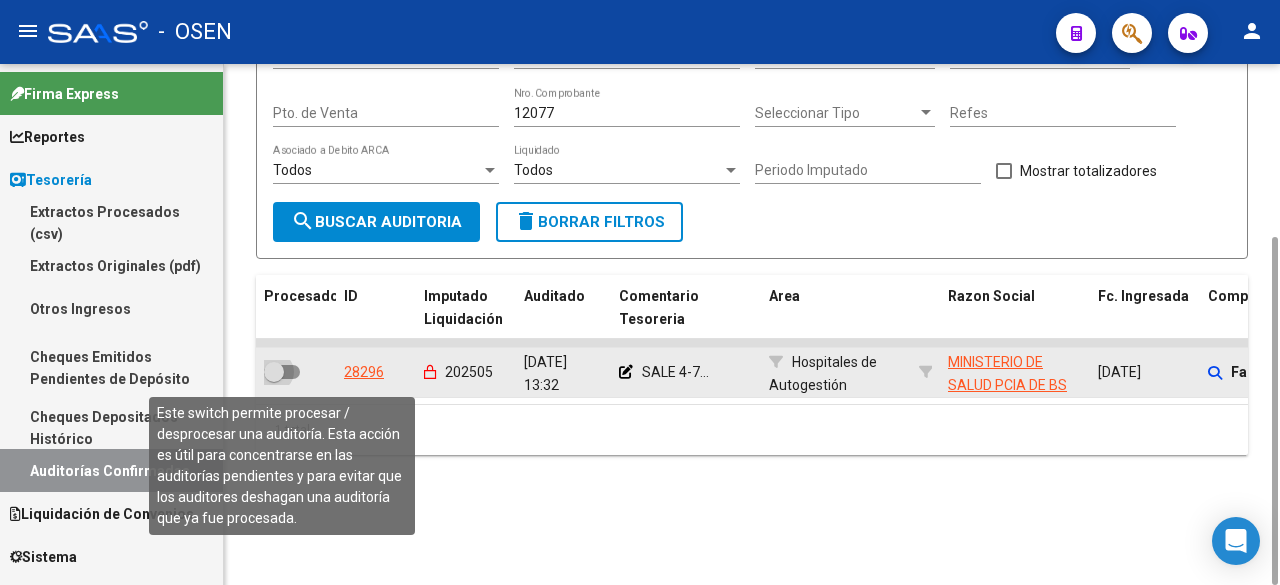 click at bounding box center (282, 372) 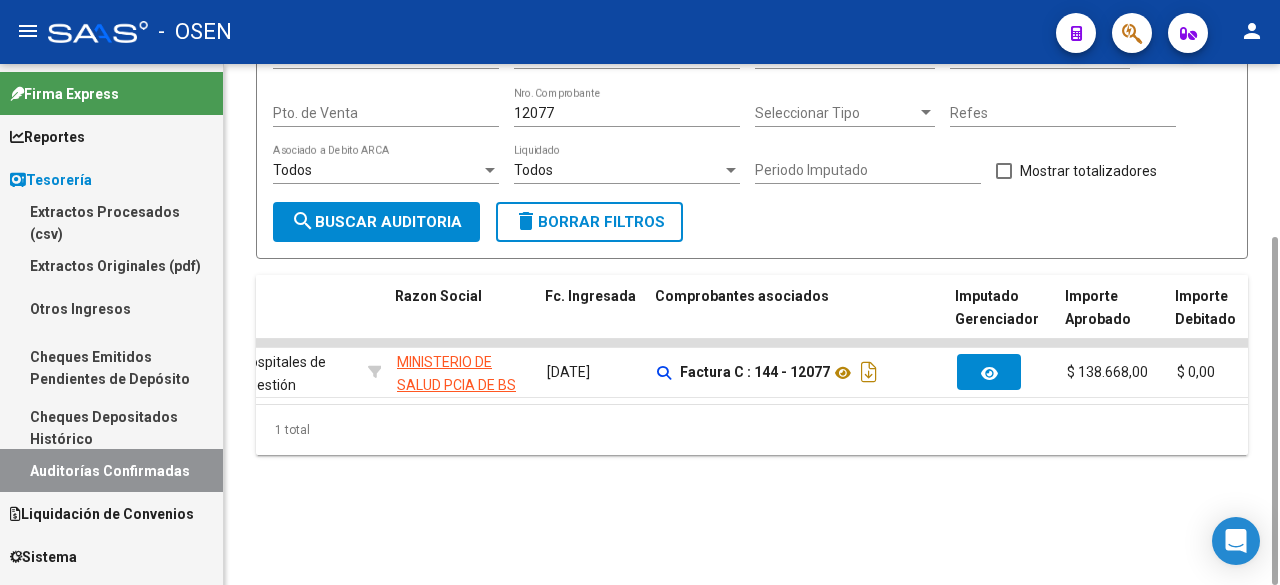 scroll, scrollTop: 0, scrollLeft: 556, axis: horizontal 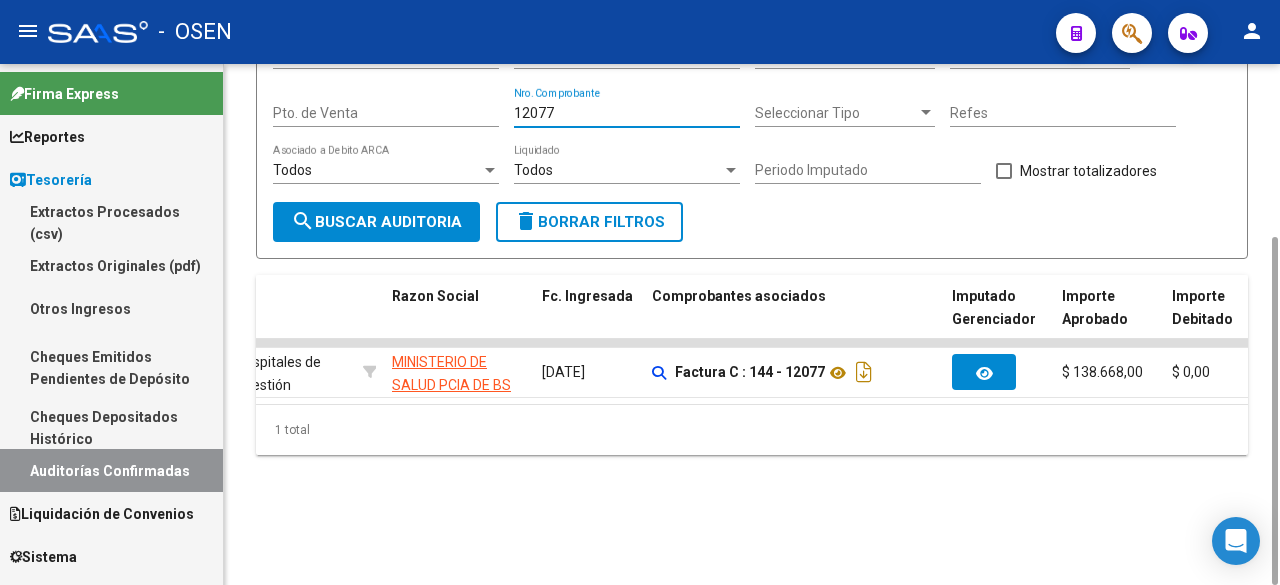drag, startPoint x: 597, startPoint y: 113, endPoint x: 405, endPoint y: 143, distance: 194.32962 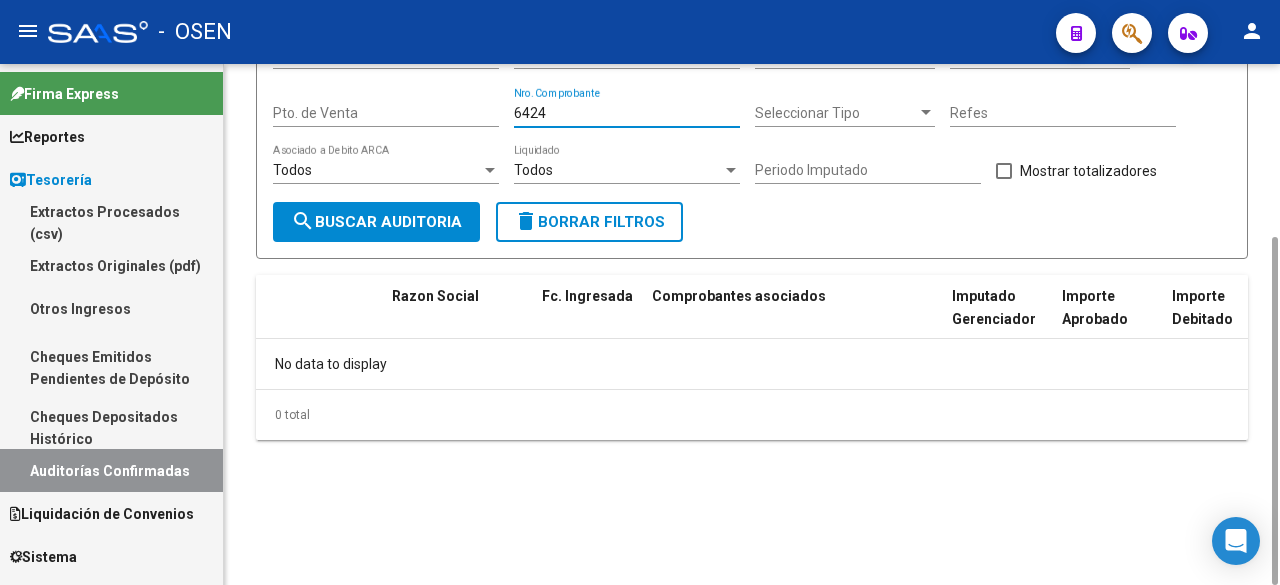 scroll, scrollTop: 0, scrollLeft: 0, axis: both 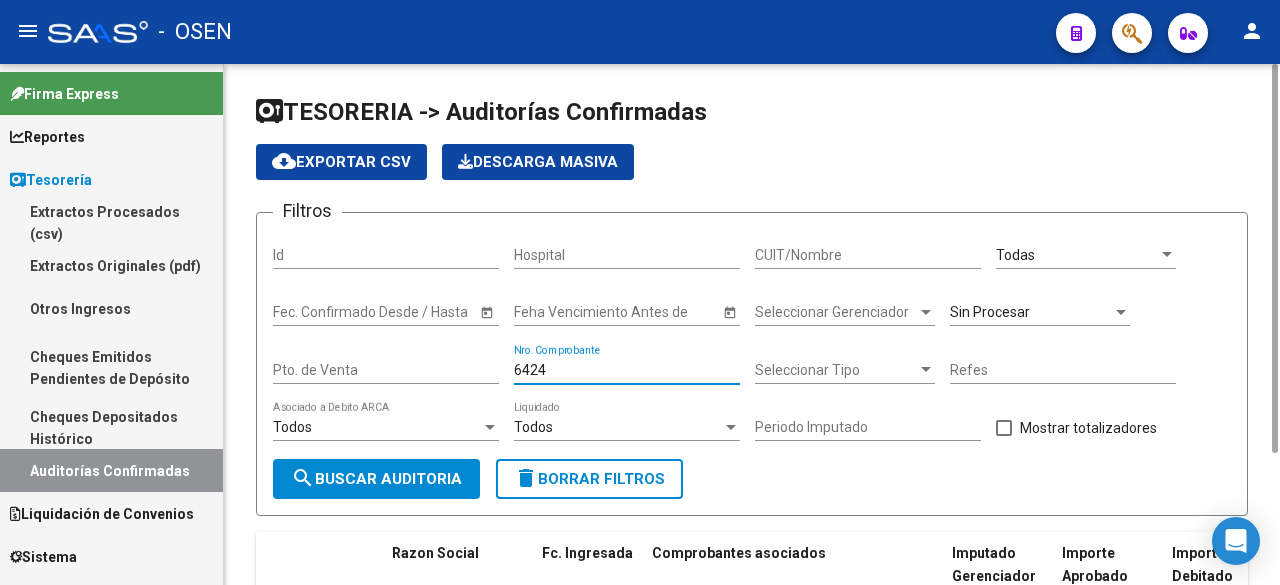 drag, startPoint x: 565, startPoint y: 368, endPoint x: 399, endPoint y: 387, distance: 167.08382 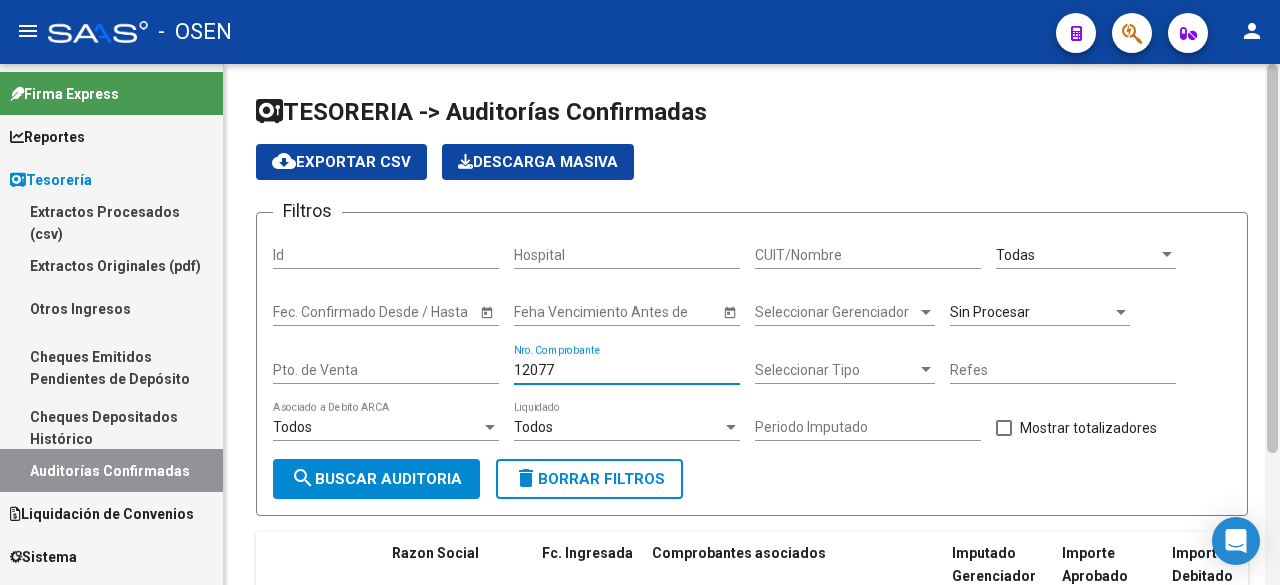 scroll, scrollTop: 176, scrollLeft: 0, axis: vertical 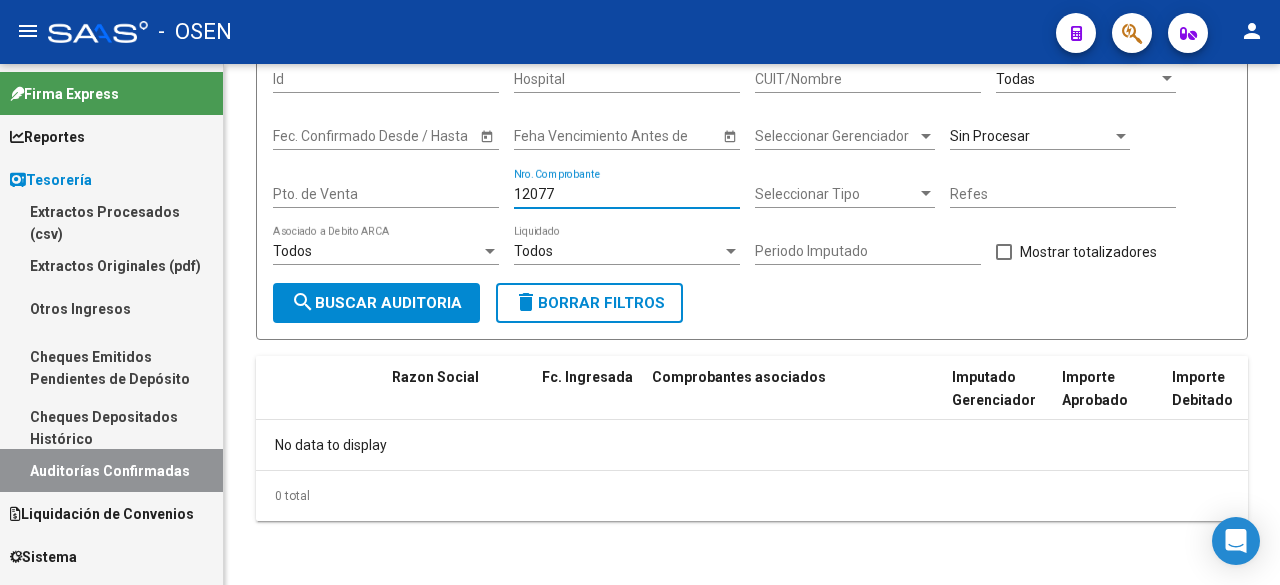 type on "12077" 